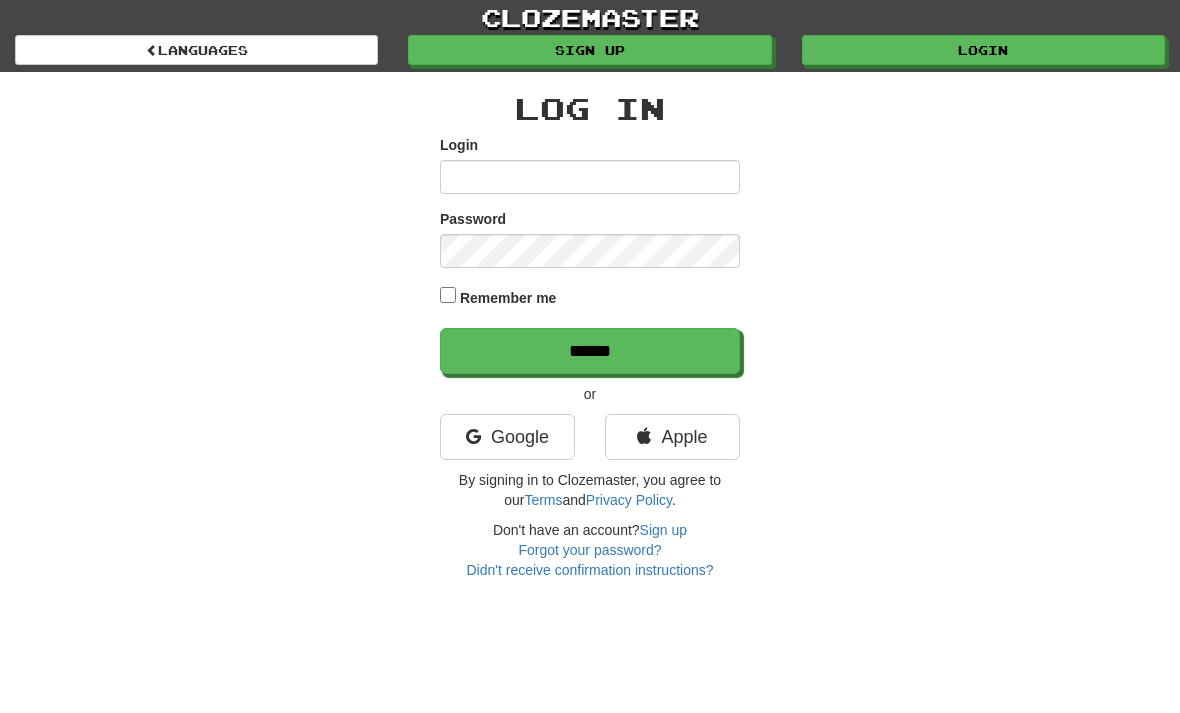 scroll, scrollTop: 0, scrollLeft: 0, axis: both 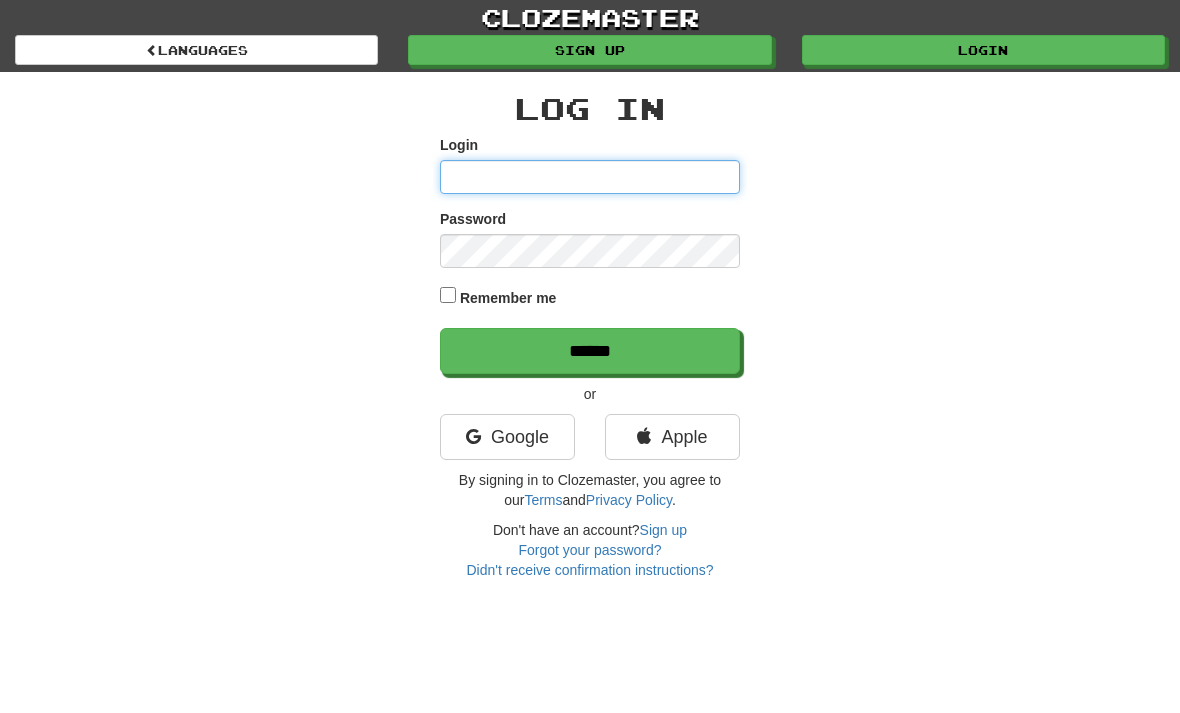 type on "******" 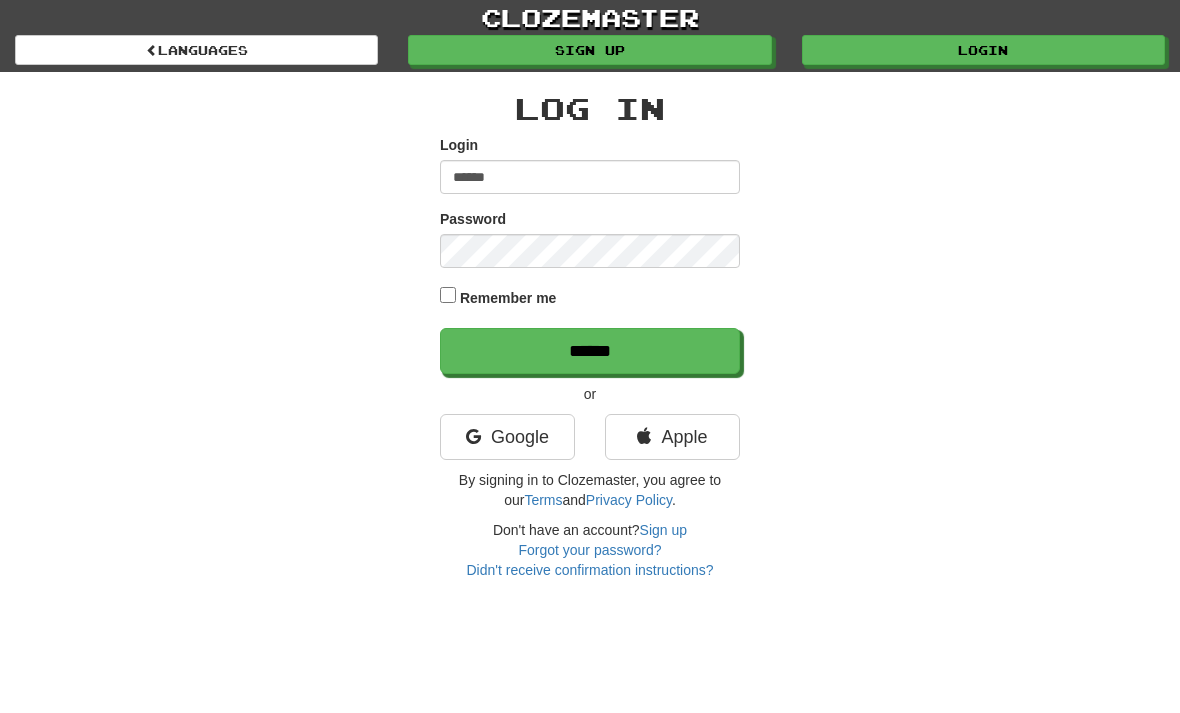 click on "******" at bounding box center [590, 351] 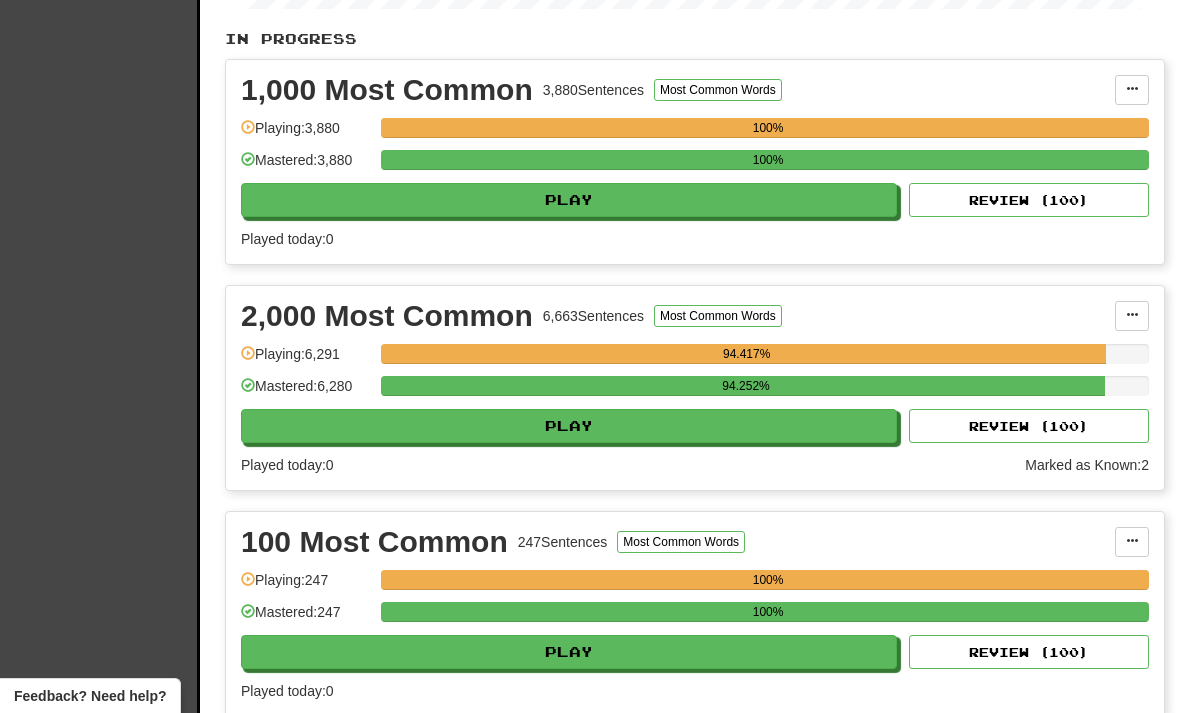 scroll, scrollTop: 408, scrollLeft: 0, axis: vertical 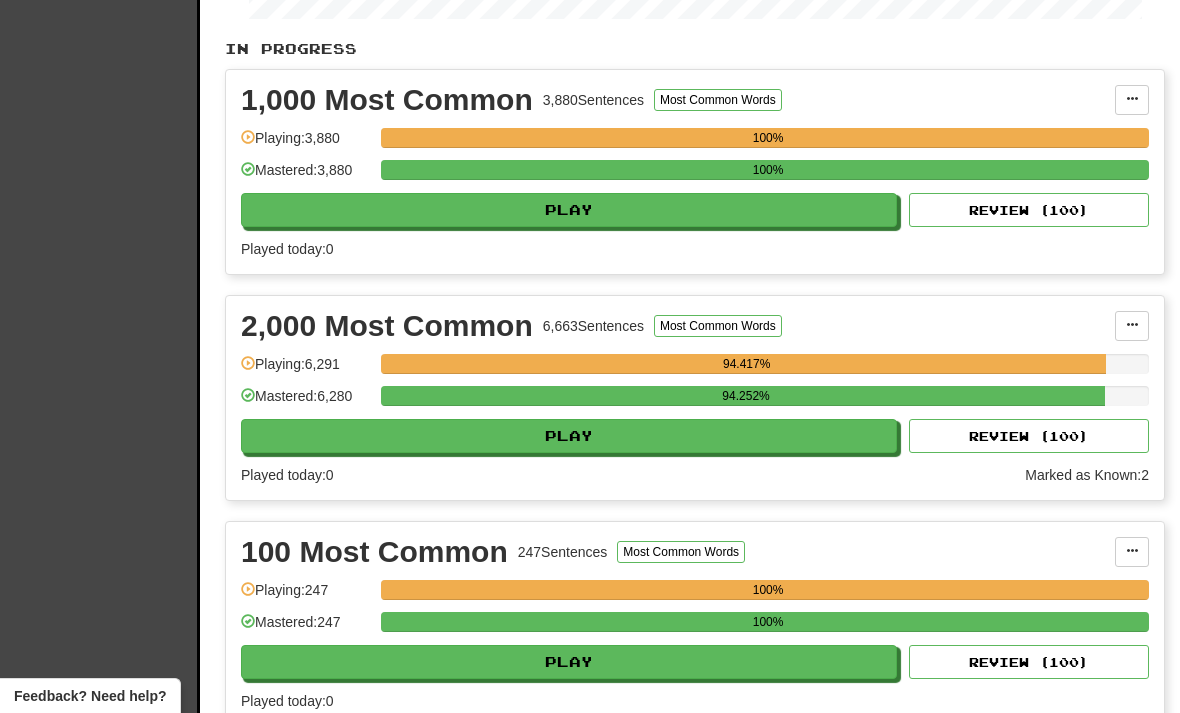 click on "Play" at bounding box center (569, 436) 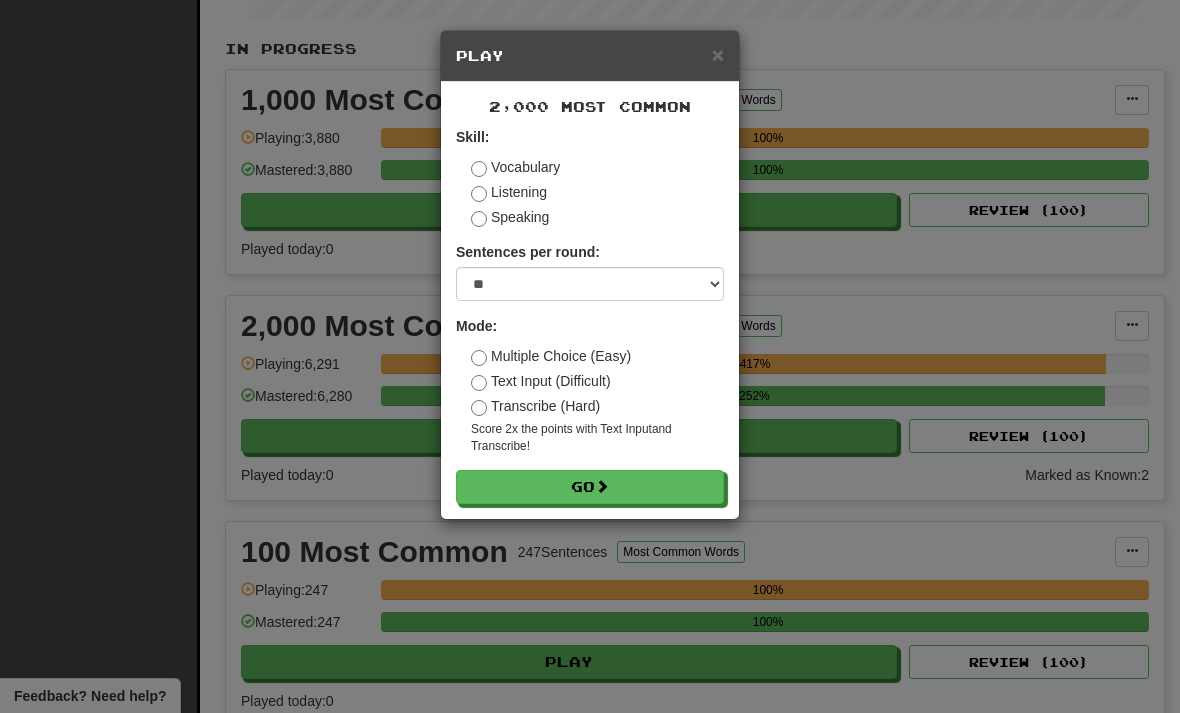 click on "Go" at bounding box center (590, 487) 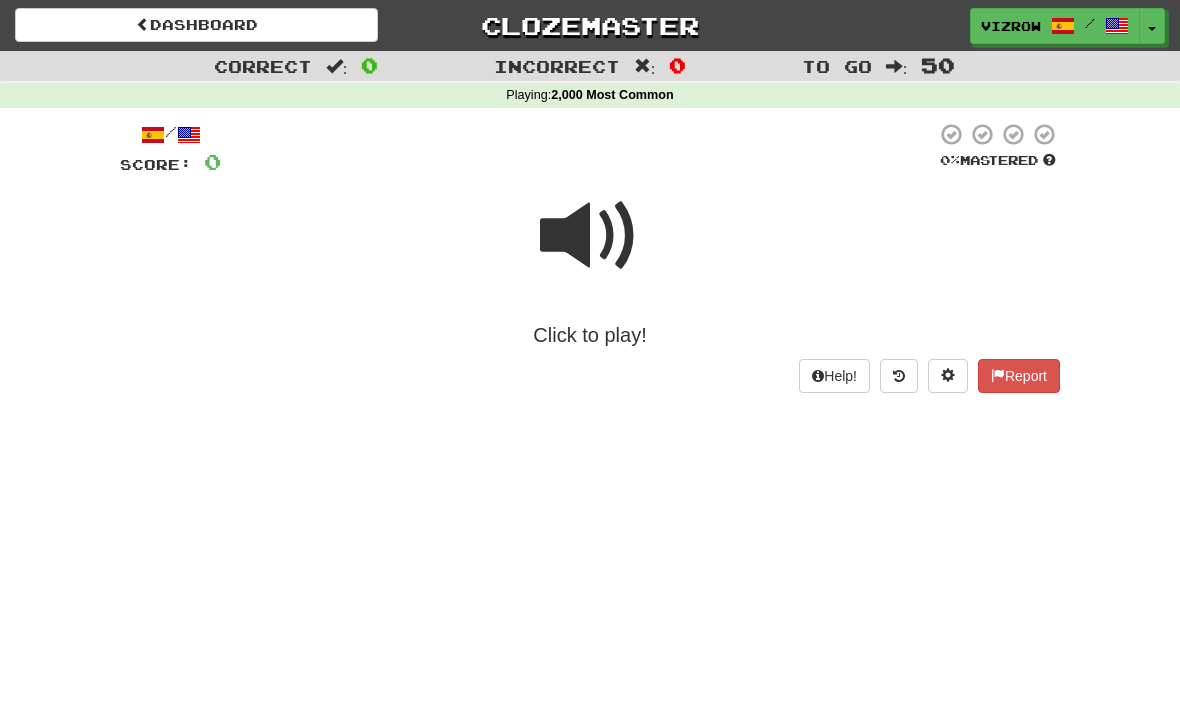 scroll, scrollTop: 0, scrollLeft: 0, axis: both 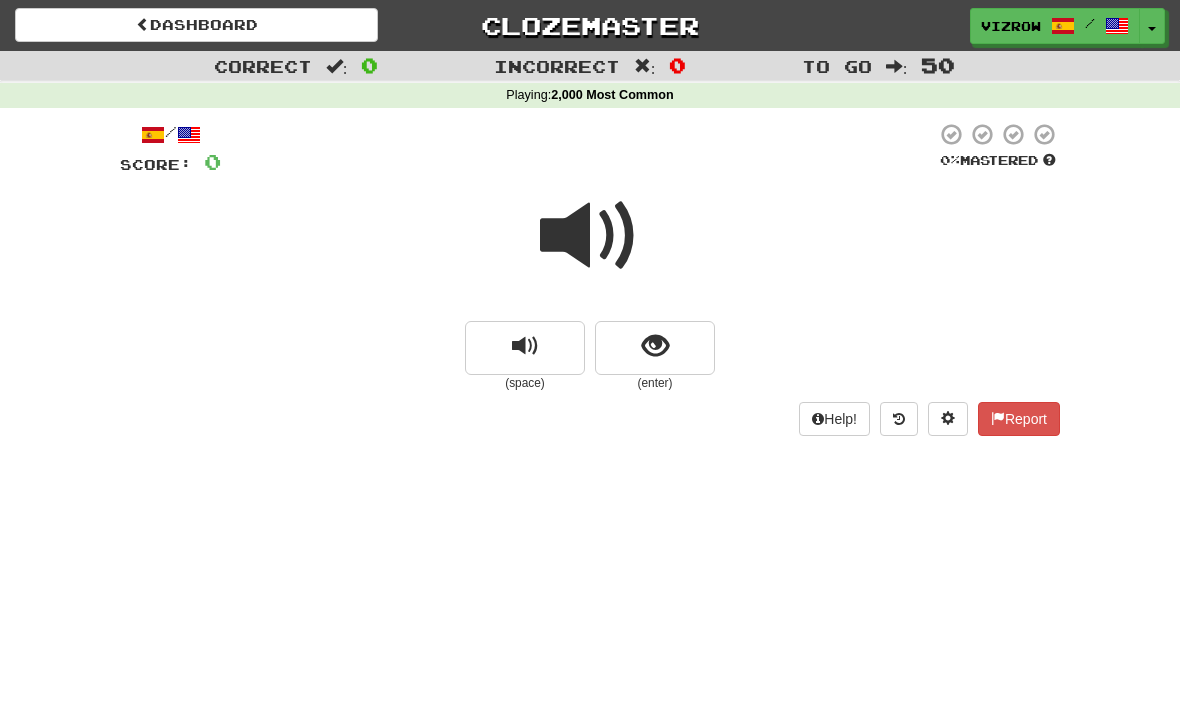 click at bounding box center (590, 236) 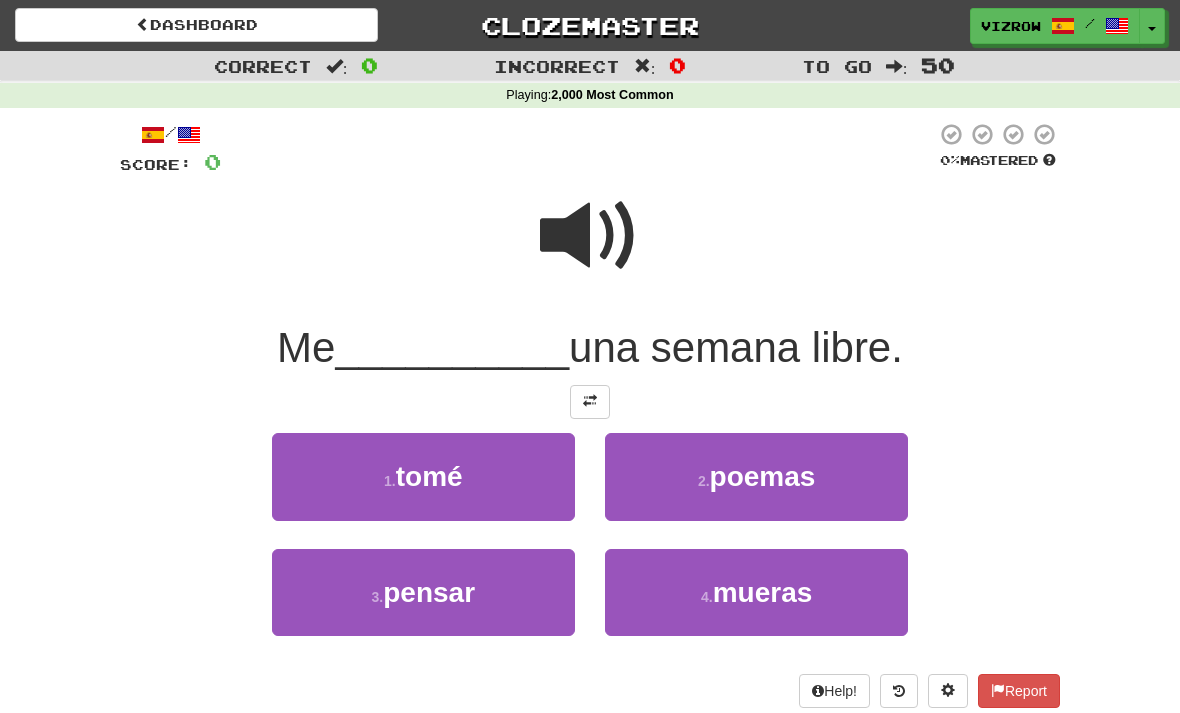click on "1 .  tomé" at bounding box center [423, 476] 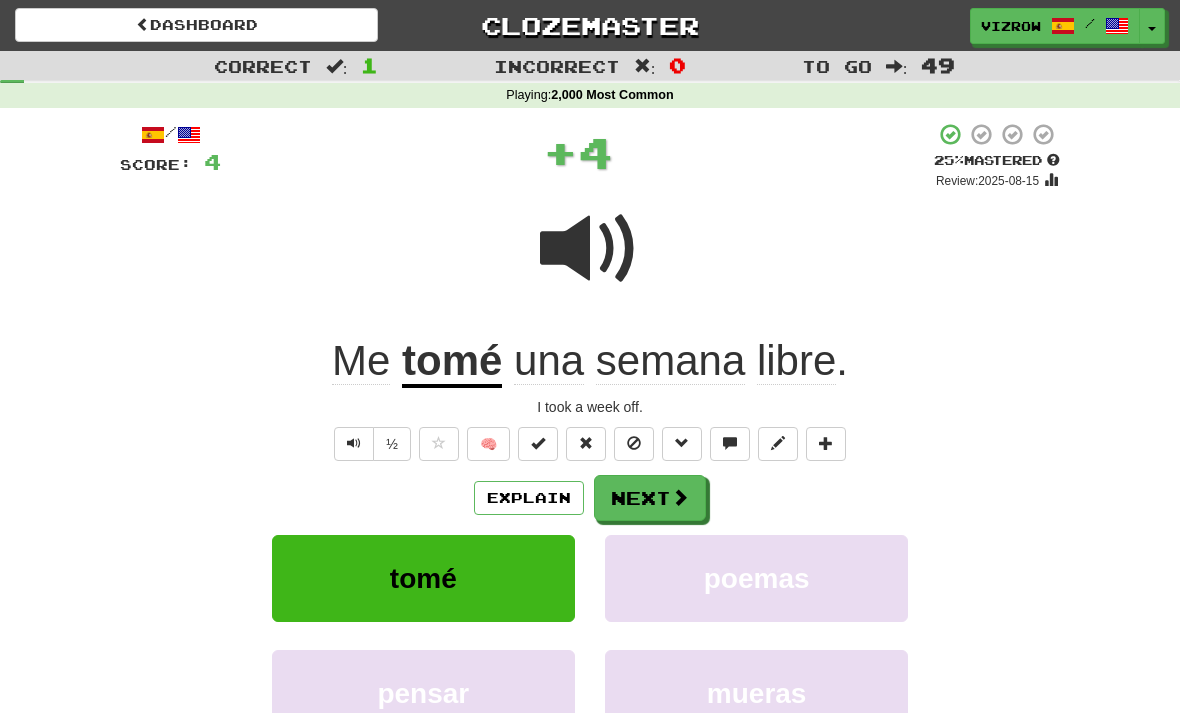 click at bounding box center [538, 444] 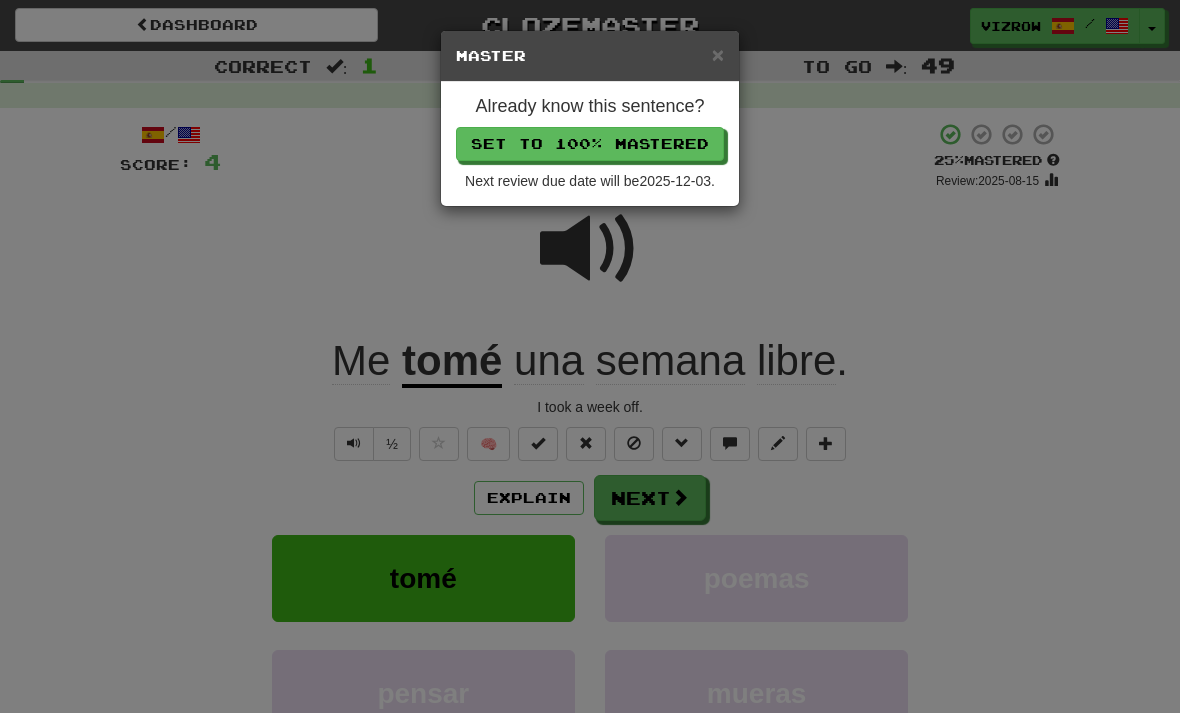 click on "Set to 100% Mastered" at bounding box center (590, 144) 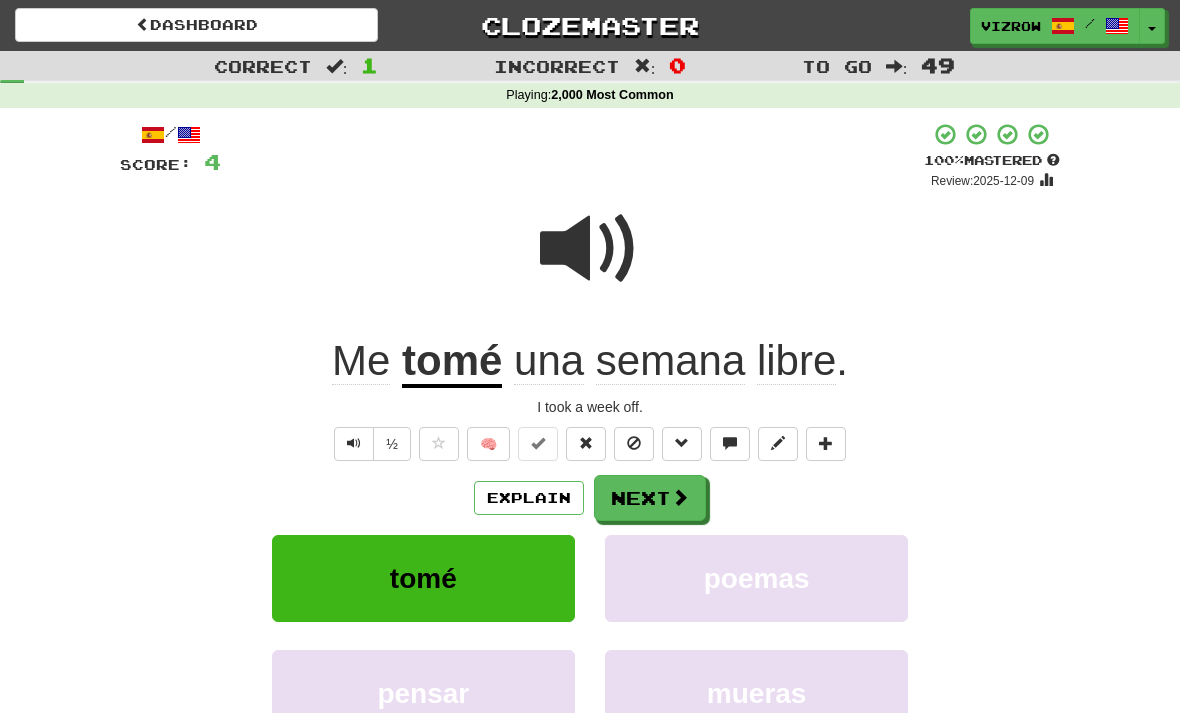 click on "Next" at bounding box center [650, 498] 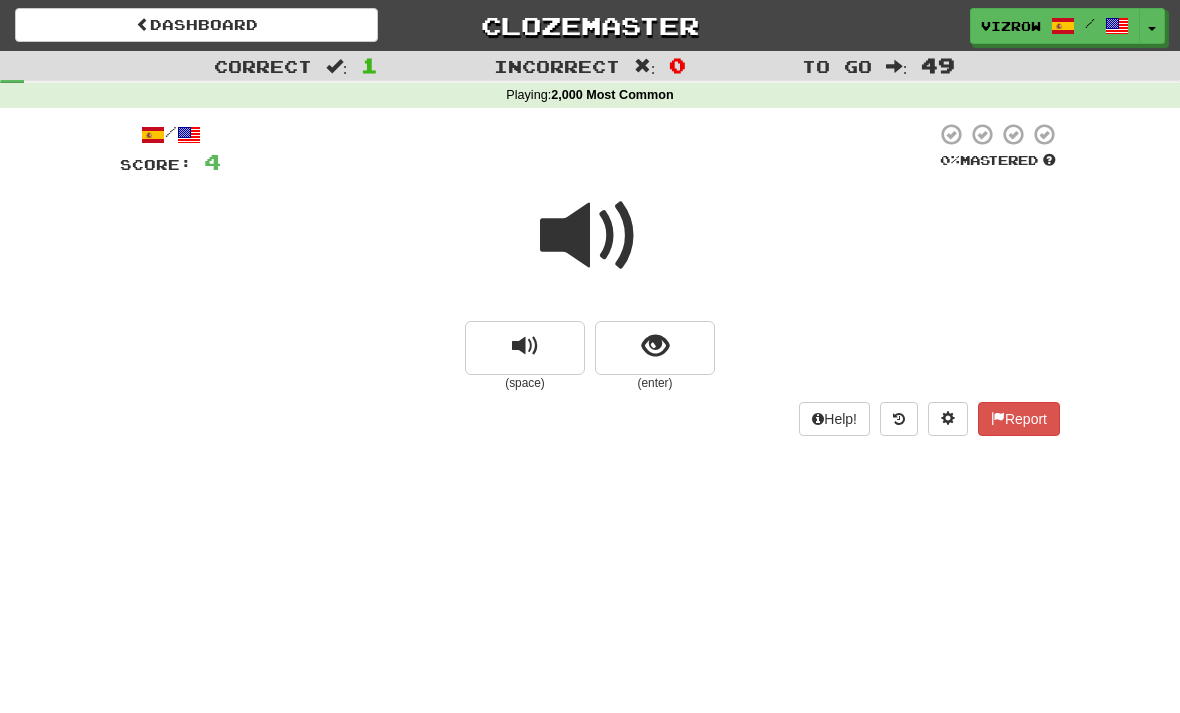 click at bounding box center [655, 348] 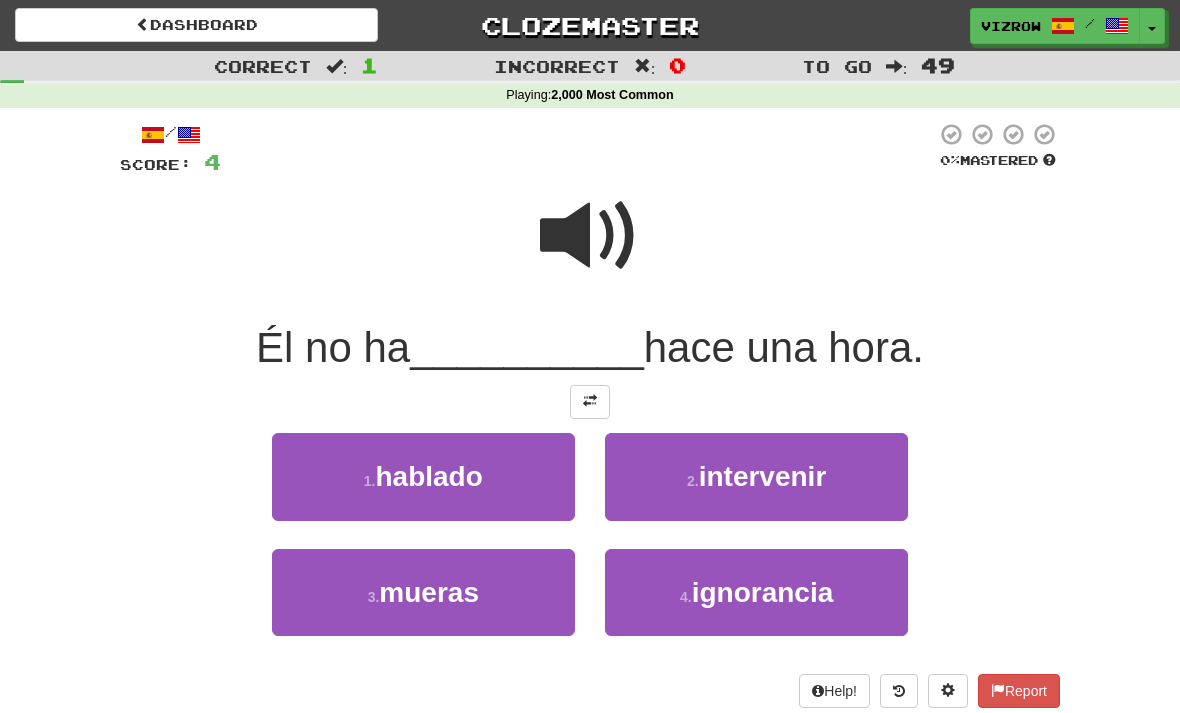 click on "1 .  hablado" at bounding box center (423, 476) 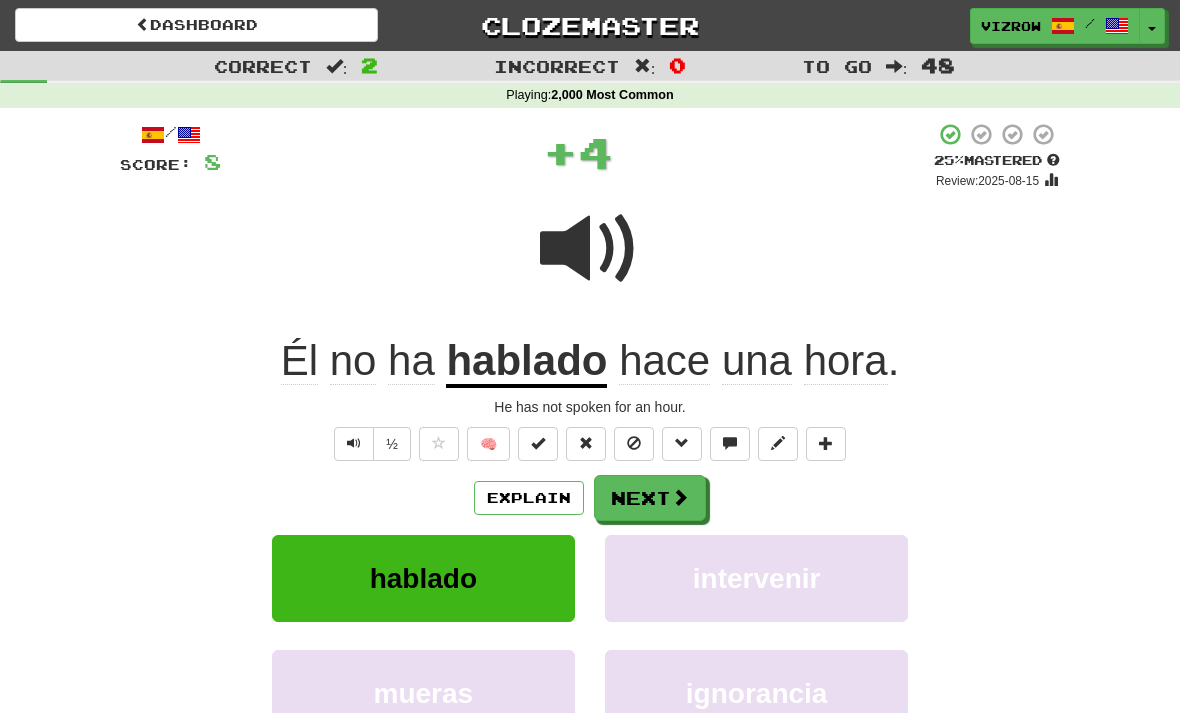 click at bounding box center [538, 443] 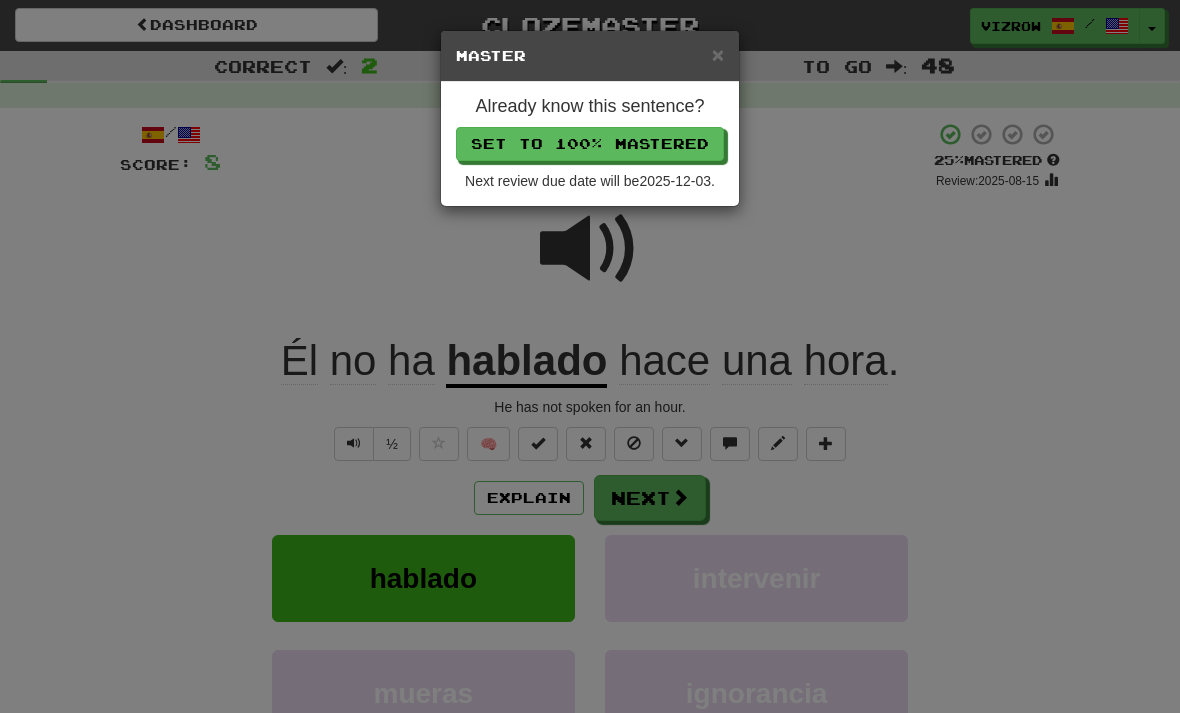 click on "Set to 100% Mastered" at bounding box center (590, 144) 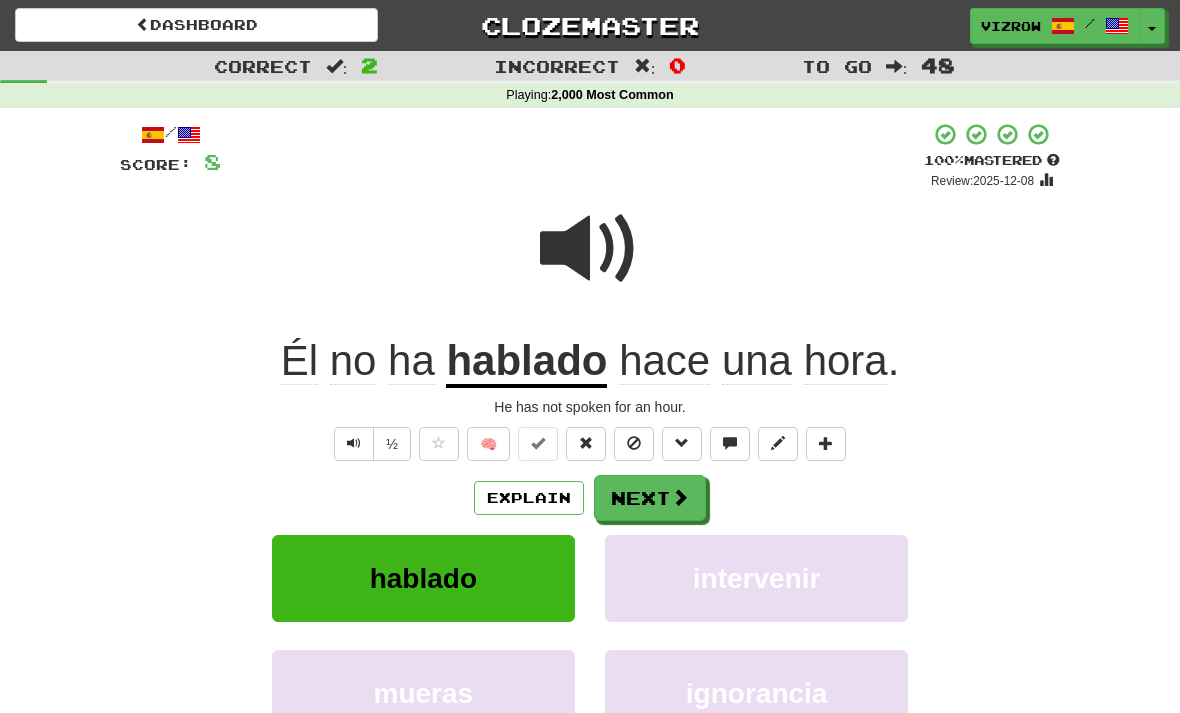 click on "Next" at bounding box center (650, 498) 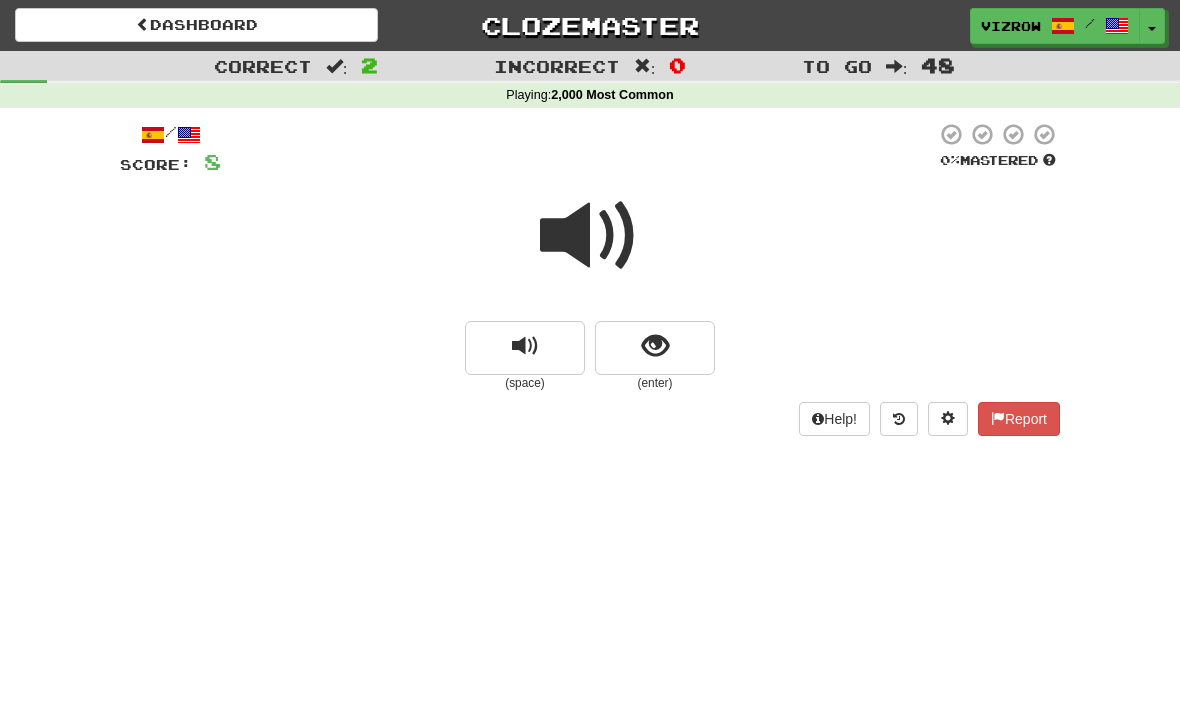 click at bounding box center [655, 348] 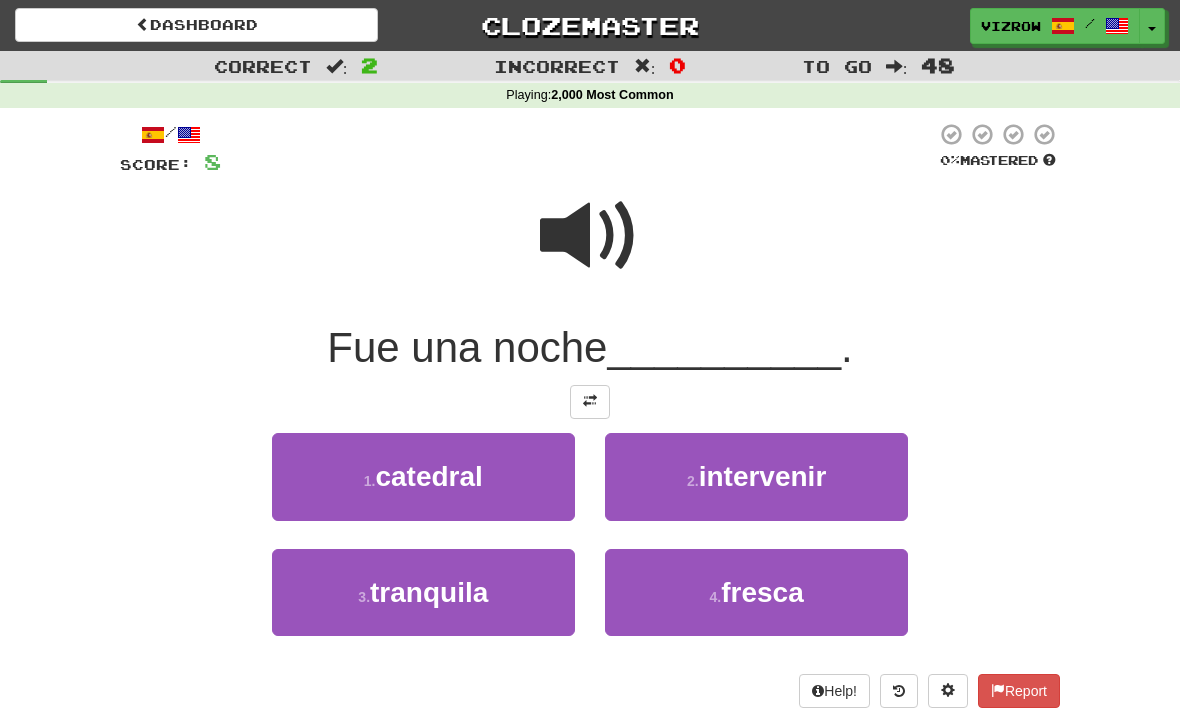 click on "3 .  tranquila" at bounding box center (423, 592) 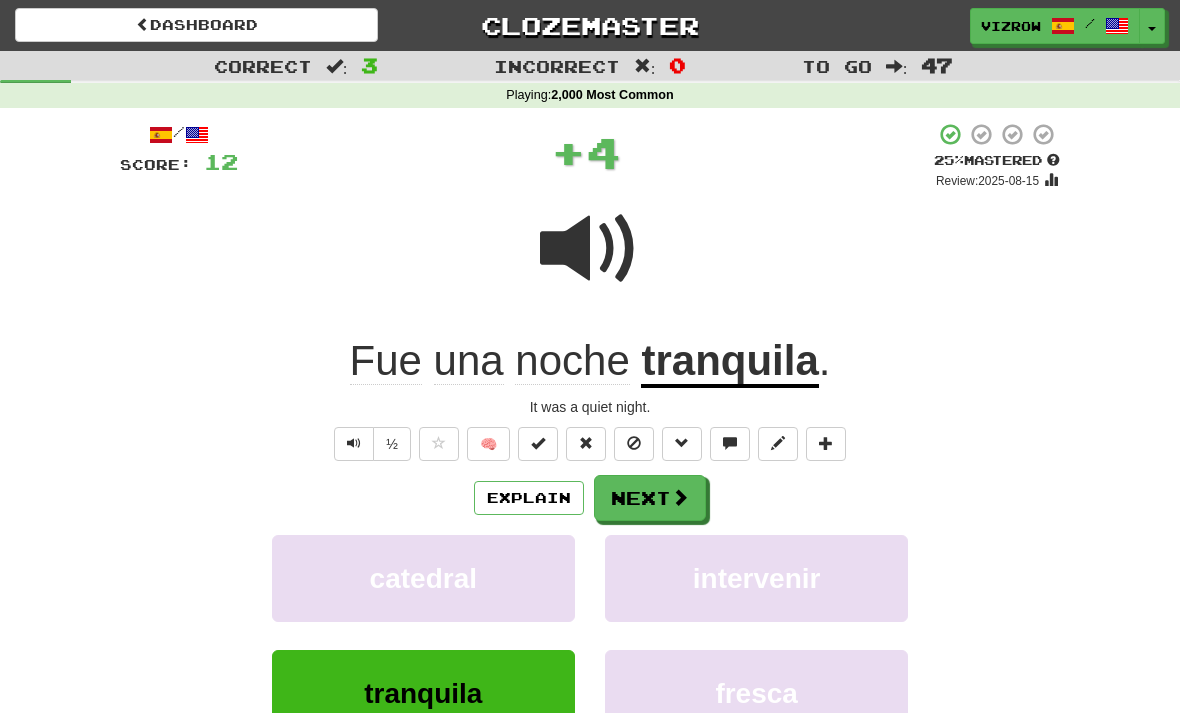 click at bounding box center (538, 443) 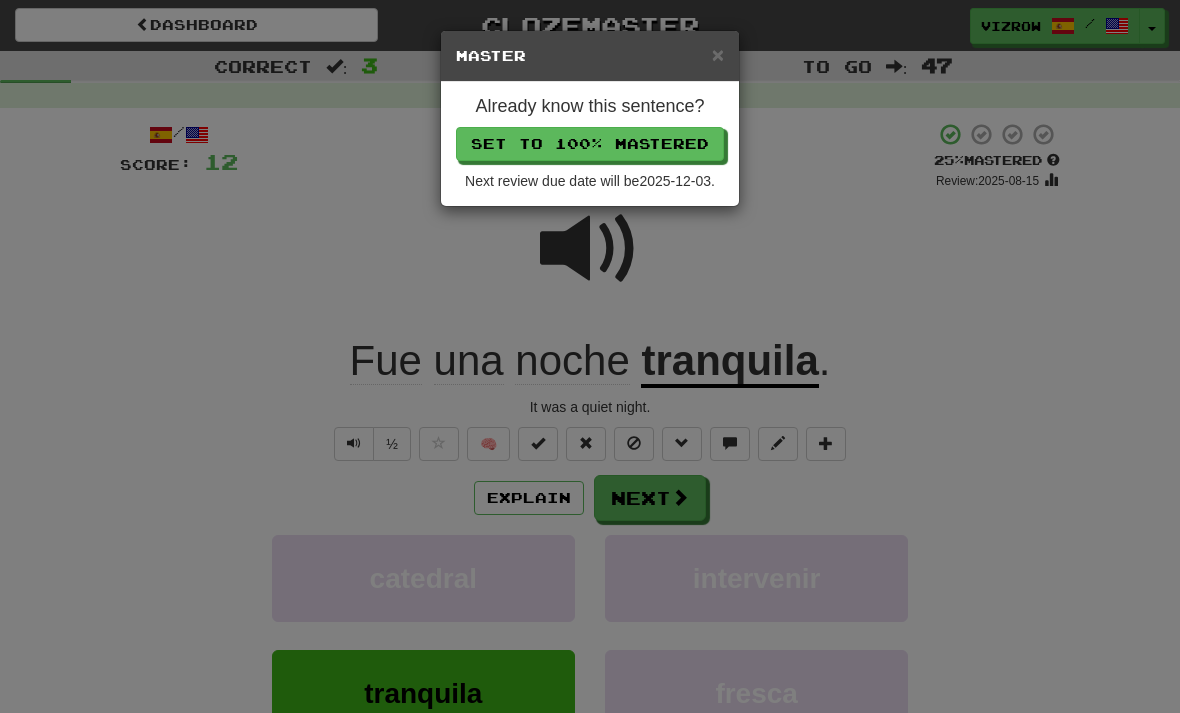 click on "Set to 100% Mastered" at bounding box center [590, 144] 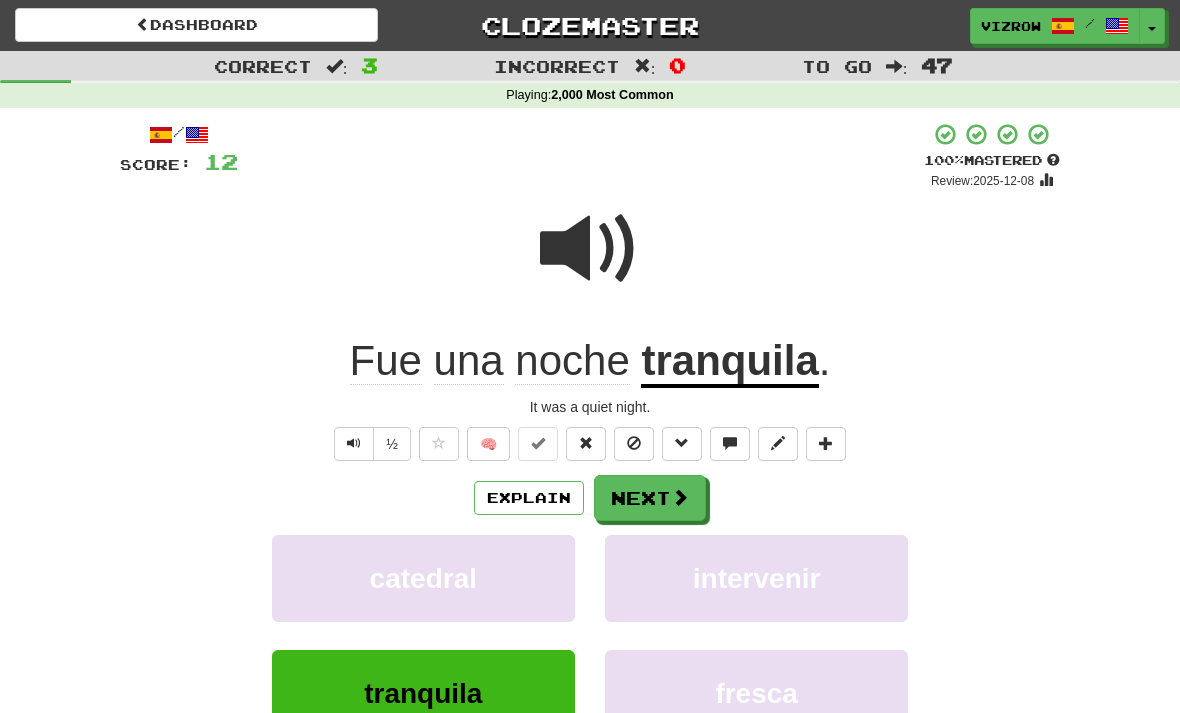click on "Next" at bounding box center (650, 498) 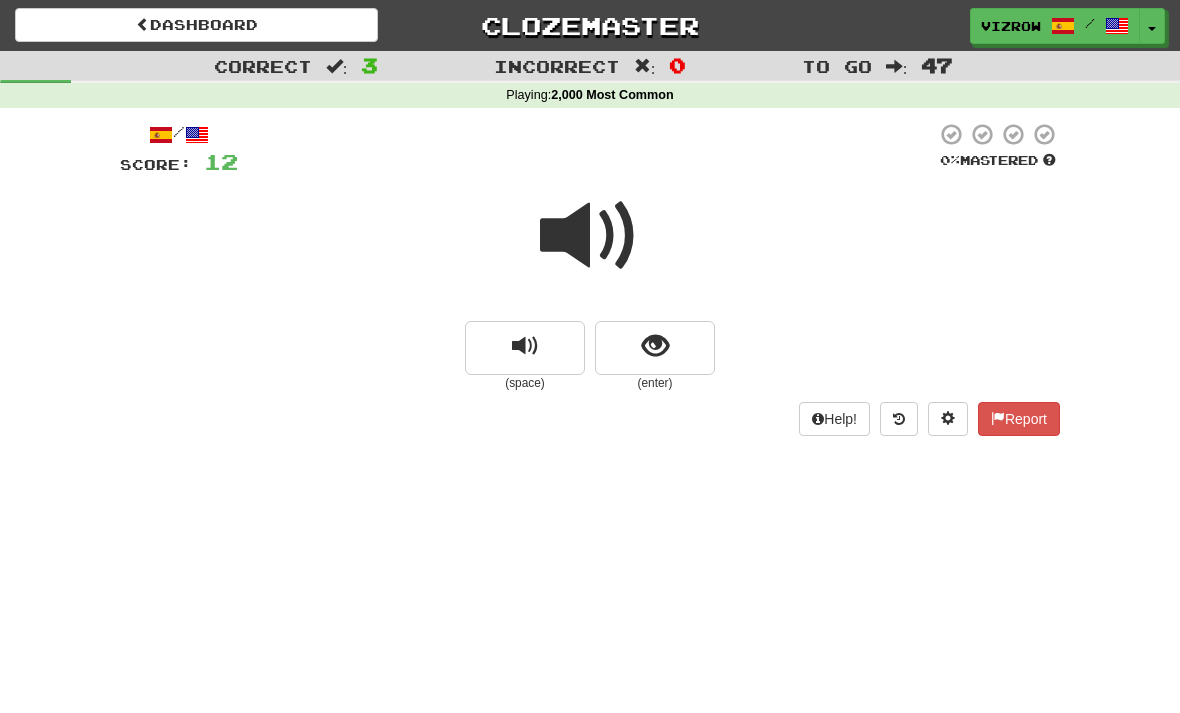 click at bounding box center (655, 348) 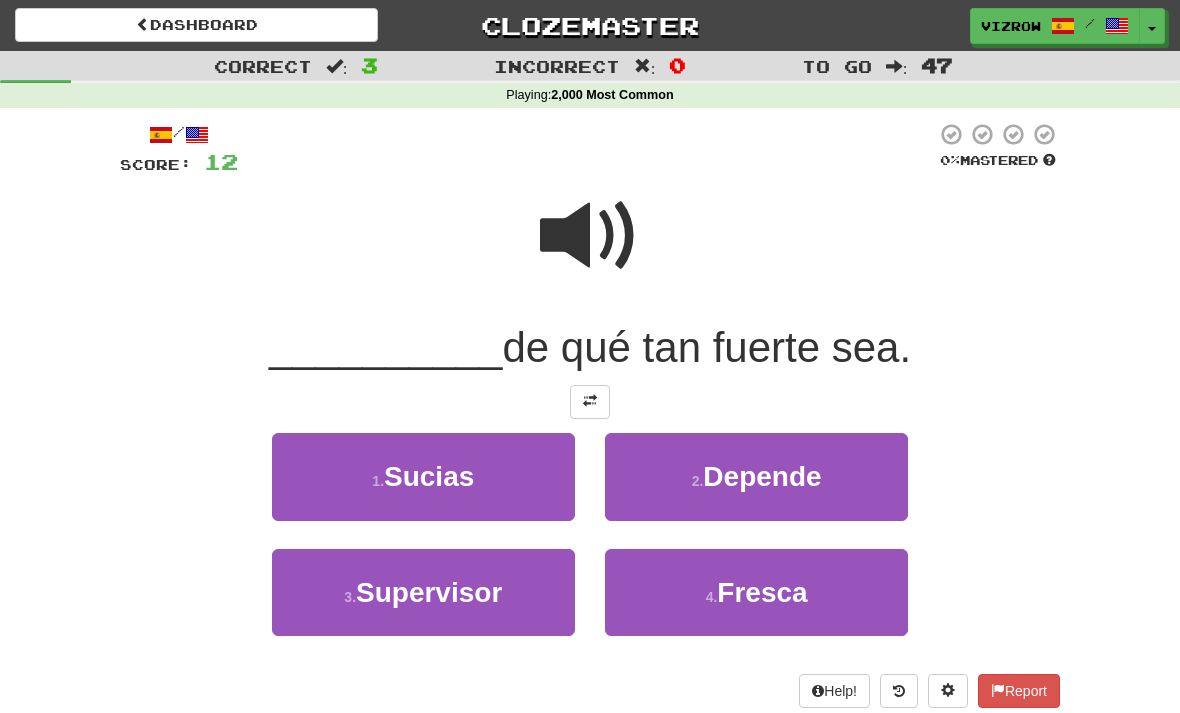 click on "Depende" at bounding box center [762, 476] 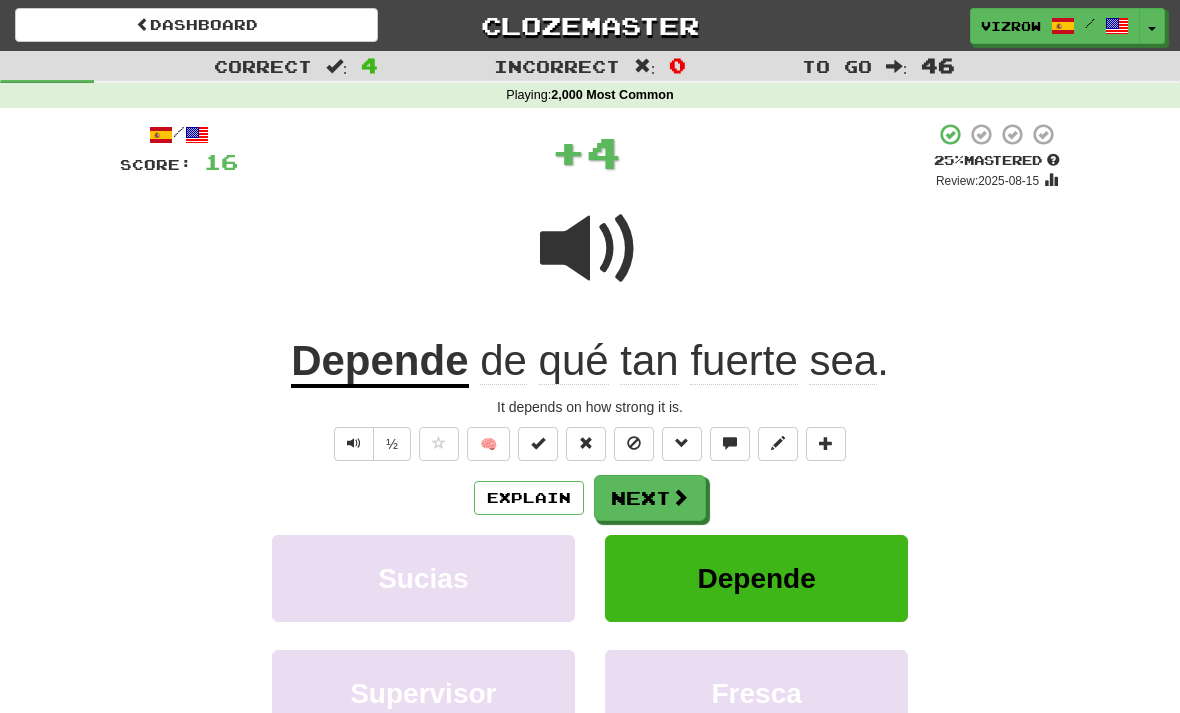 click at bounding box center [538, 443] 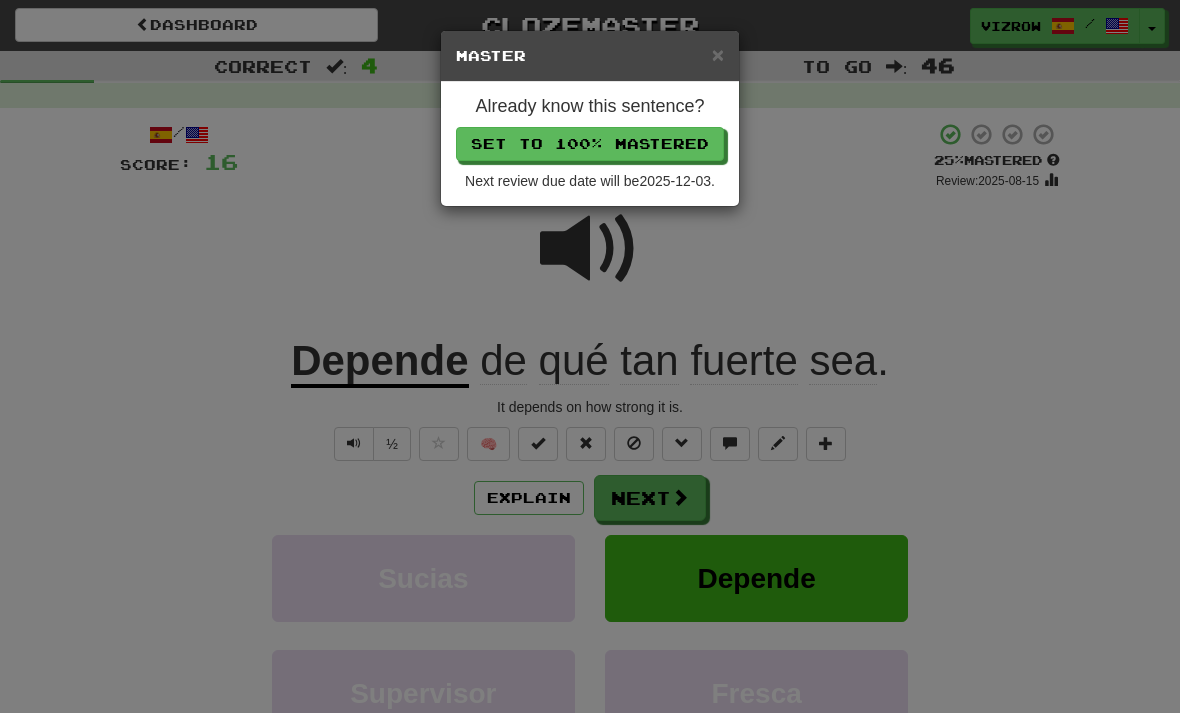 click on "Set to 100% Mastered" at bounding box center [590, 144] 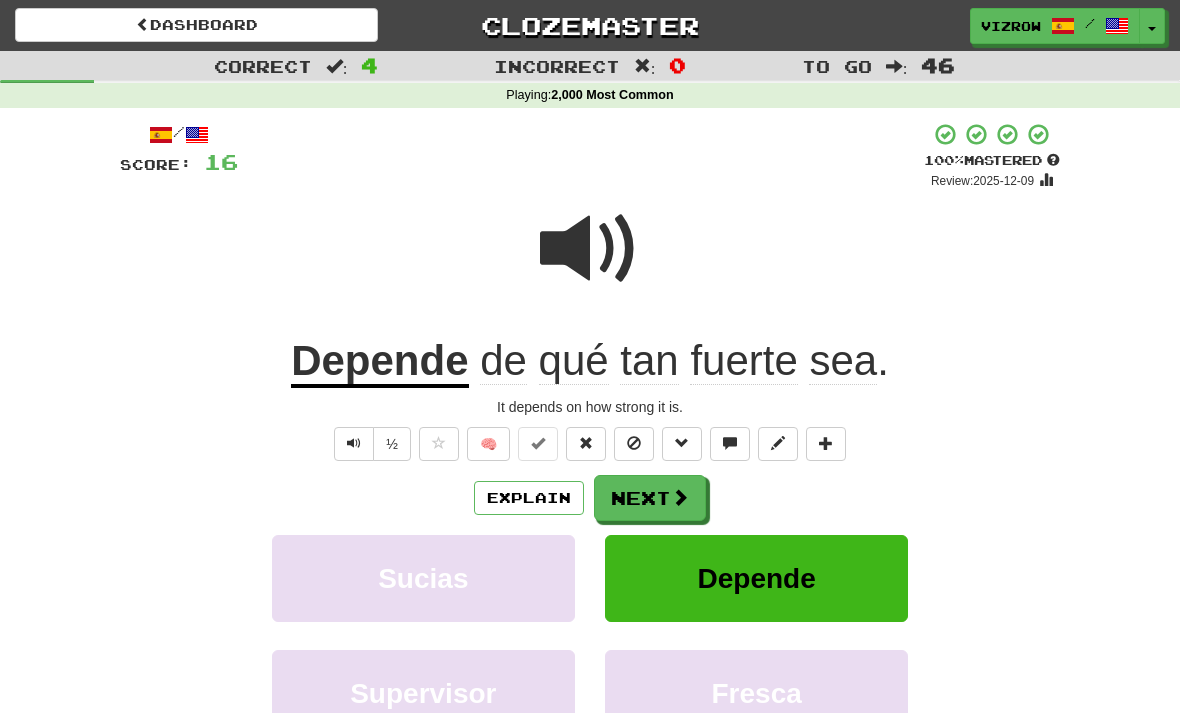 click on "Next" at bounding box center [650, 498] 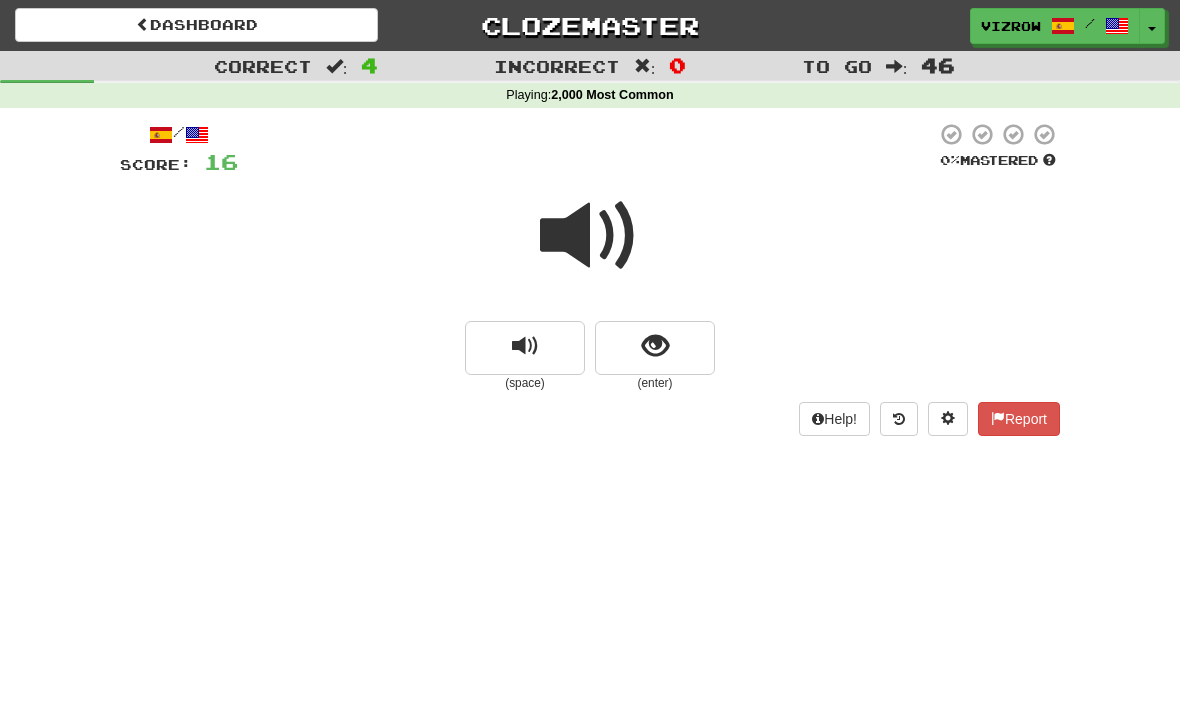 click at bounding box center (655, 346) 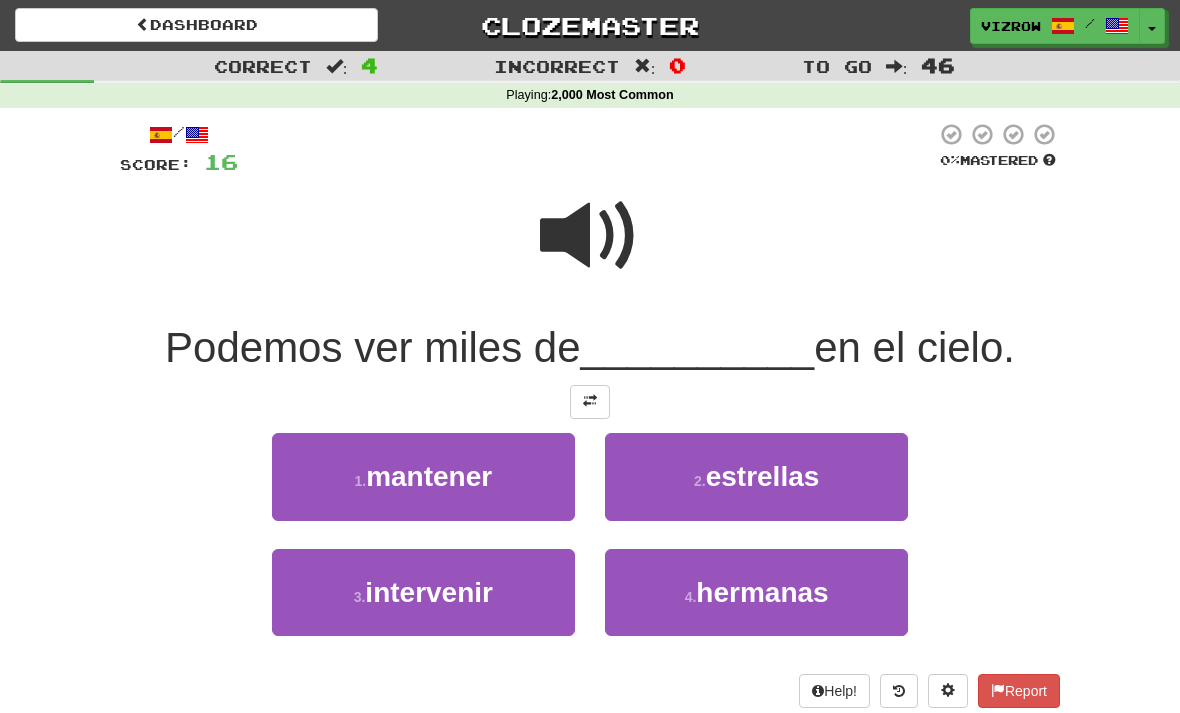 click on "2 .  estrellas" at bounding box center (756, 476) 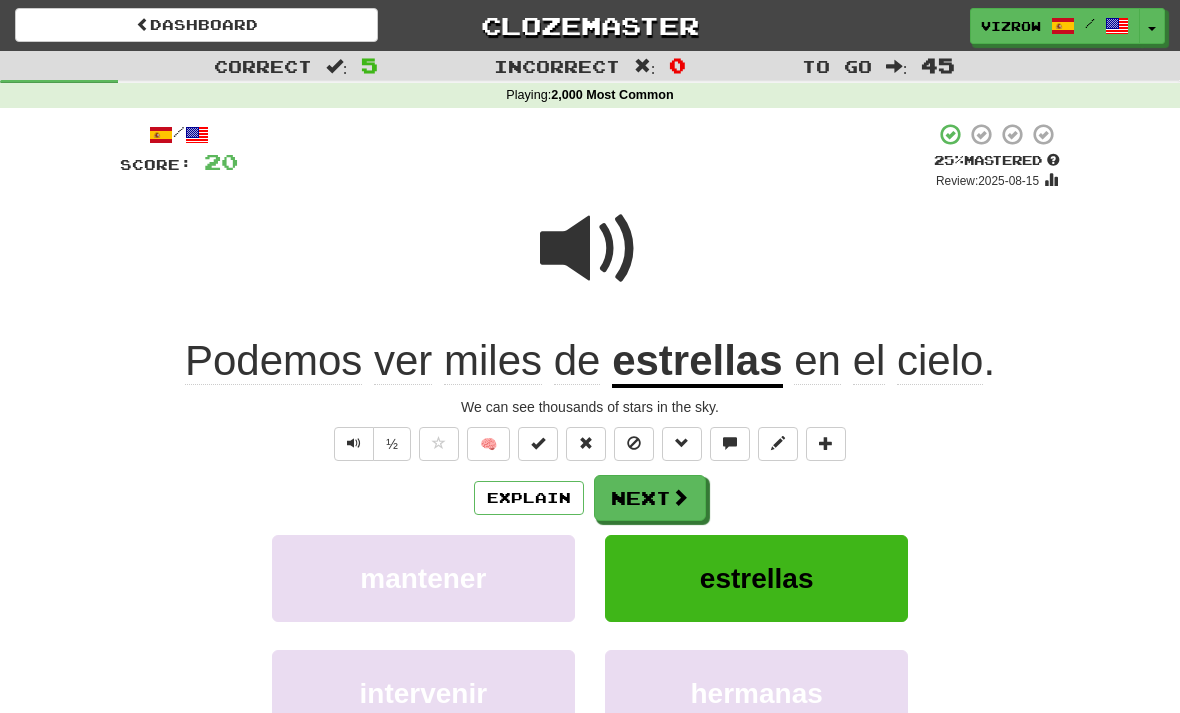 click at bounding box center (538, 444) 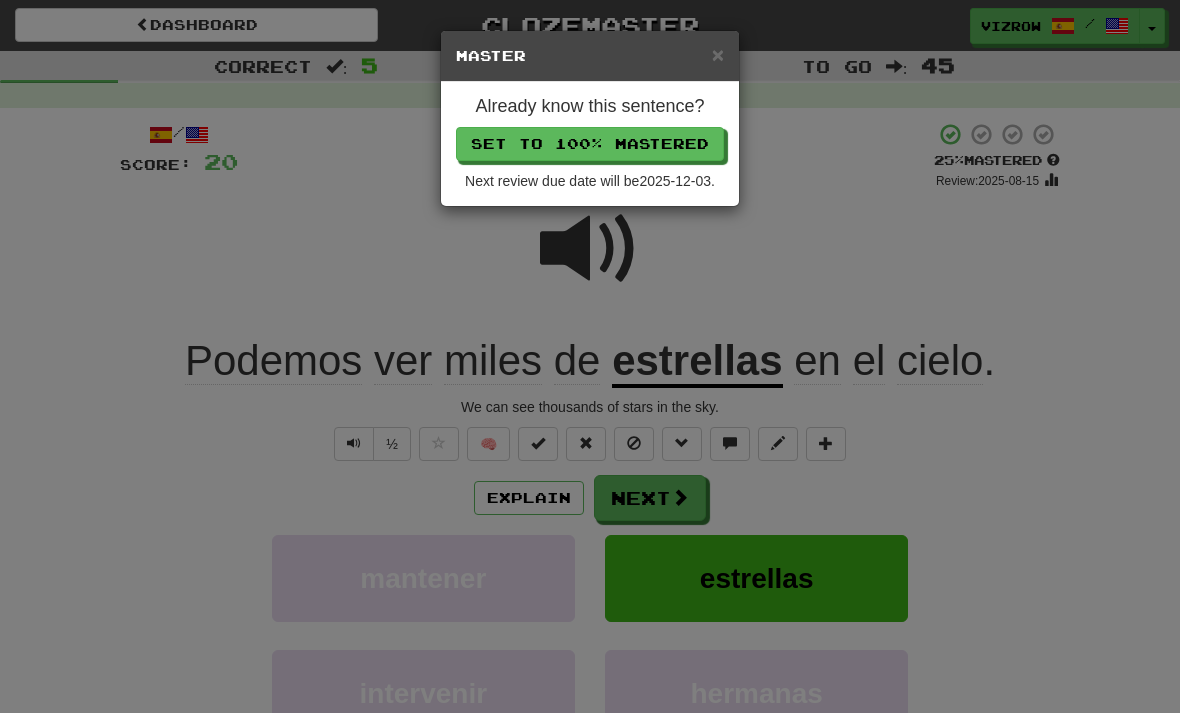 click on "Set to 100% Mastered" at bounding box center (590, 144) 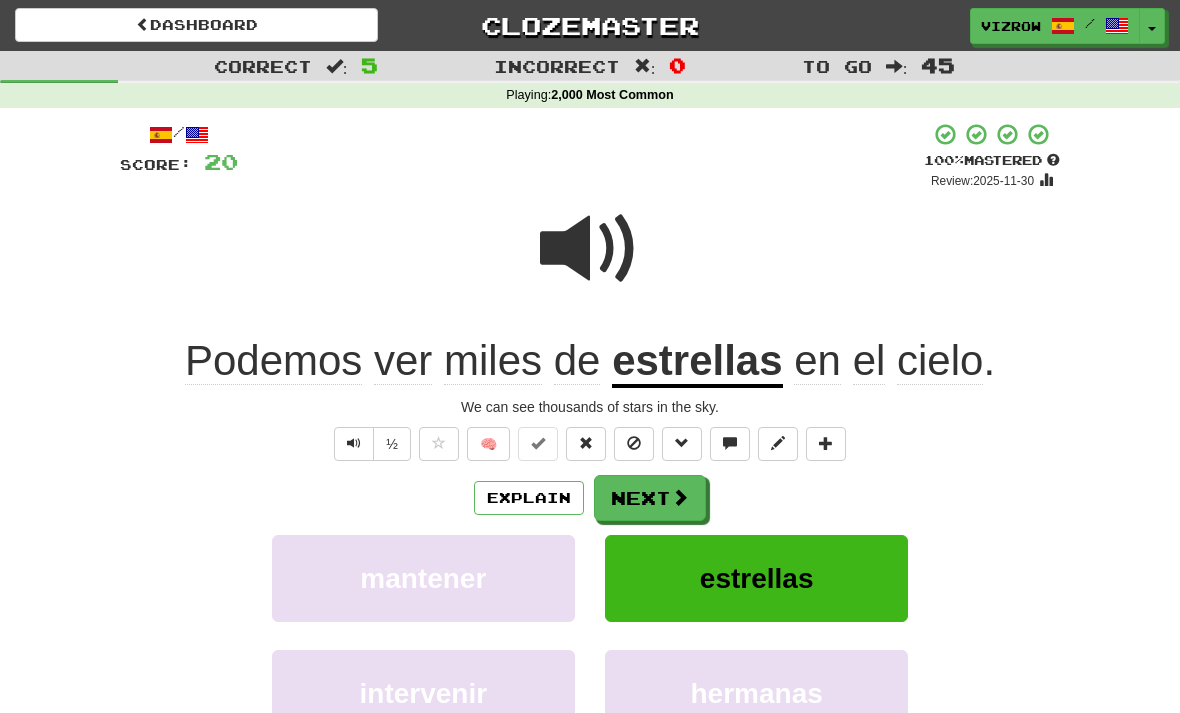 click at bounding box center [680, 497] 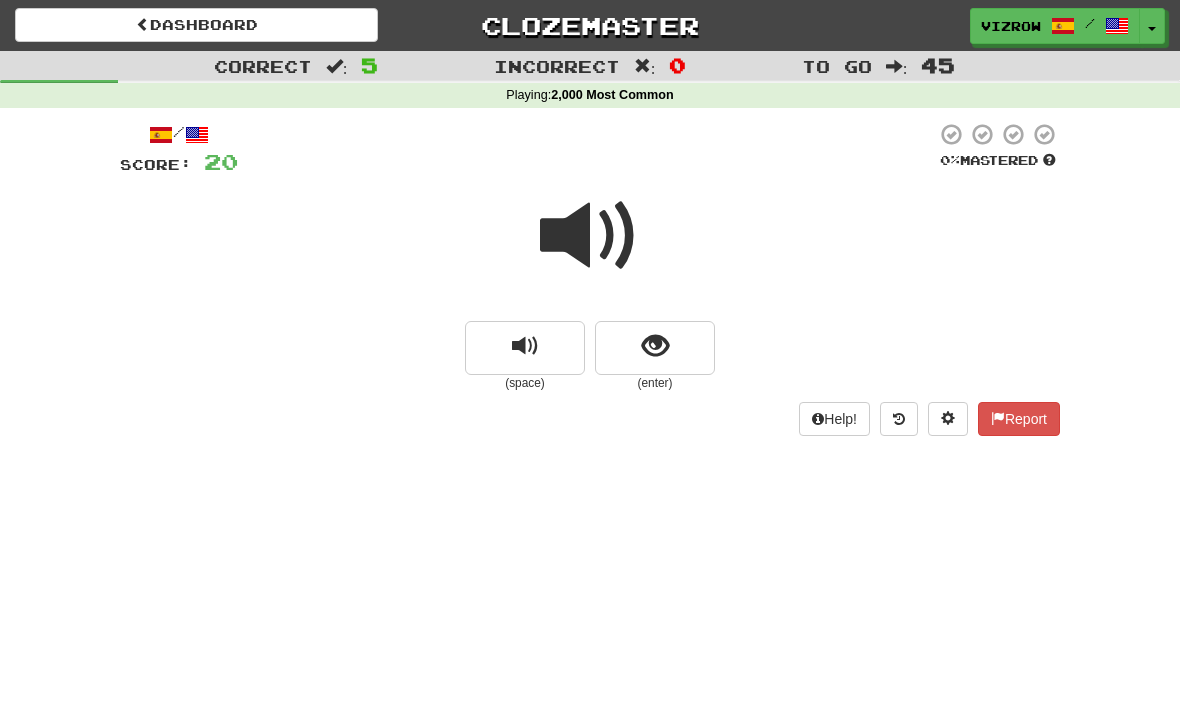 click at bounding box center [655, 348] 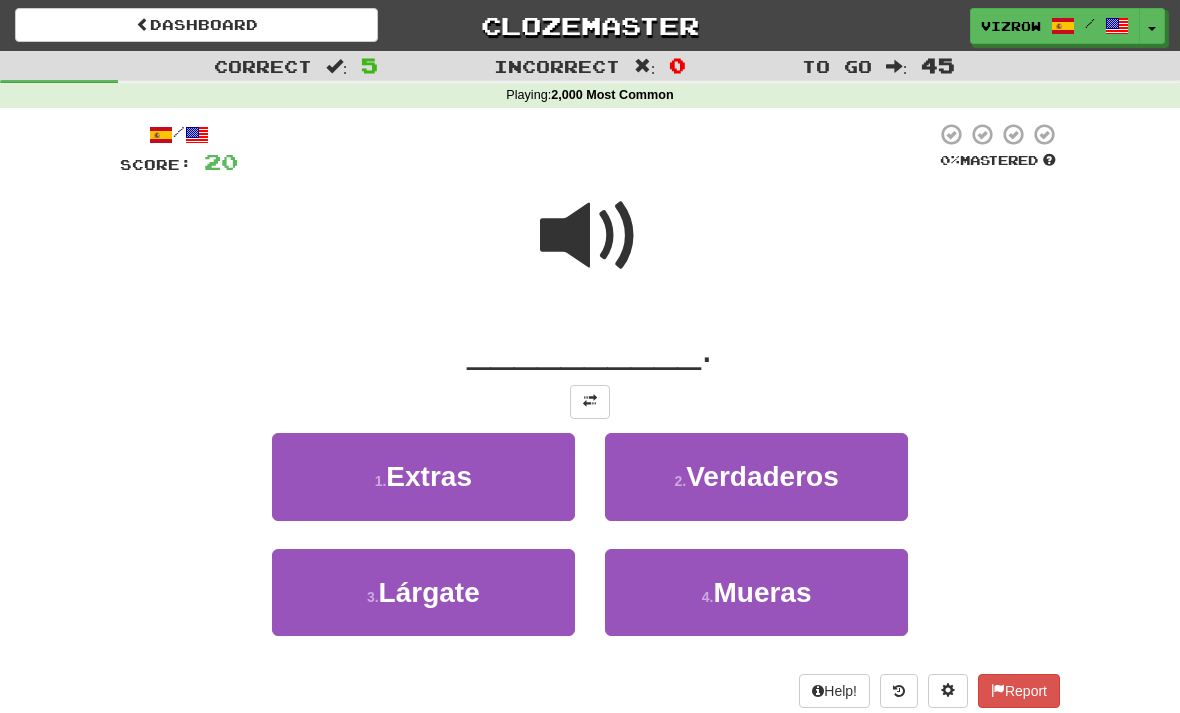 click on "3 .  Lárgate" at bounding box center [423, 592] 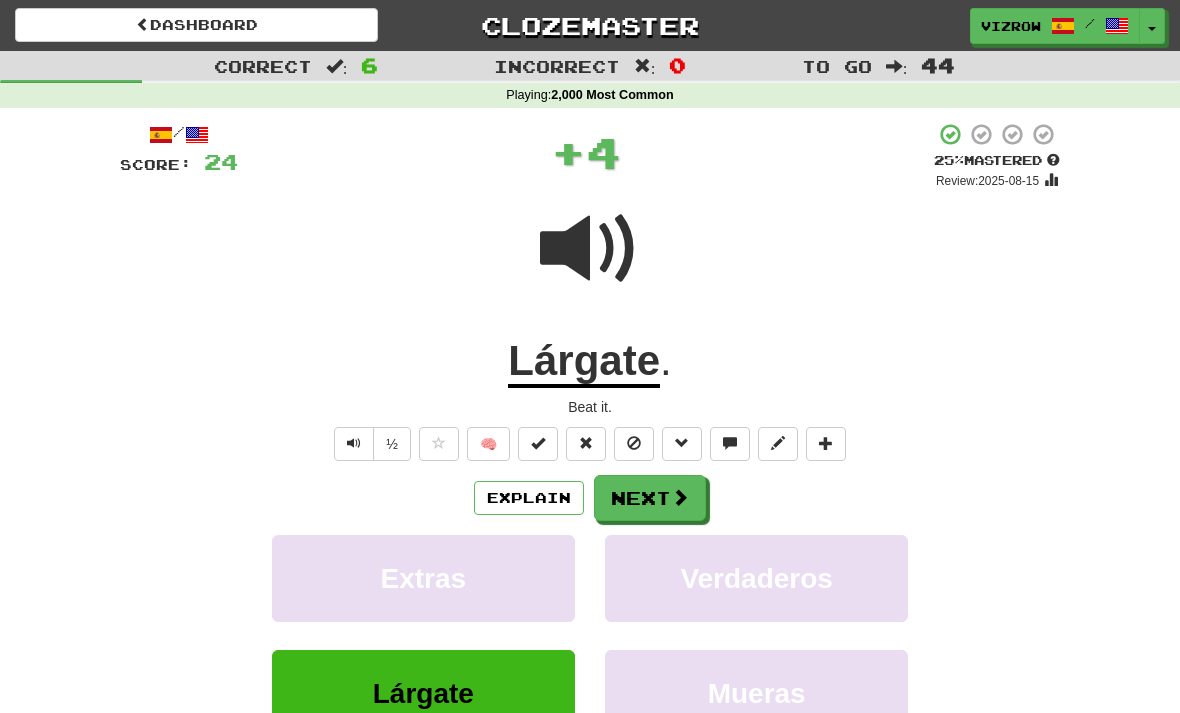 click at bounding box center (634, 443) 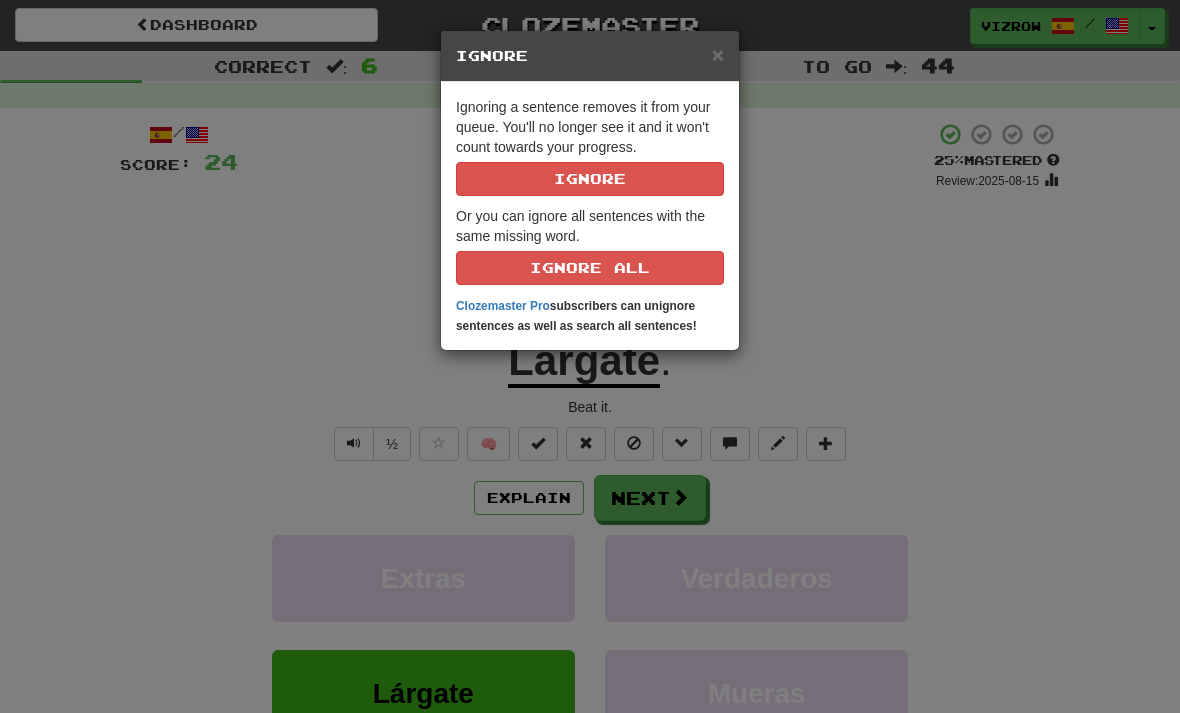 click on "Ignore" at bounding box center (590, 179) 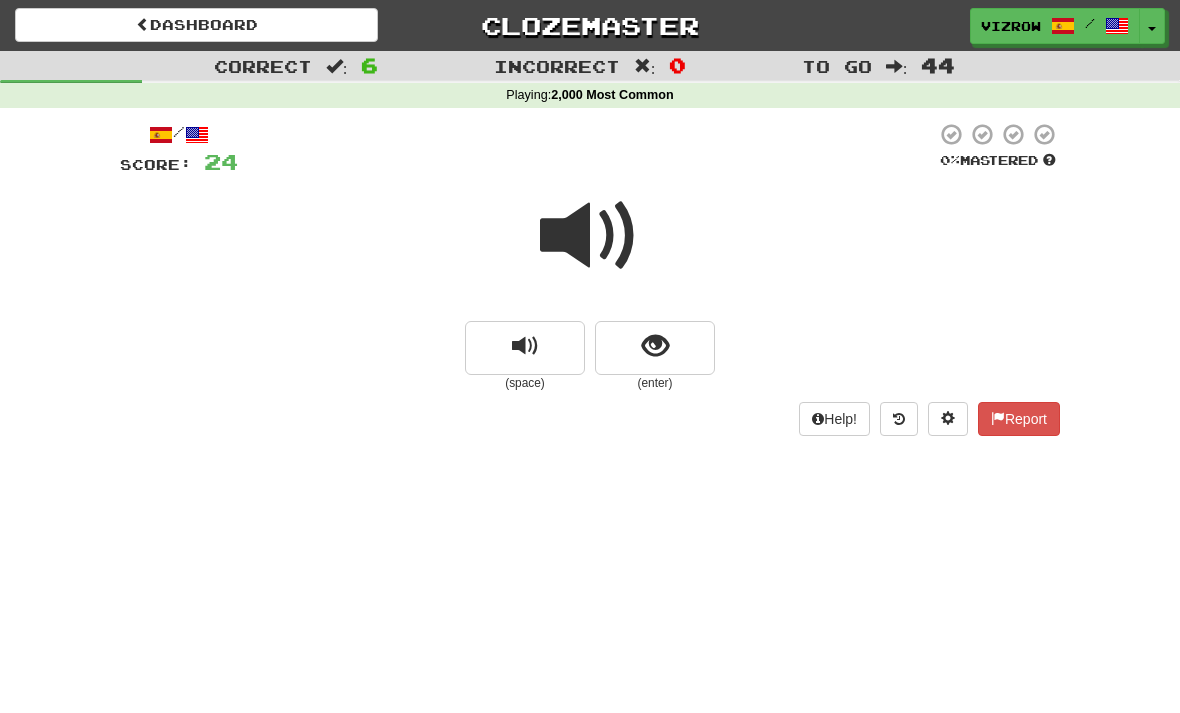 click at bounding box center (655, 348) 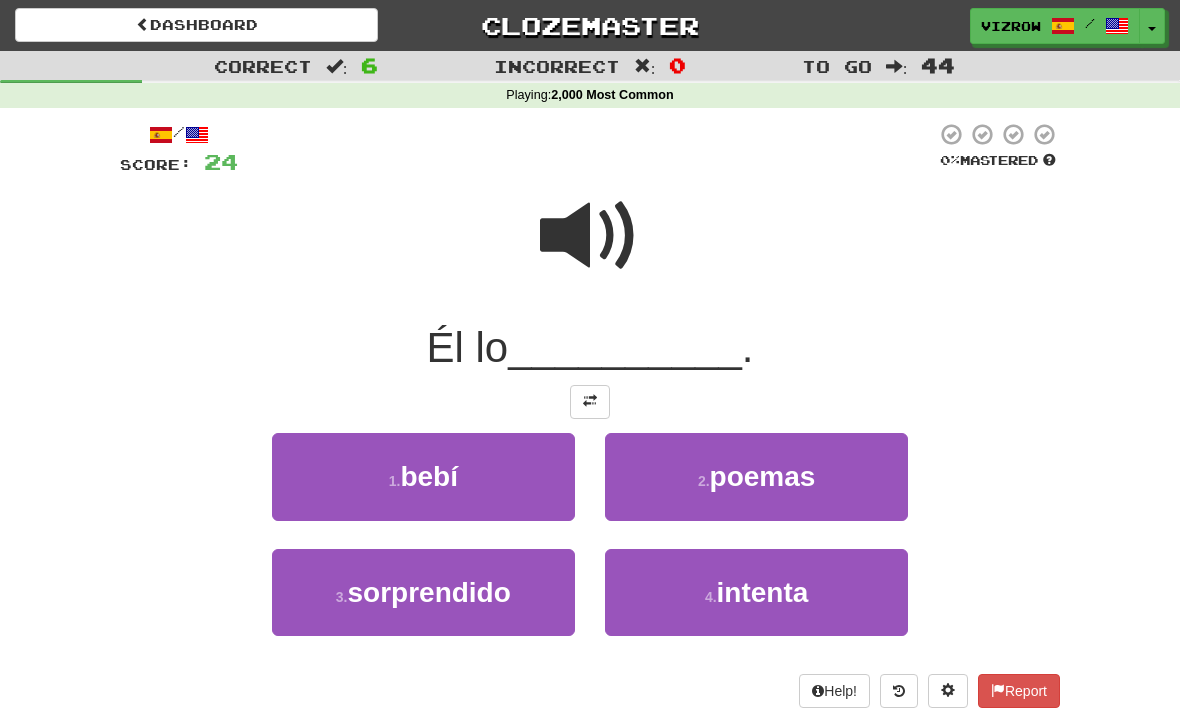 click on "intenta" at bounding box center (763, 592) 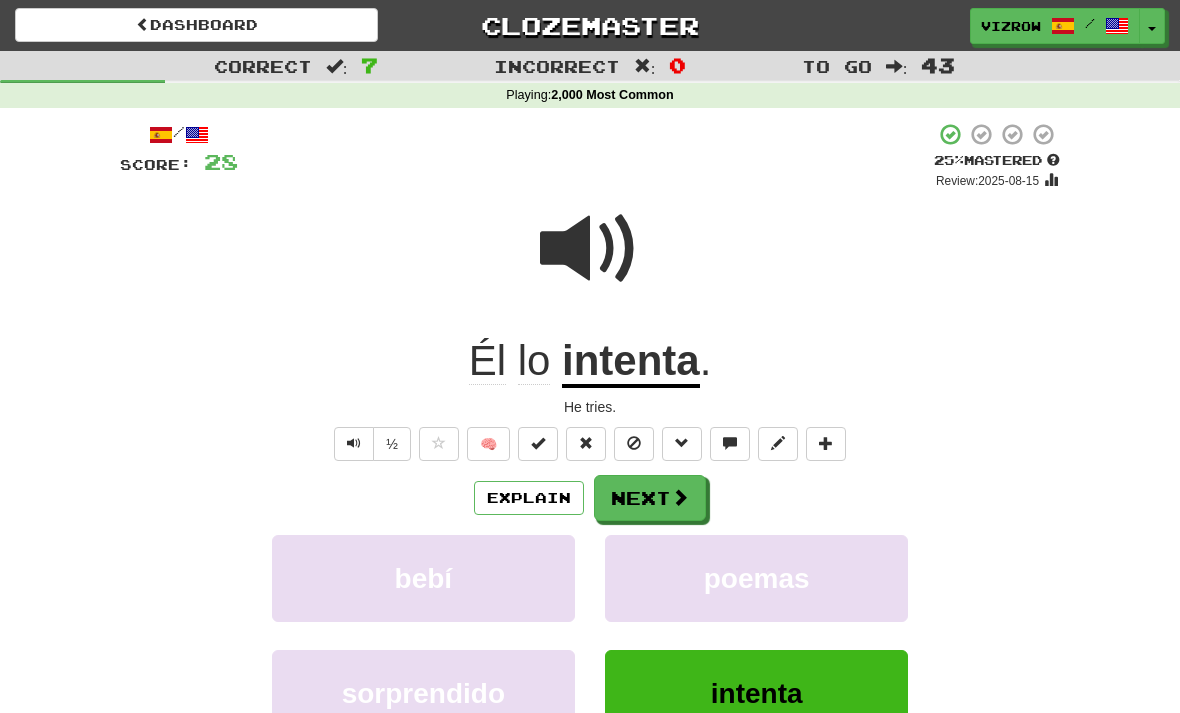 click at bounding box center (538, 443) 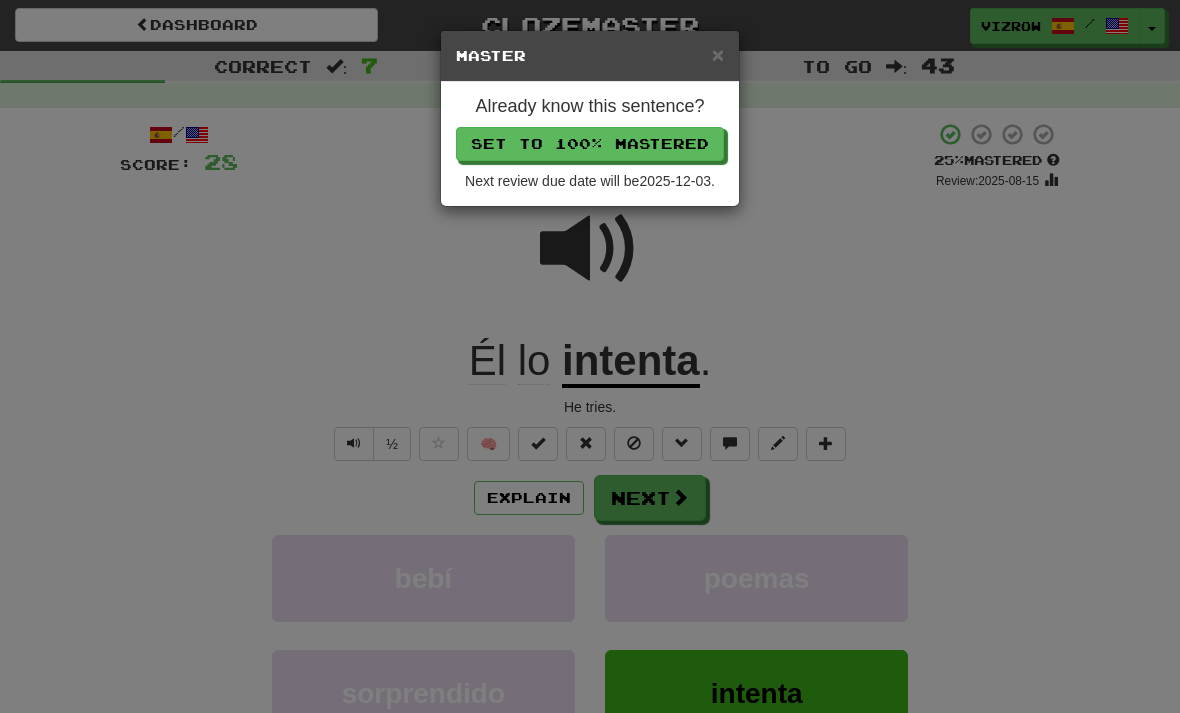 click on "Next review due date will be  2025-12-03 ." at bounding box center [590, 181] 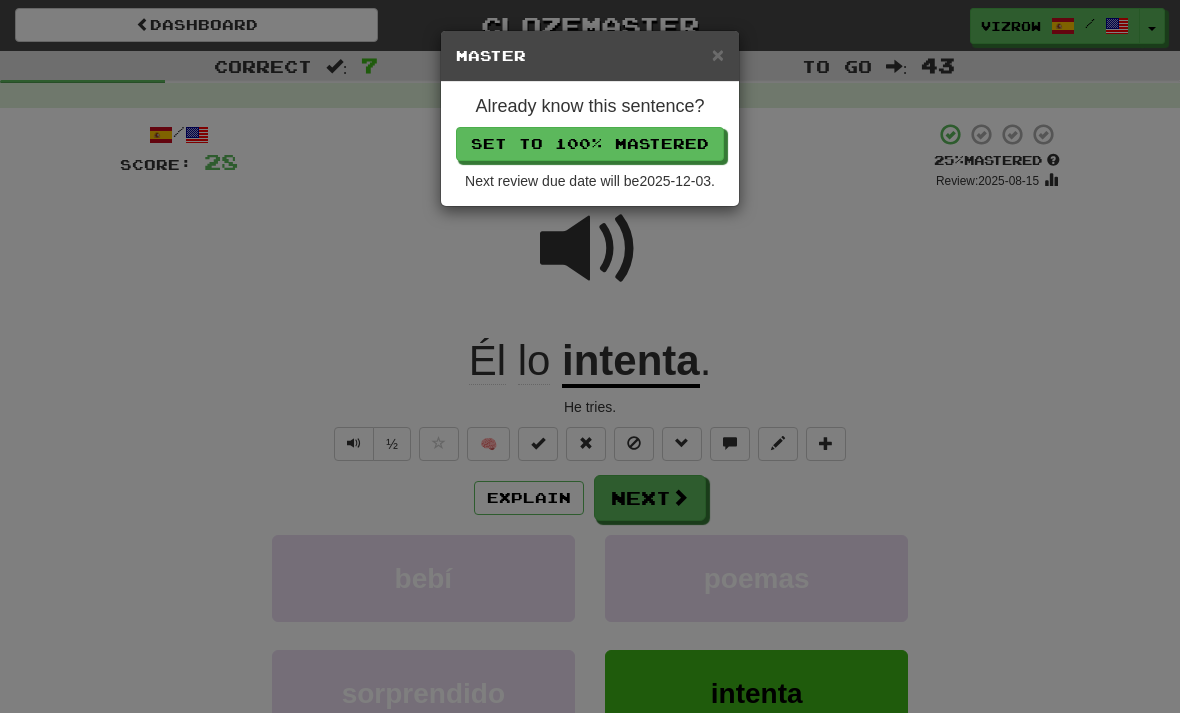 click on "Set to 100% Mastered" at bounding box center (590, 144) 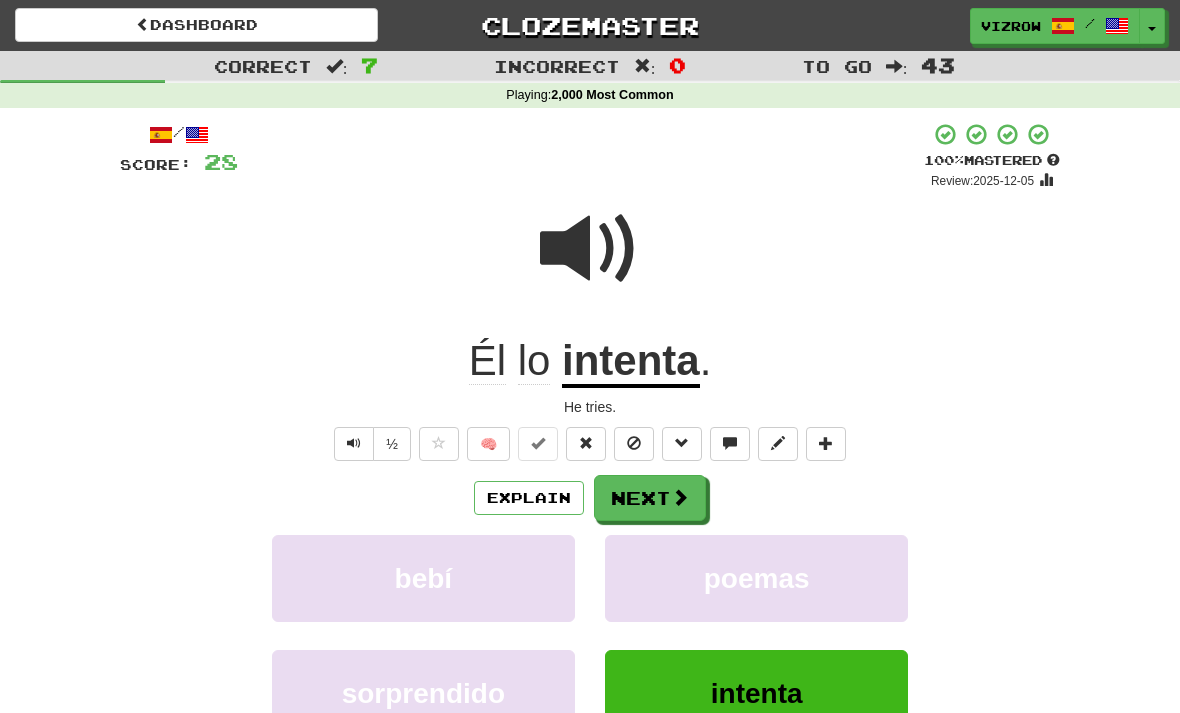 click at bounding box center (680, 497) 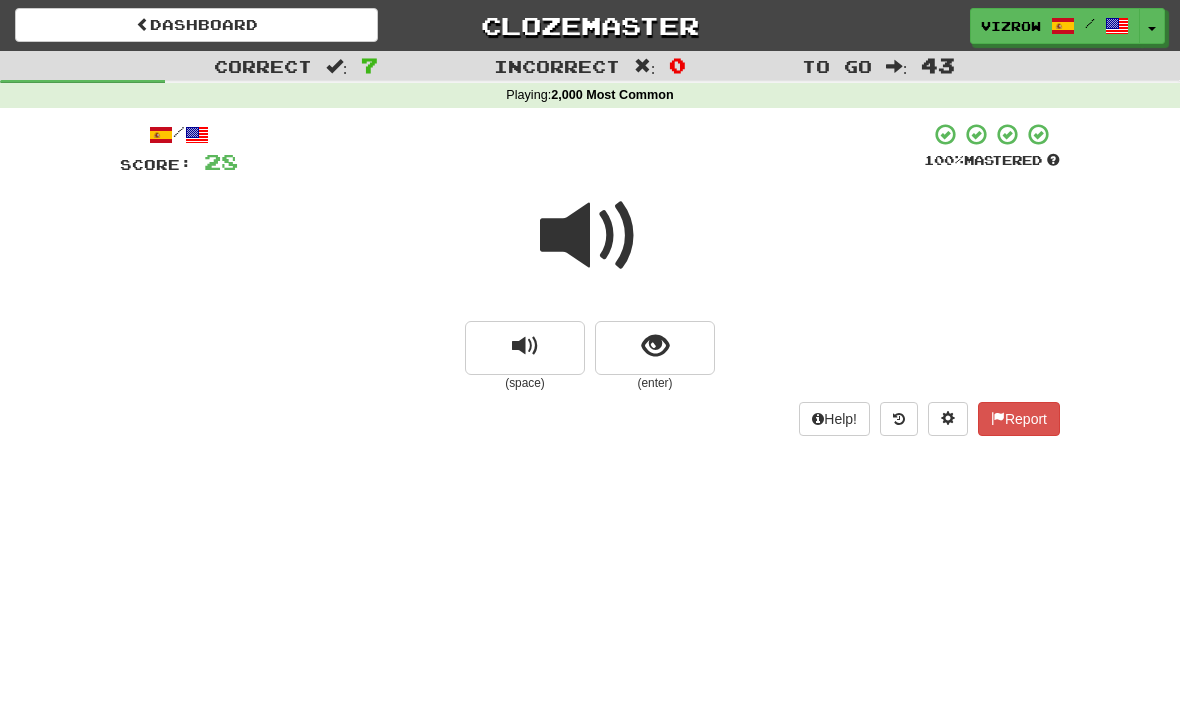 click at bounding box center [655, 346] 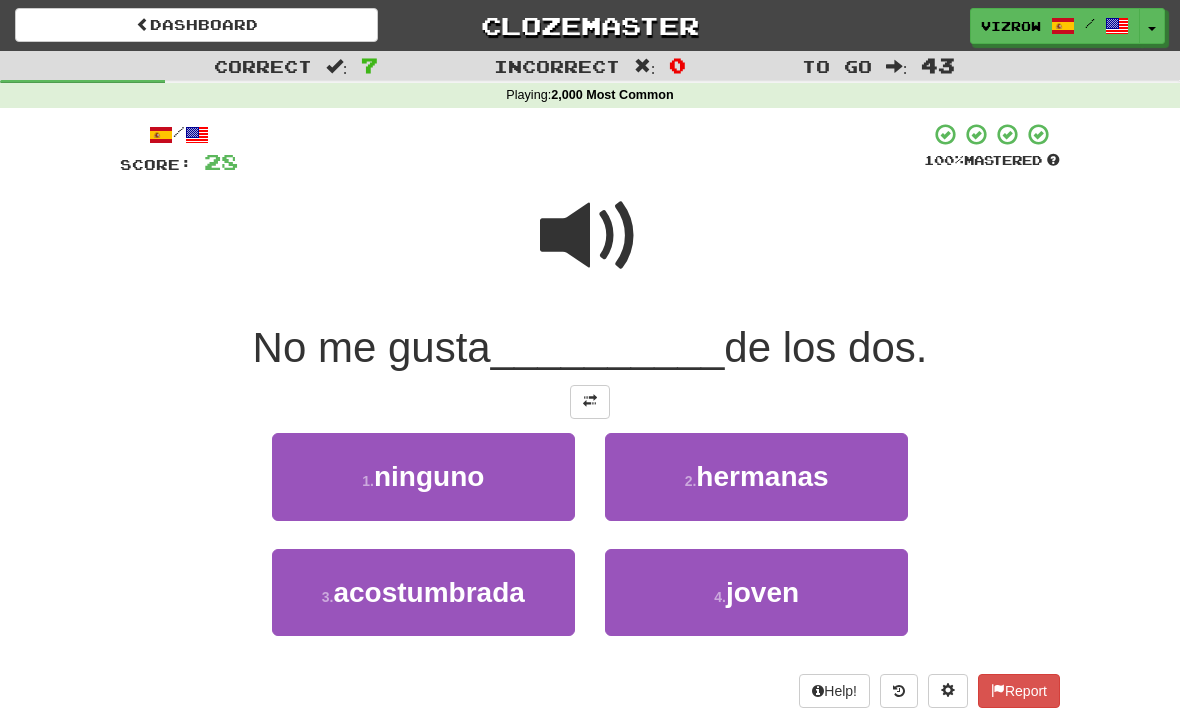 click on "ninguno" at bounding box center [429, 476] 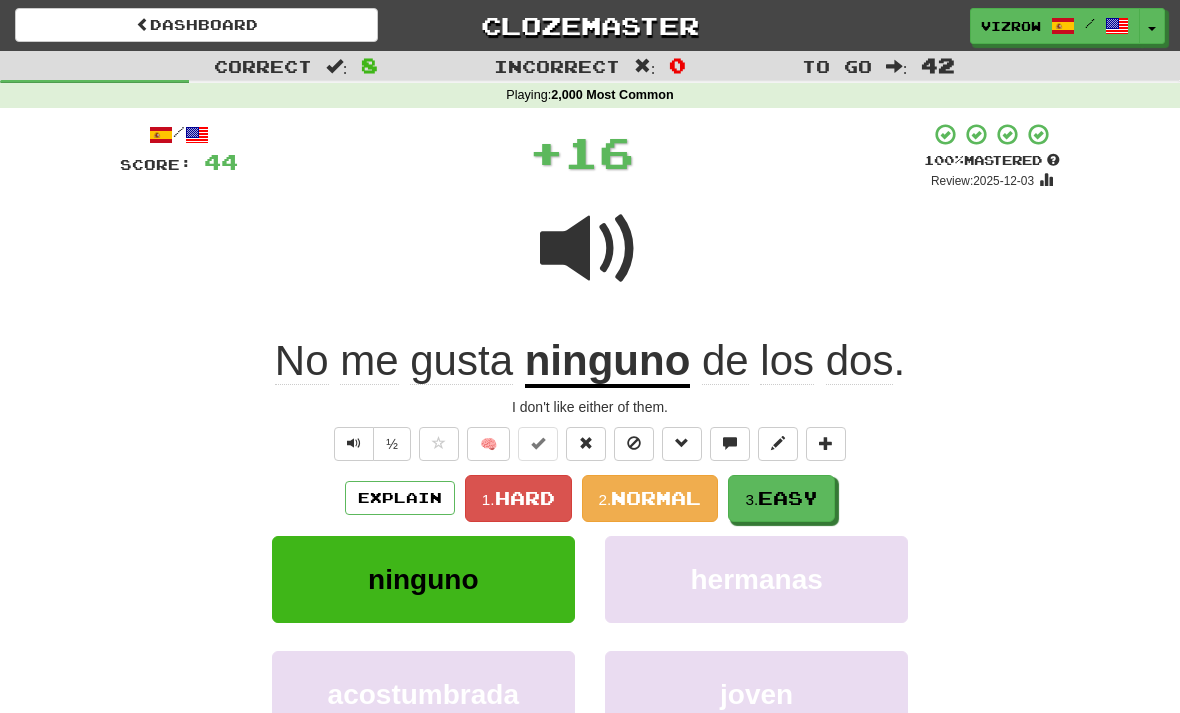 click on "Easy" at bounding box center [788, 498] 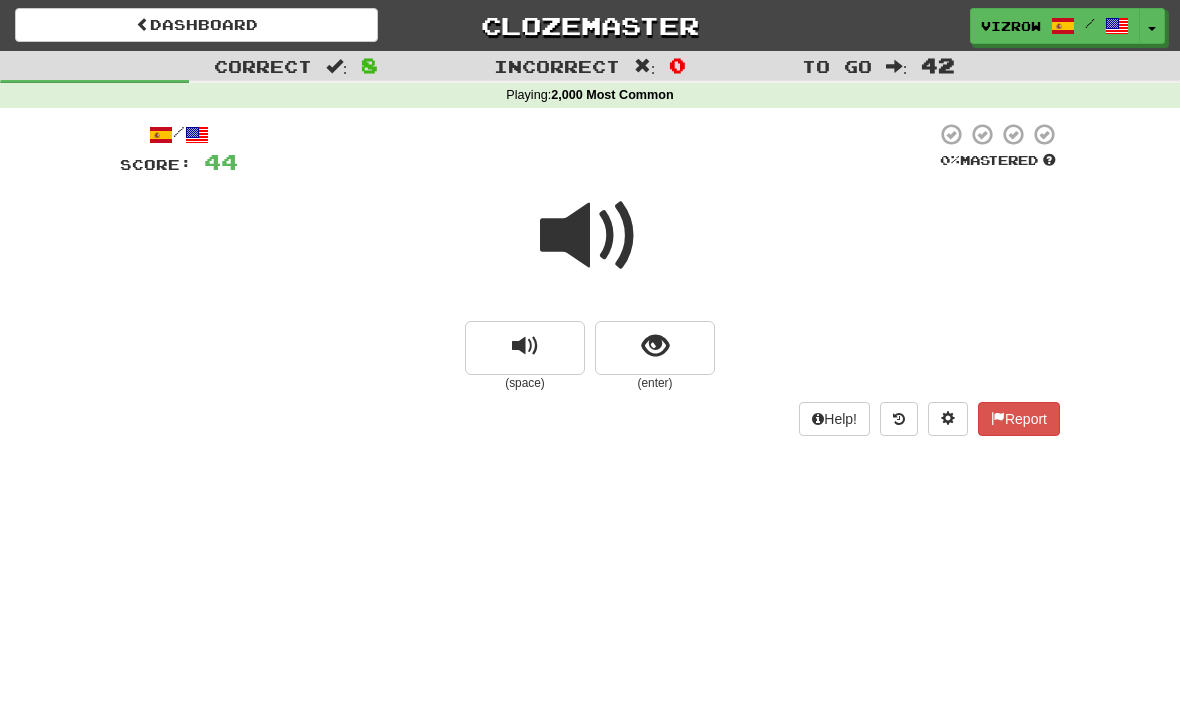 click at bounding box center [655, 348] 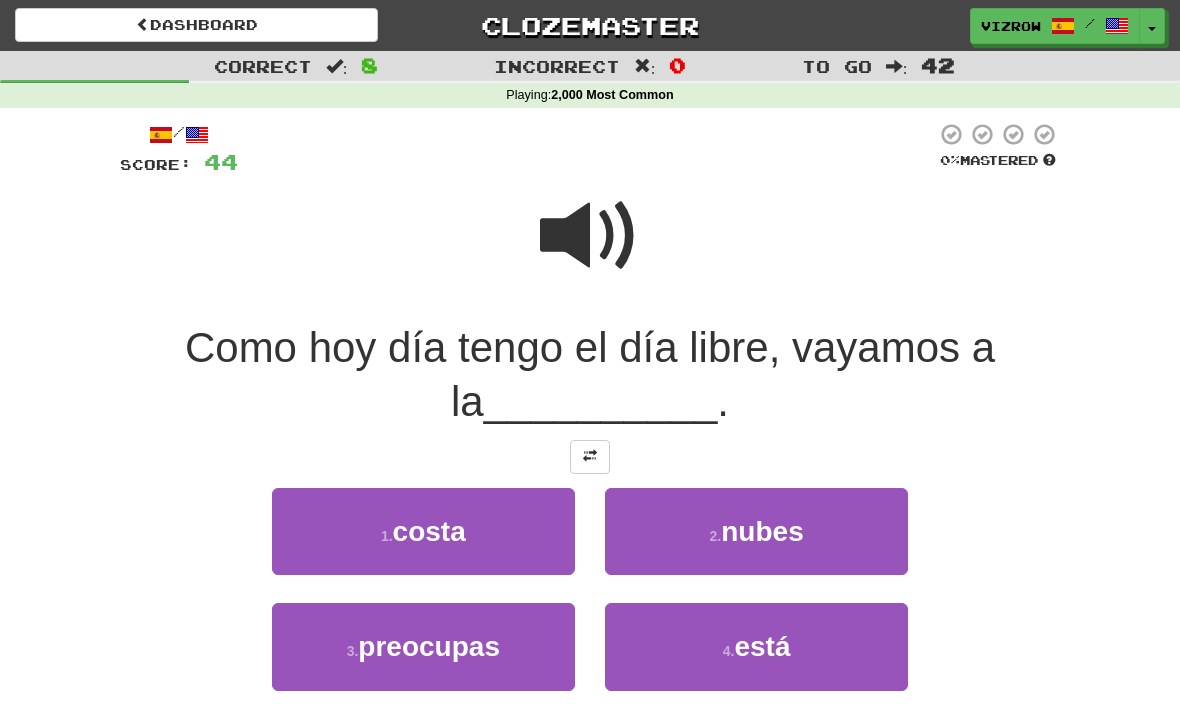 click on "1 .  costa" at bounding box center [423, 531] 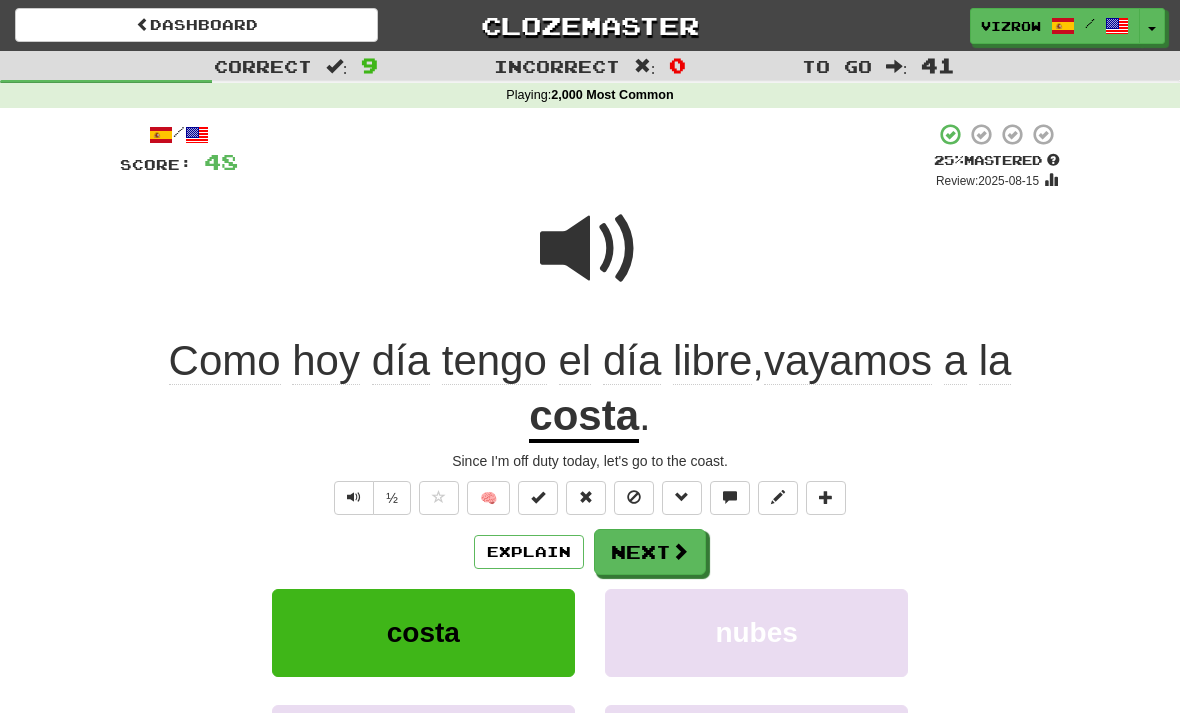 click at bounding box center [538, 497] 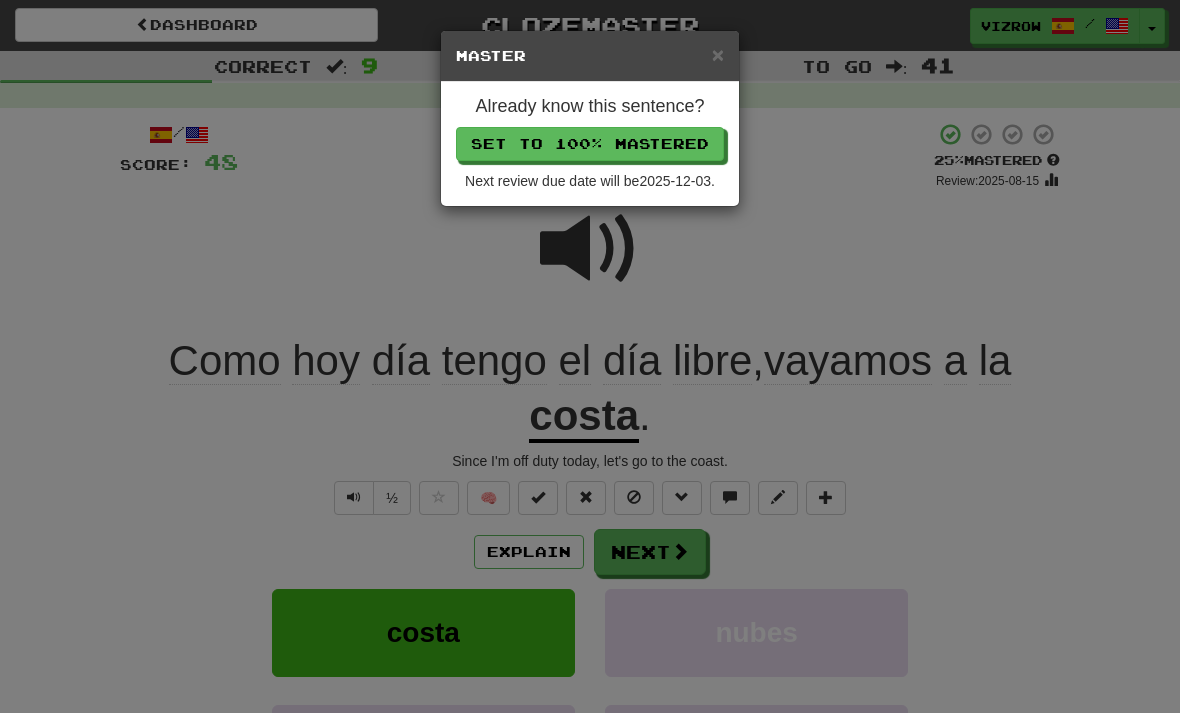 click on "Set to 100% Mastered" at bounding box center [590, 144] 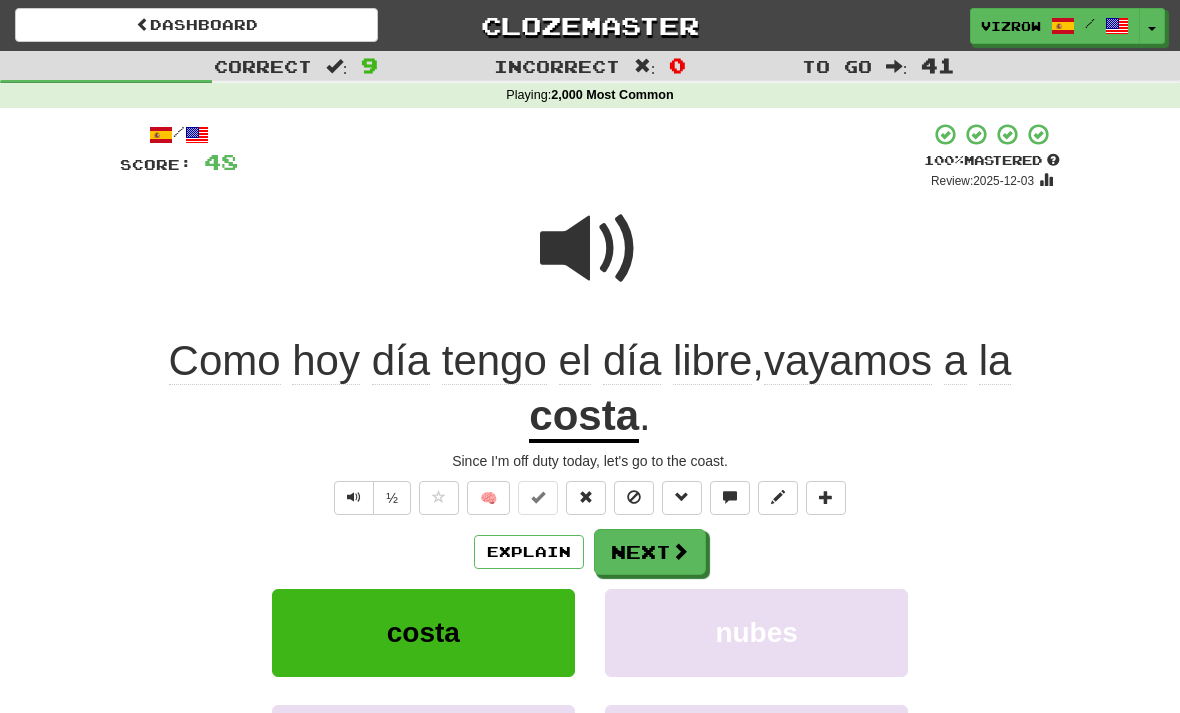 click on "Next" at bounding box center [650, 552] 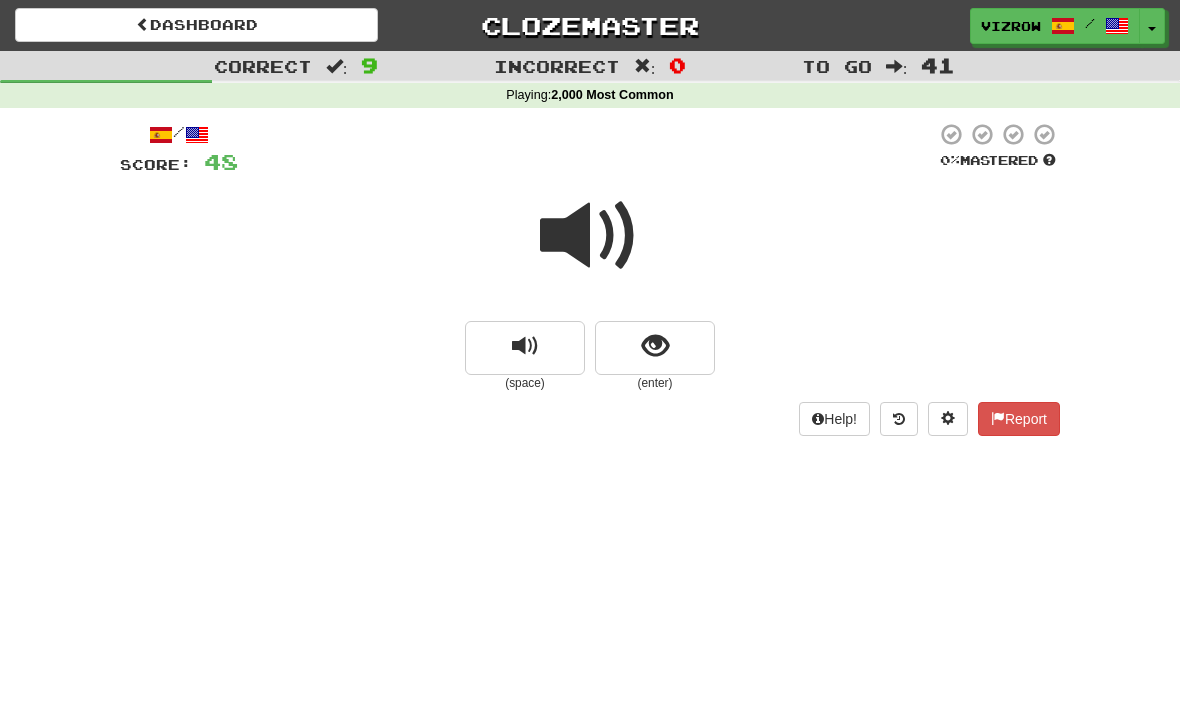 click at bounding box center [655, 348] 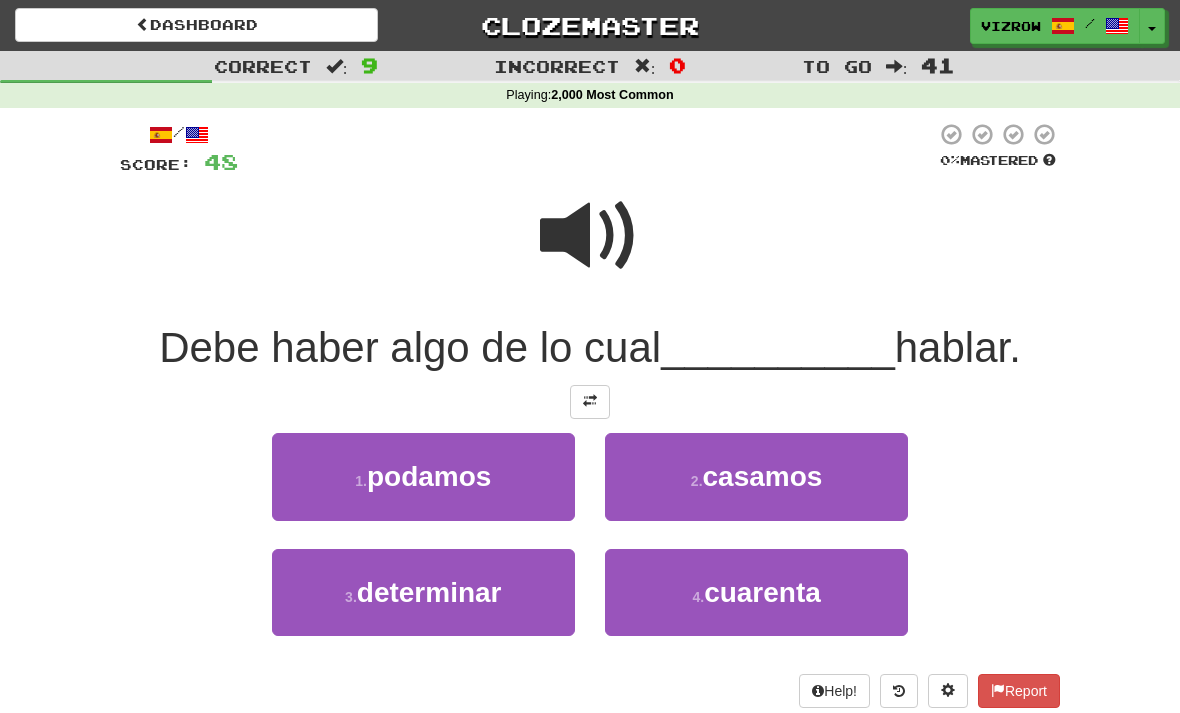 click at bounding box center [590, 236] 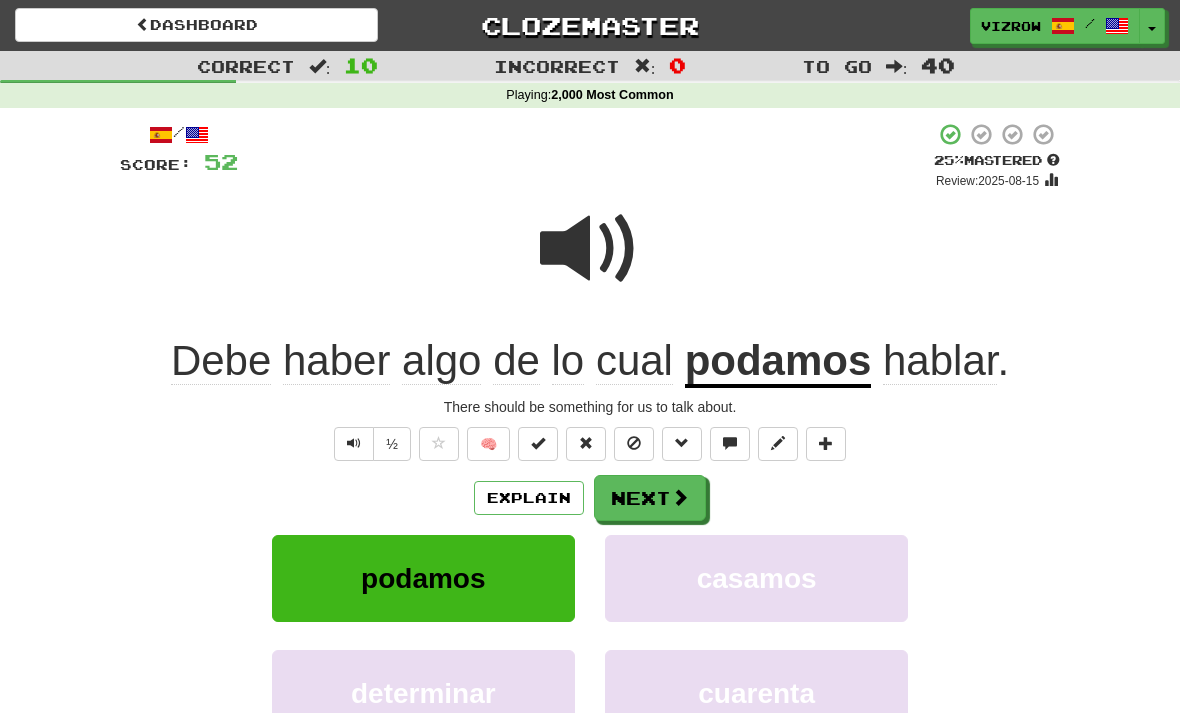 click at bounding box center (538, 443) 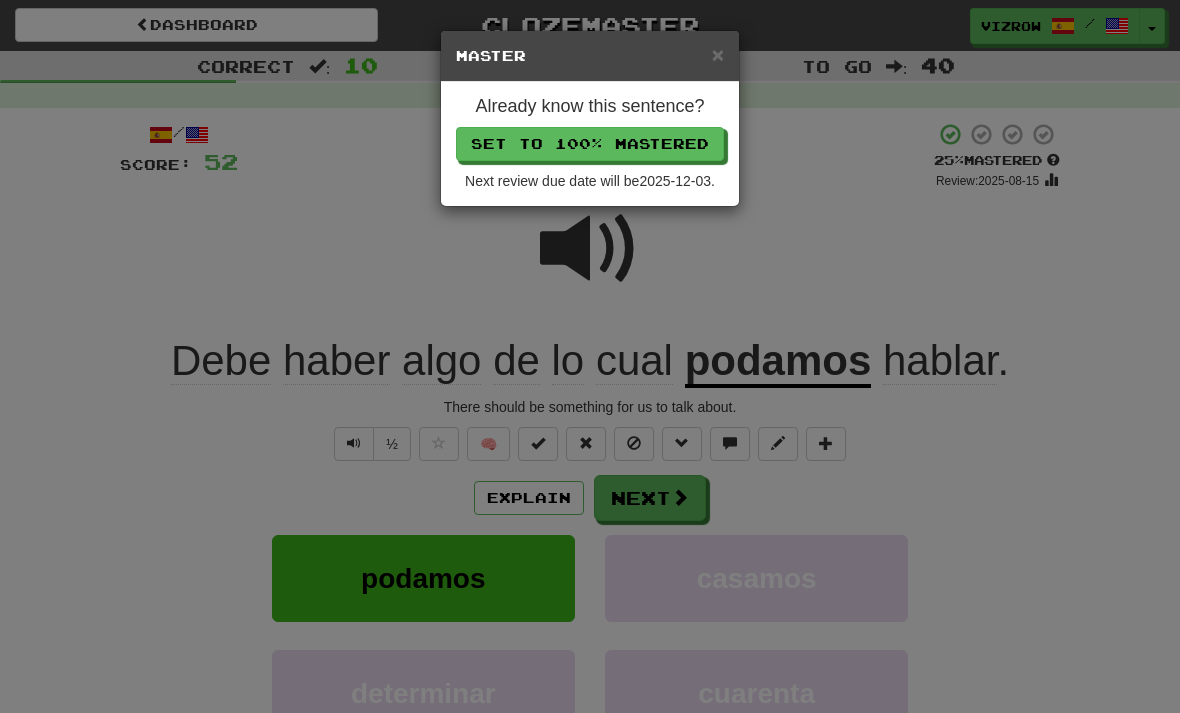 click on "Set to 100% Mastered" at bounding box center [590, 144] 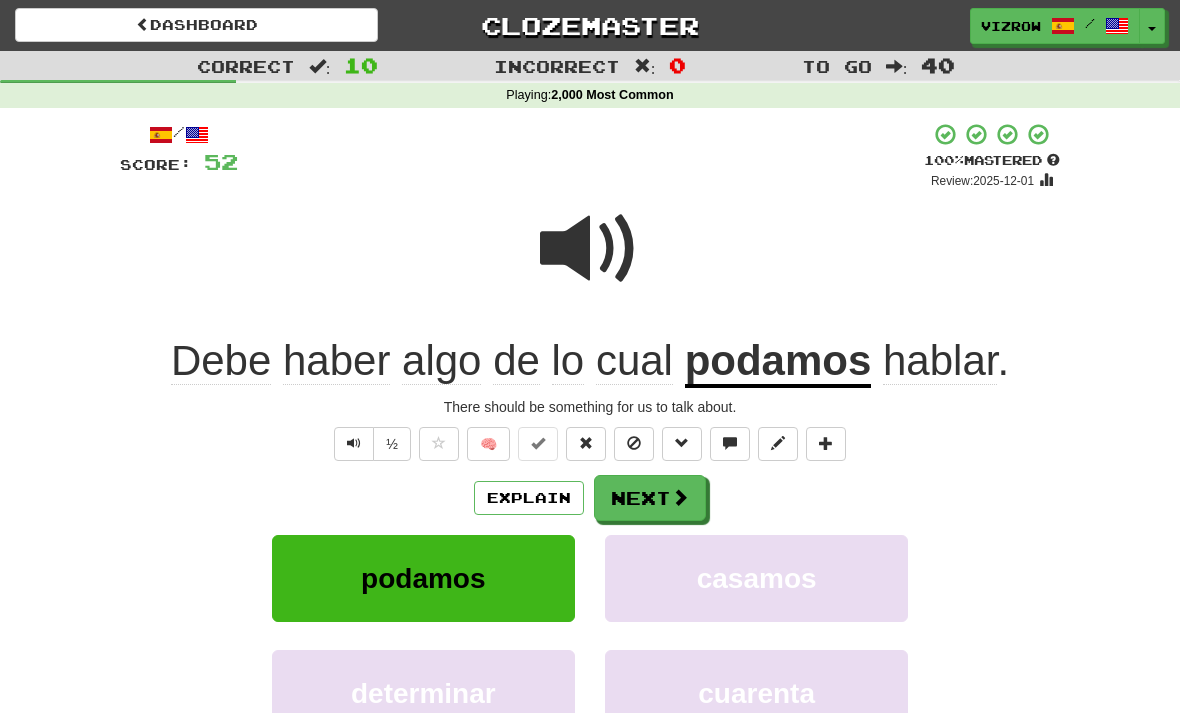 click on "Next" at bounding box center [650, 498] 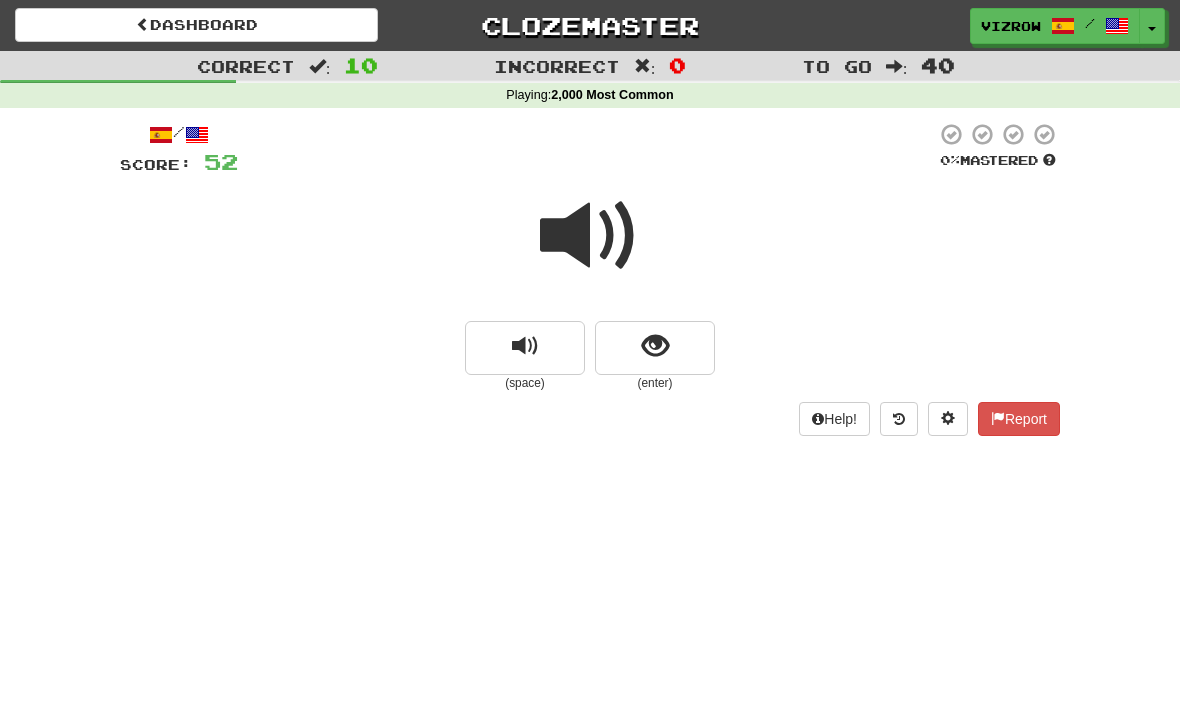 click at bounding box center [655, 348] 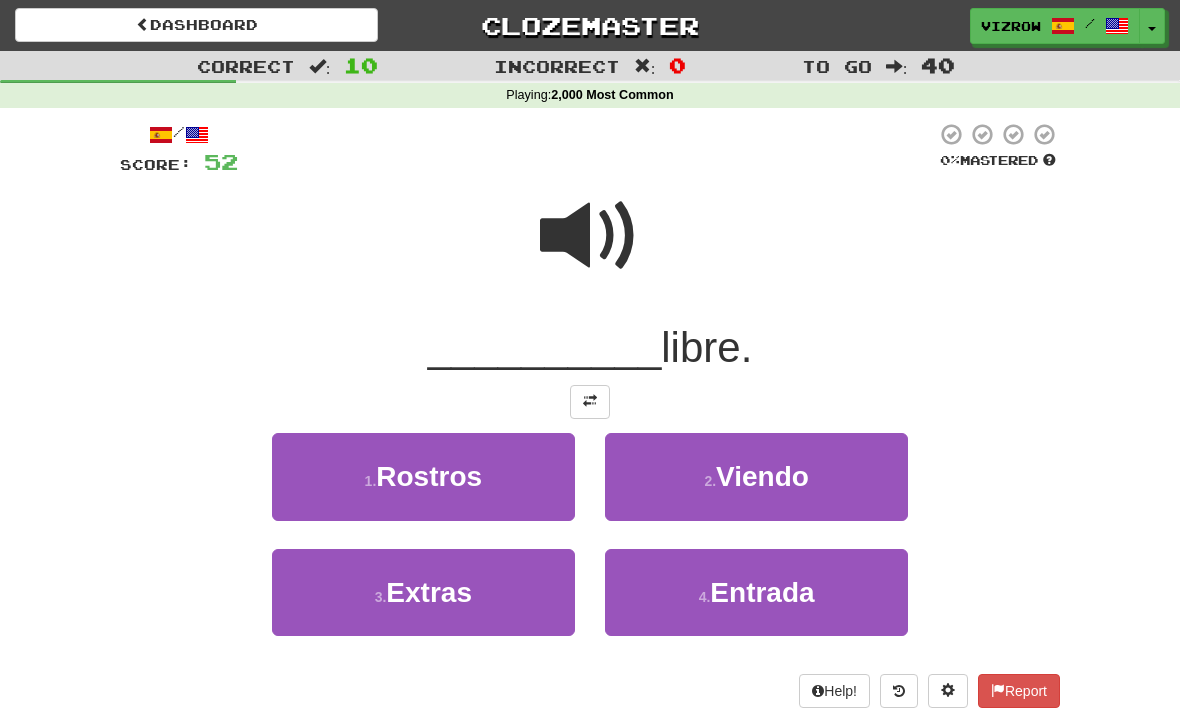 click on "Entrada" at bounding box center (762, 592) 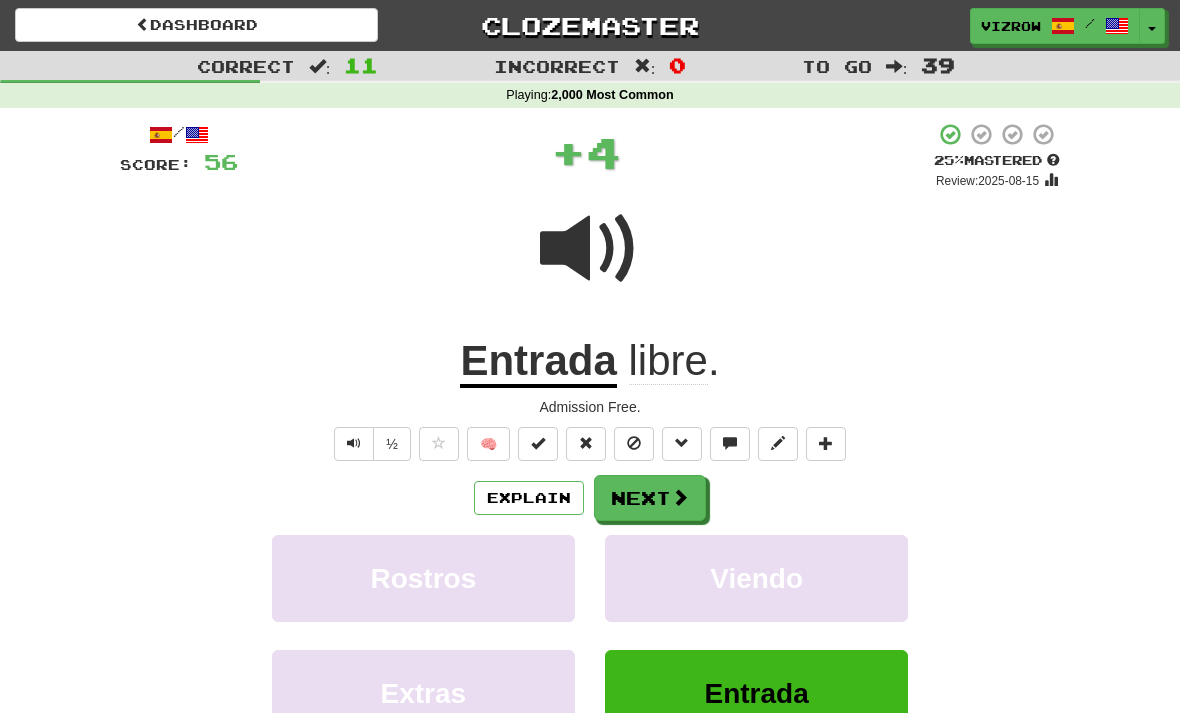 click at bounding box center (538, 443) 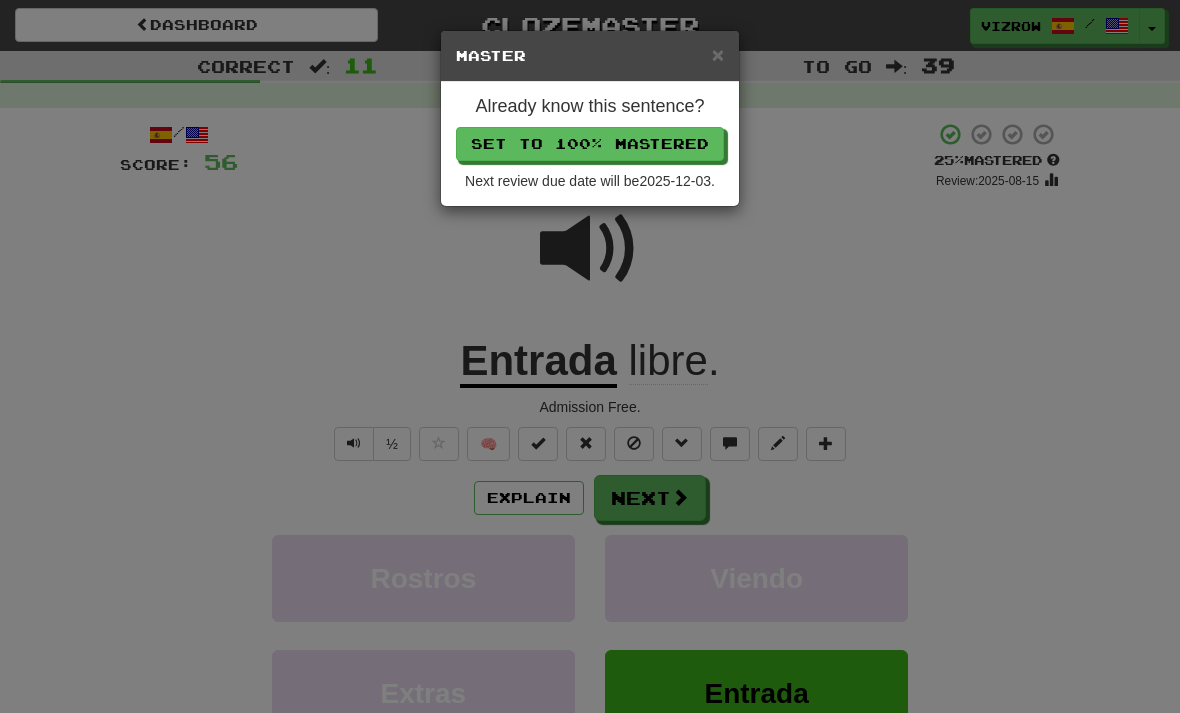 click on "Set to 100% Mastered" at bounding box center [590, 144] 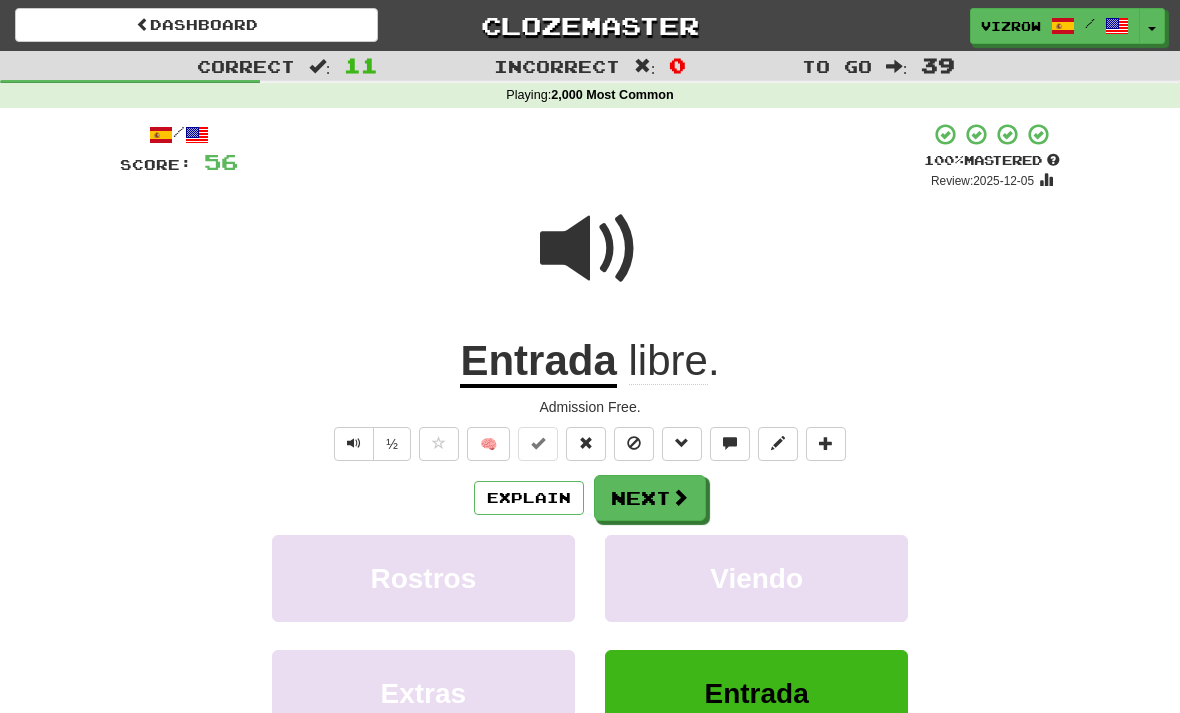 click on "Next" at bounding box center (650, 498) 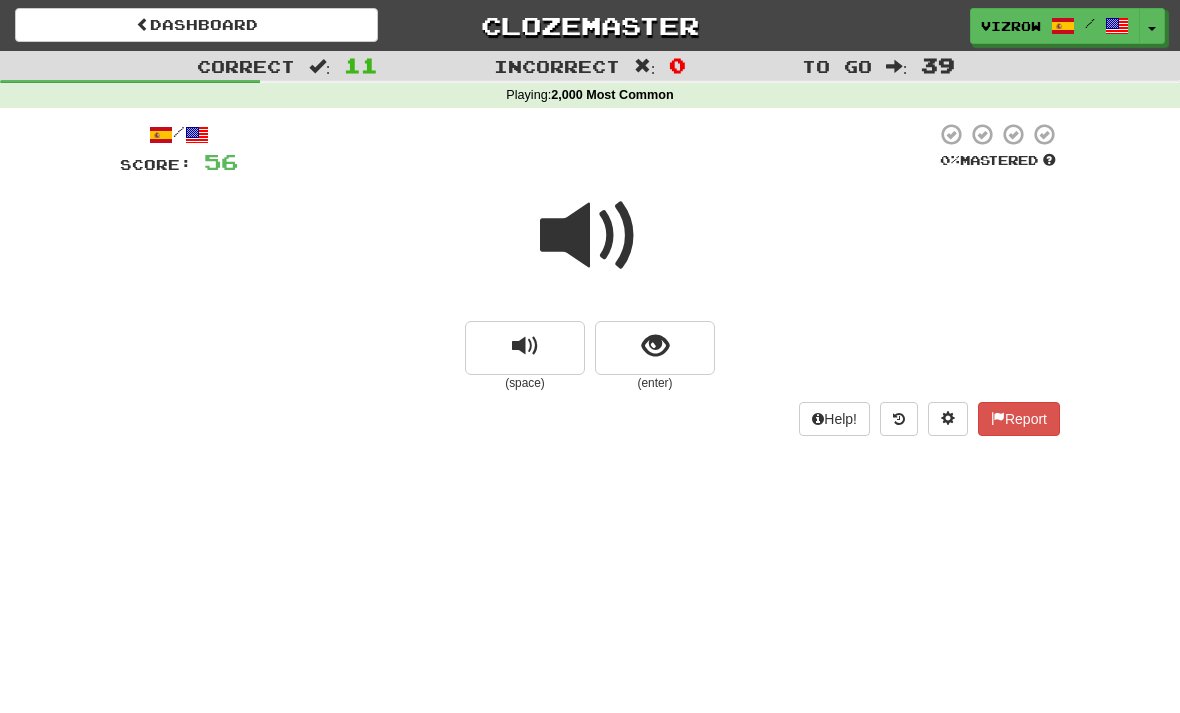 click at bounding box center (655, 348) 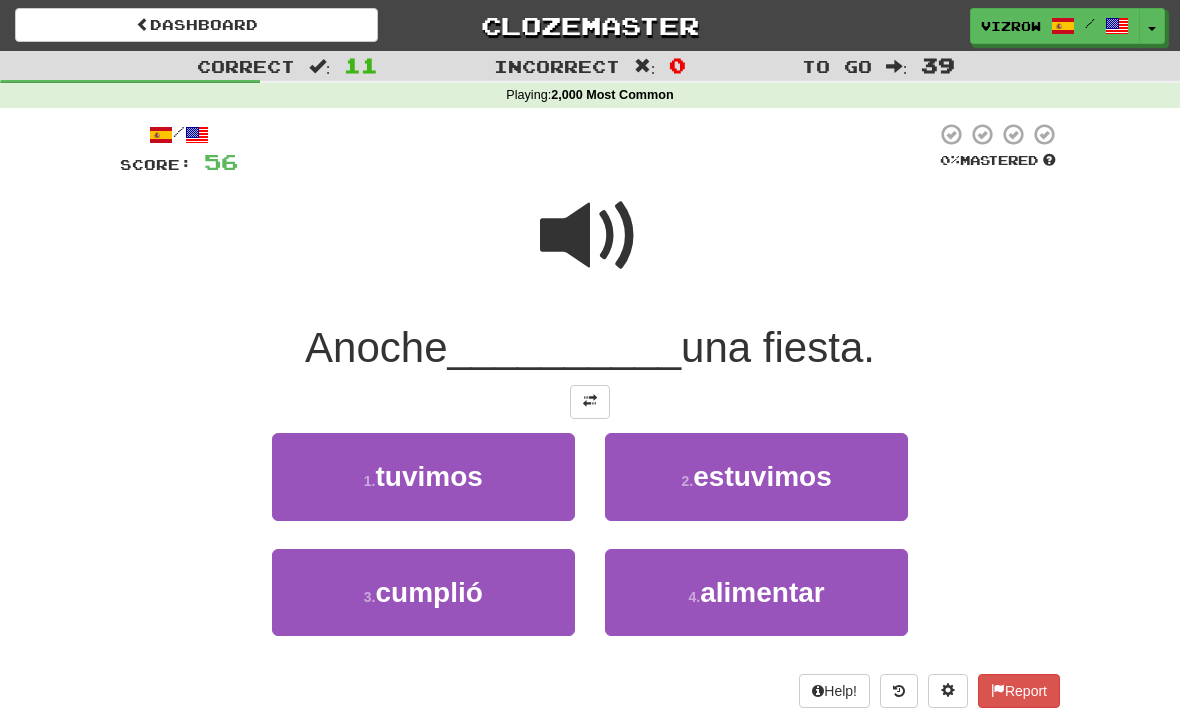 click on "1 .  tuvimos" at bounding box center [423, 476] 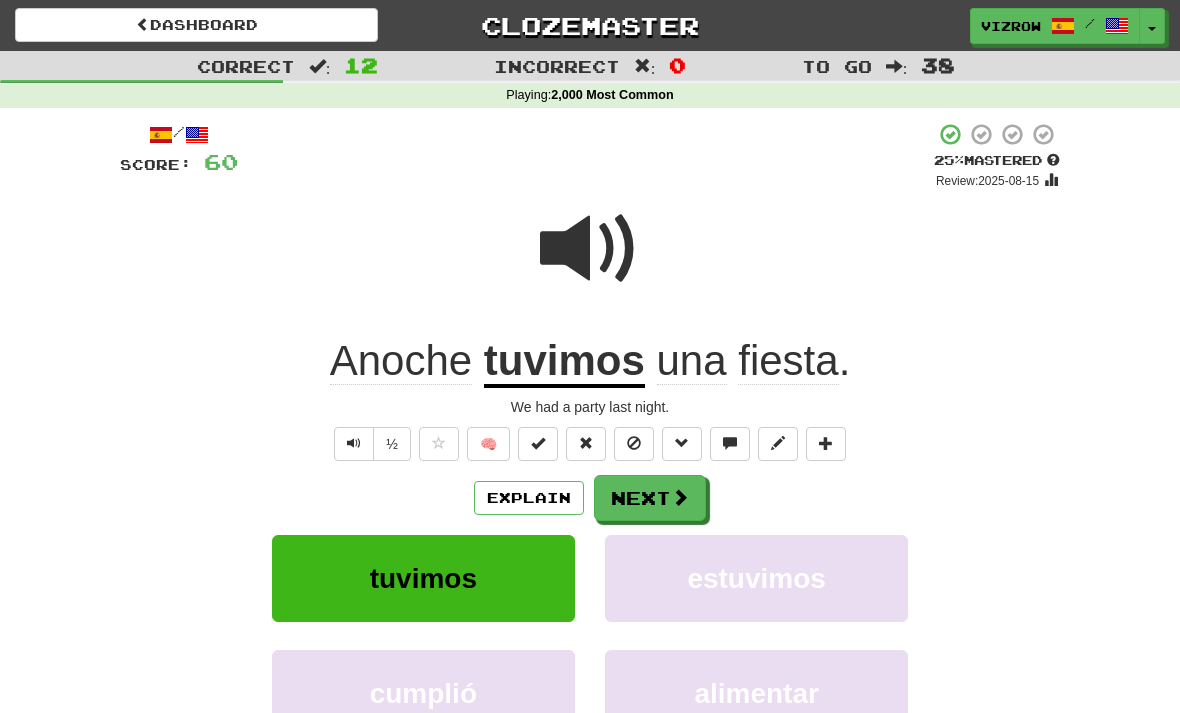 click at bounding box center (538, 443) 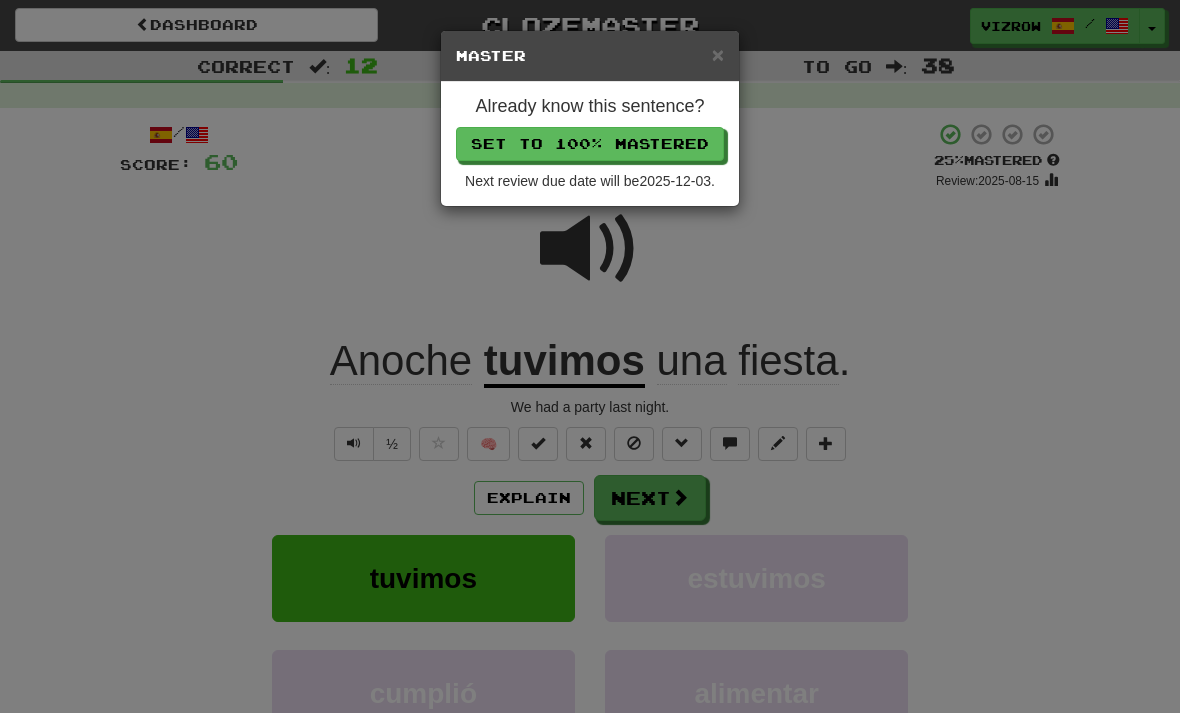 click on "Set to 100% Mastered" at bounding box center [590, 144] 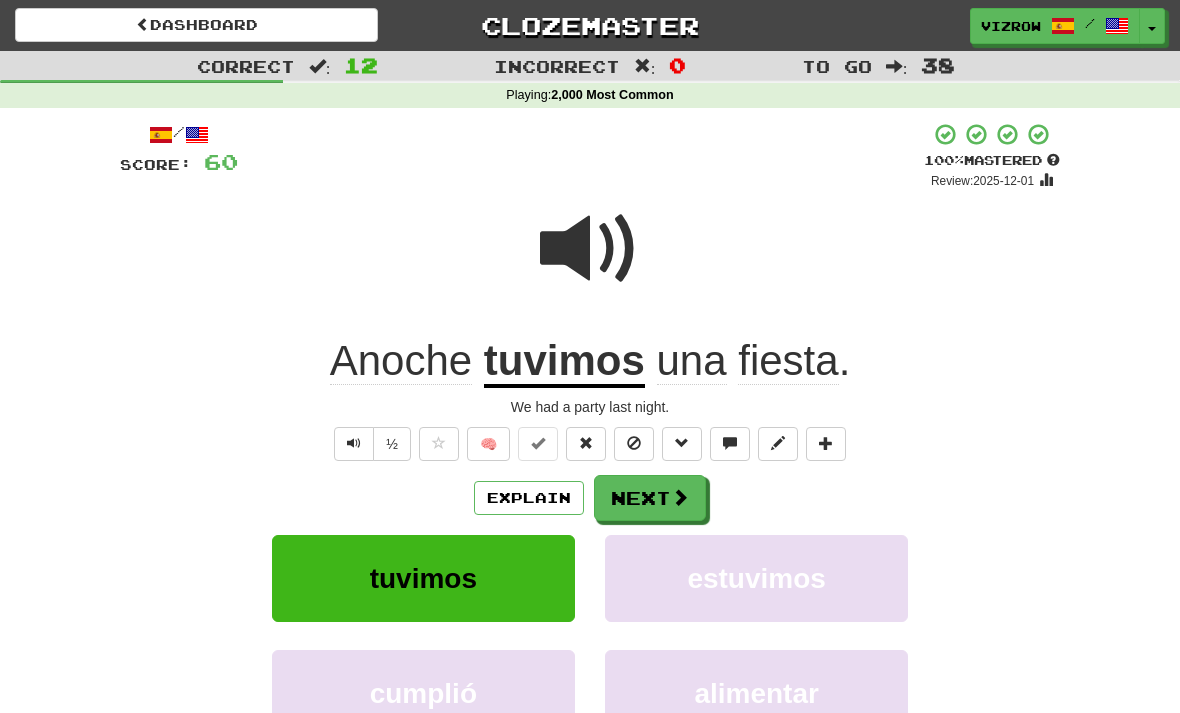 click at bounding box center (680, 497) 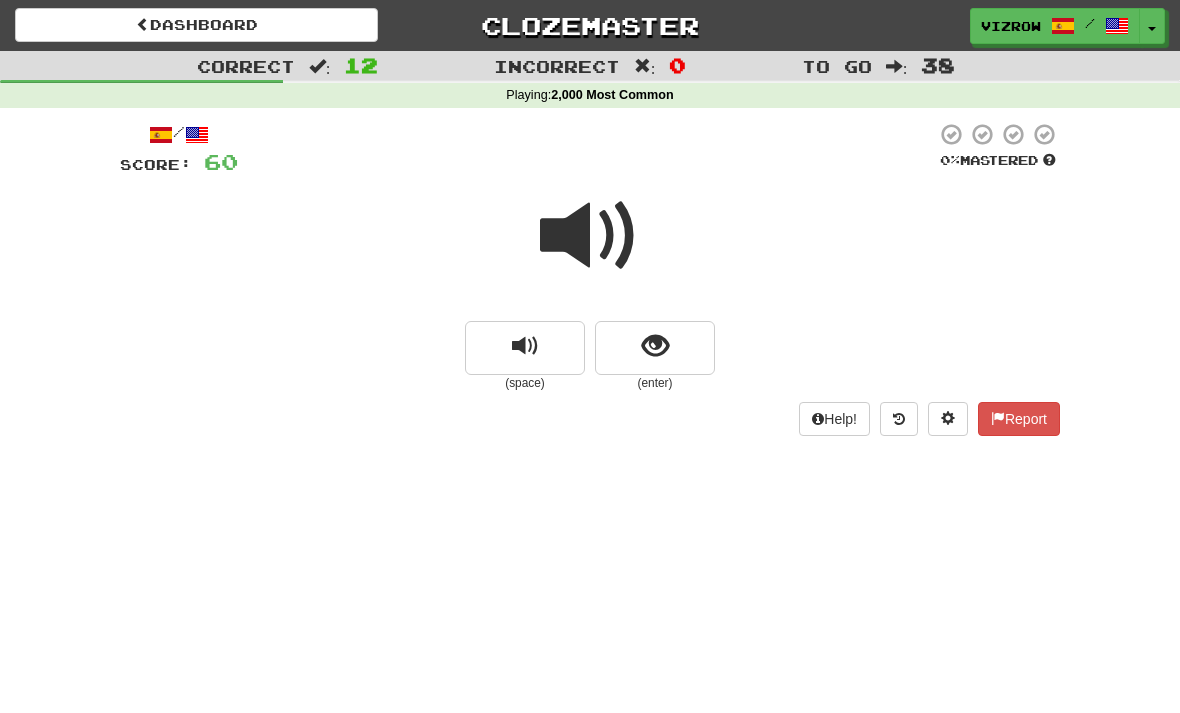 click at bounding box center (655, 348) 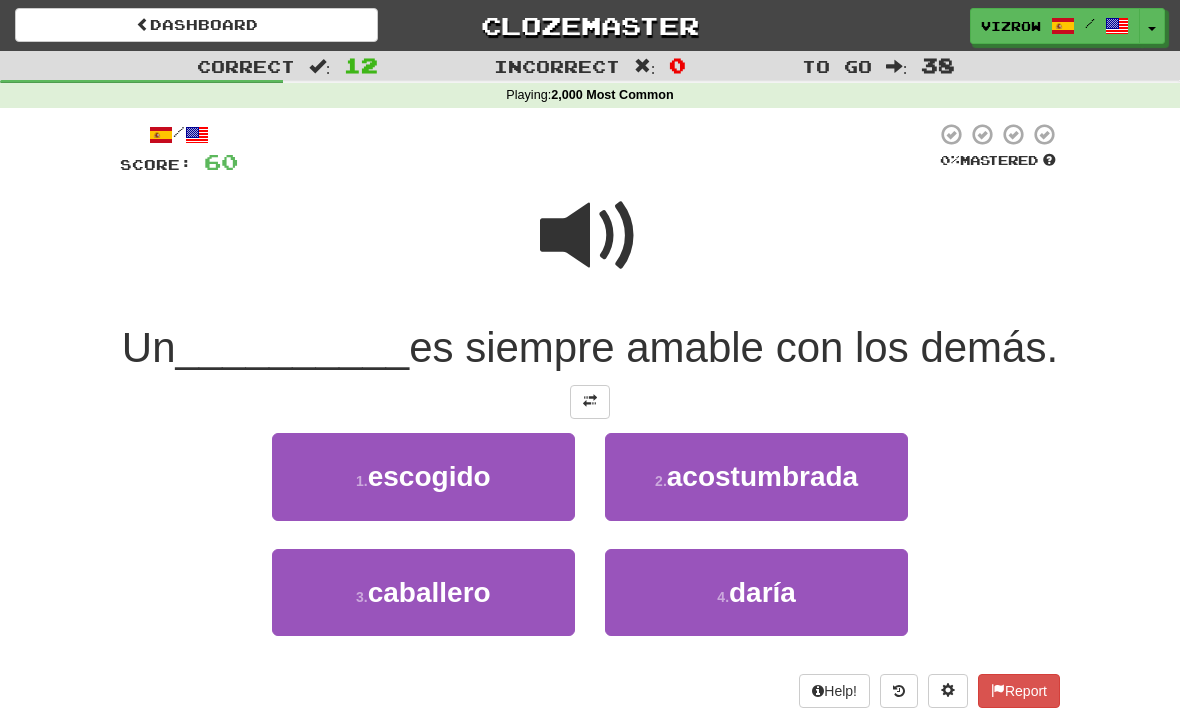 click on "3 .  caballero" at bounding box center (423, 592) 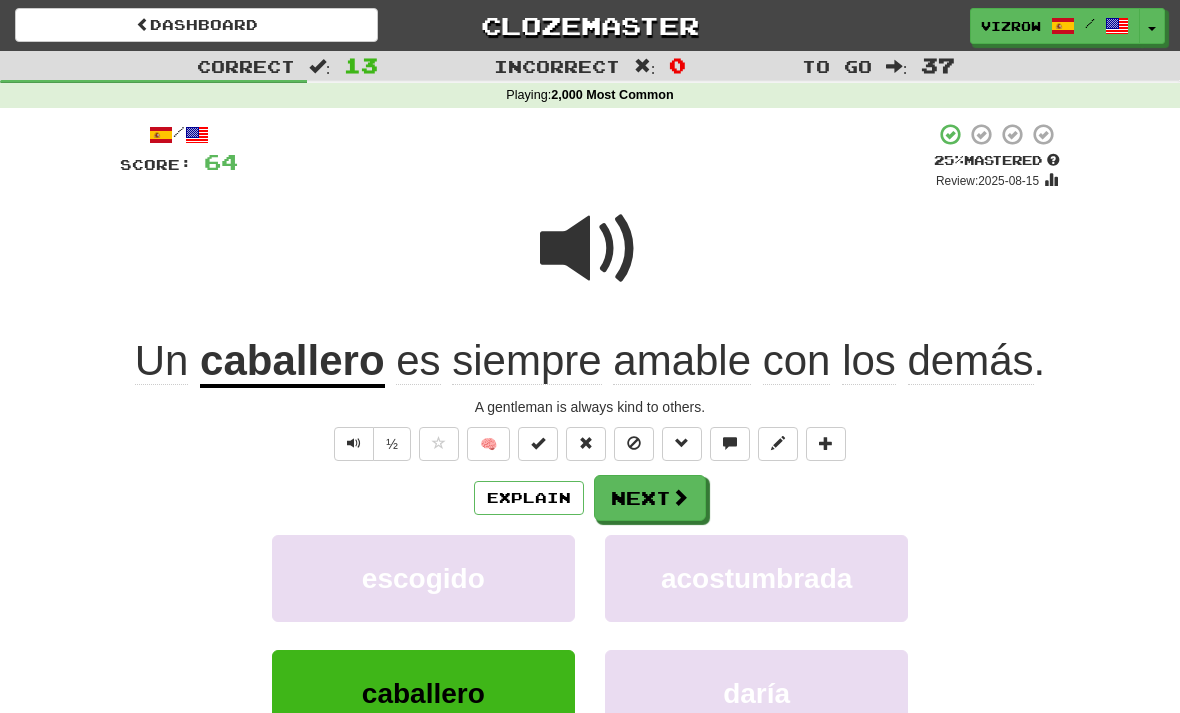click at bounding box center (538, 443) 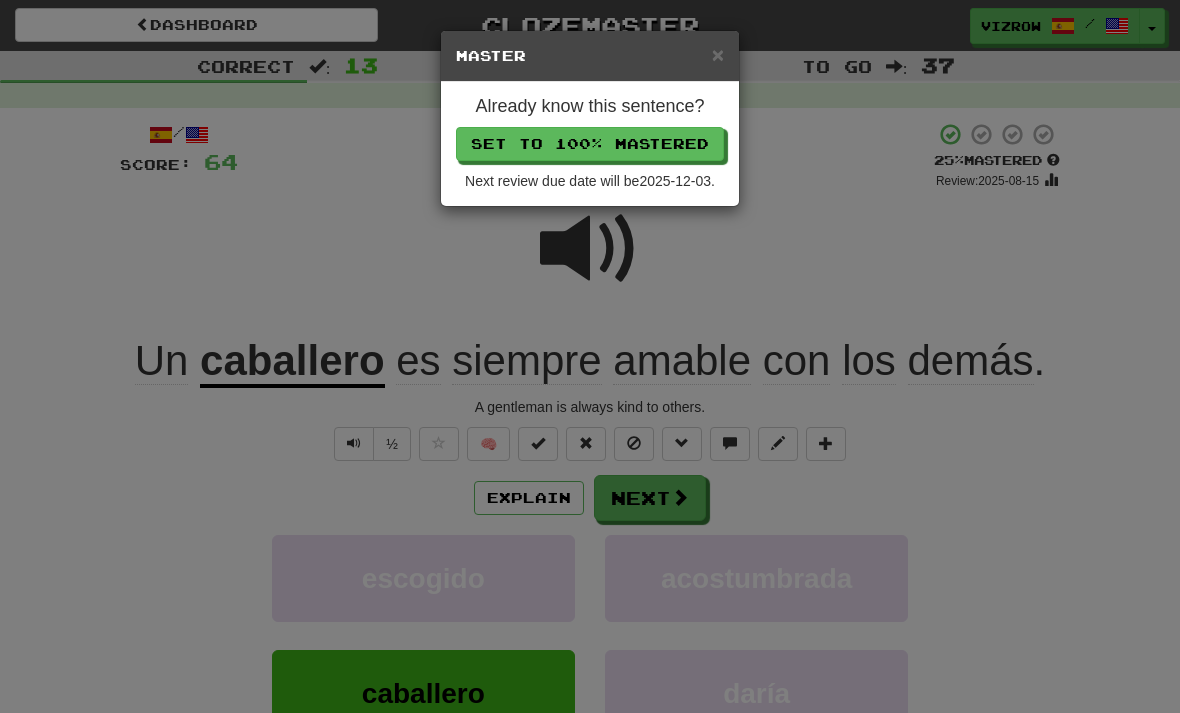 click on "Set to 100% Mastered" at bounding box center [590, 144] 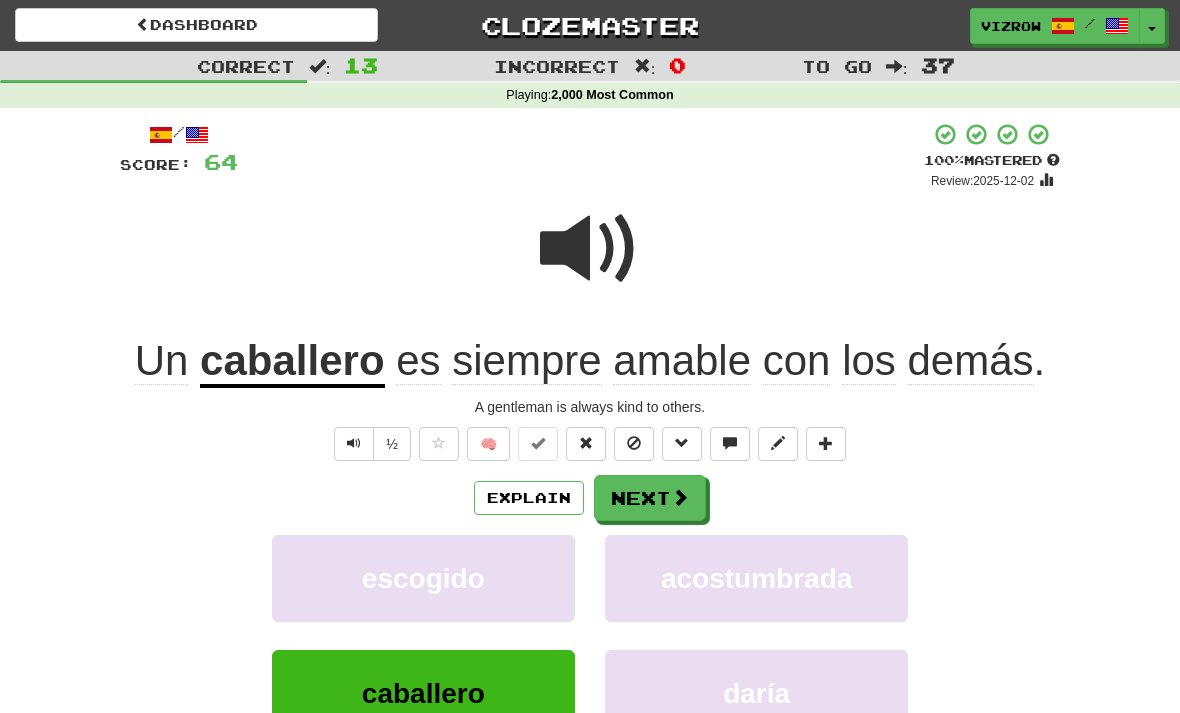 click at bounding box center (680, 497) 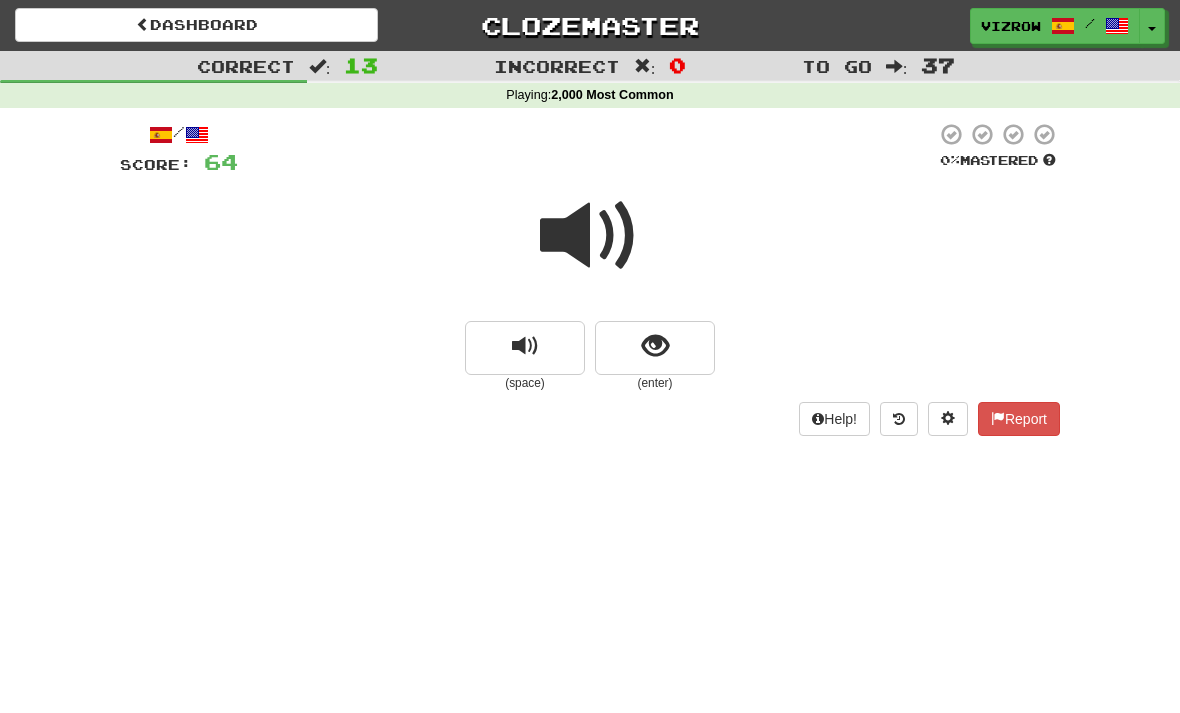 click at bounding box center [655, 348] 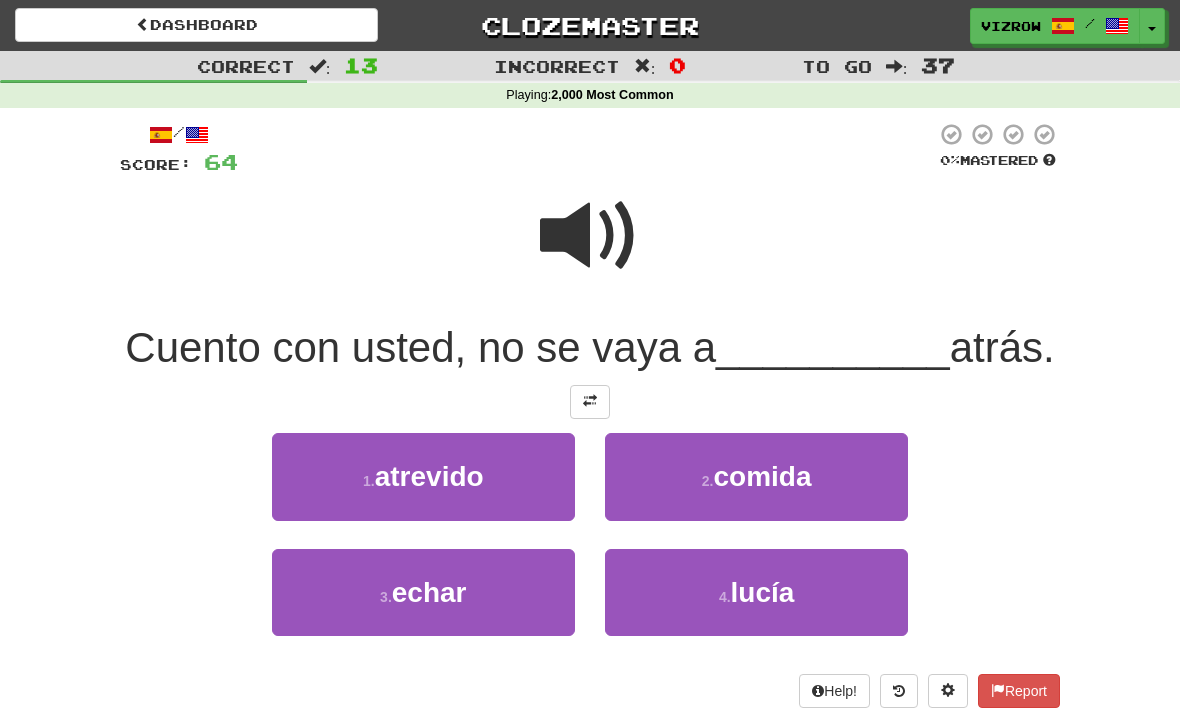 click at bounding box center (590, 236) 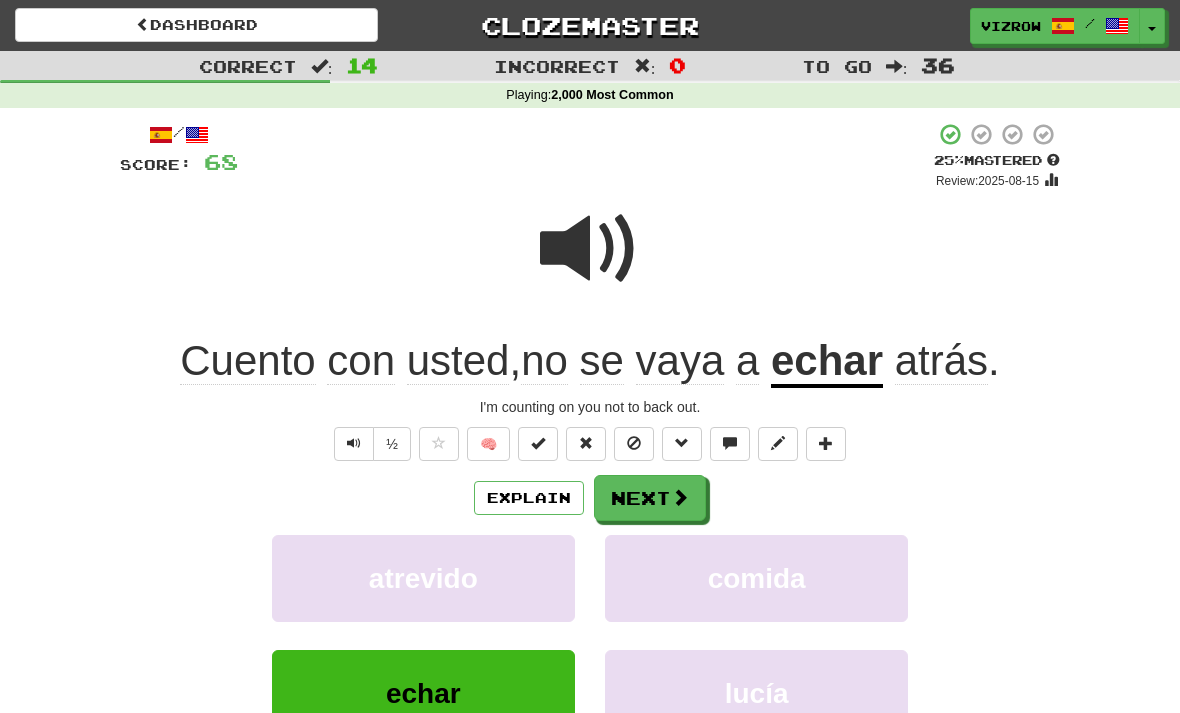 click on "Explain" at bounding box center [529, 498] 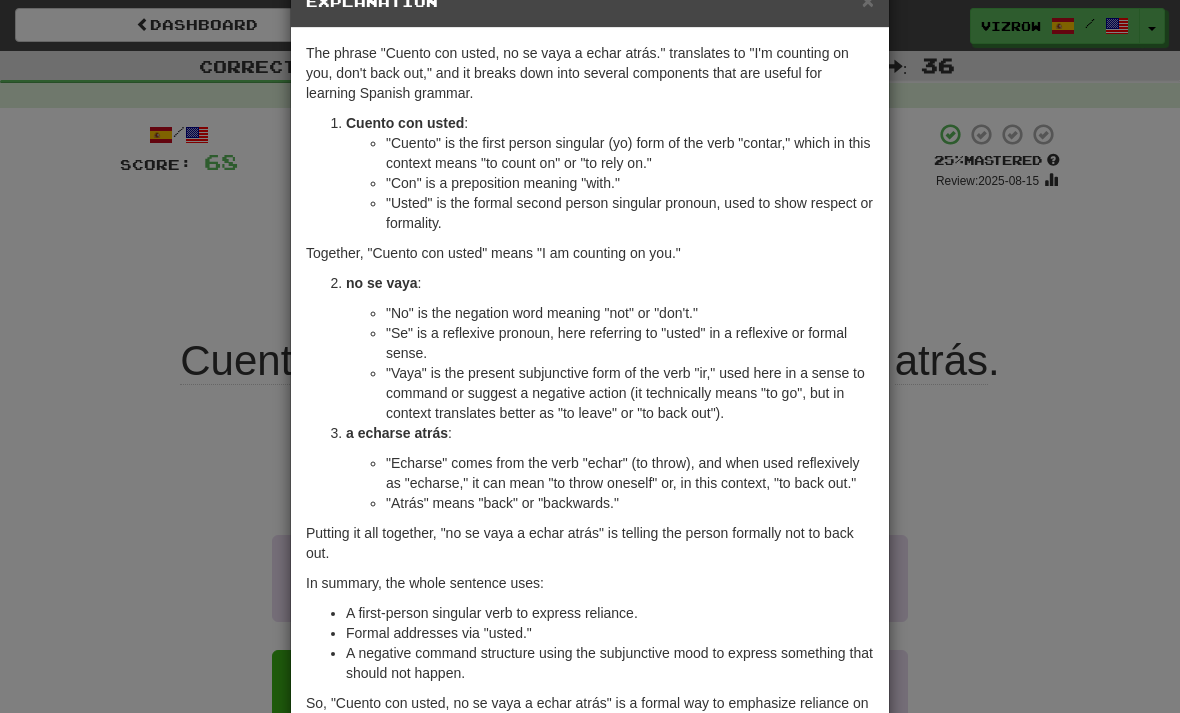 scroll, scrollTop: 53, scrollLeft: 0, axis: vertical 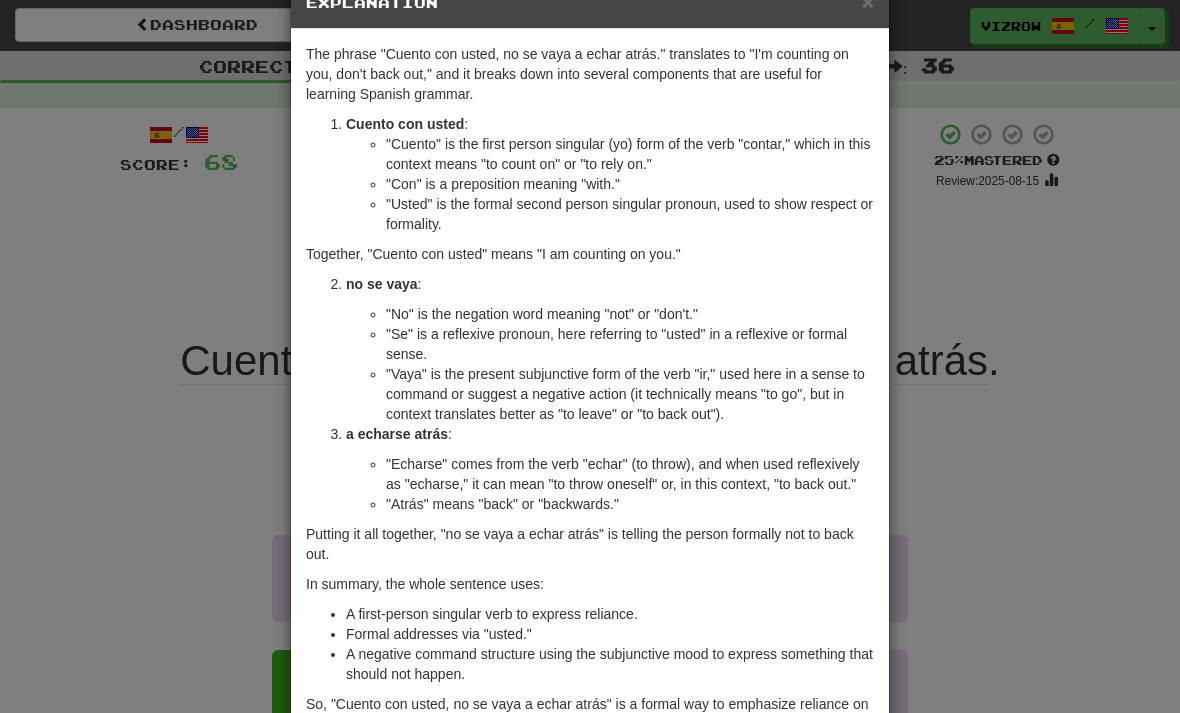 click on "× Explanation The phrase "Cuento con usted, no se vaya a echar atrás." translates to "I'm counting on you, don't back out," and it breaks down into several components that are useful for learning Spanish grammar.
Cuento con usted :
"Cuento" is the first person singular (yo) form of the verb "contar," which in this context means "to count on" or "to rely on."
"Con" is a preposition meaning "with."
"Usted" is the formal second person singular pronoun, used to show respect or formality.
Together, "Cuento con usted" means "I am counting on you."
no se vaya :
"No" is the negation word meaning "not" or "don't."
"Se" is a reflexive pronoun, here referring to "usted" in a reflexive or formal sense.
"Vaya" is the present subjunctive form of the verb "ir," used here in a sense to command or suggest a negative action (it technically means "to go", but in context translates better as "to leave" or "to back out").
a echarse atrás :
"Atrás" means "back" or "backwards."" at bounding box center (590, 356) 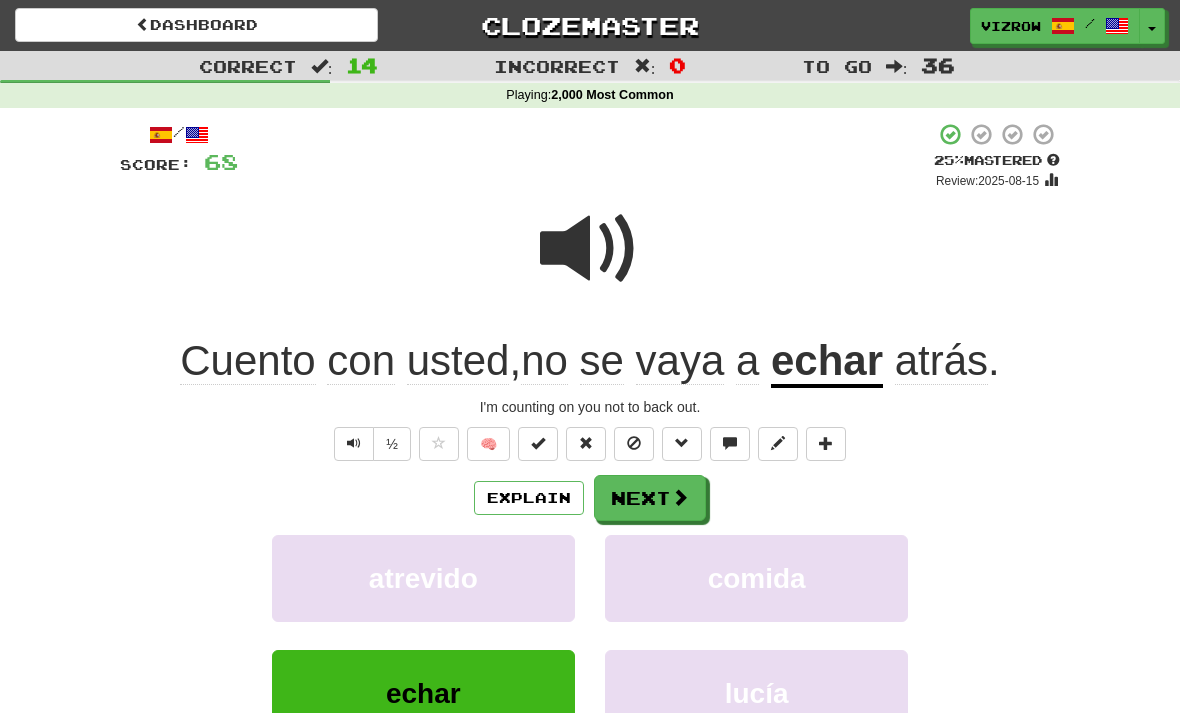 click at bounding box center (538, 443) 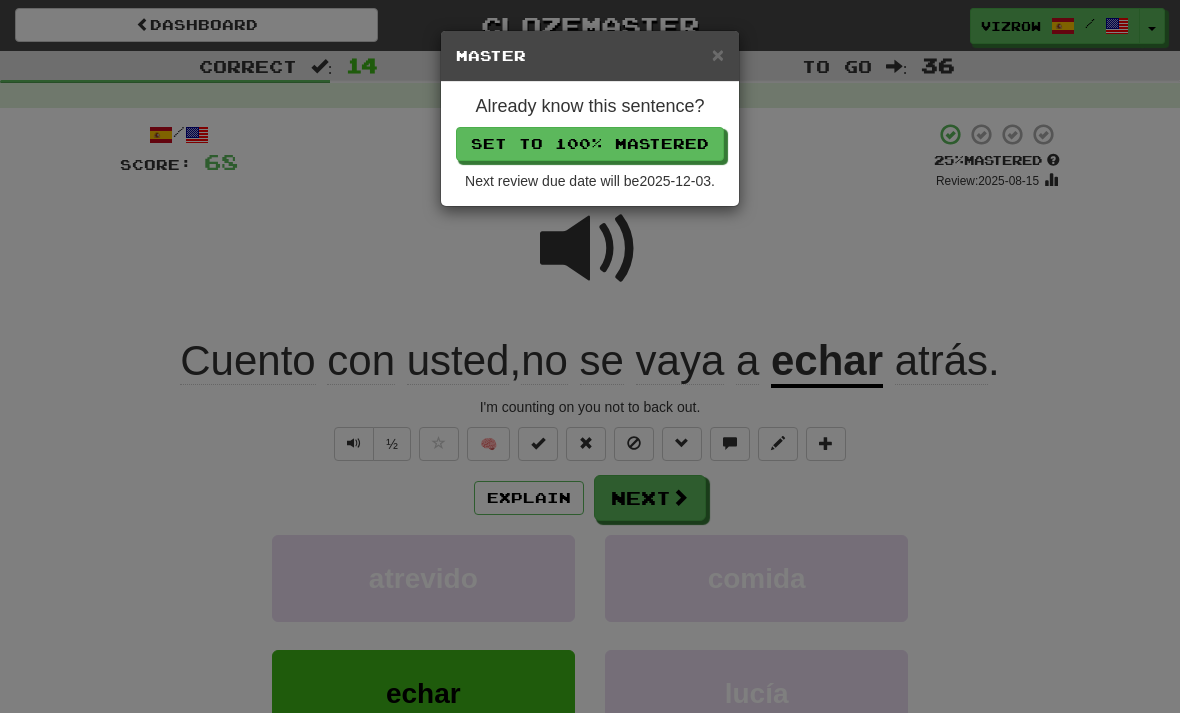 click on "Set to 100% Mastered" at bounding box center (590, 144) 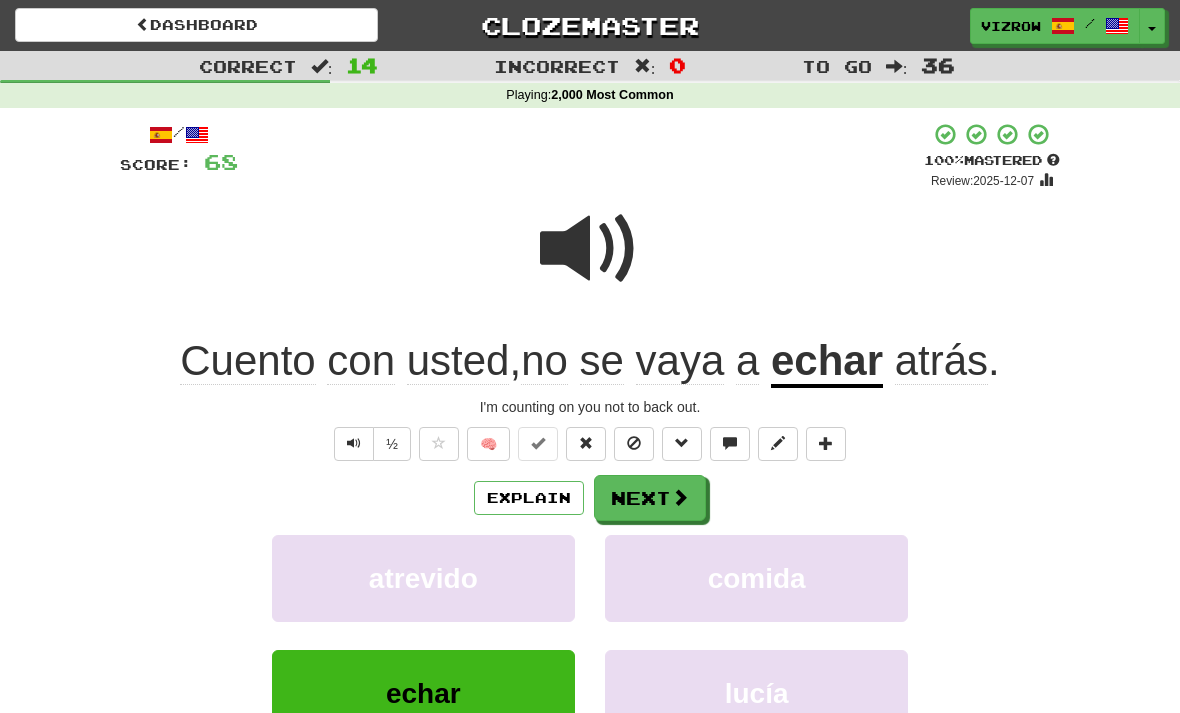 click on "Explain" at bounding box center [529, 498] 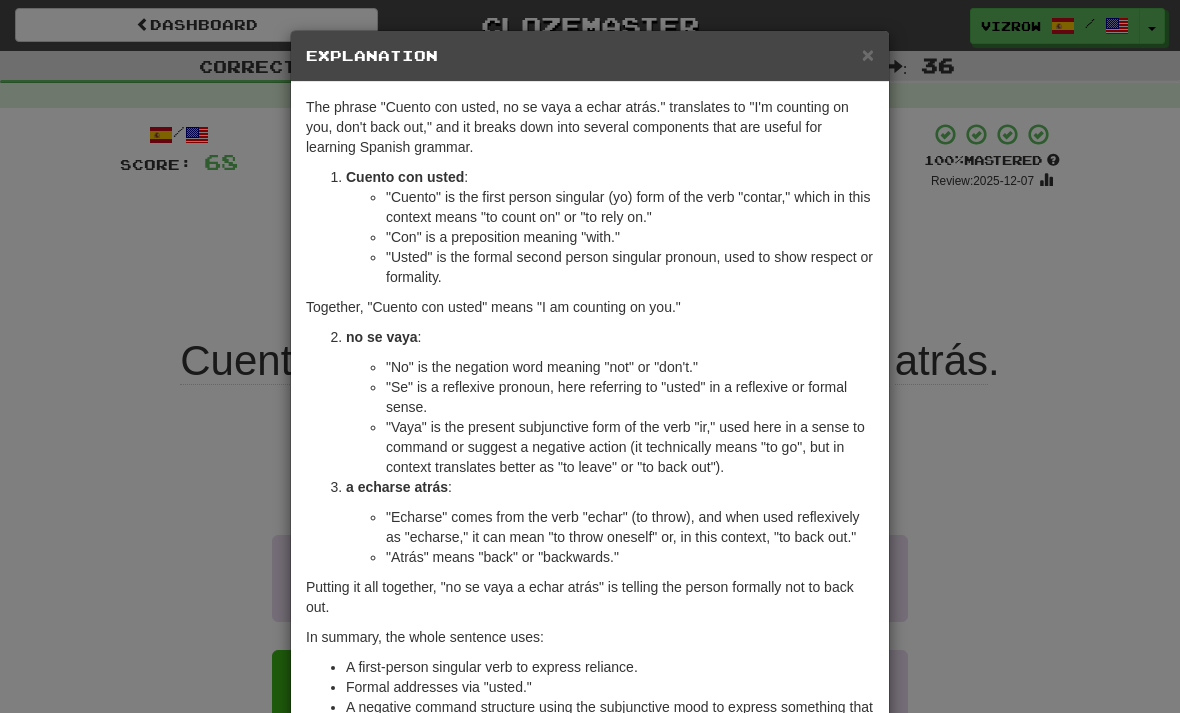 click on "Explanation" at bounding box center (590, 56) 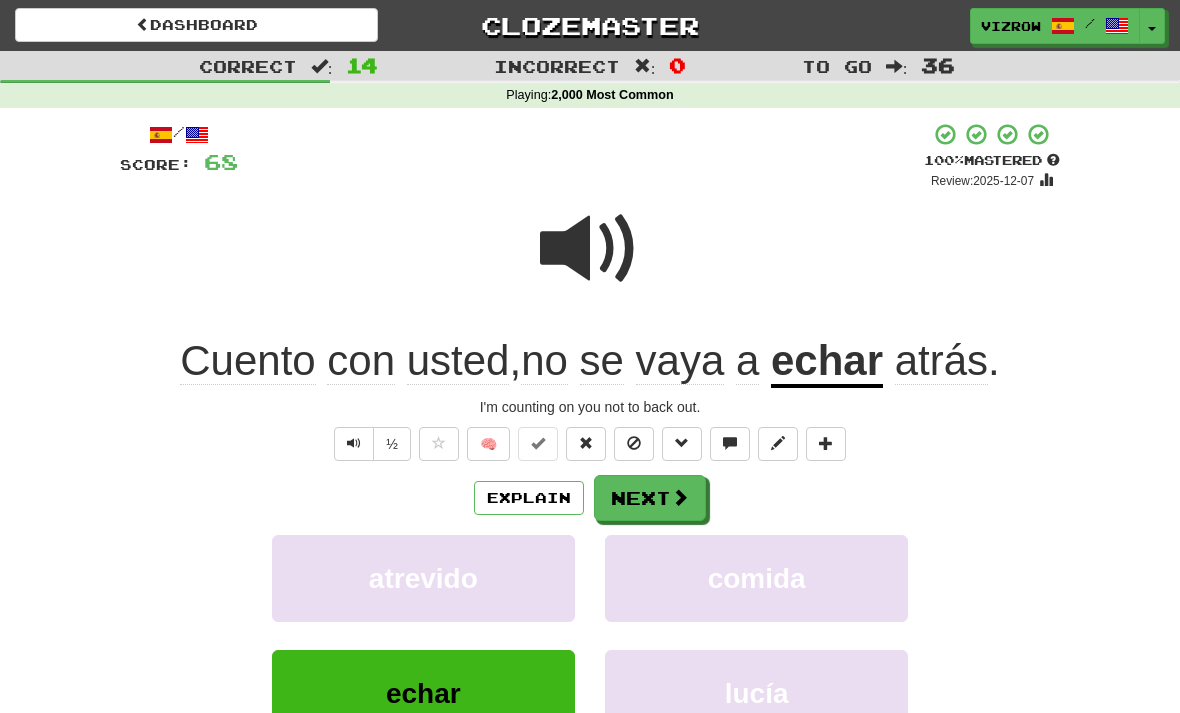 click at bounding box center (680, 497) 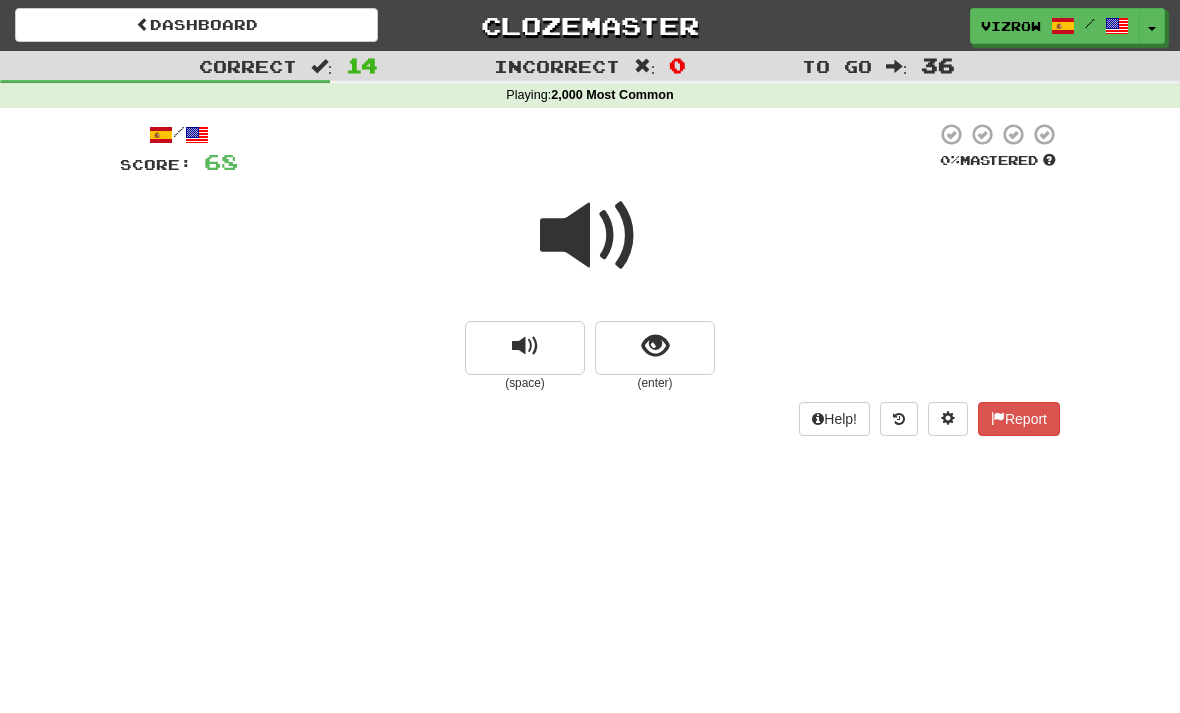 click at bounding box center [655, 346] 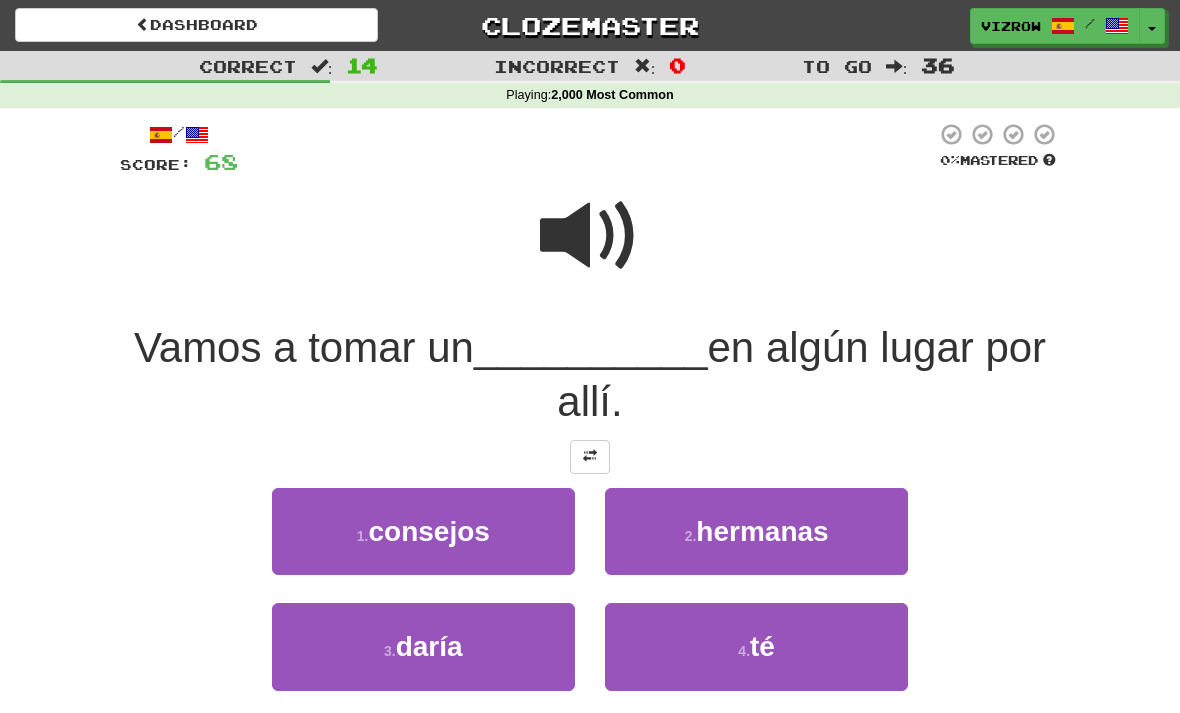 click on "4 .  té" at bounding box center (756, 646) 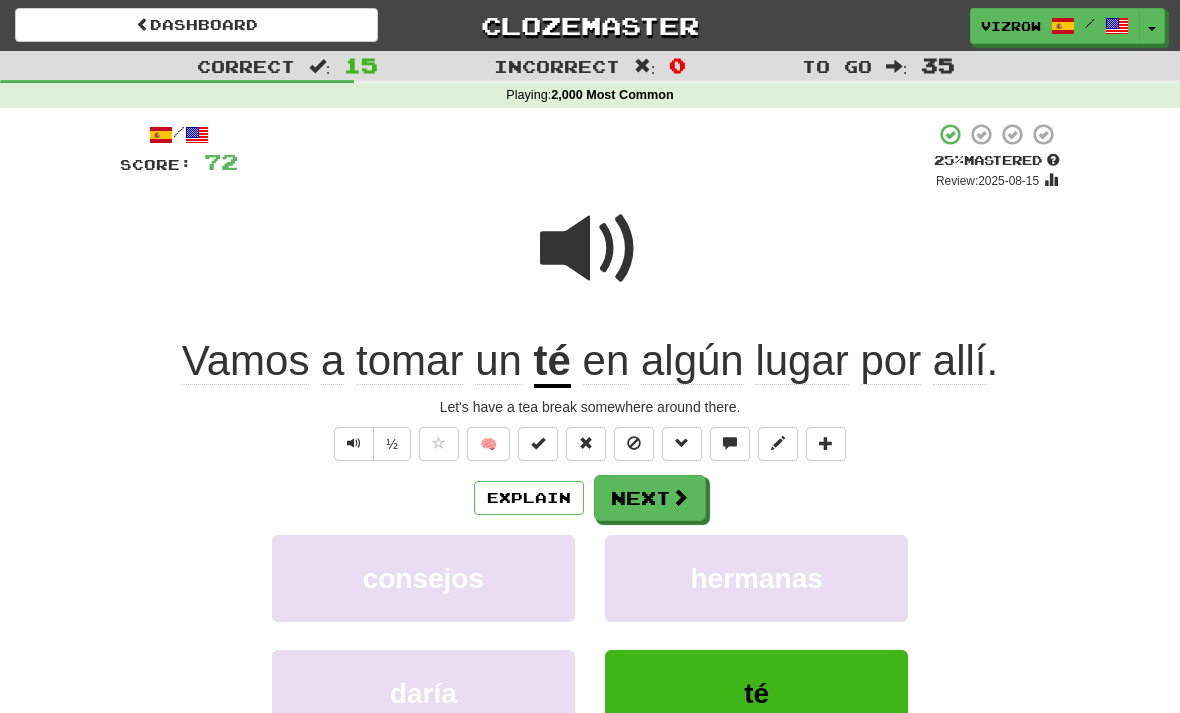 click at bounding box center [538, 444] 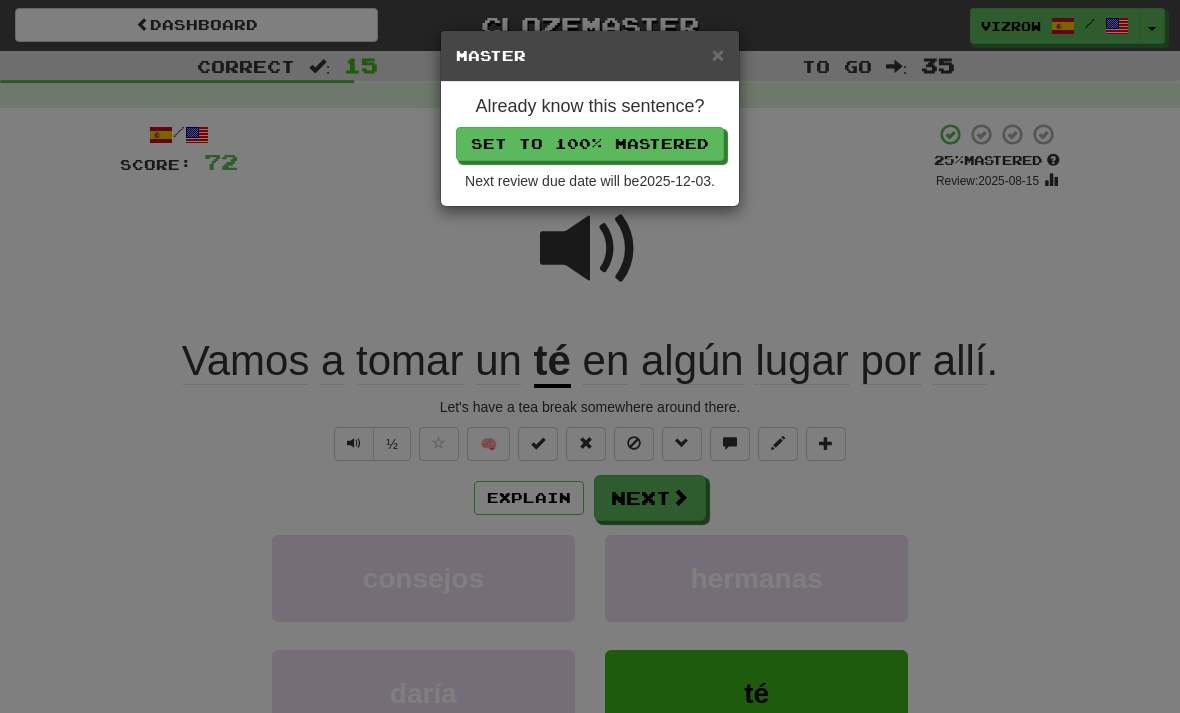click on "Set to 100% Mastered" at bounding box center [590, 144] 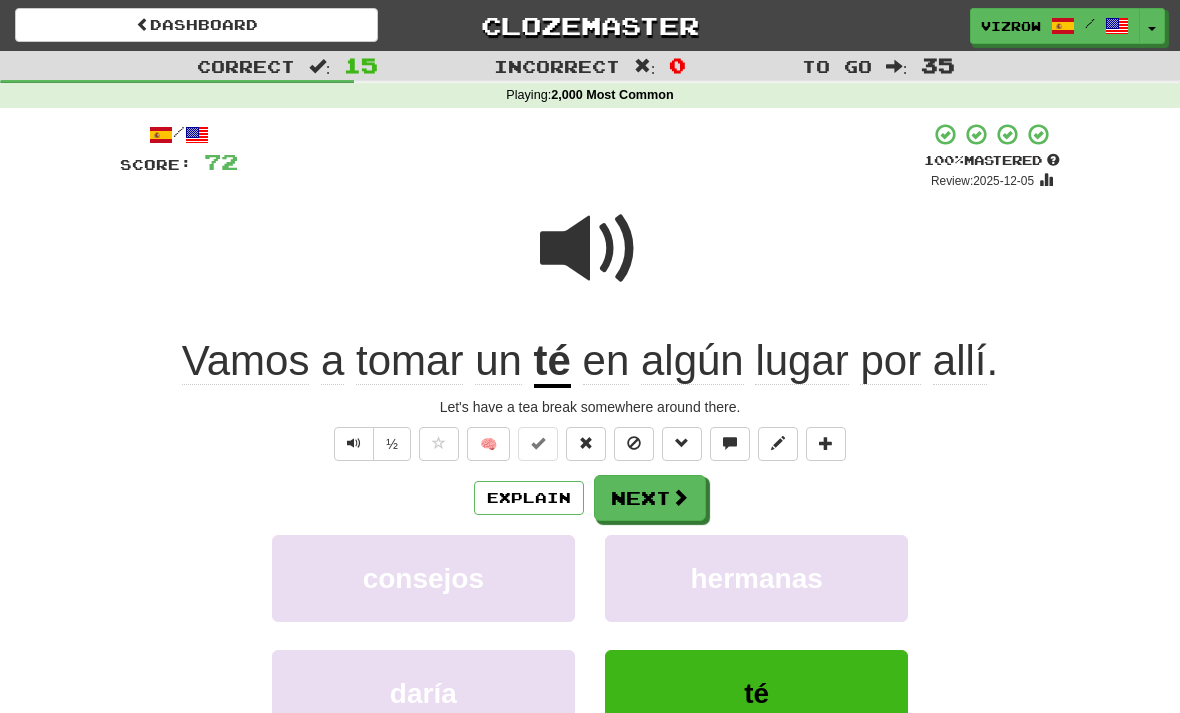click on "Next" at bounding box center (650, 498) 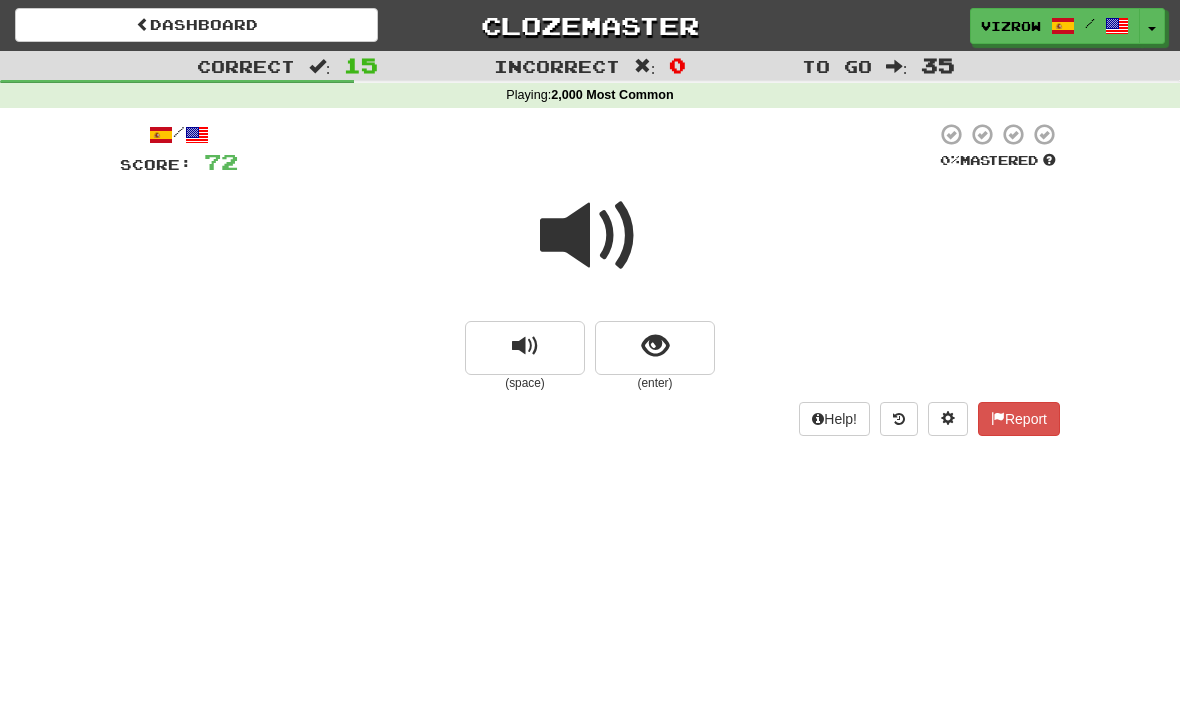 click at bounding box center (655, 348) 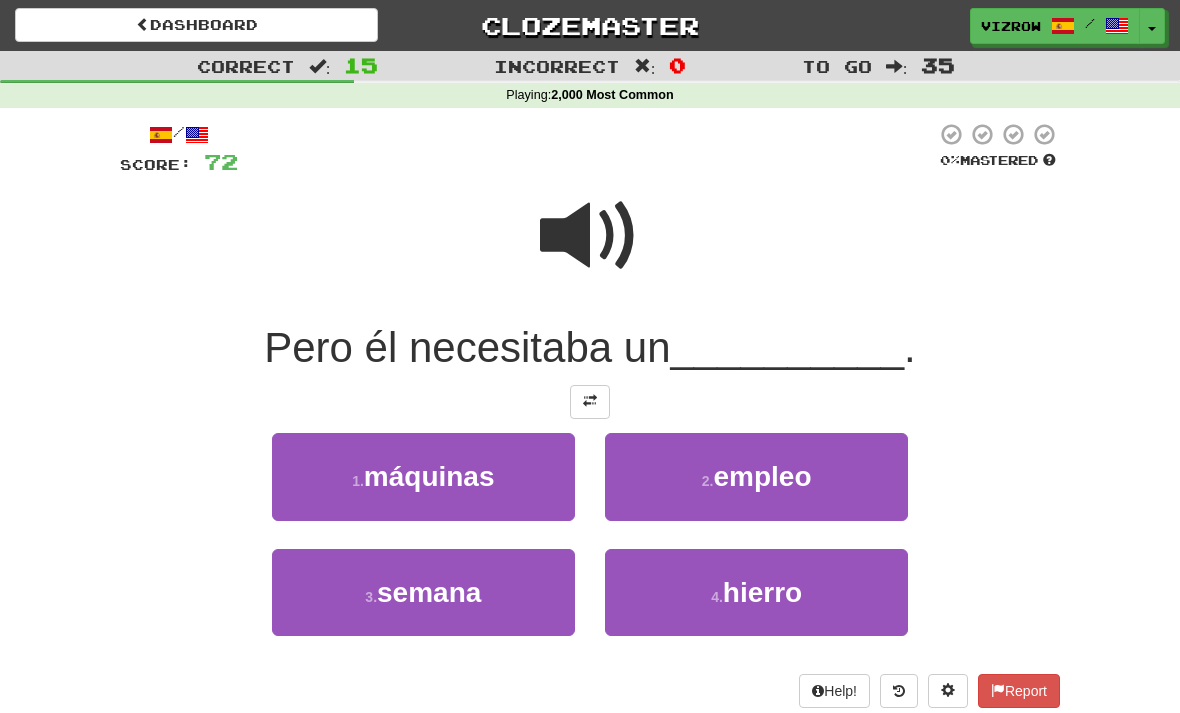 click on "2 .  empleo" at bounding box center [756, 476] 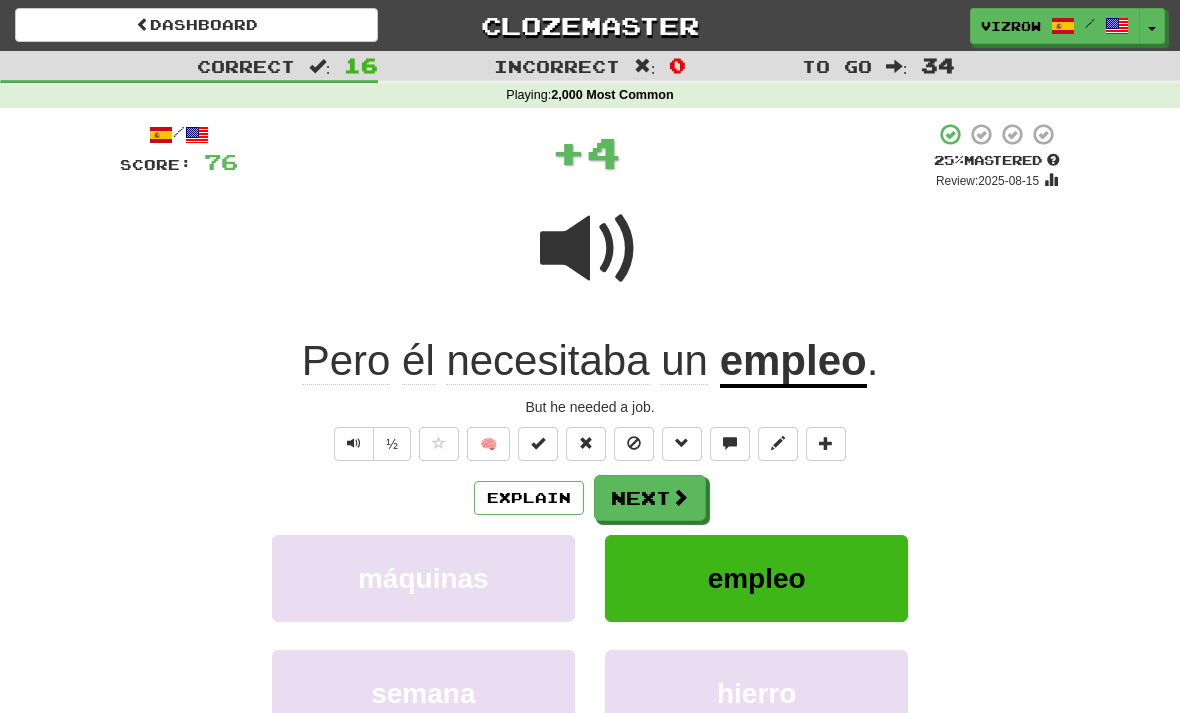click at bounding box center [538, 443] 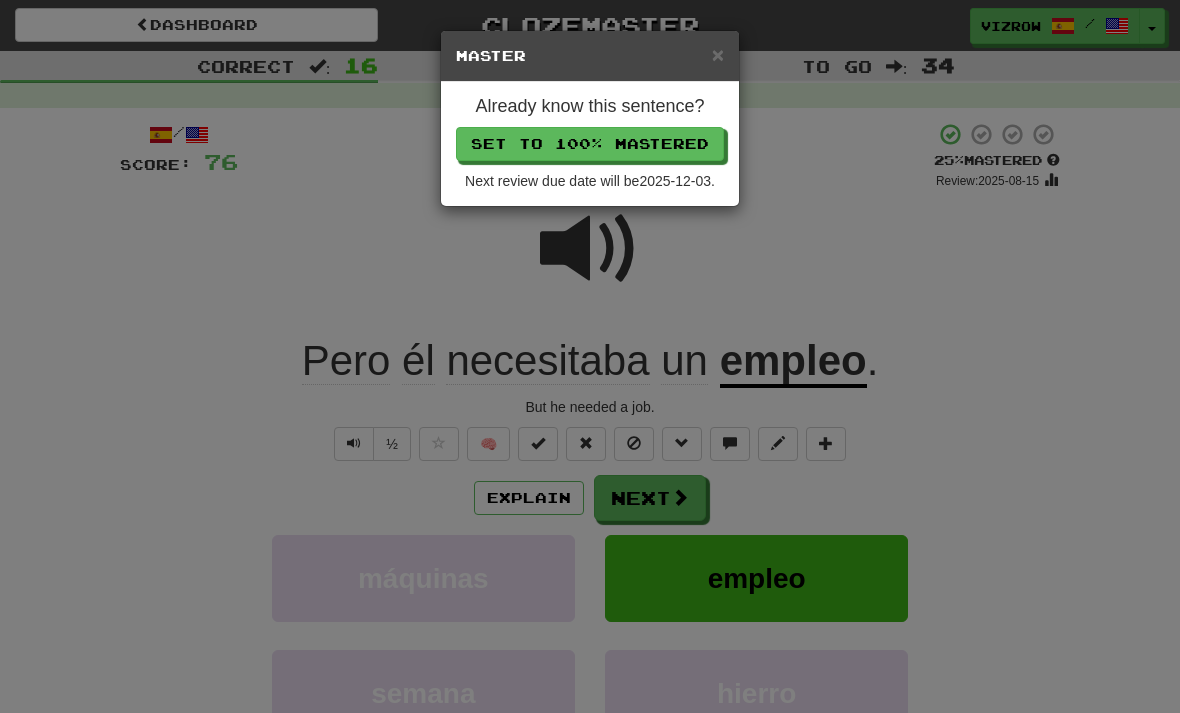 click on "Set to 100% Mastered" at bounding box center [590, 144] 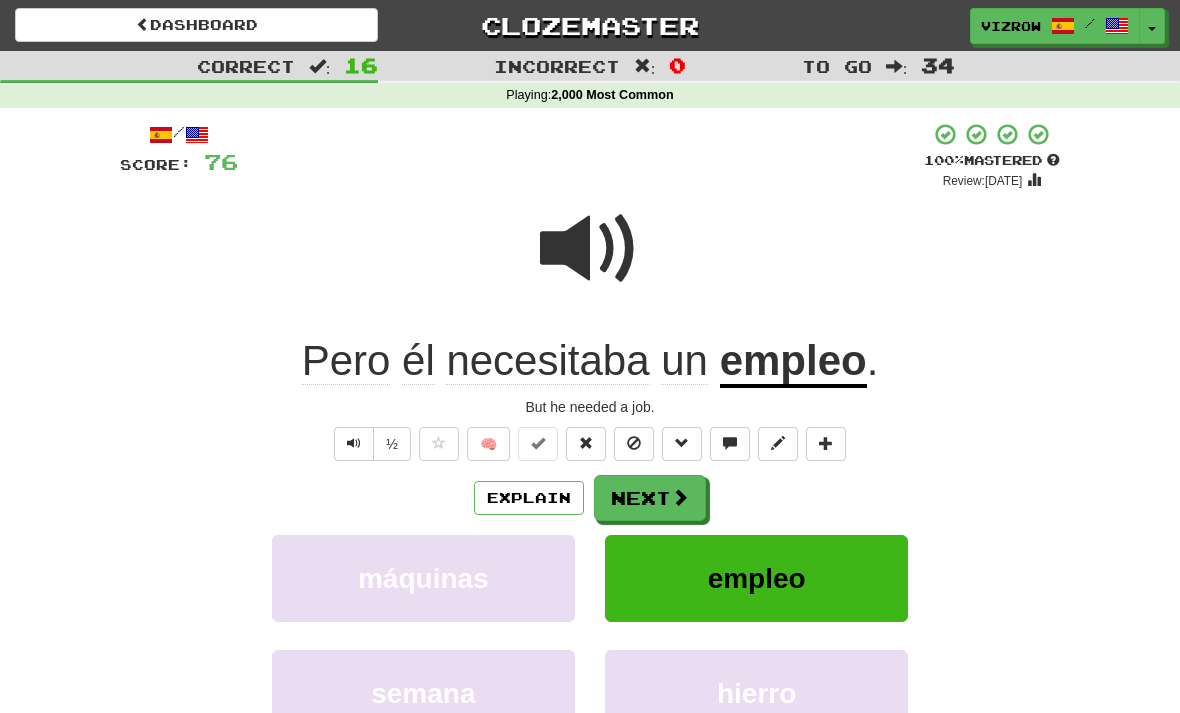 click at bounding box center [680, 497] 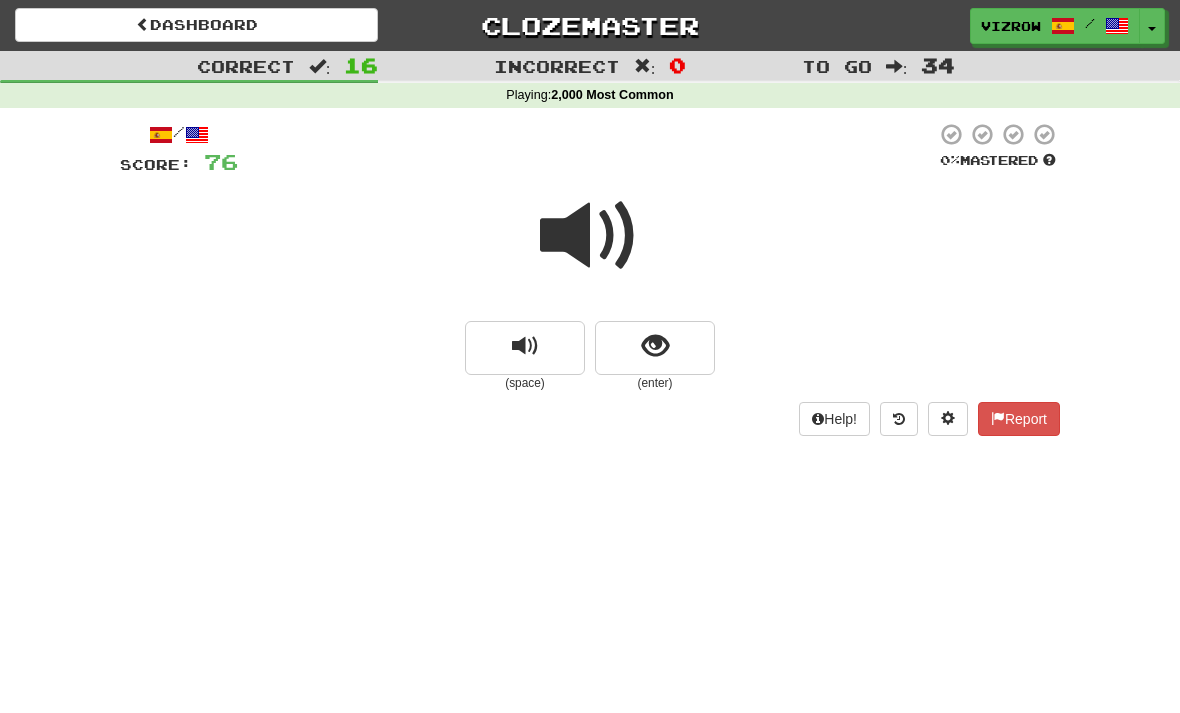 click at bounding box center [655, 348] 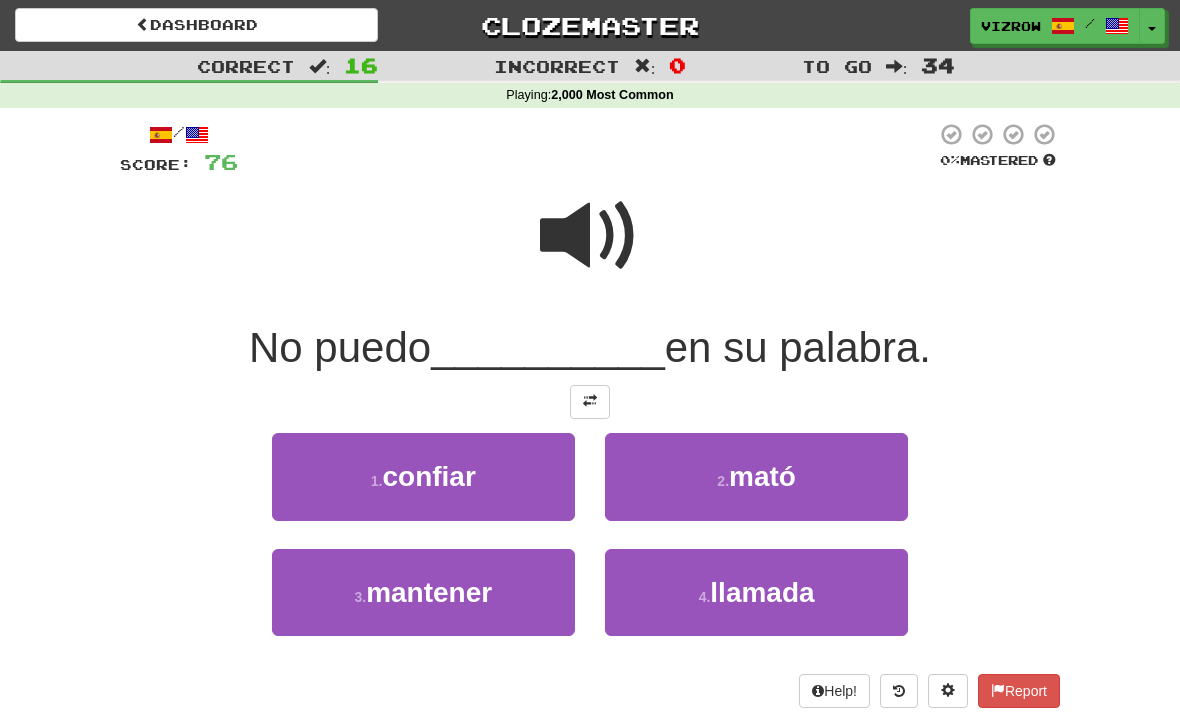 click on "1 .  confiar" at bounding box center (423, 476) 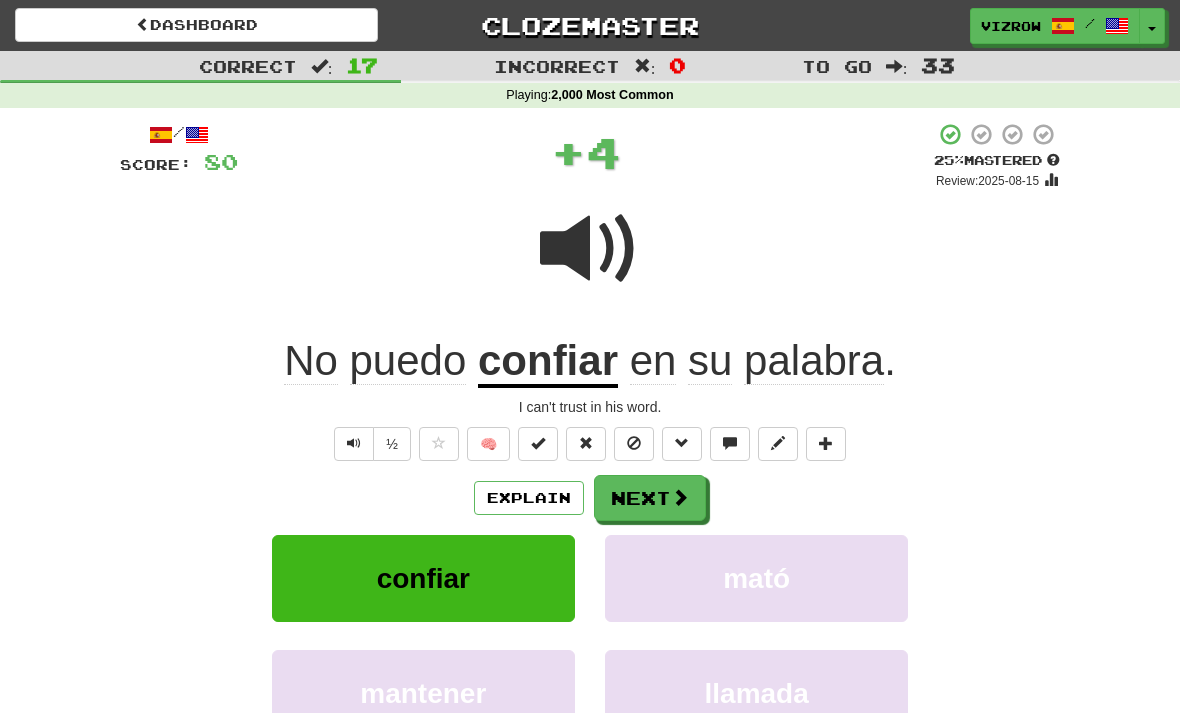 click at bounding box center (538, 444) 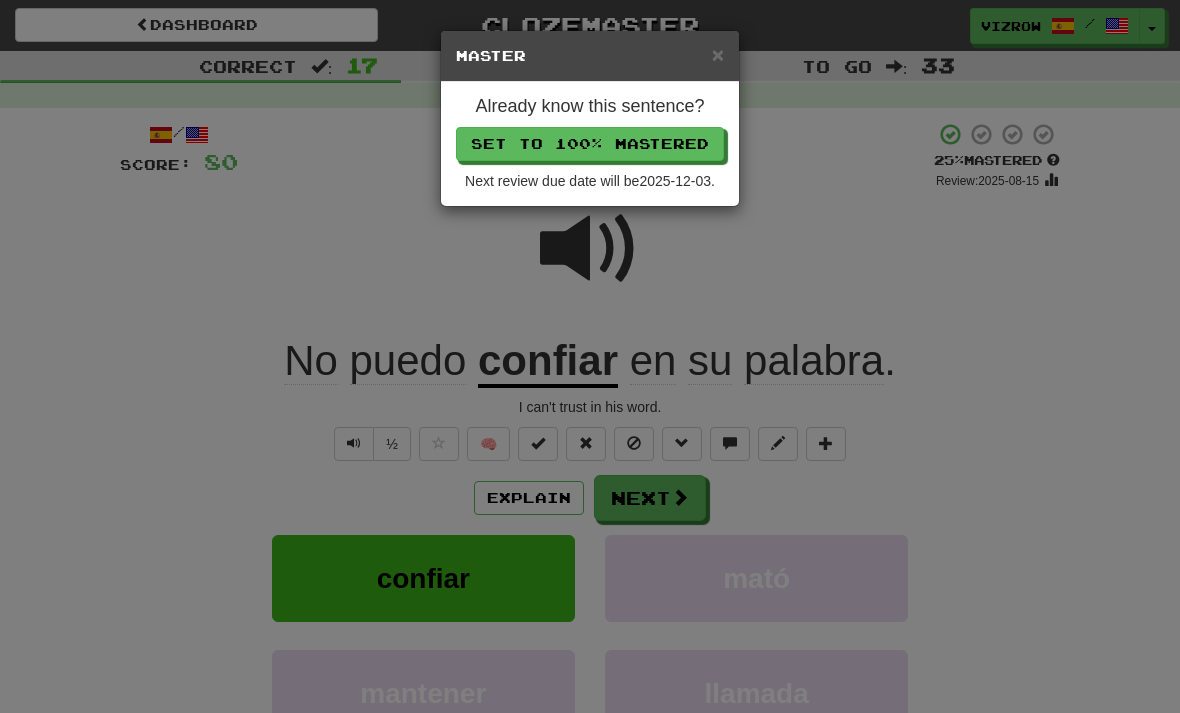click on "Set to 100% Mastered" at bounding box center (590, 144) 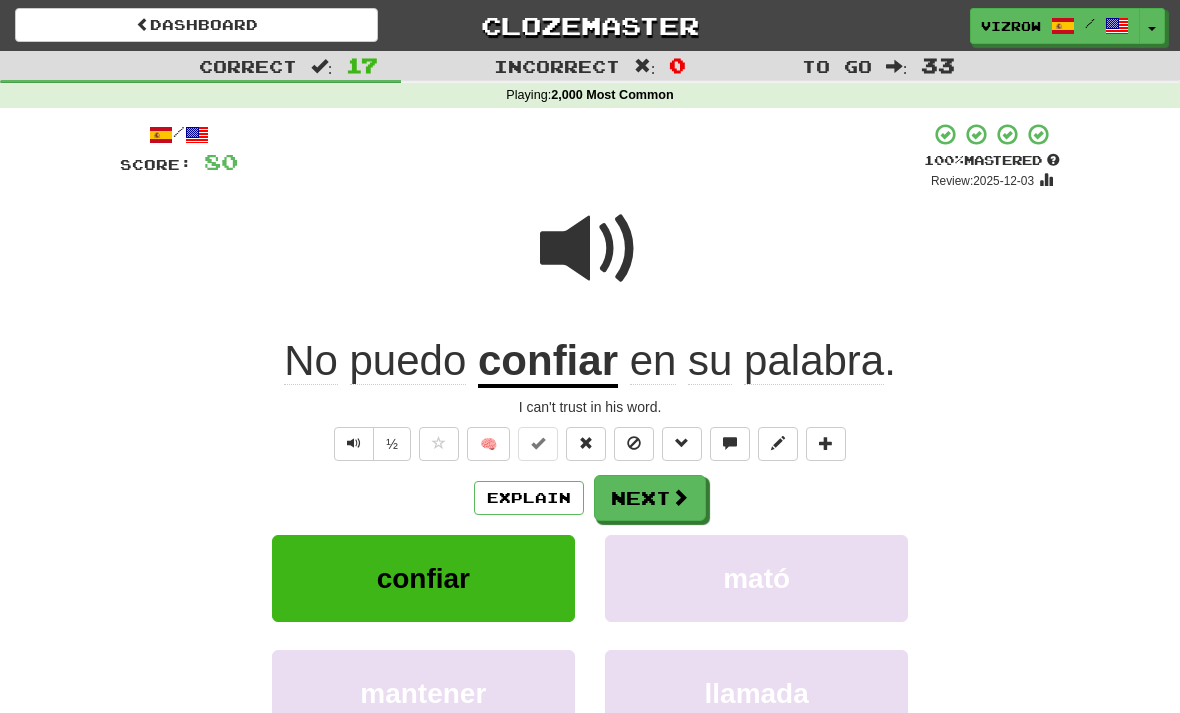 click on "Next" at bounding box center [650, 498] 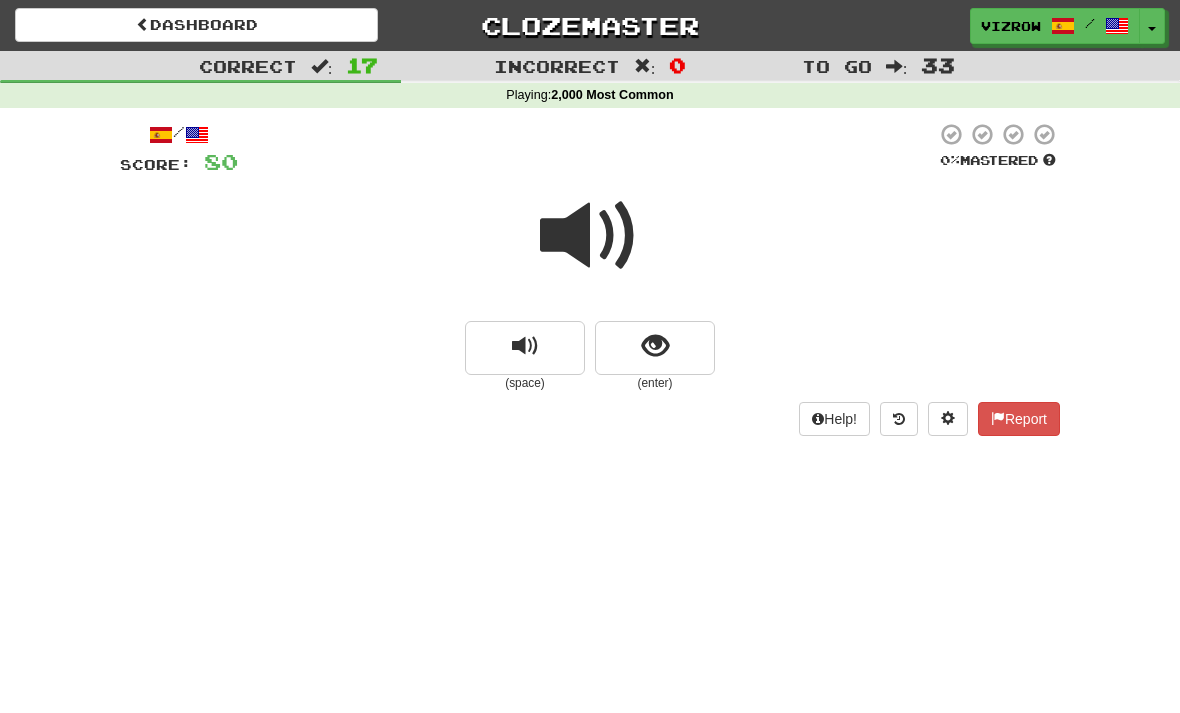 click at bounding box center [655, 346] 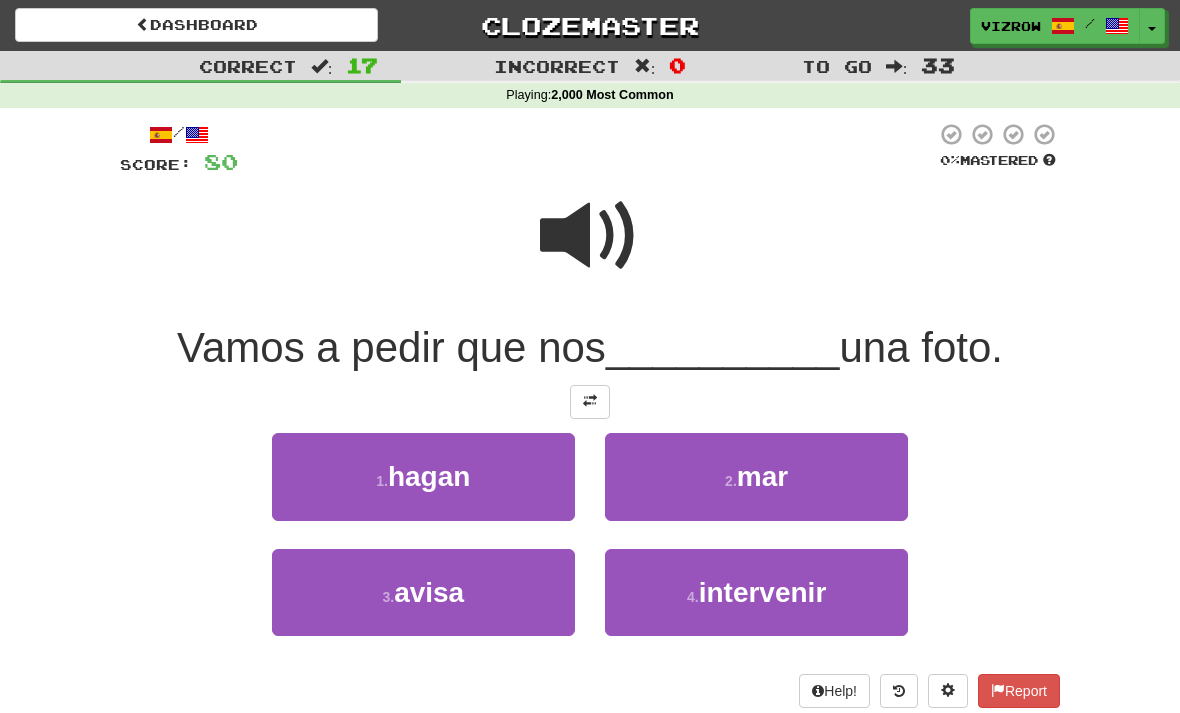 click on "intervenir" at bounding box center [763, 592] 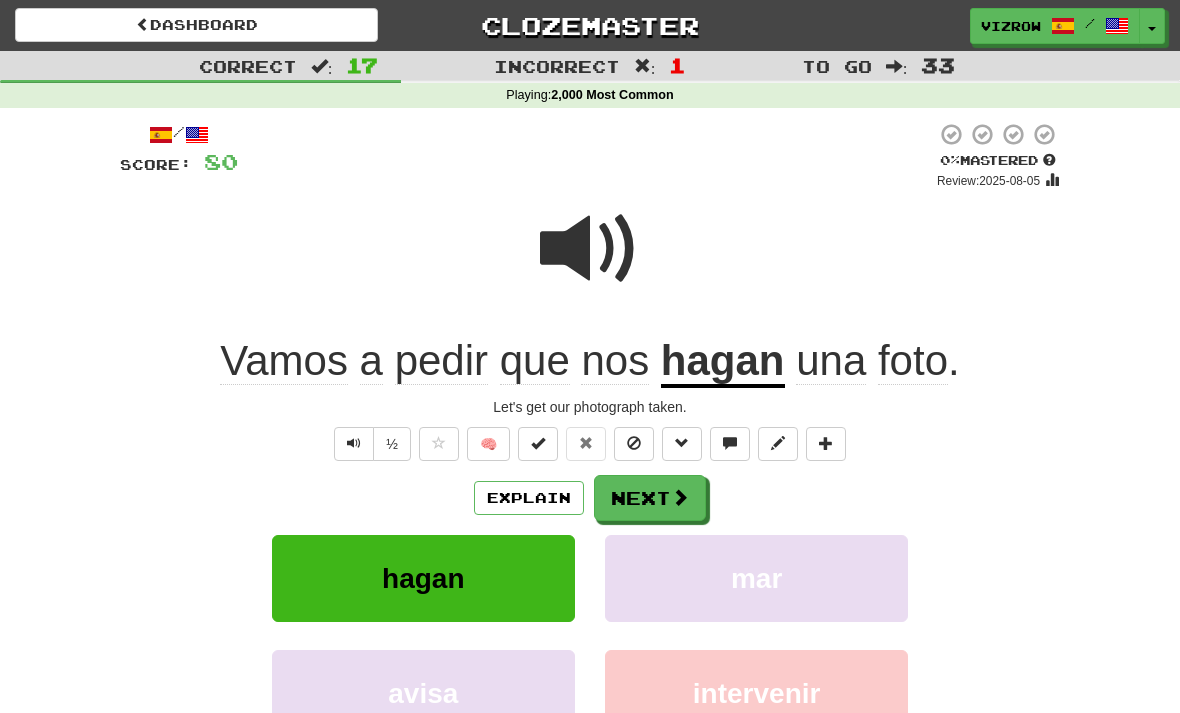click at bounding box center (538, 444) 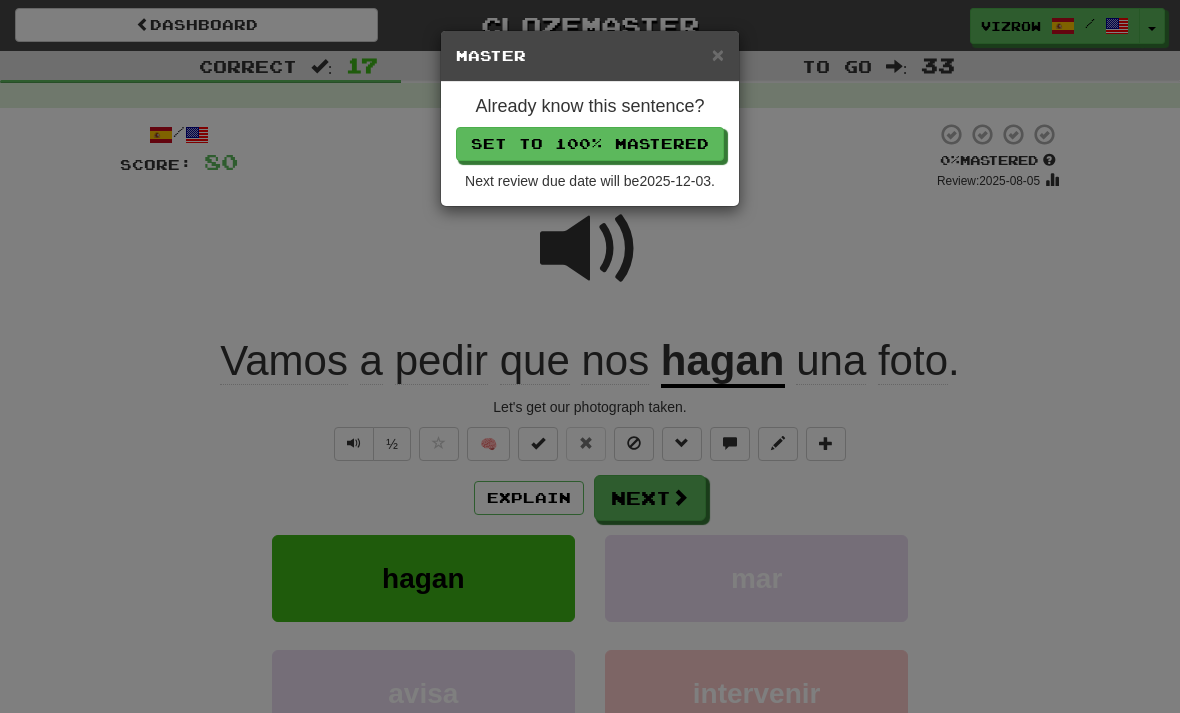 click on "Set to 100% Mastered" at bounding box center [590, 144] 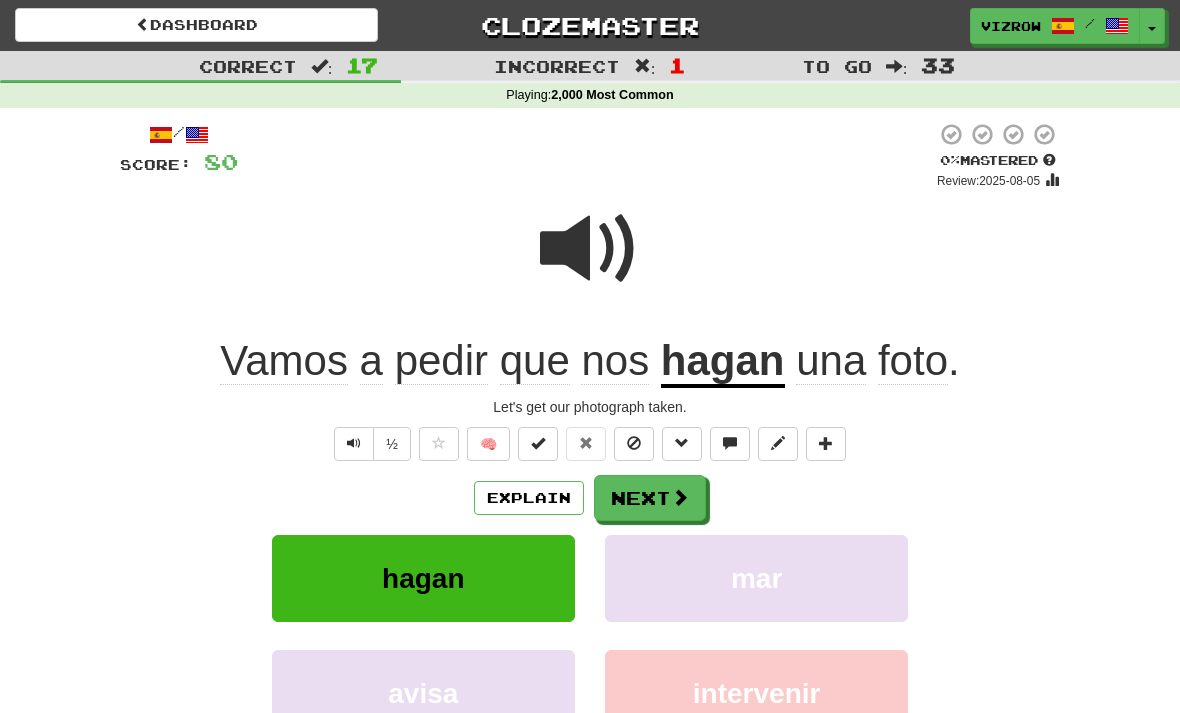 click on "Next" at bounding box center (650, 498) 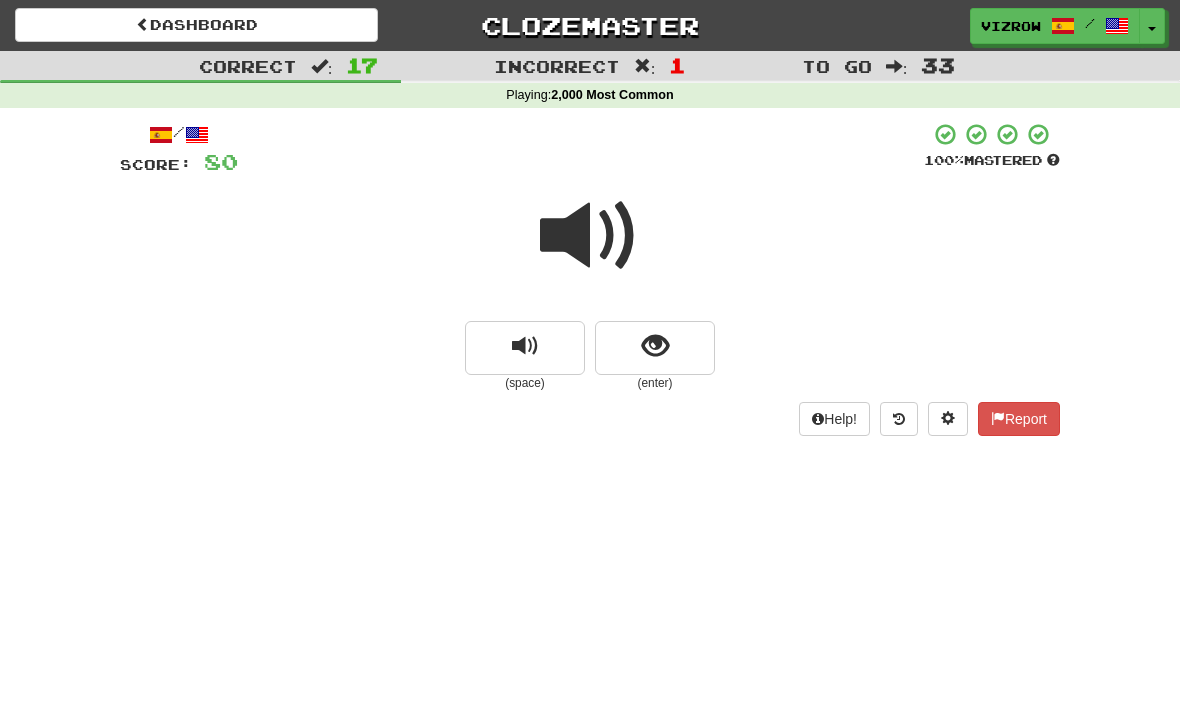 click at bounding box center [655, 346] 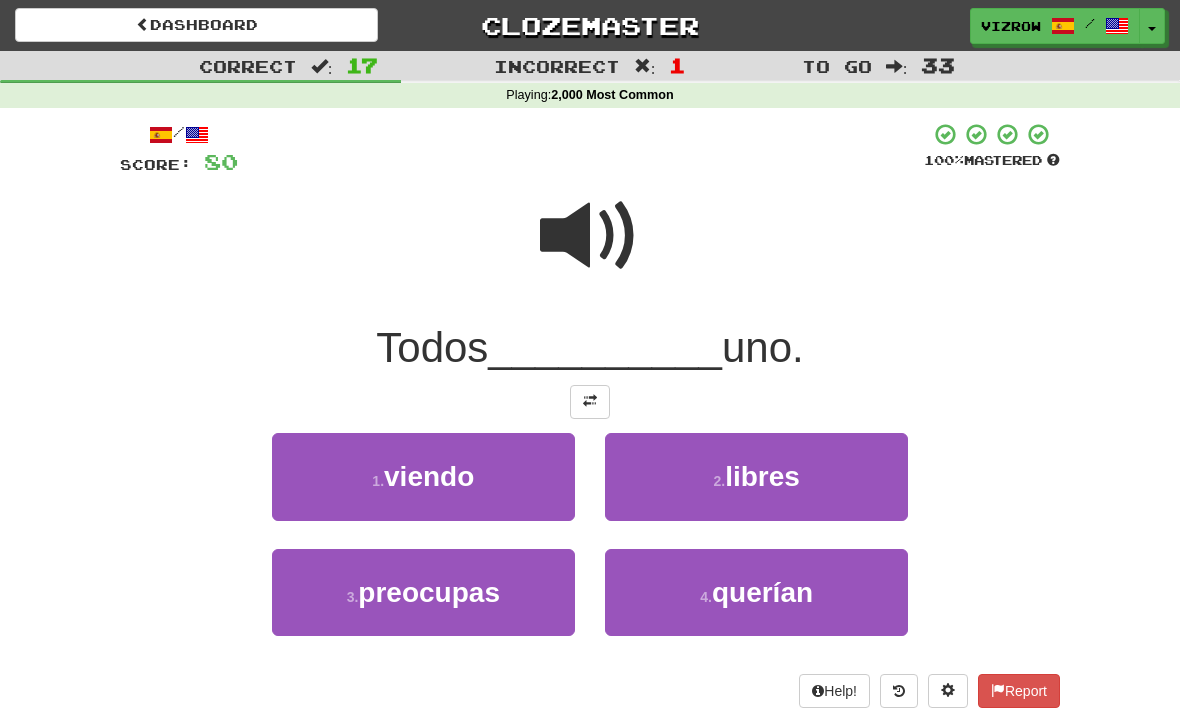 click at bounding box center (590, 236) 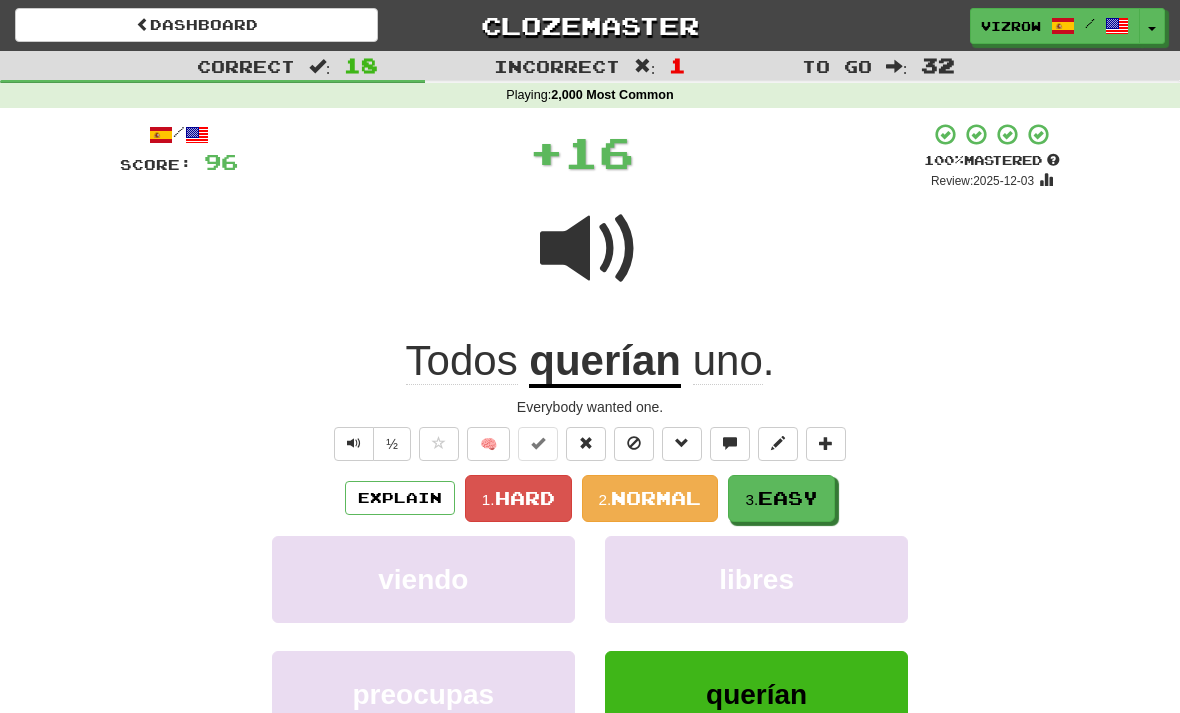 click on "3.  Easy" at bounding box center (781, 498) 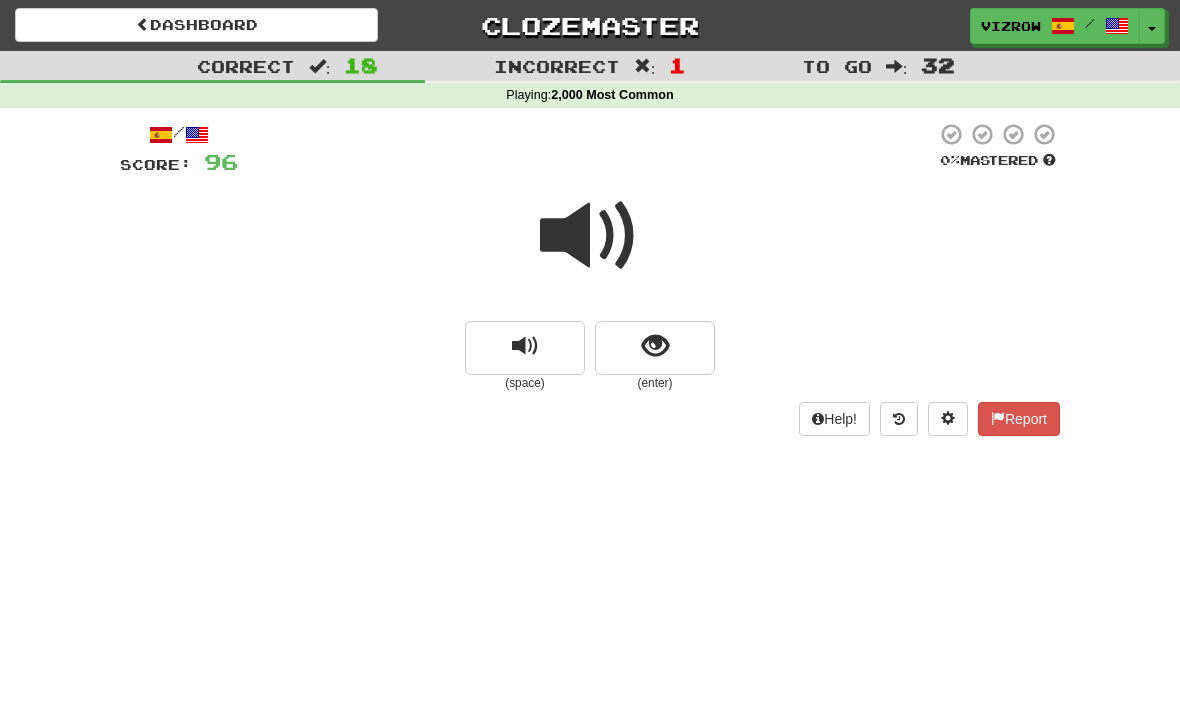 click at bounding box center [655, 348] 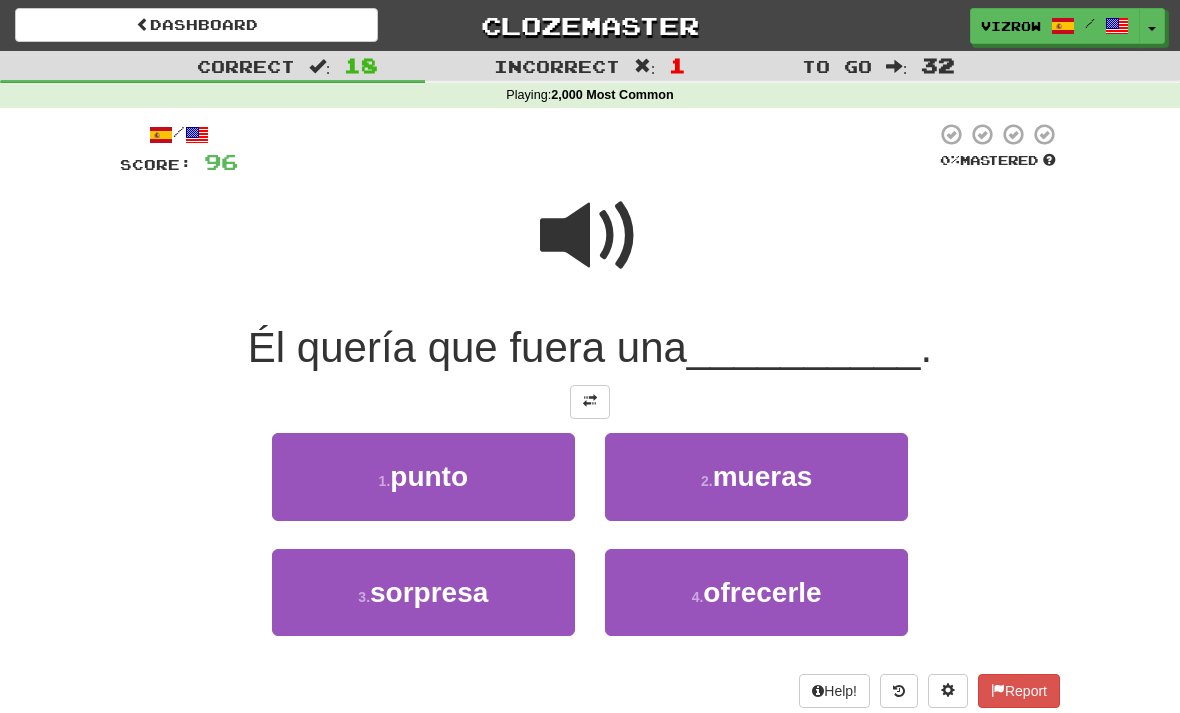 click on "3 .  sorpresa" at bounding box center [423, 592] 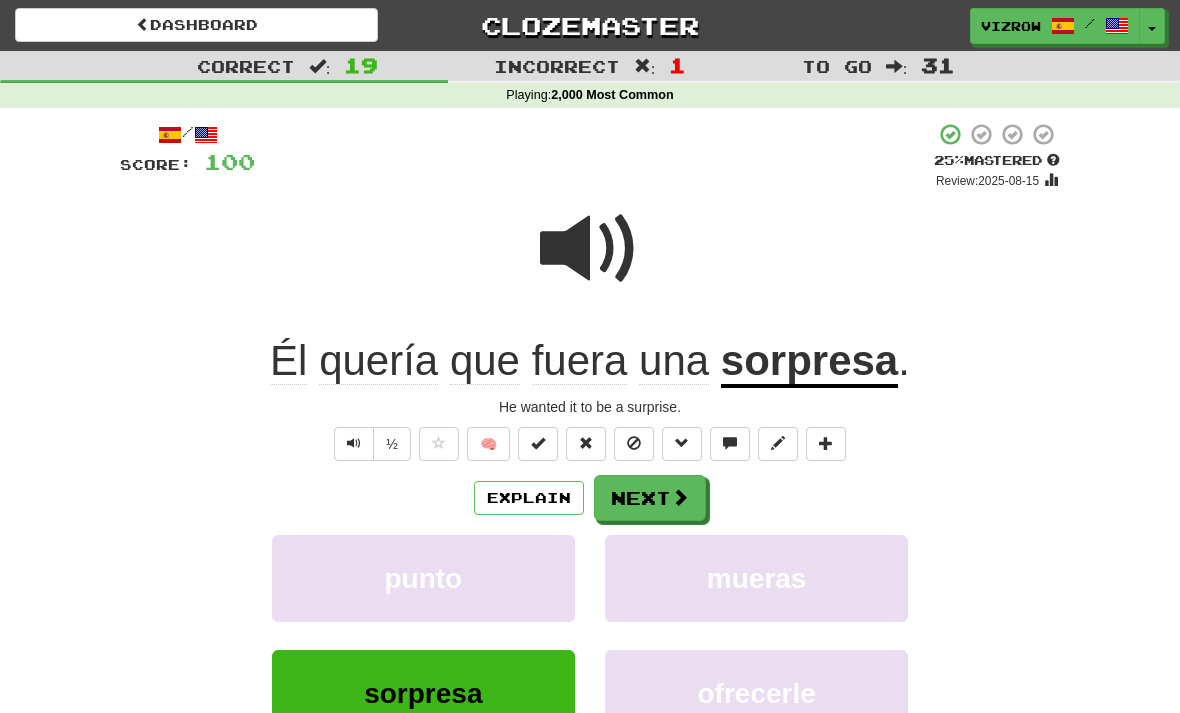 click on "Explain" at bounding box center [529, 498] 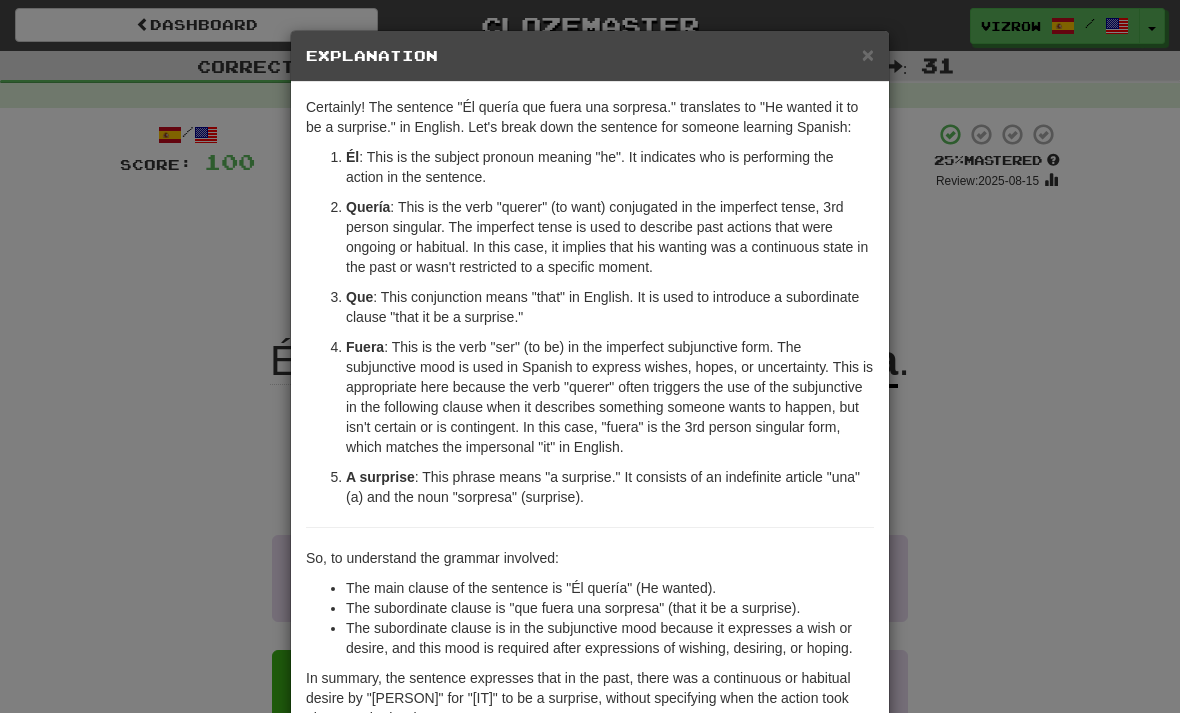 click on "×" at bounding box center (868, 54) 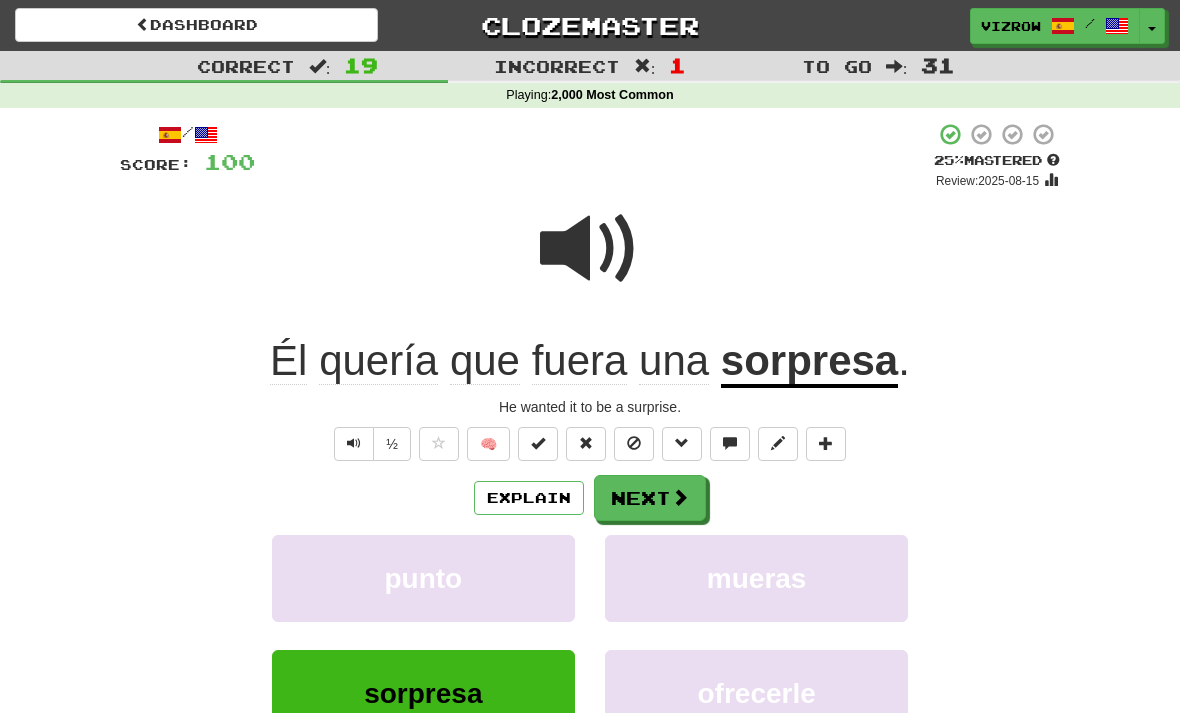 click at bounding box center [538, 443] 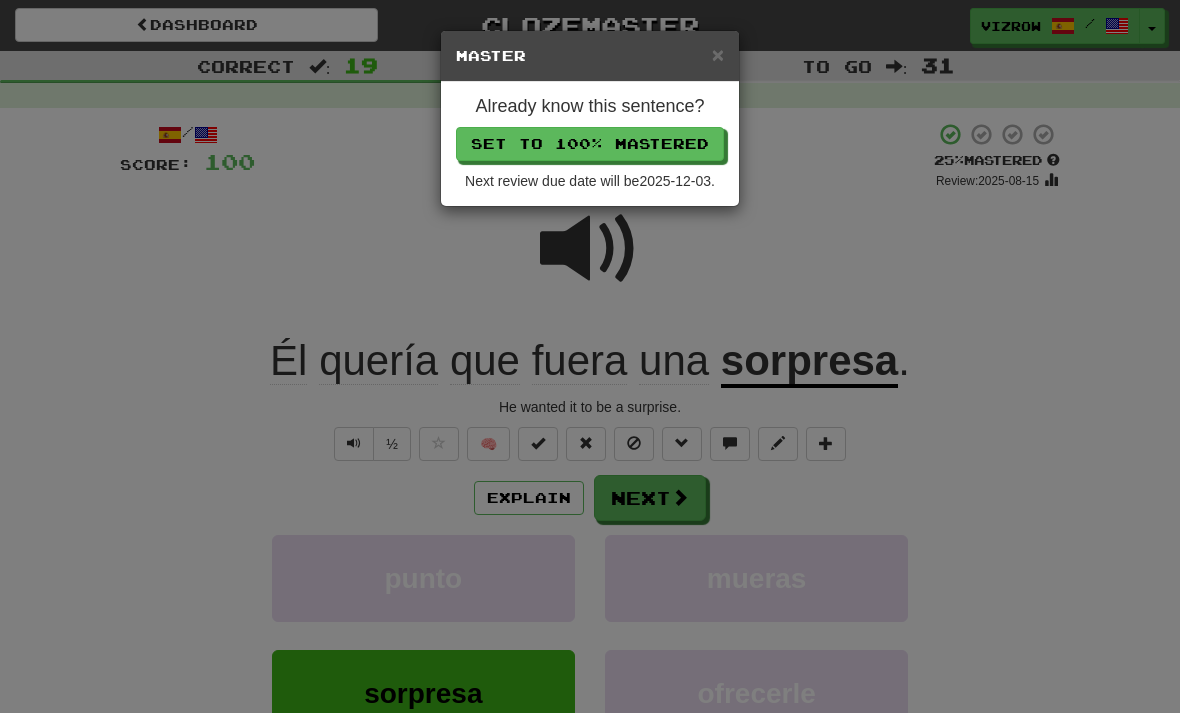click on "Set to 100% Mastered" at bounding box center (590, 144) 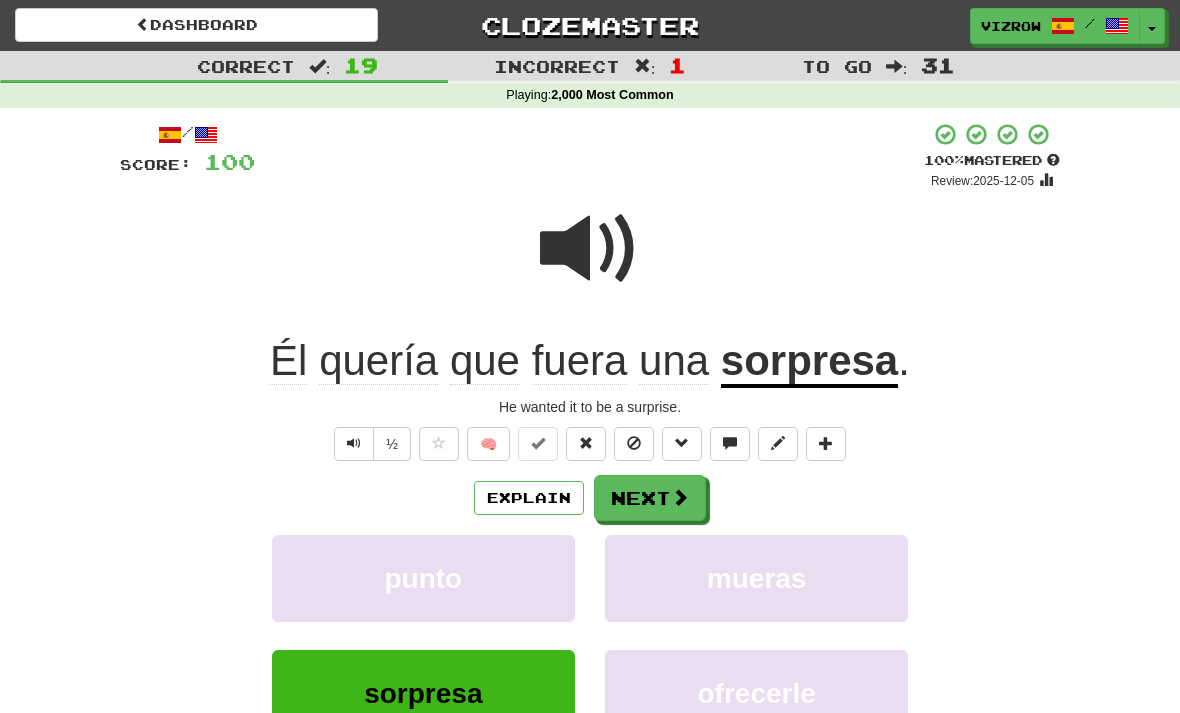 click at bounding box center [680, 497] 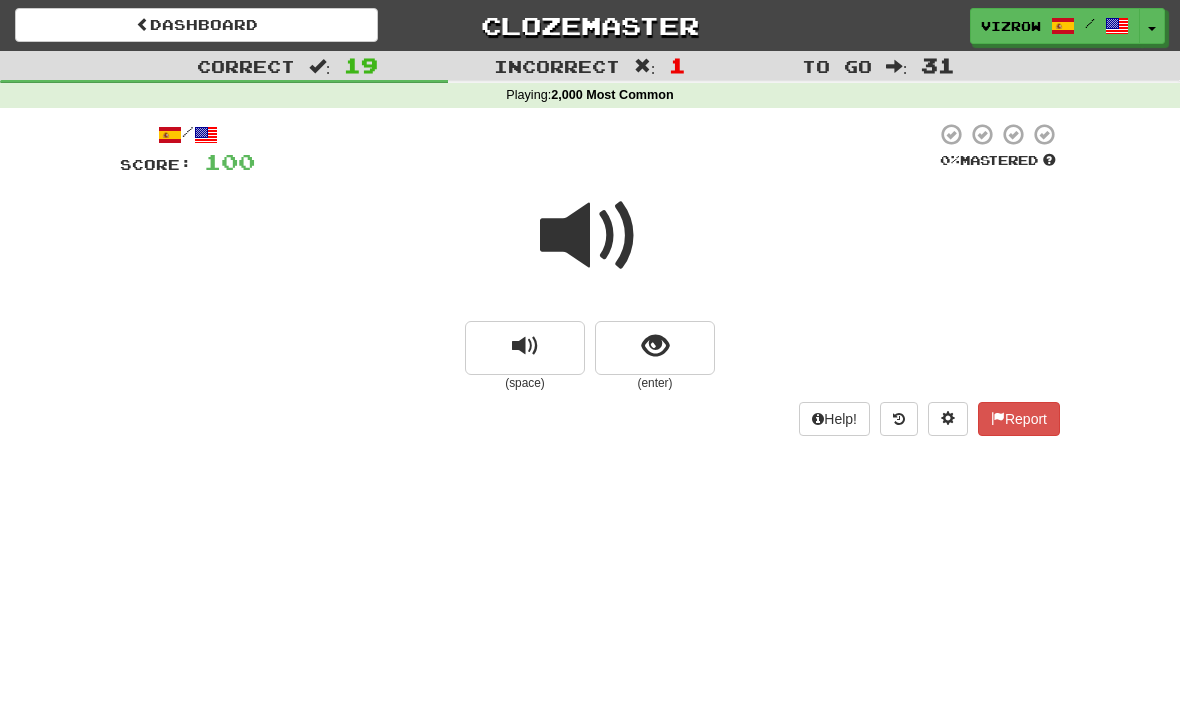 click at bounding box center [590, 236] 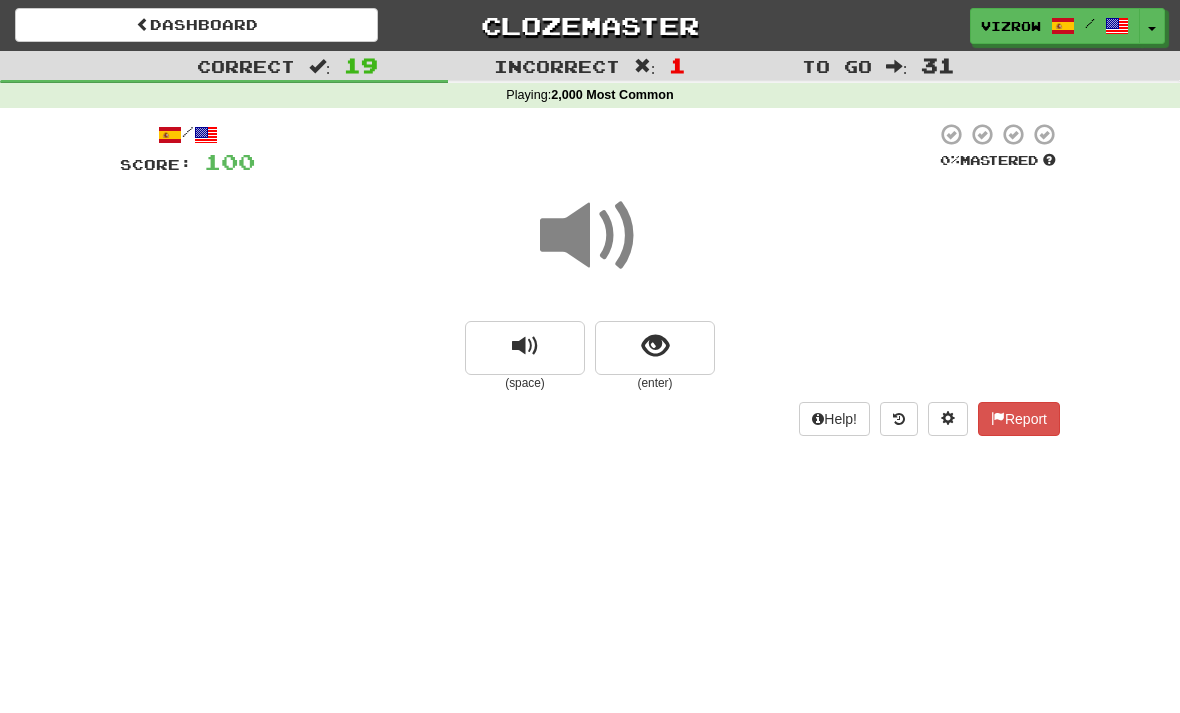 click at bounding box center (655, 346) 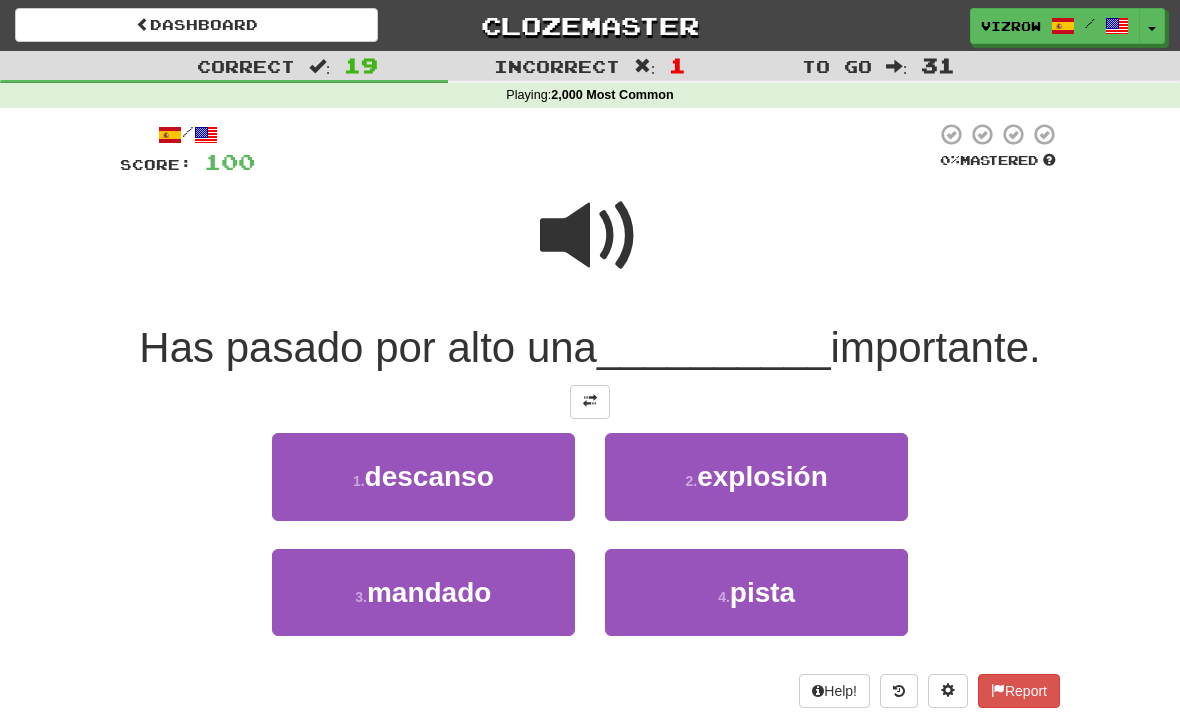 click on "pista" at bounding box center [762, 592] 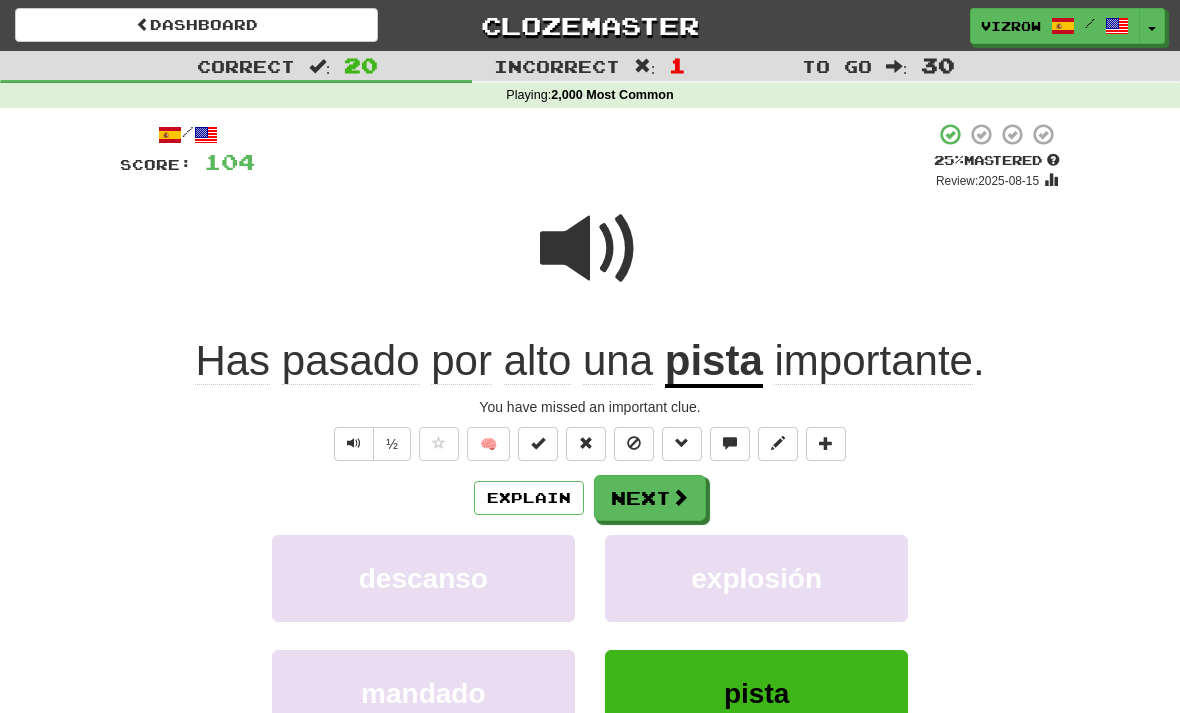 click at bounding box center (538, 443) 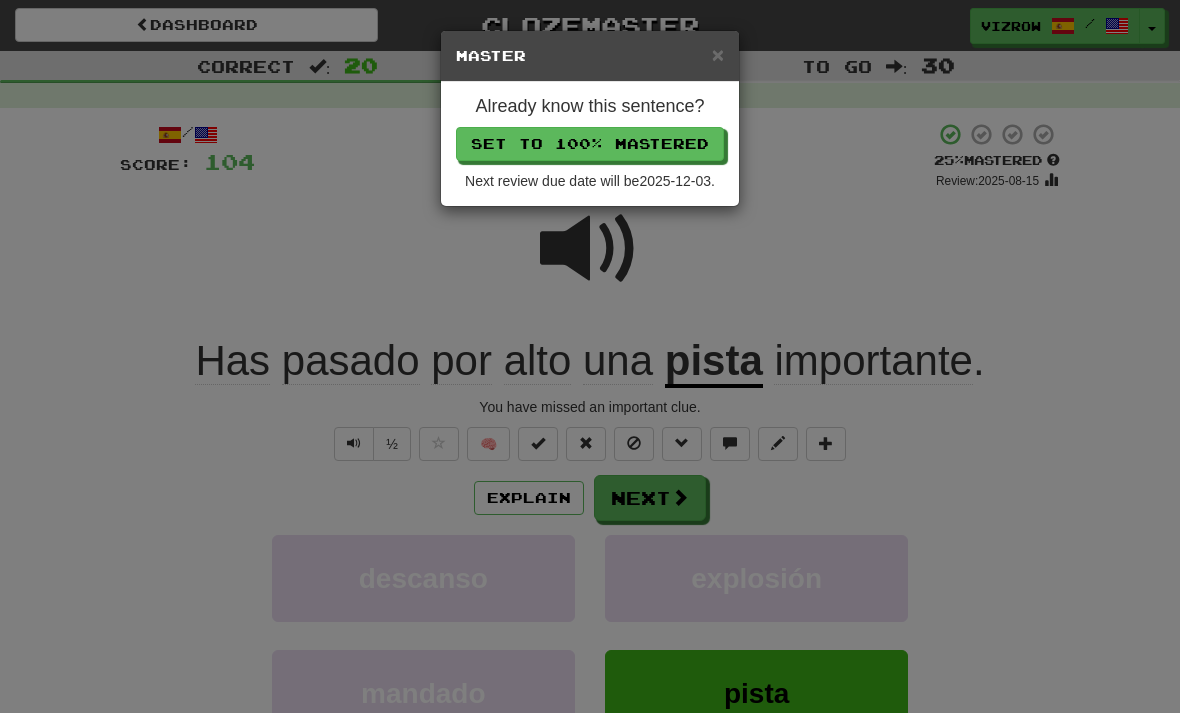 click on "× Master Already know this sentence? Set to 100% Mastered Next review due date will be  2025-12-03 ." at bounding box center [590, 356] 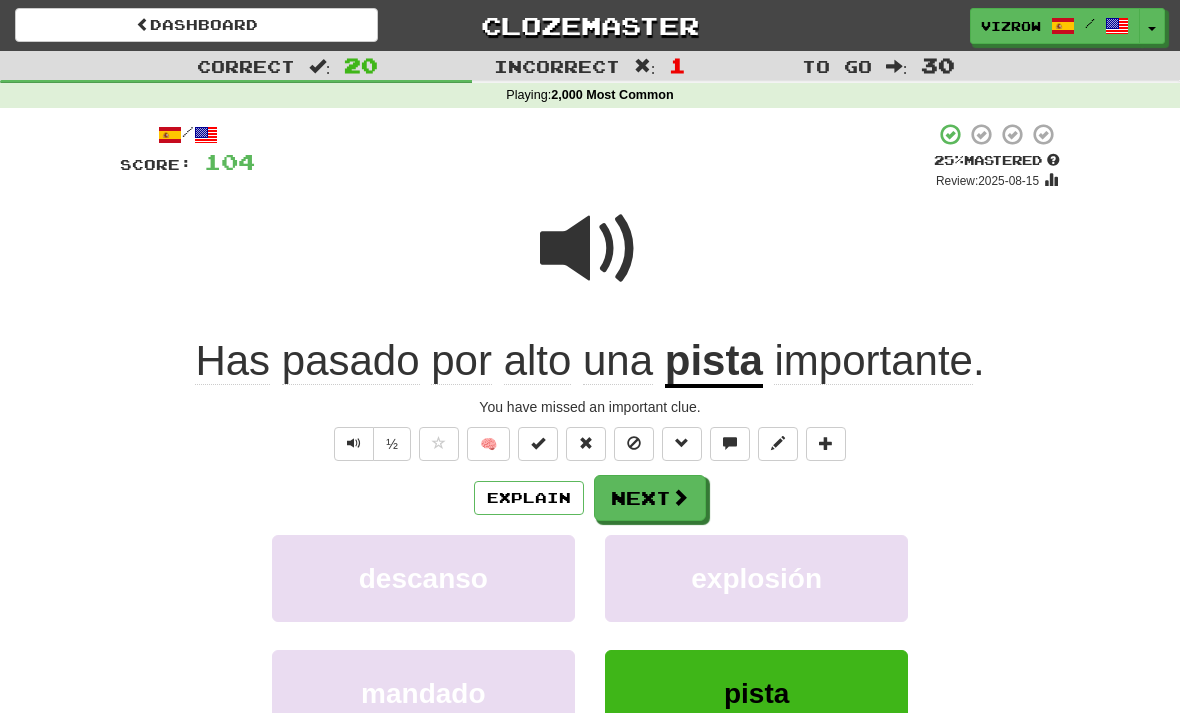 click on "Explain" at bounding box center [529, 498] 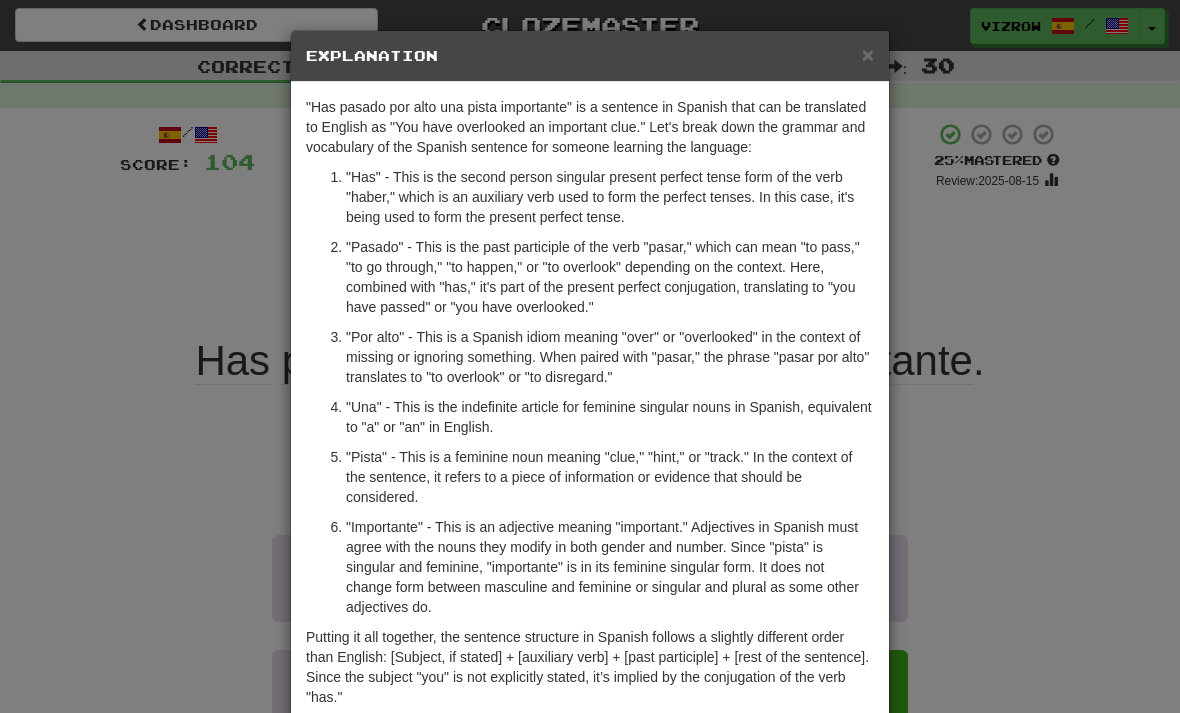 click on "×" at bounding box center (868, 54) 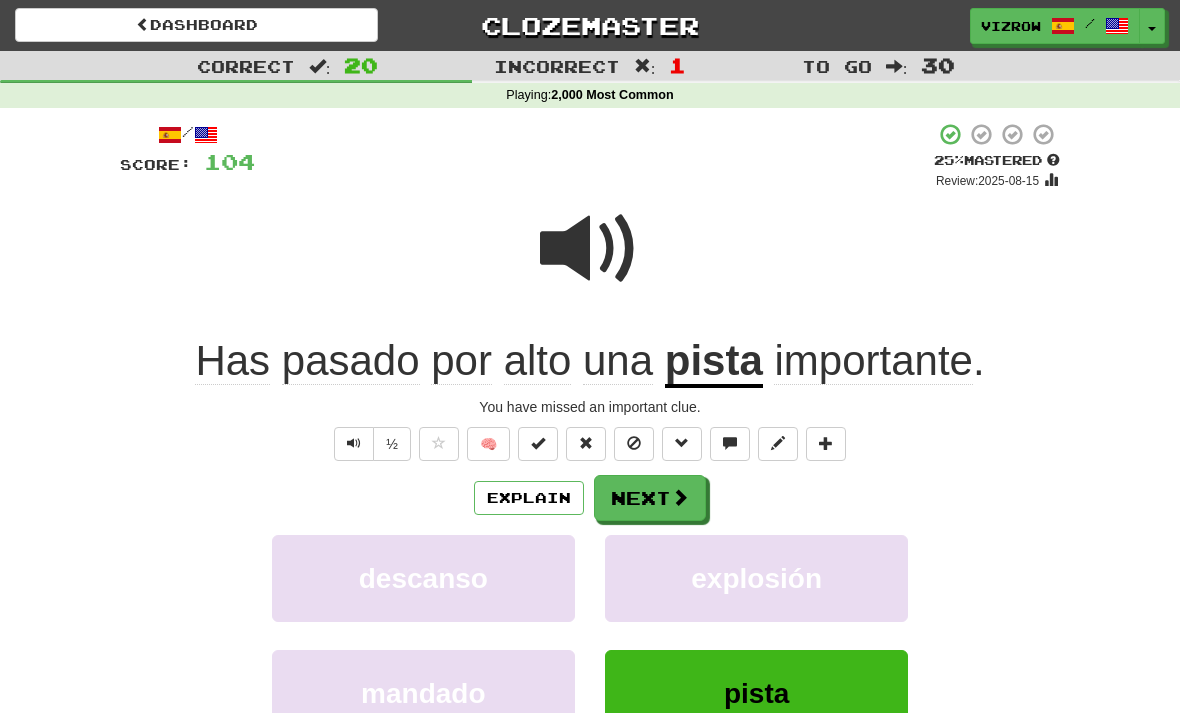 click on "½ 🧠" at bounding box center (590, 444) 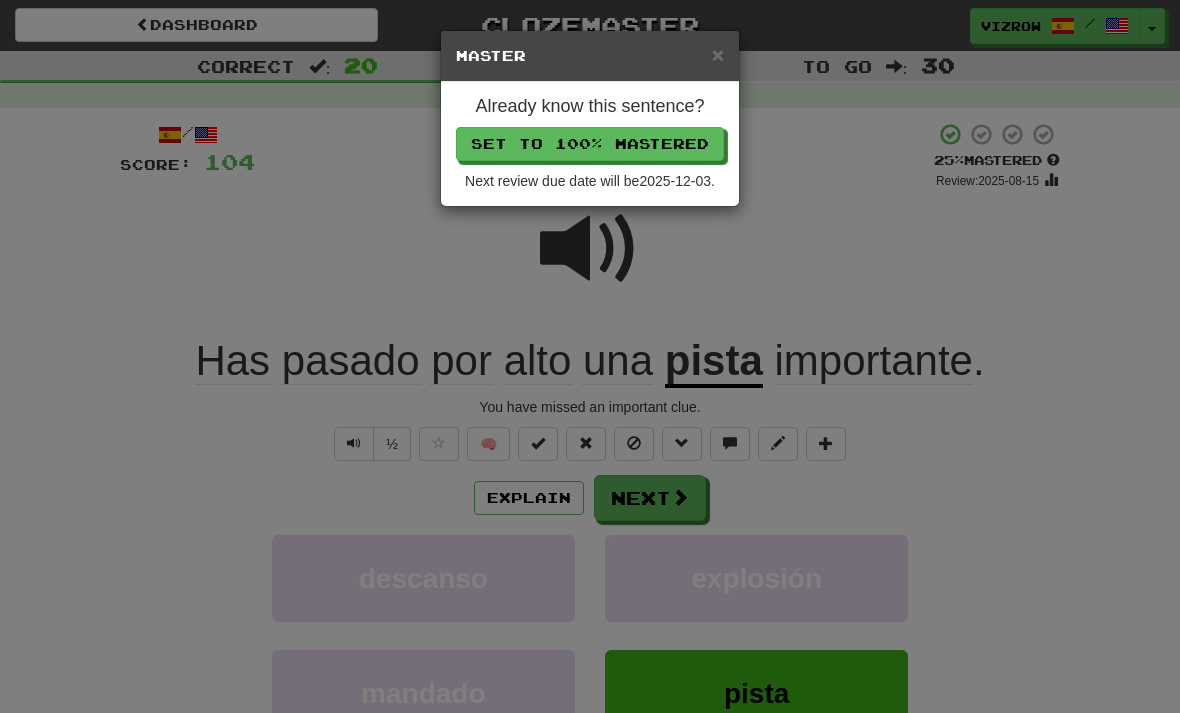 click on "Set to 100% Mastered" at bounding box center [590, 144] 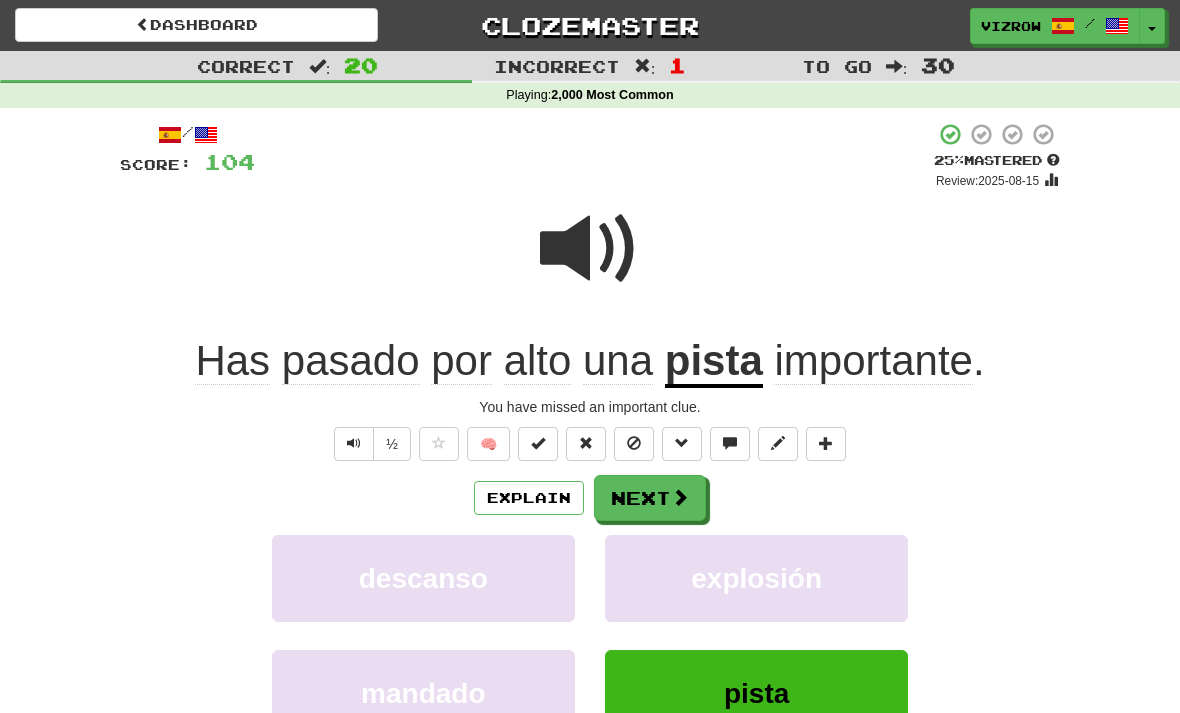 click at bounding box center [590, 356] 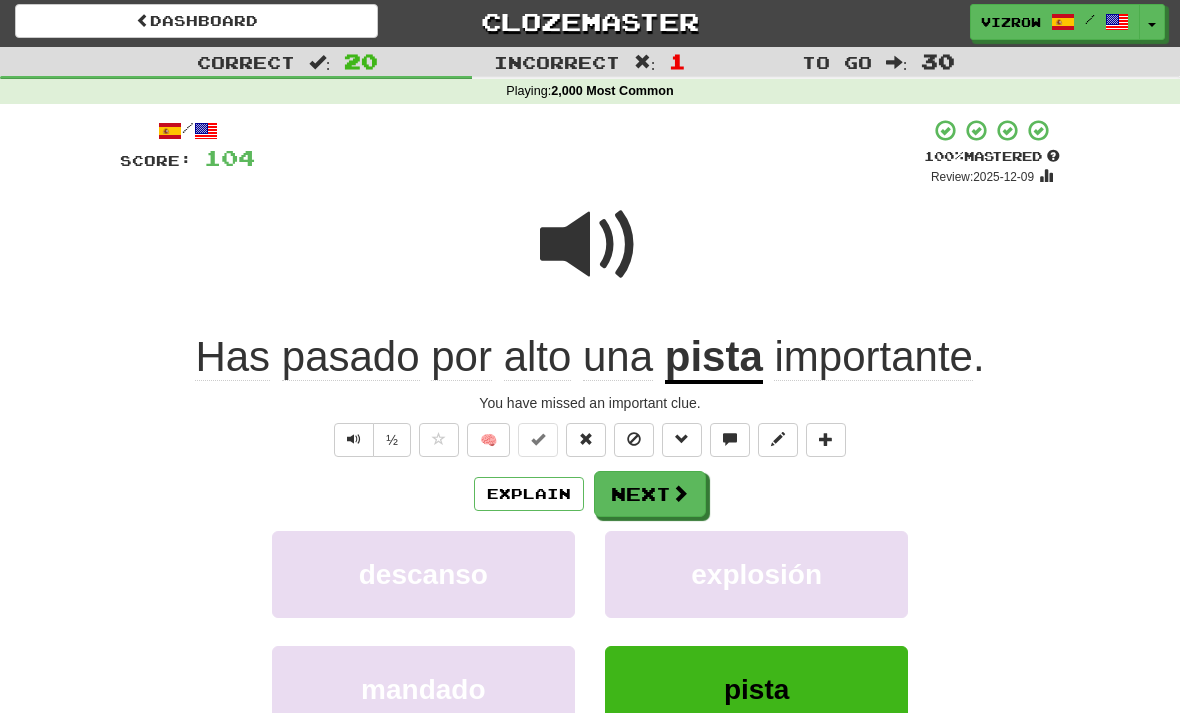 scroll, scrollTop: 8, scrollLeft: 0, axis: vertical 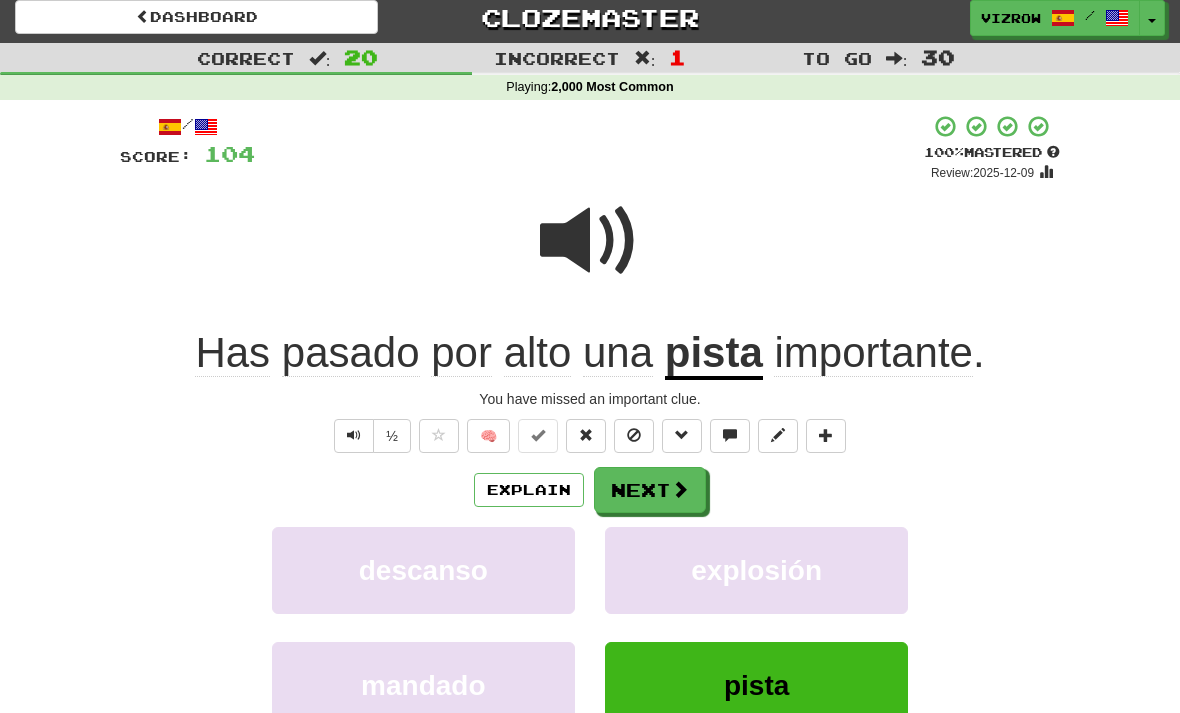 click on "Next" at bounding box center (650, 490) 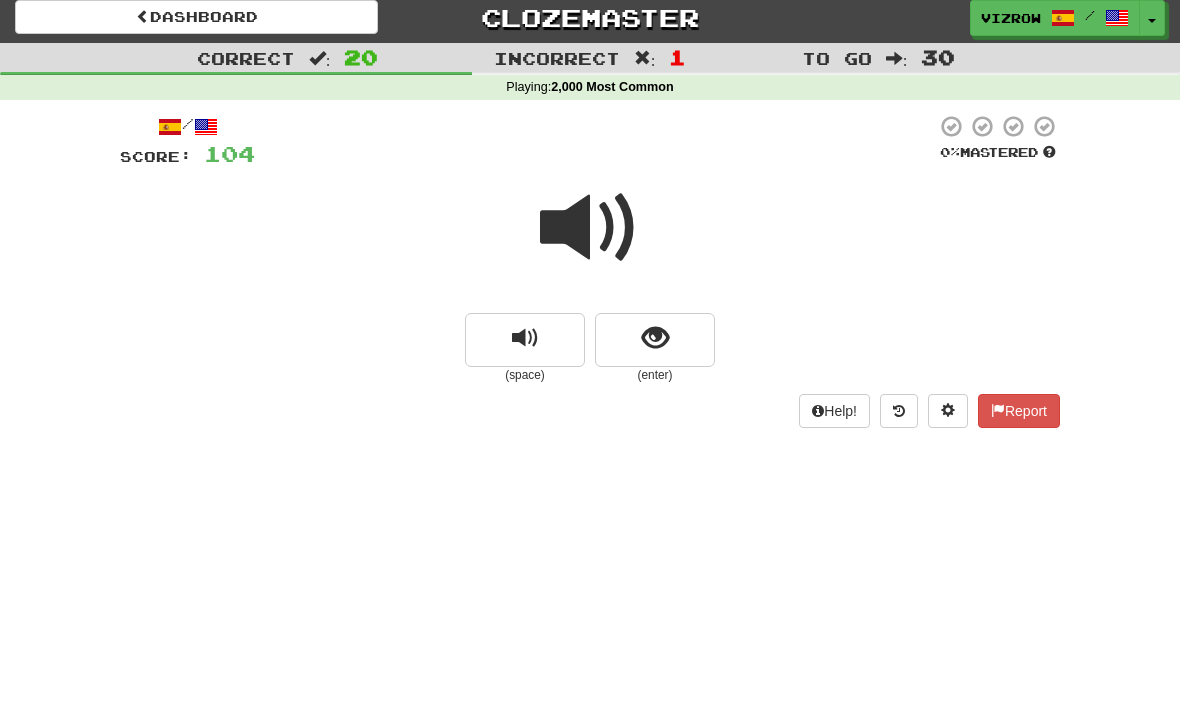 click at bounding box center (655, 340) 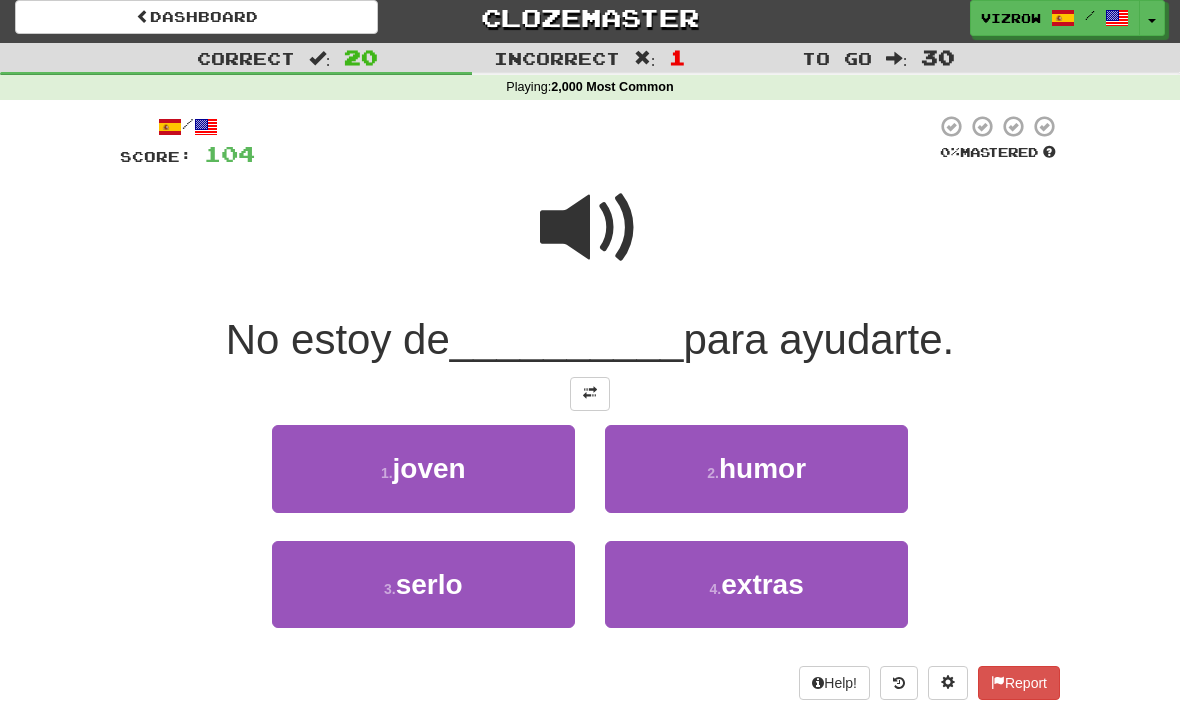 click on "humor" at bounding box center (762, 468) 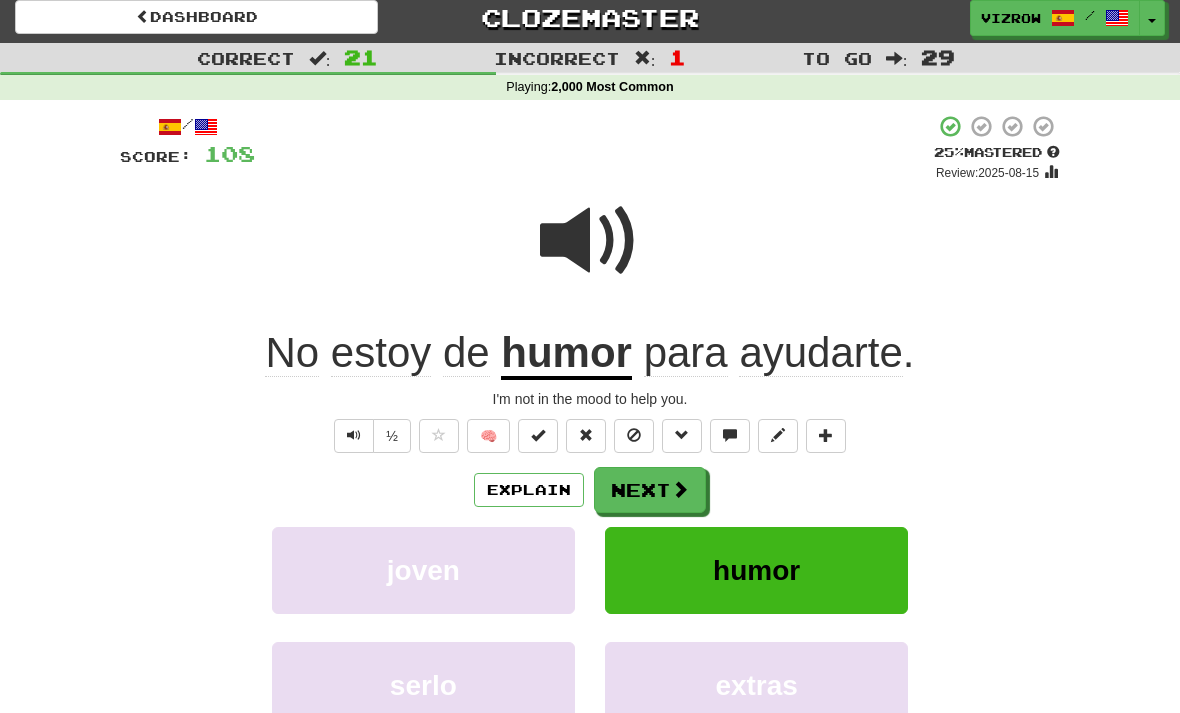 click at bounding box center [538, 436] 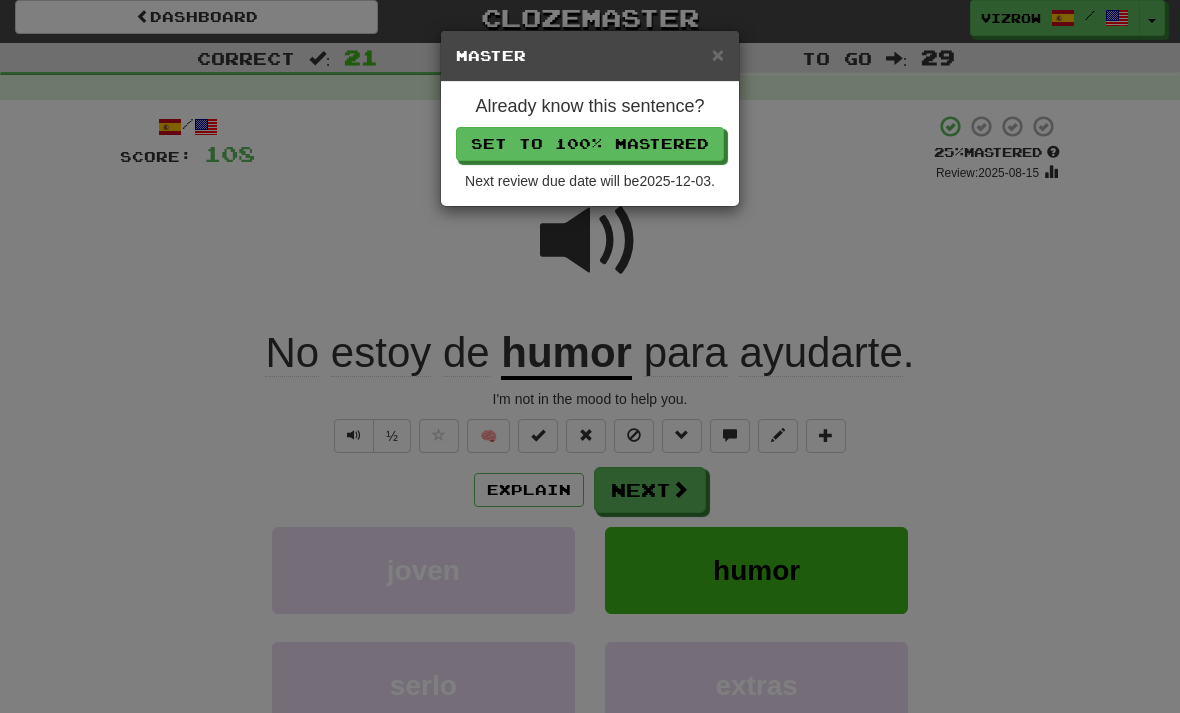 click on "Set to 100% Mastered" at bounding box center [590, 144] 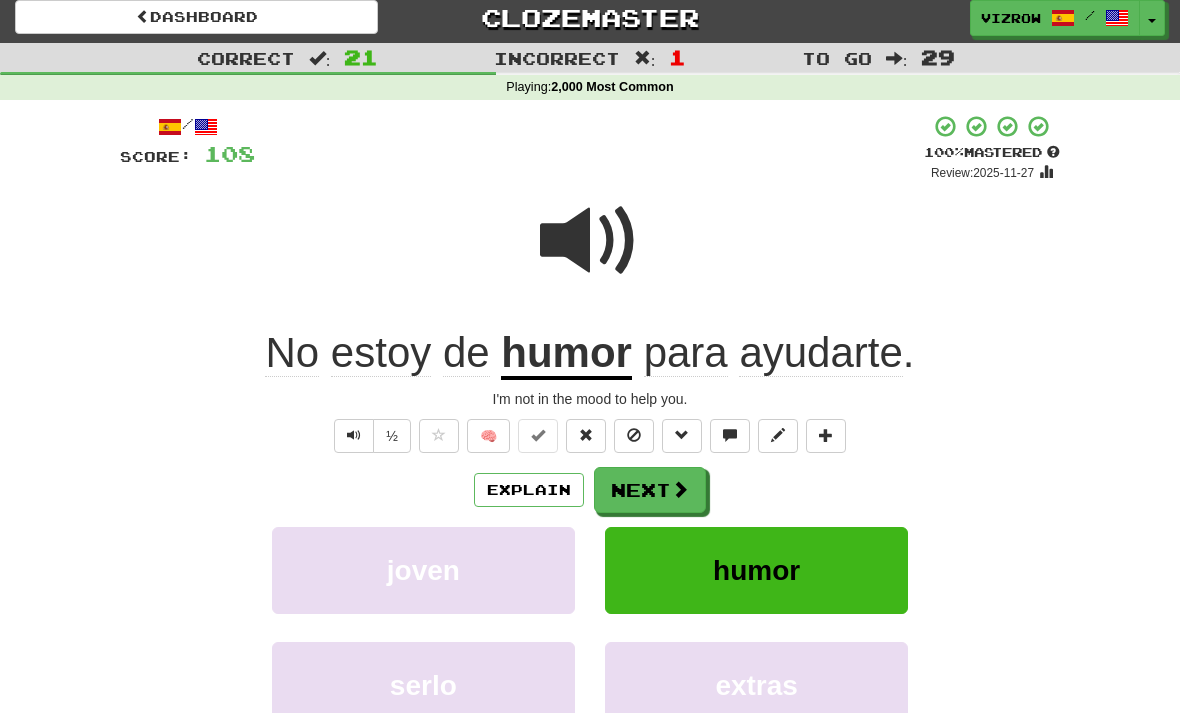 click at bounding box center (680, 489) 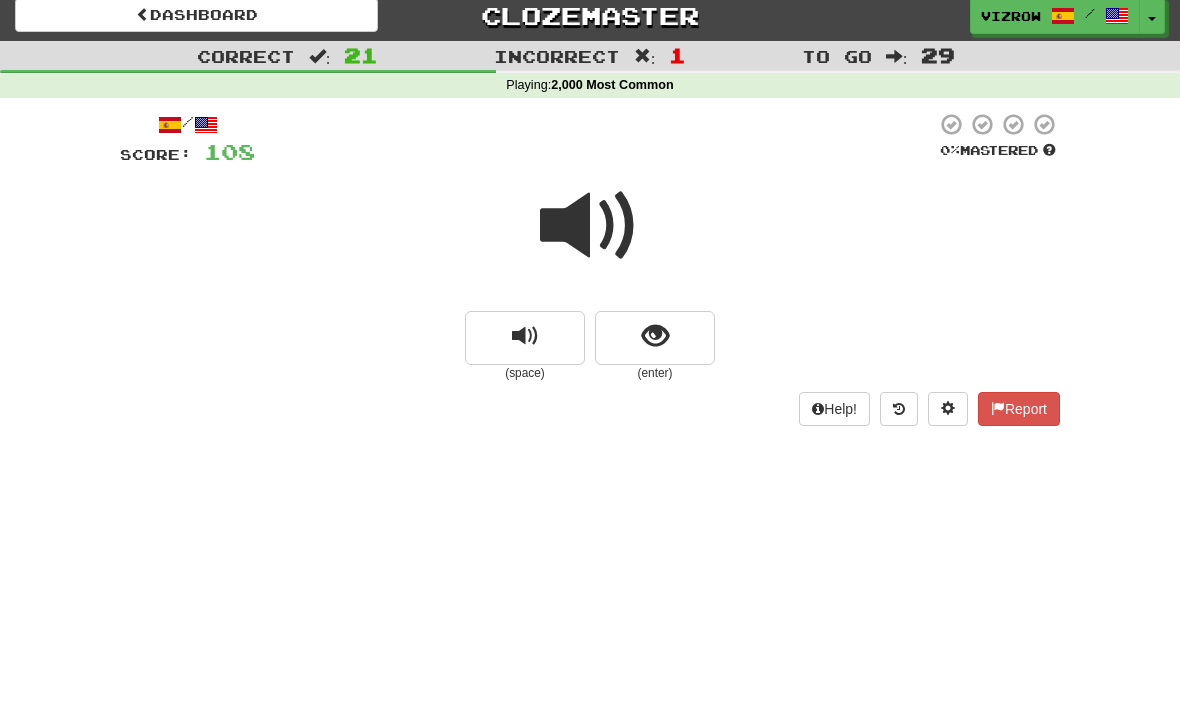 scroll, scrollTop: 10, scrollLeft: 0, axis: vertical 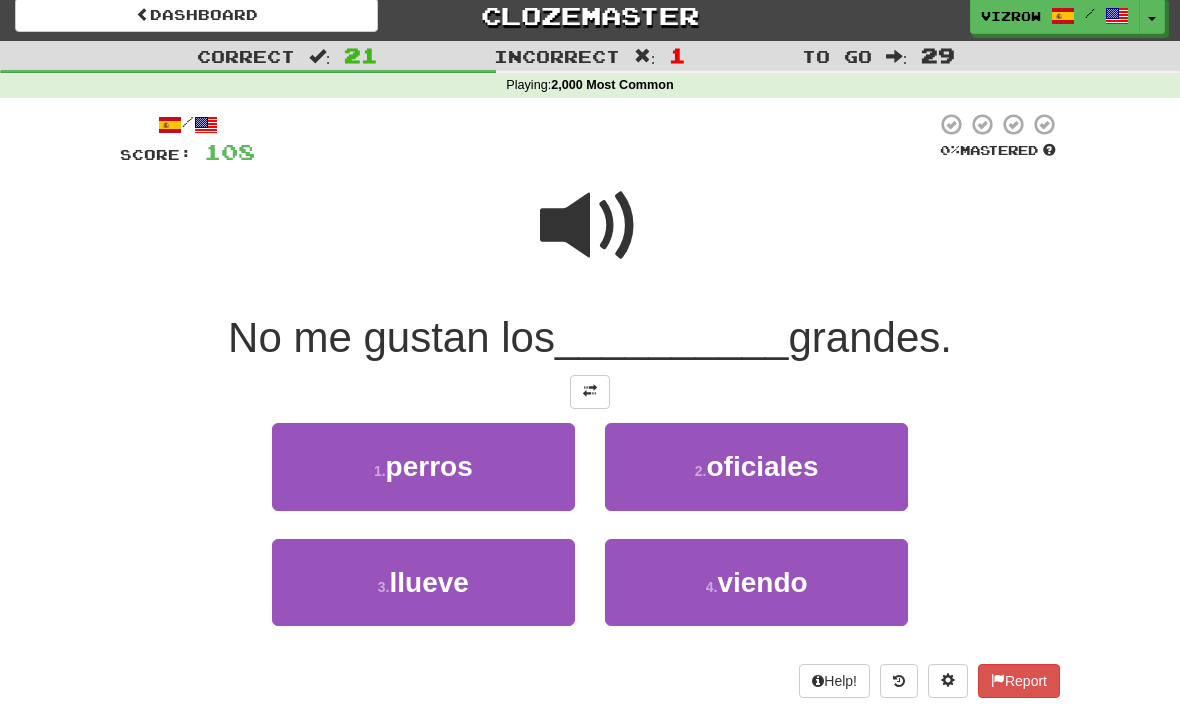 click on "1 .  perros" at bounding box center (423, 466) 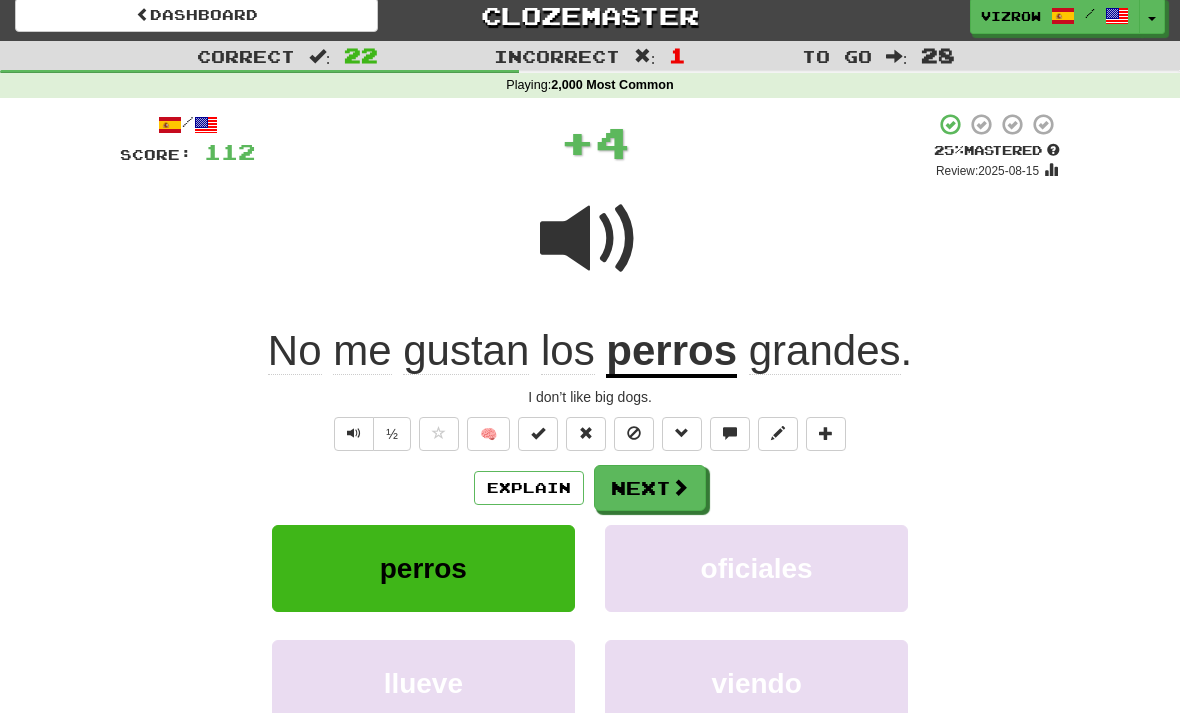 click at bounding box center [538, 434] 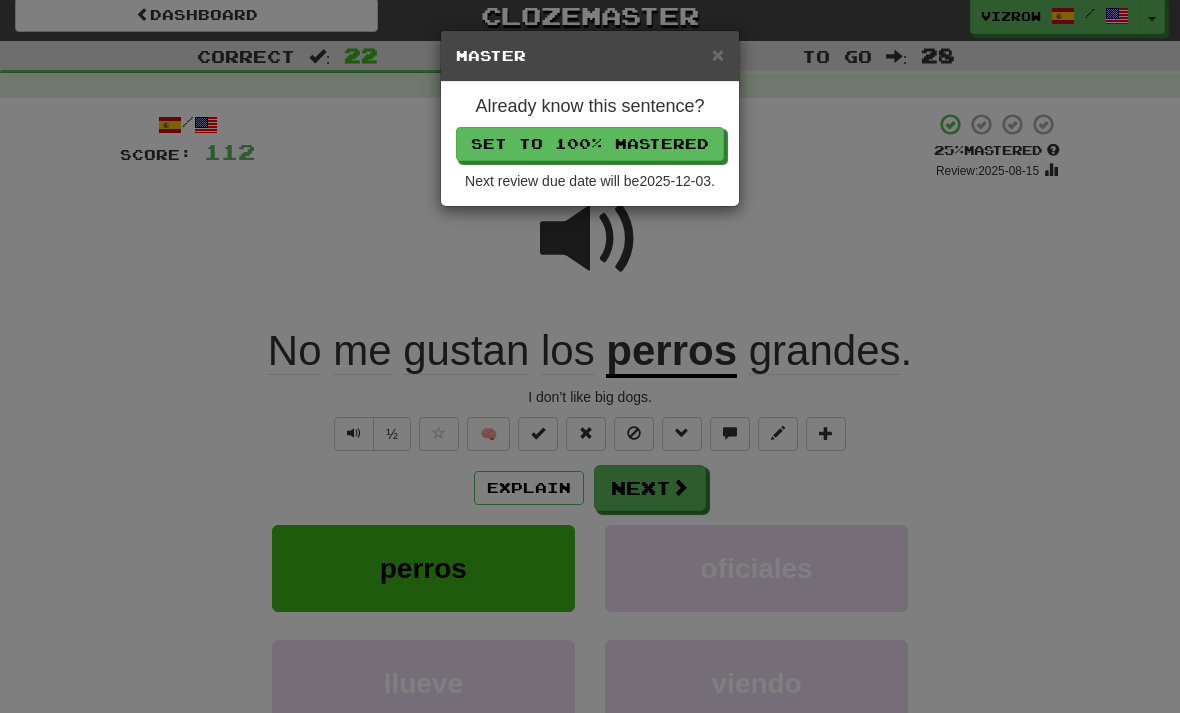 click on "Set to 100% Mastered" at bounding box center [590, 144] 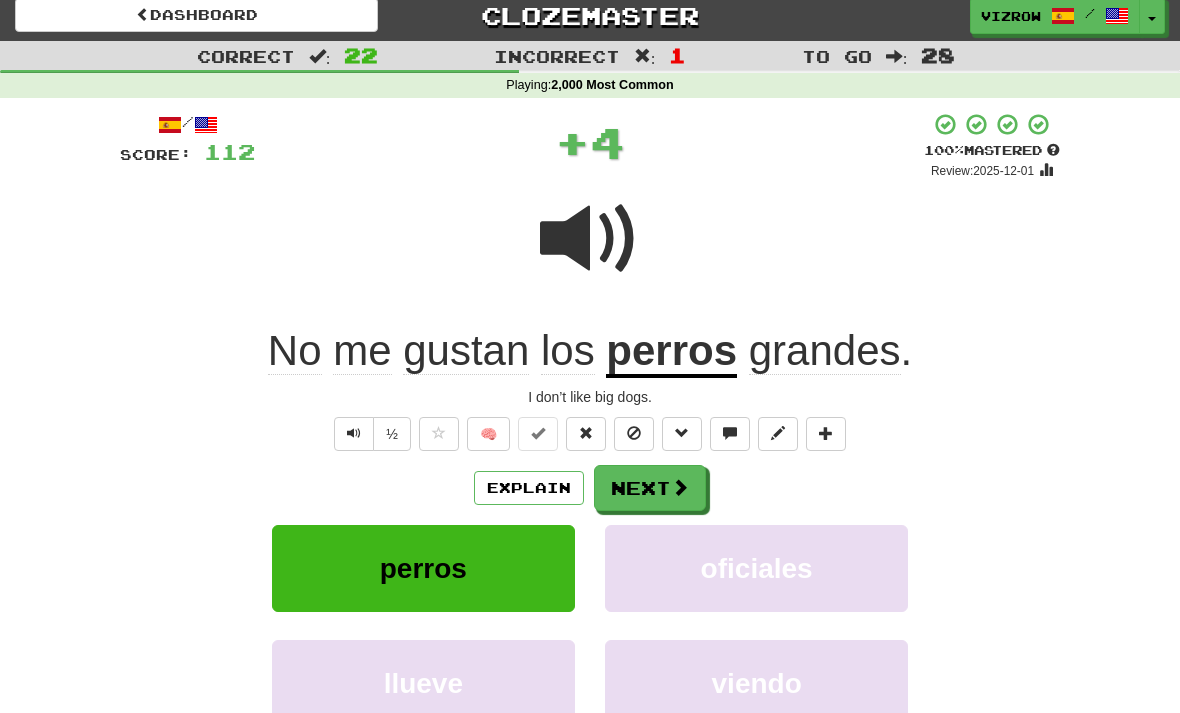 click on "Next" at bounding box center (650, 488) 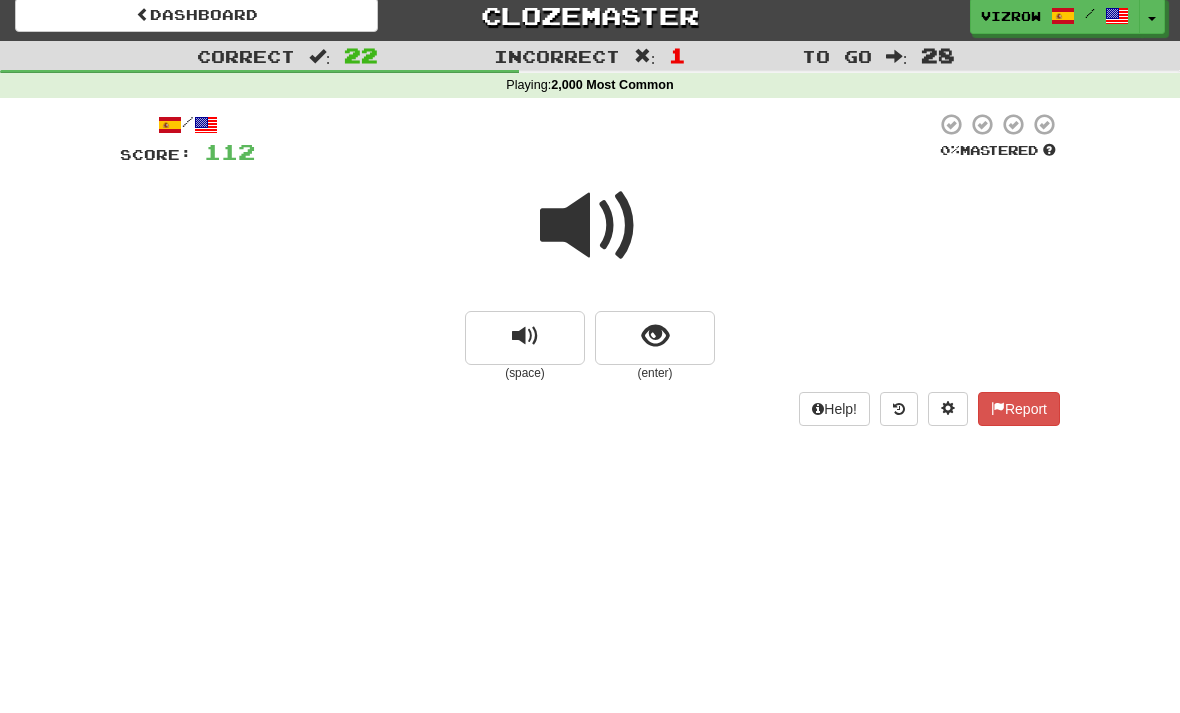 click at bounding box center [655, 338] 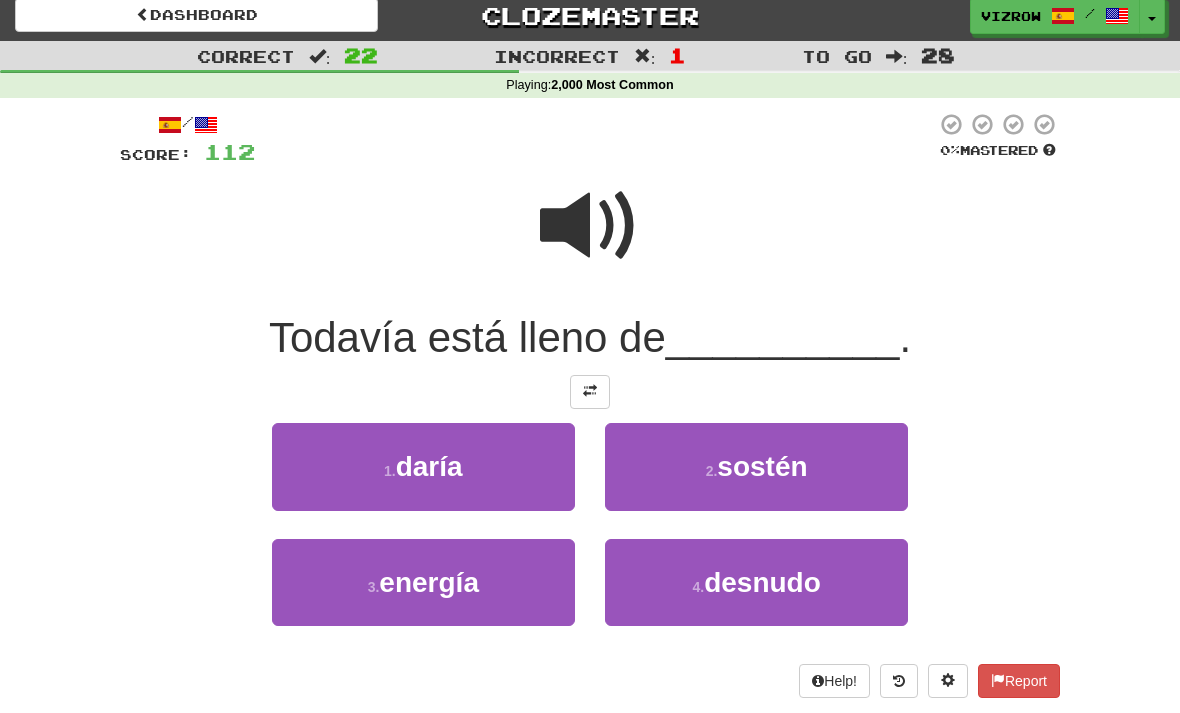 click on "3 .  energía" at bounding box center (423, 582) 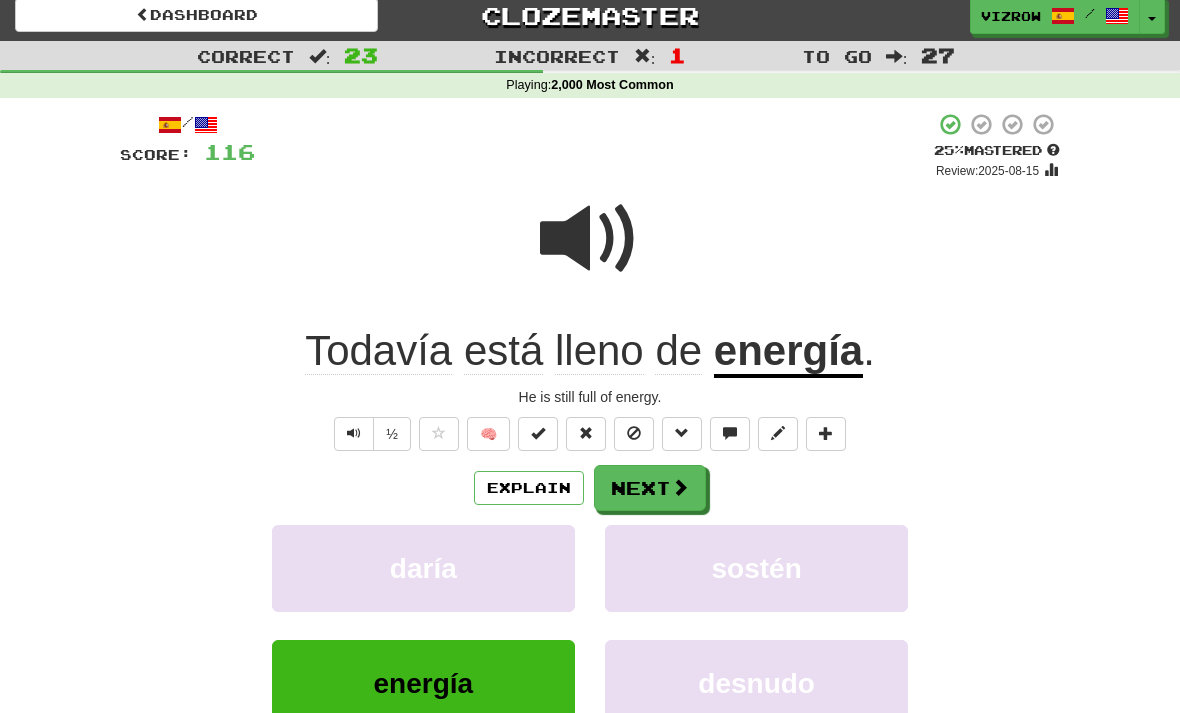 click at bounding box center [538, 433] 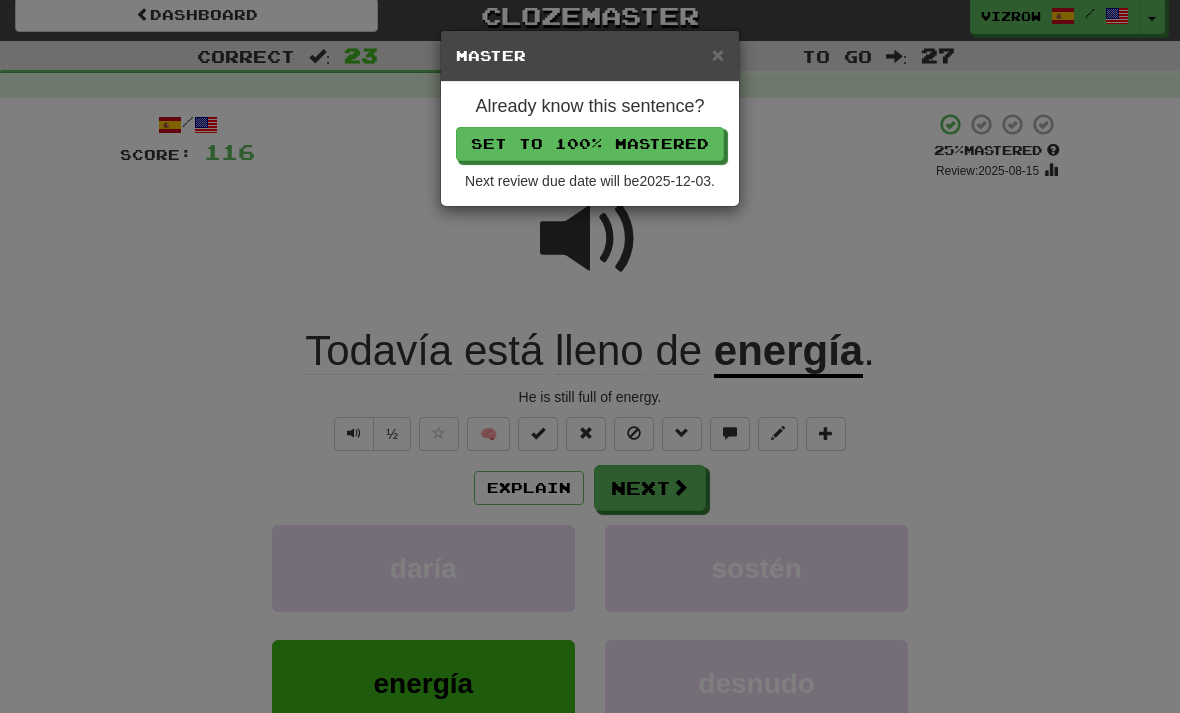 click on "Set to 100% Mastered" at bounding box center [590, 144] 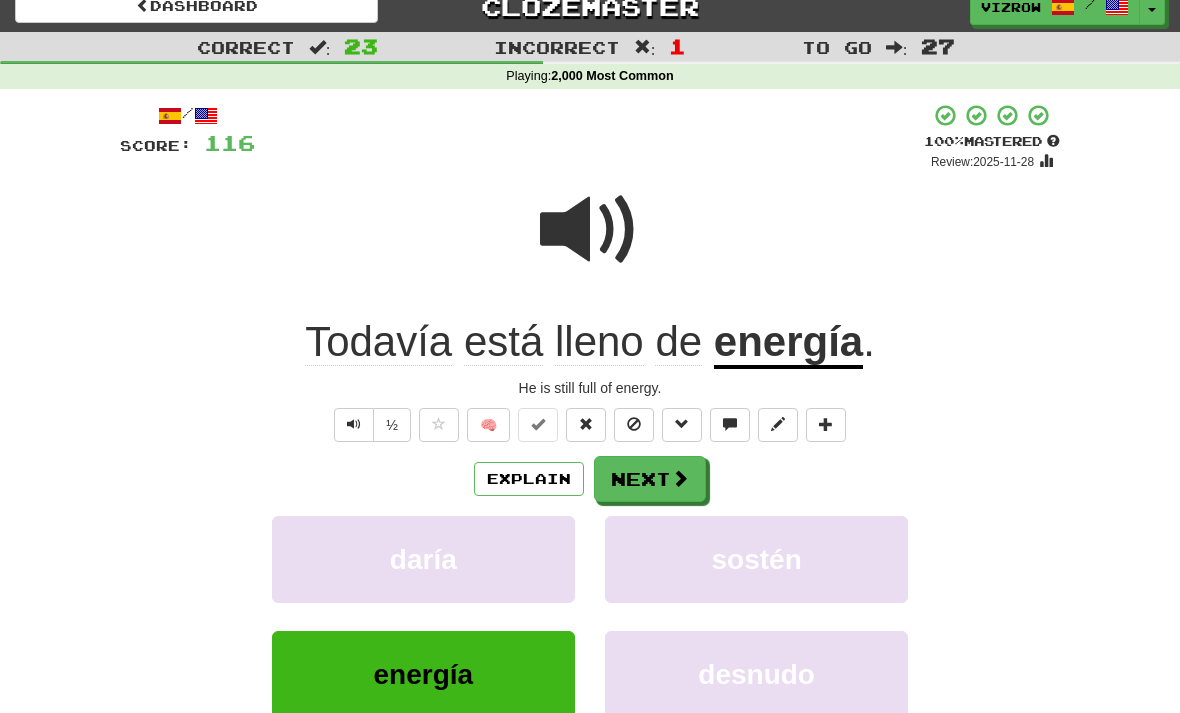 scroll, scrollTop: 21, scrollLeft: 0, axis: vertical 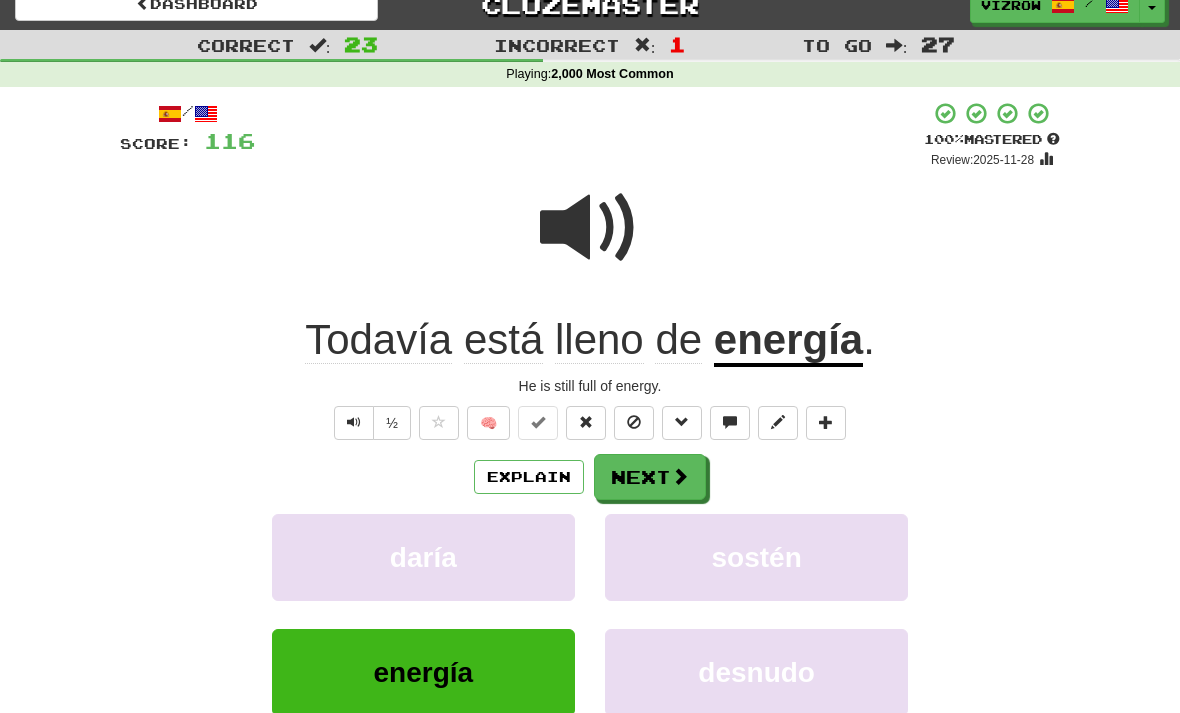 click on "Next" at bounding box center (650, 477) 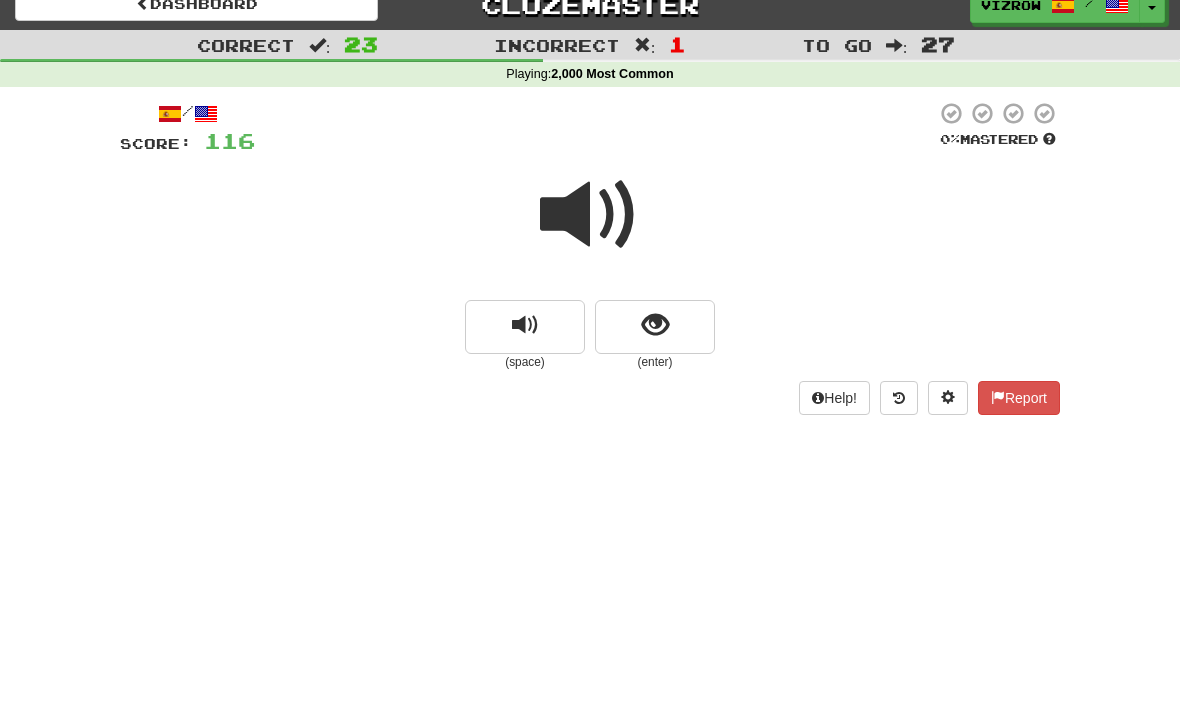 click at bounding box center (655, 327) 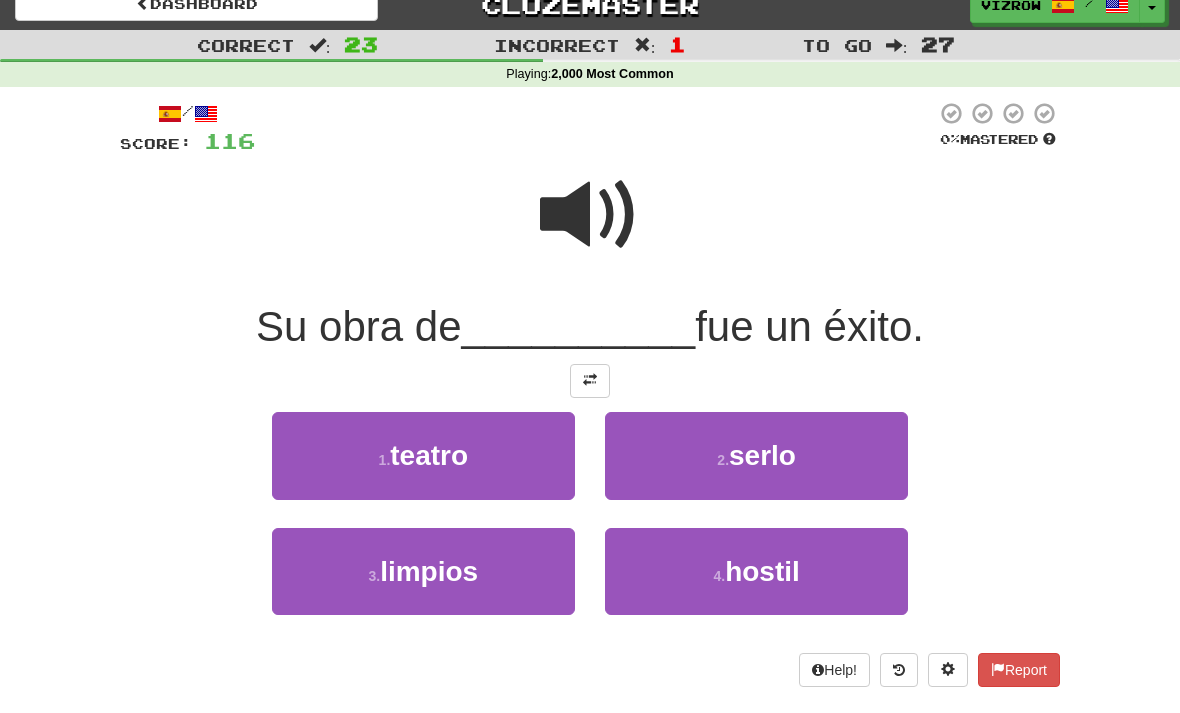 click on "teatro" at bounding box center [429, 455] 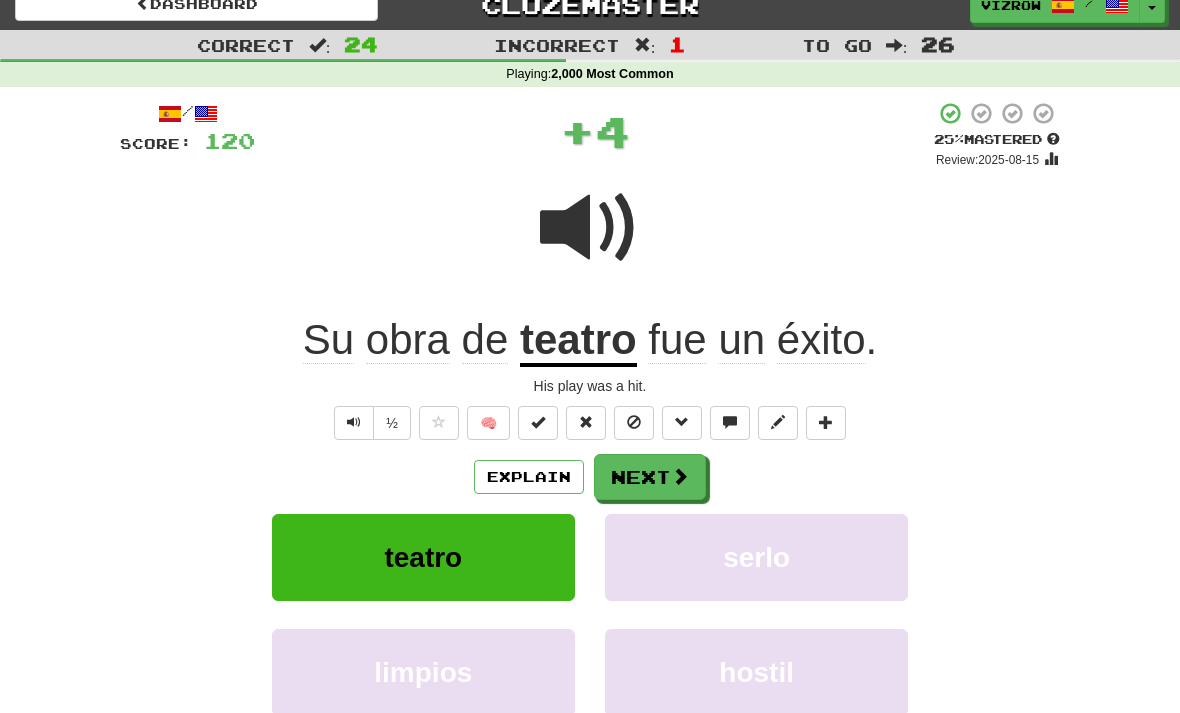 click at bounding box center [538, 423] 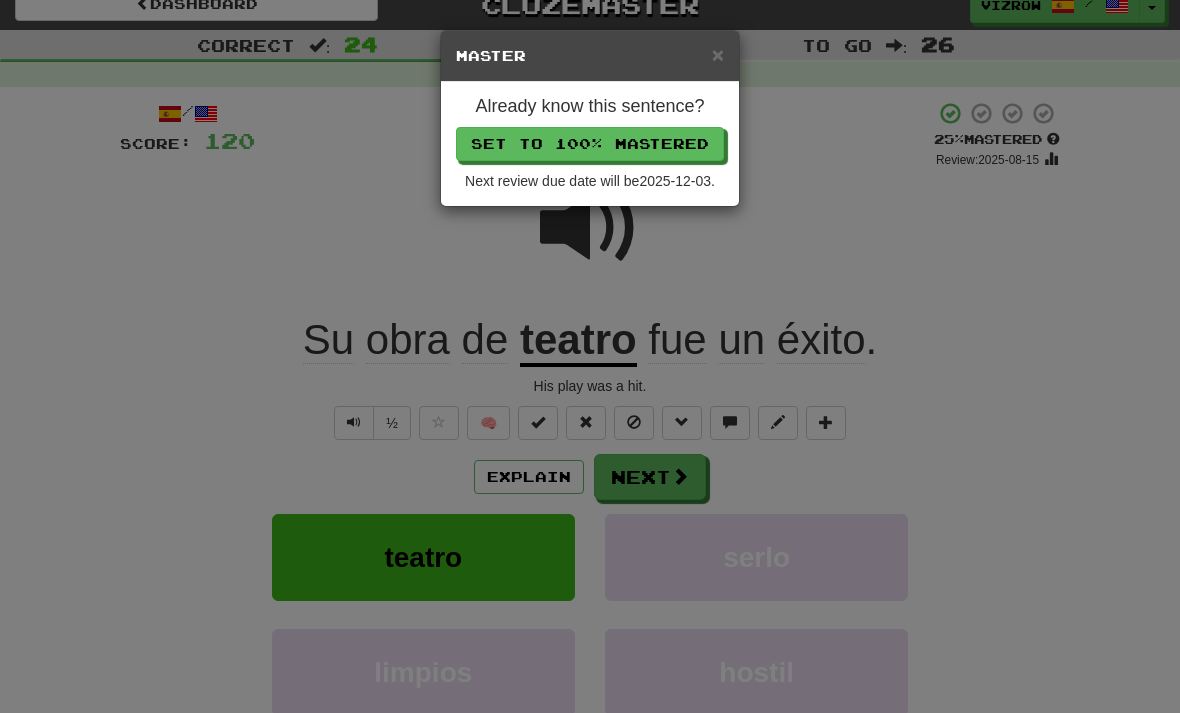 click on "× Master Already know this sentence? Set to 100% Mastered Next review due date will be  2025-12-03 ." at bounding box center [590, 356] 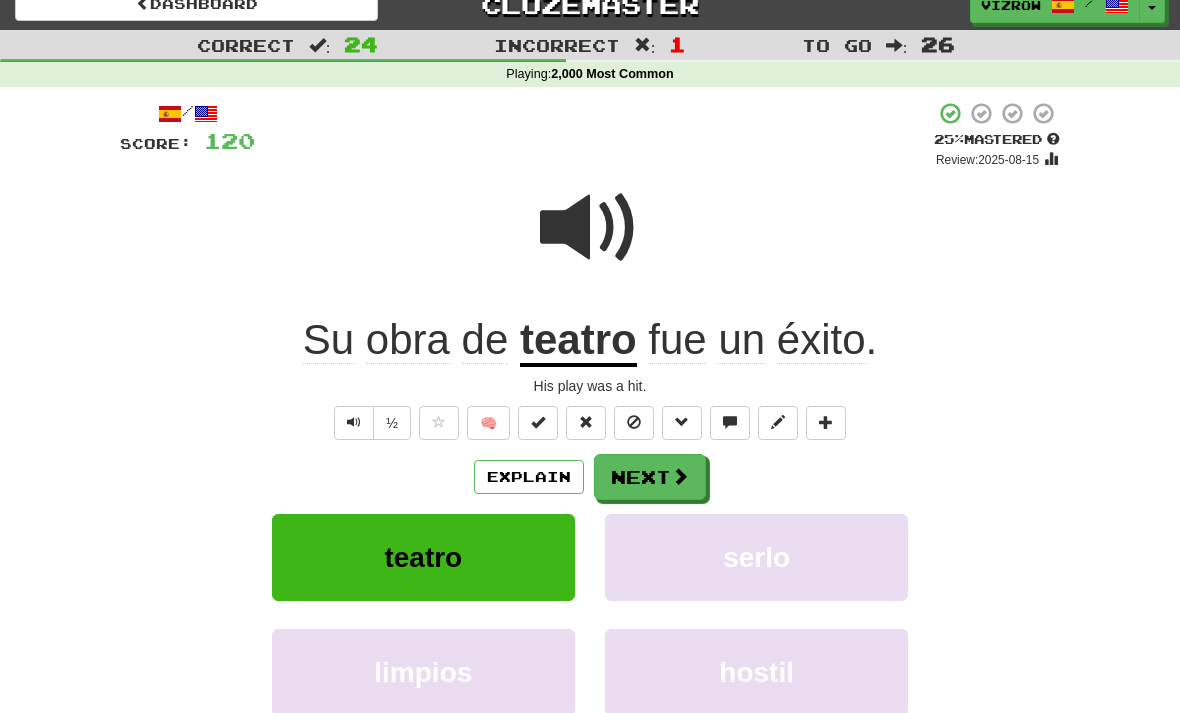 click on "Explain" at bounding box center [529, 477] 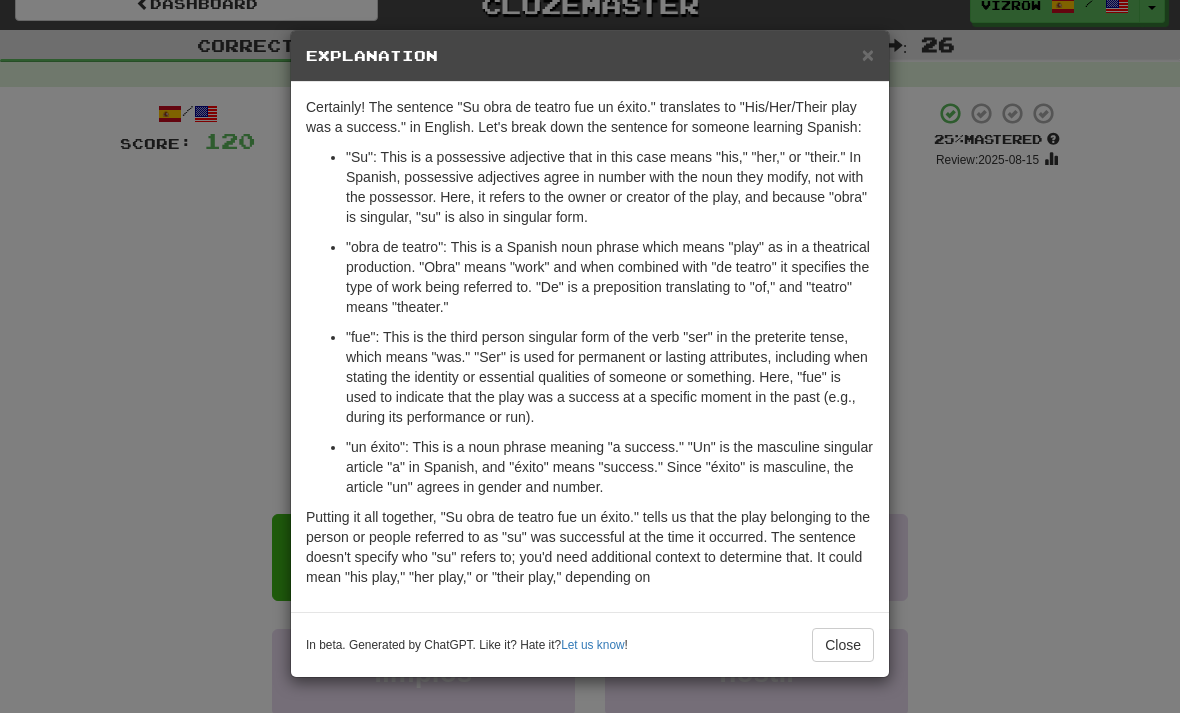 click on "Close" at bounding box center (843, 645) 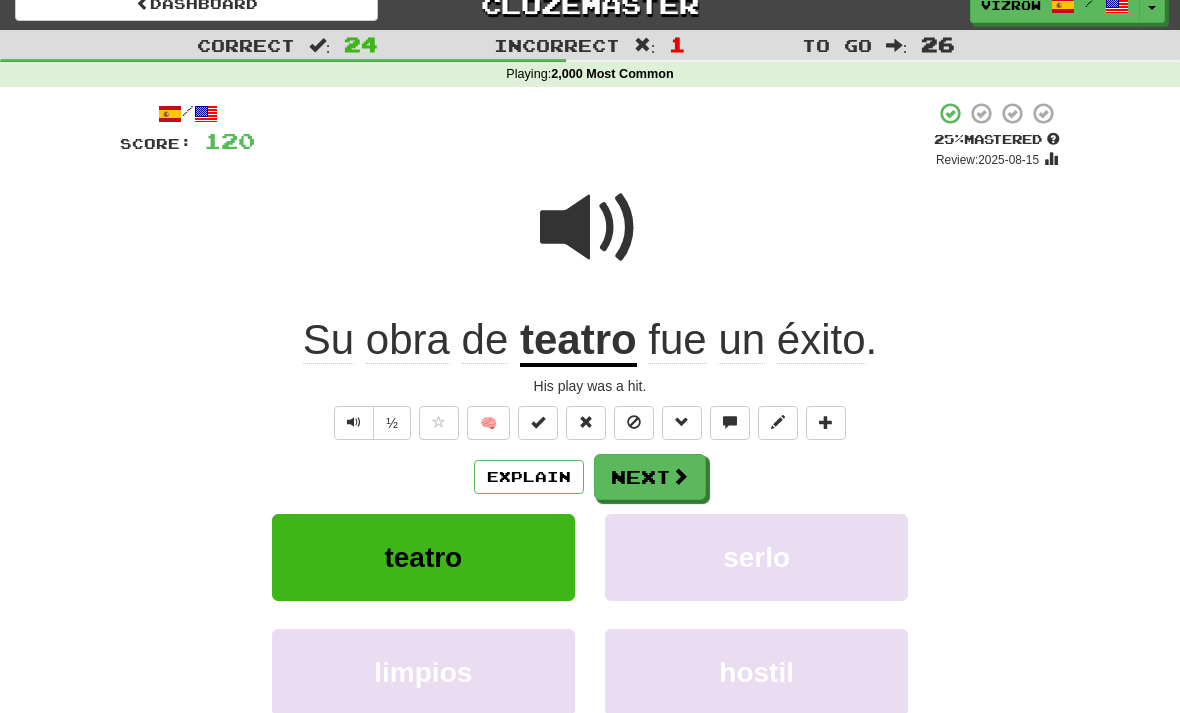 click at bounding box center [538, 422] 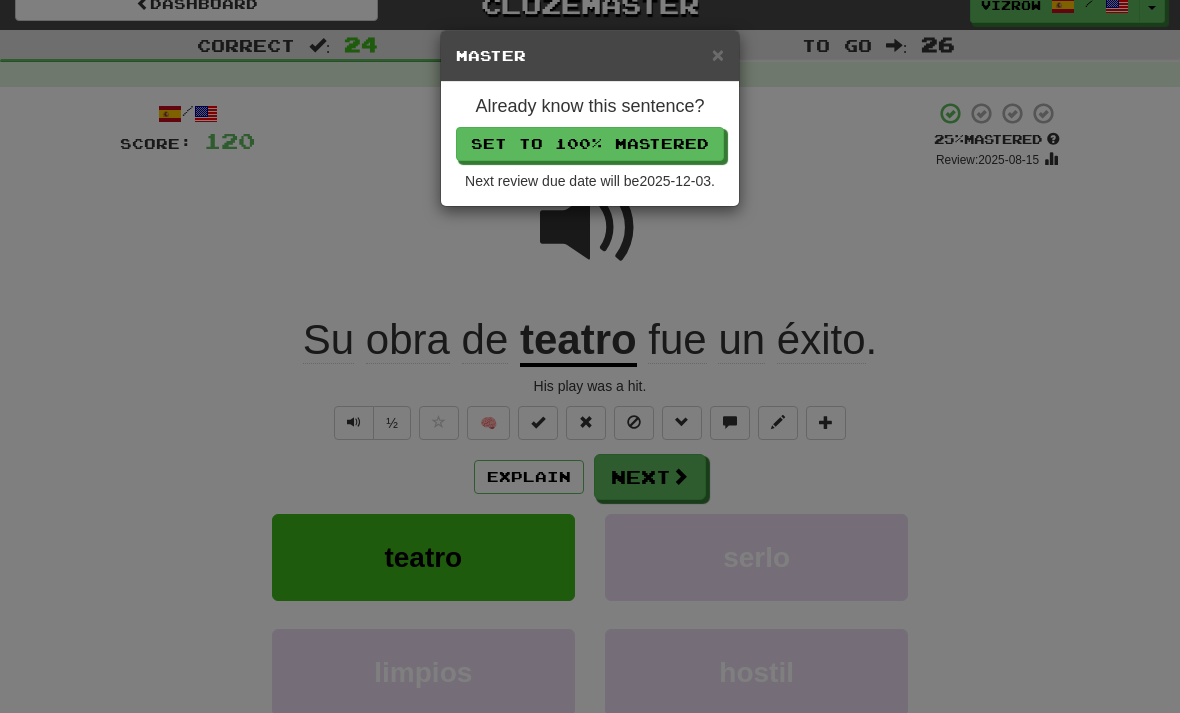 click on "Set to 100% Mastered" at bounding box center [590, 144] 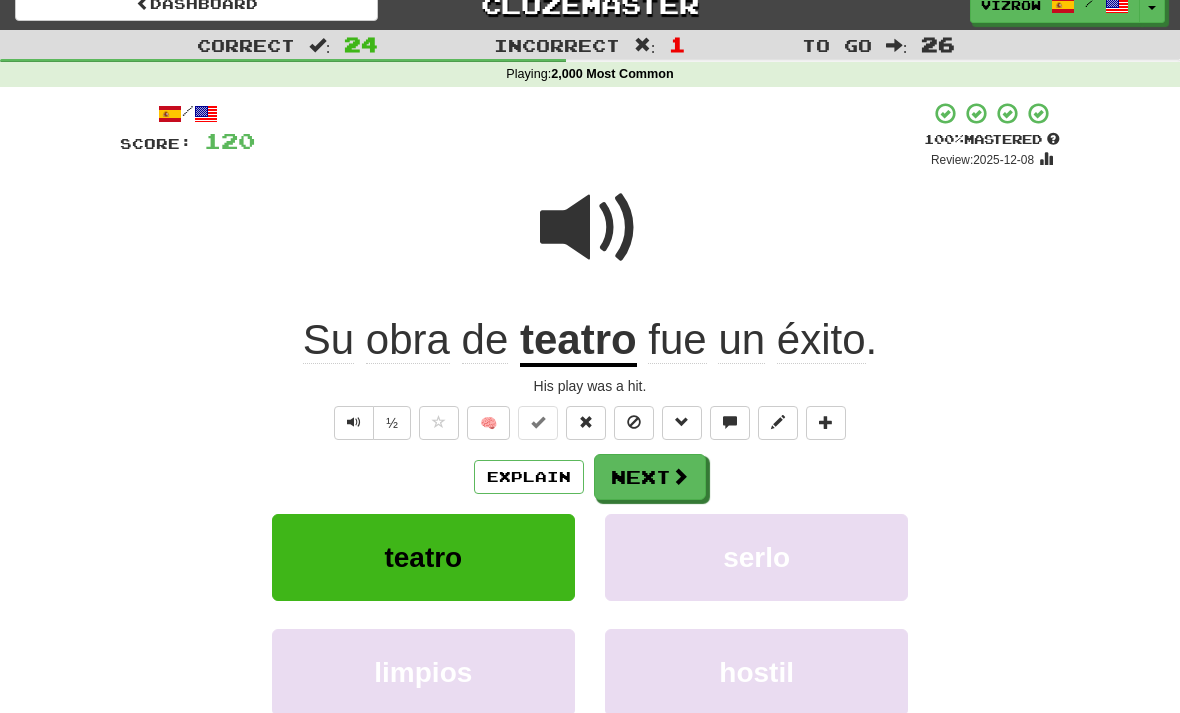 click on "Next" at bounding box center (650, 477) 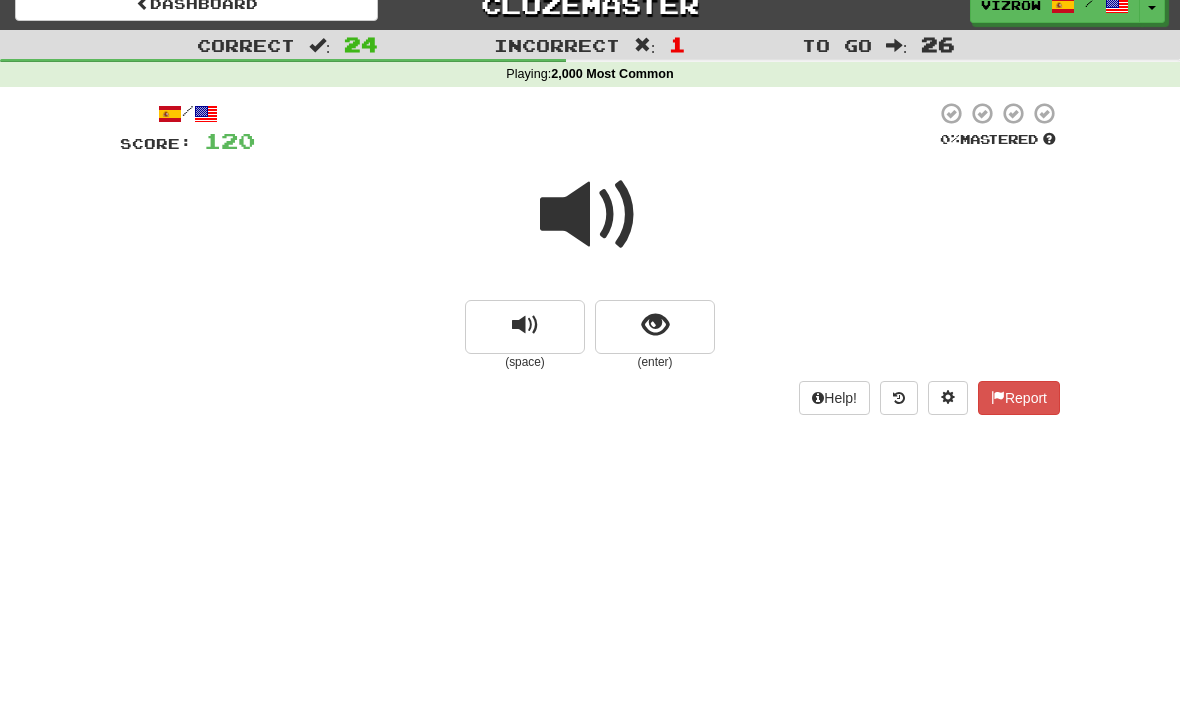 click at bounding box center (655, 327) 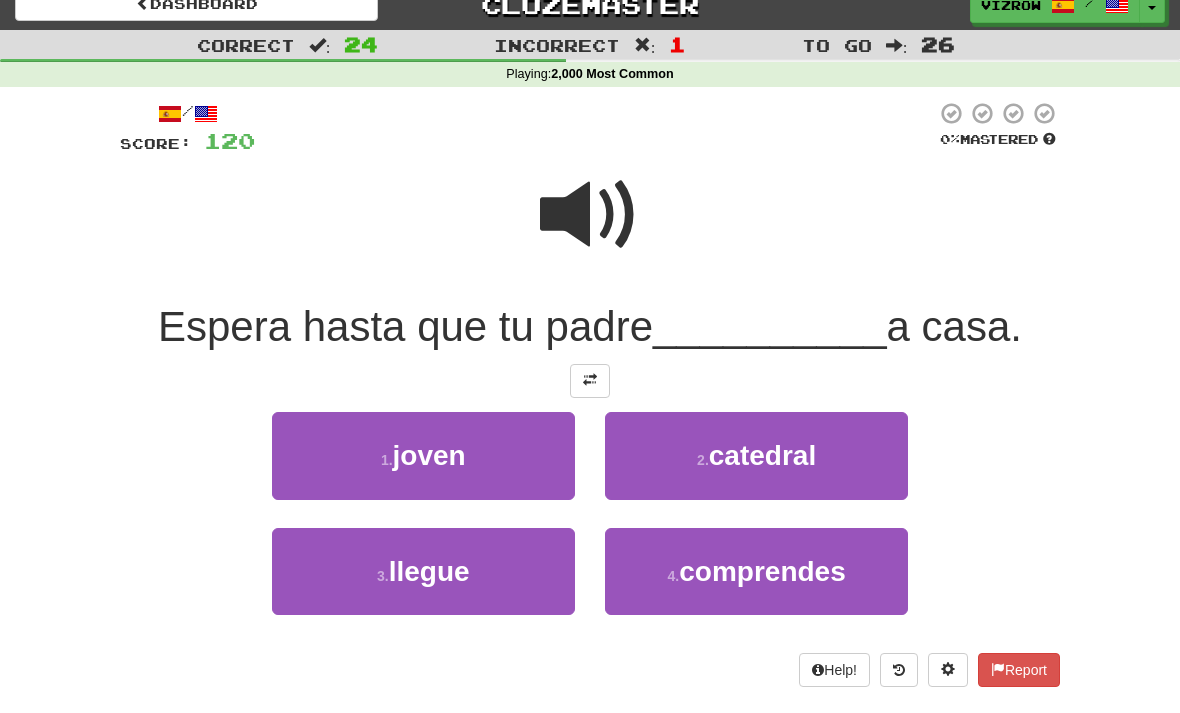 click on "3 .  llegue" at bounding box center (423, 571) 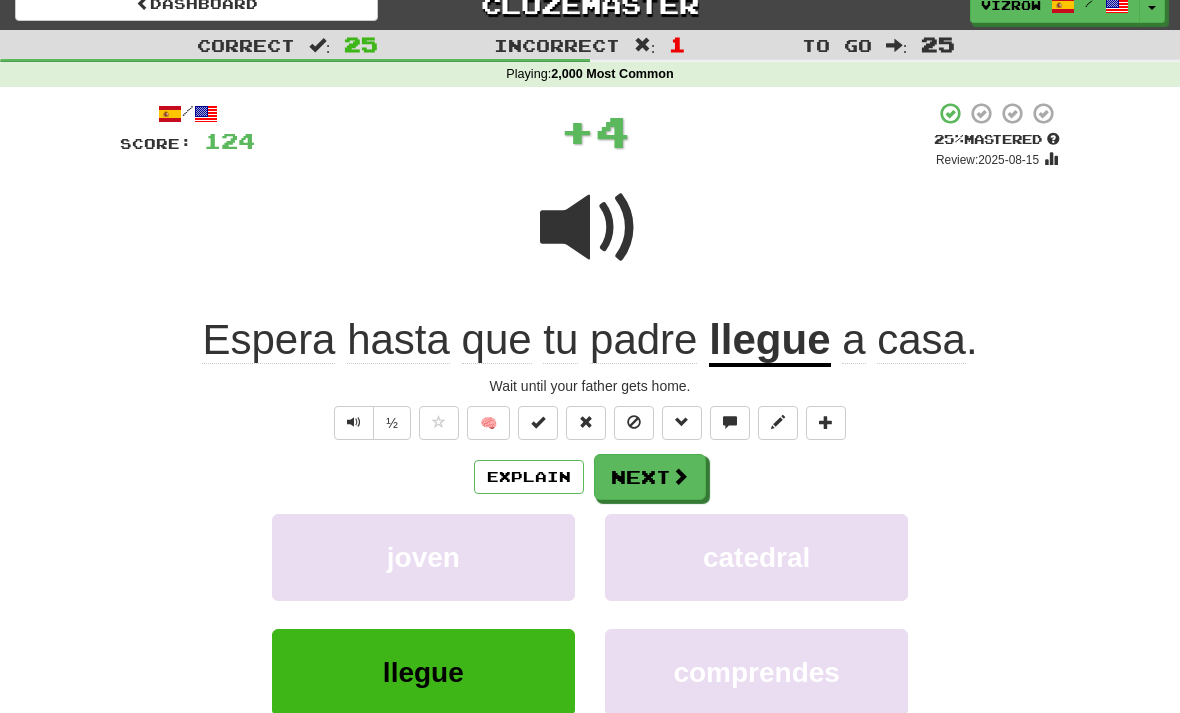 click at bounding box center (538, 423) 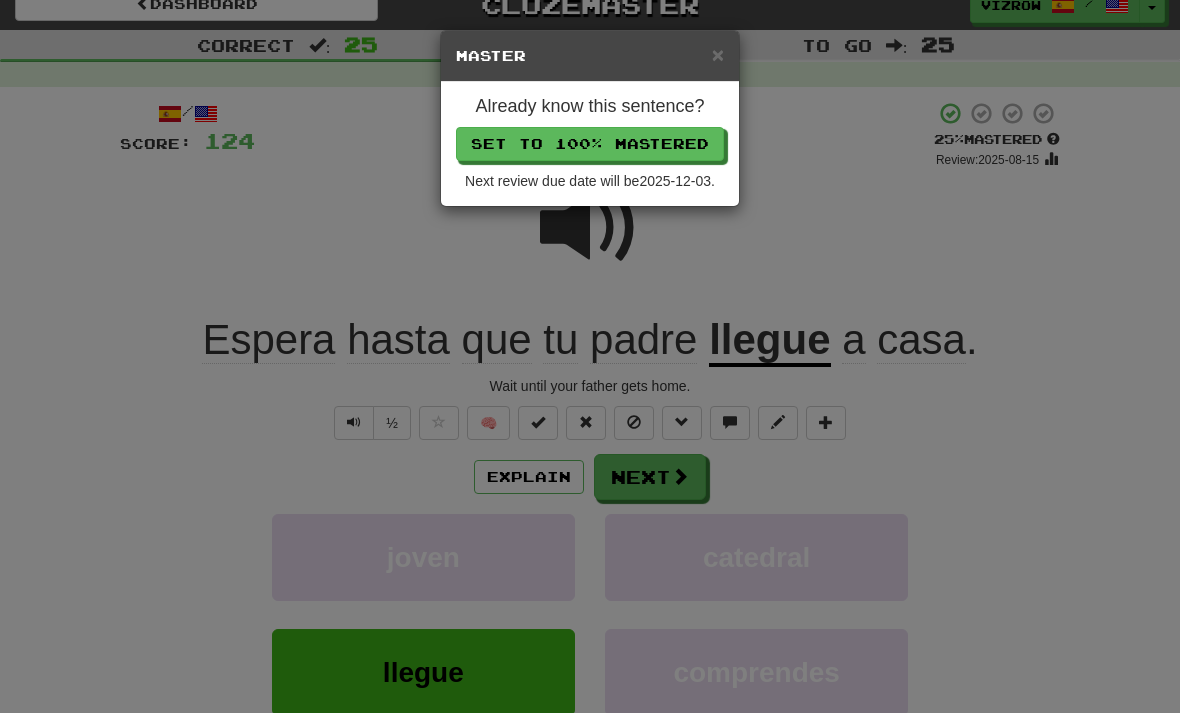 click on "Set to 100% Mastered" at bounding box center [590, 144] 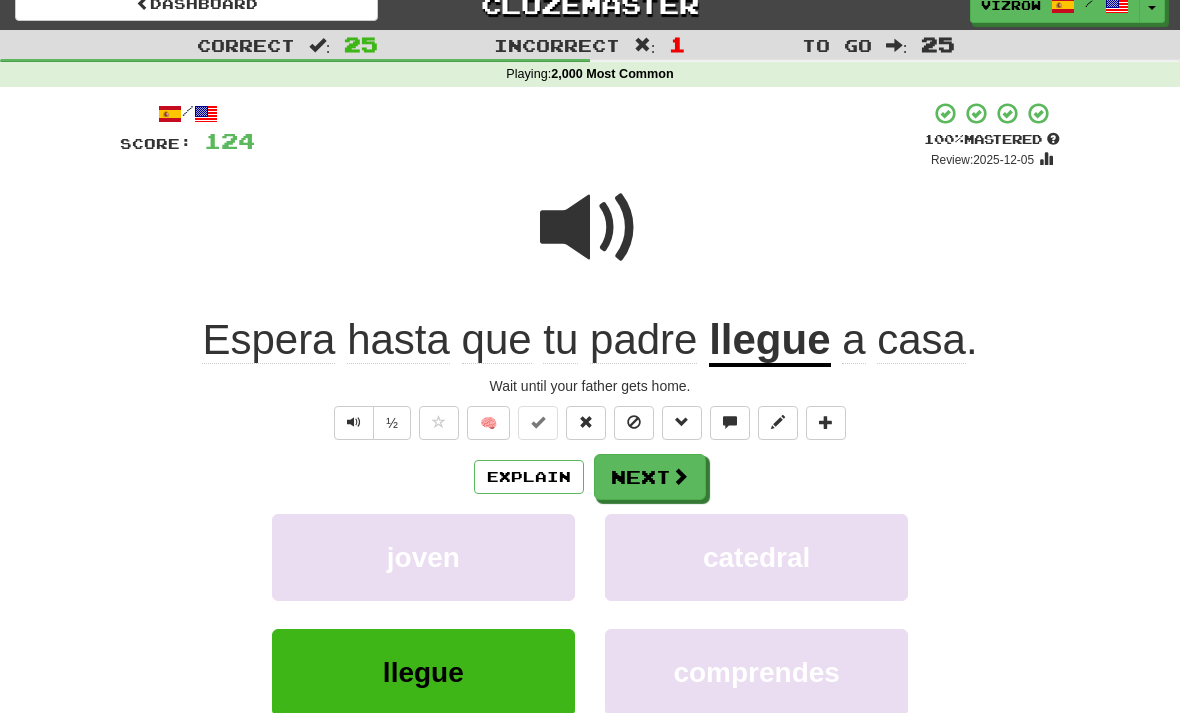 click on "Next" at bounding box center (650, 477) 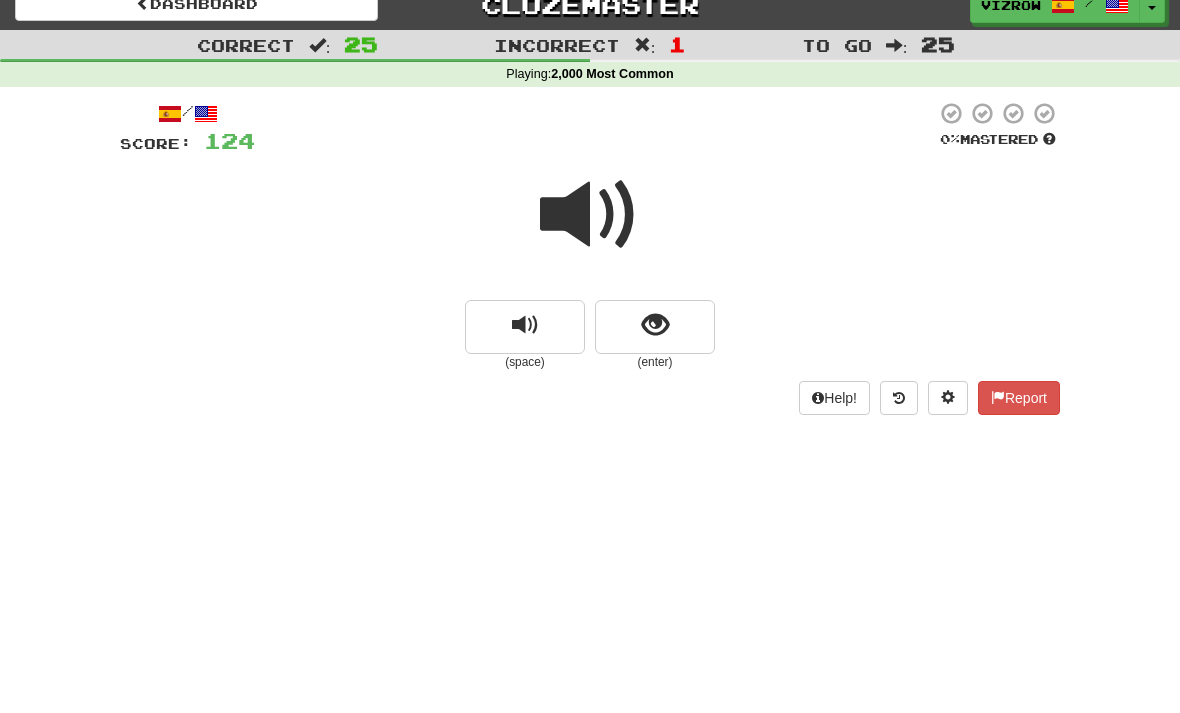 click at bounding box center (655, 327) 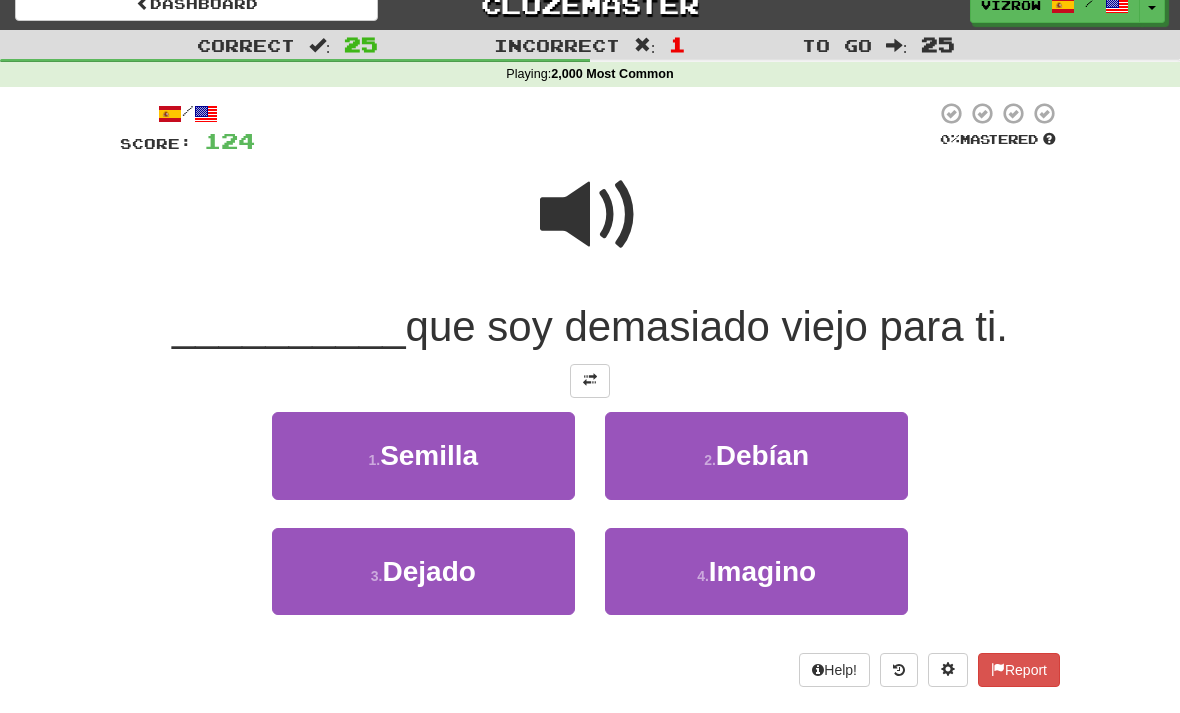 click on "Imagino" at bounding box center (762, 571) 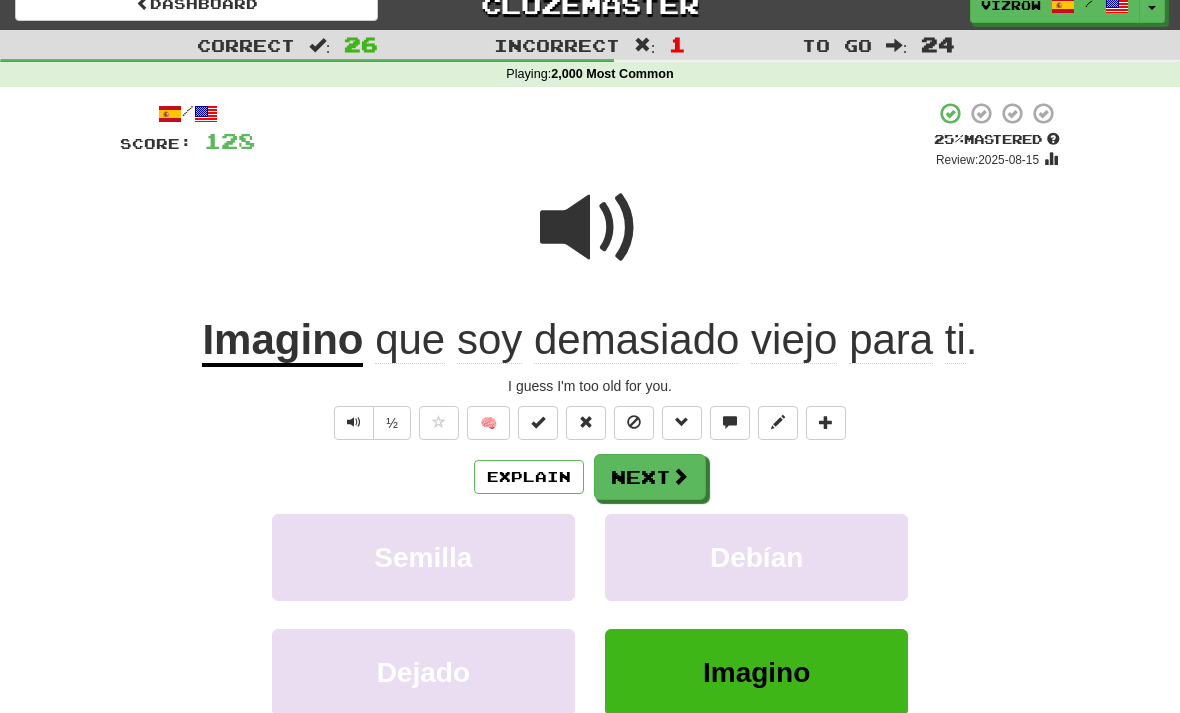 click at bounding box center [538, 423] 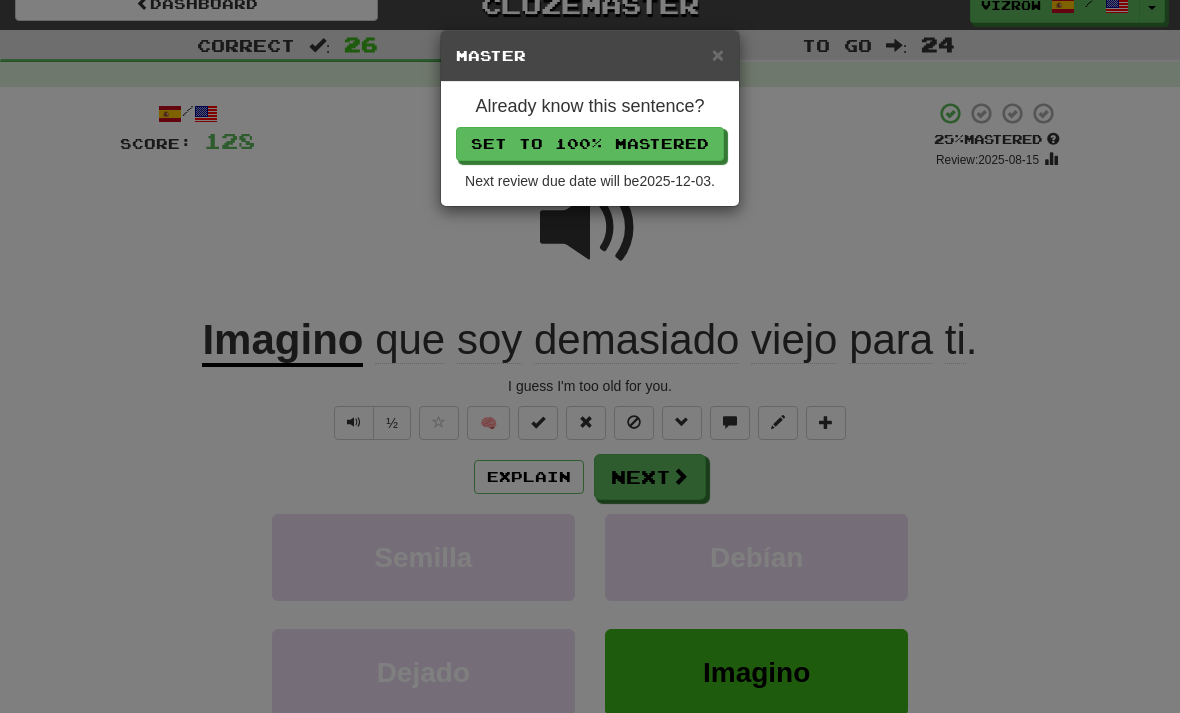 click on "Set to 100% Mastered" at bounding box center (590, 144) 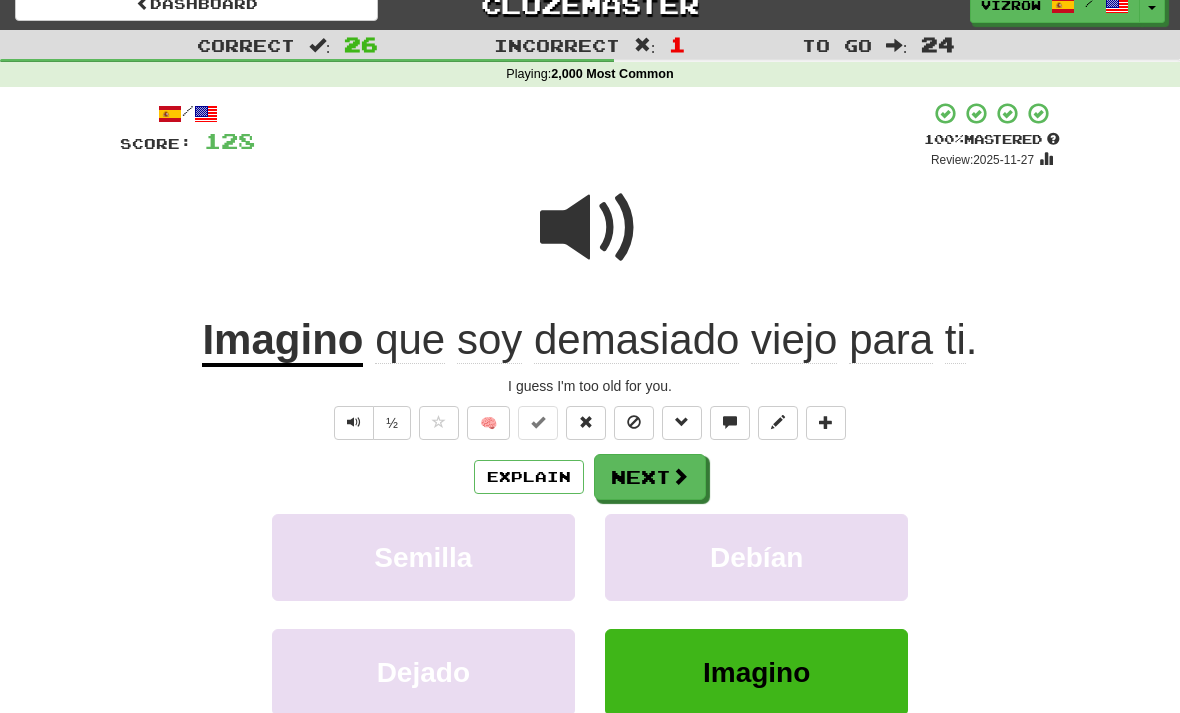 click on "Next" at bounding box center [650, 477] 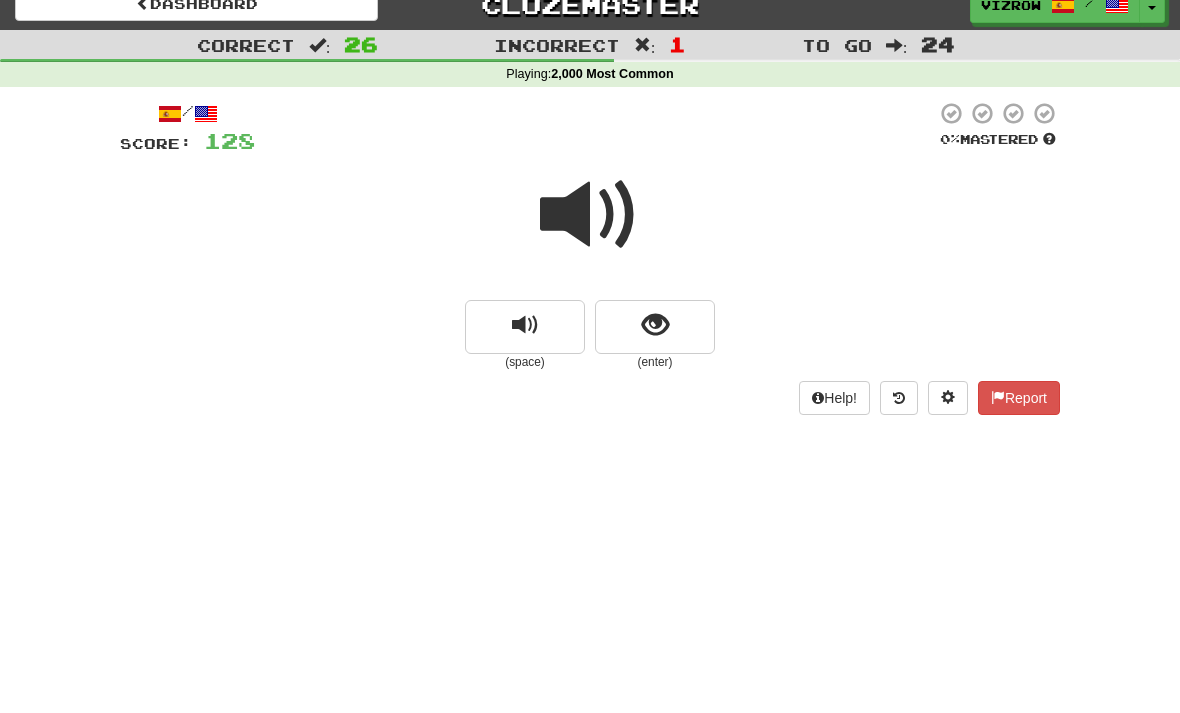 click at bounding box center [655, 327] 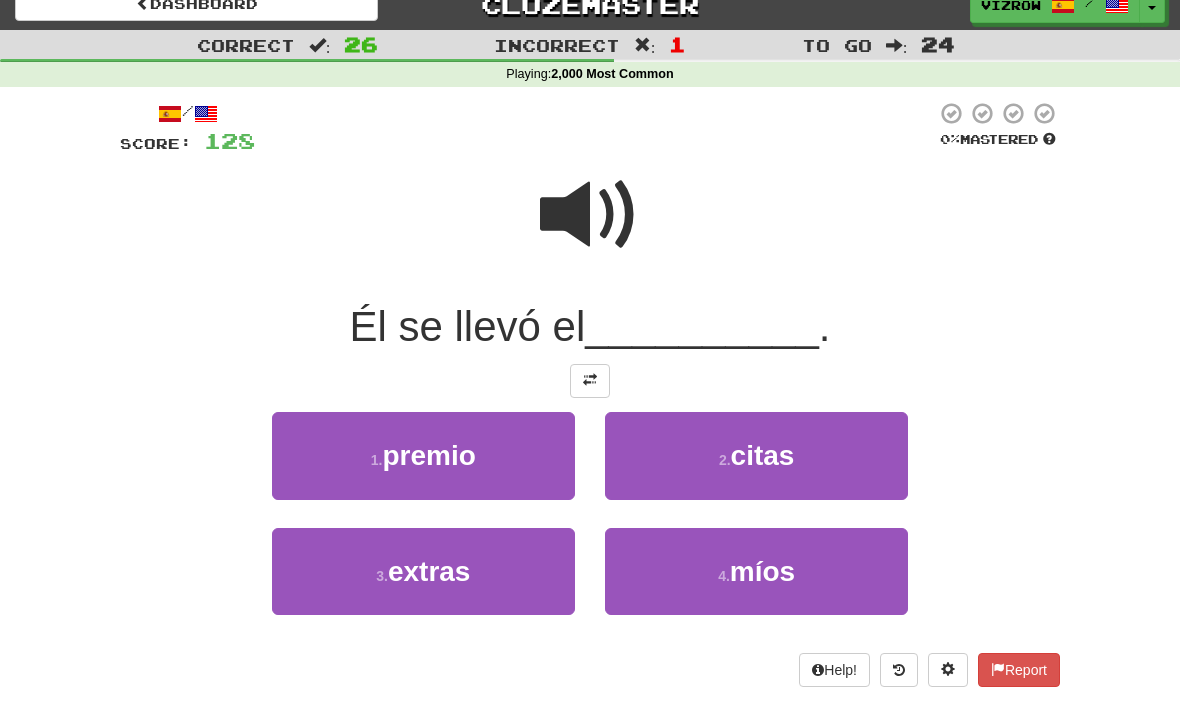 click on "míos" at bounding box center [762, 571] 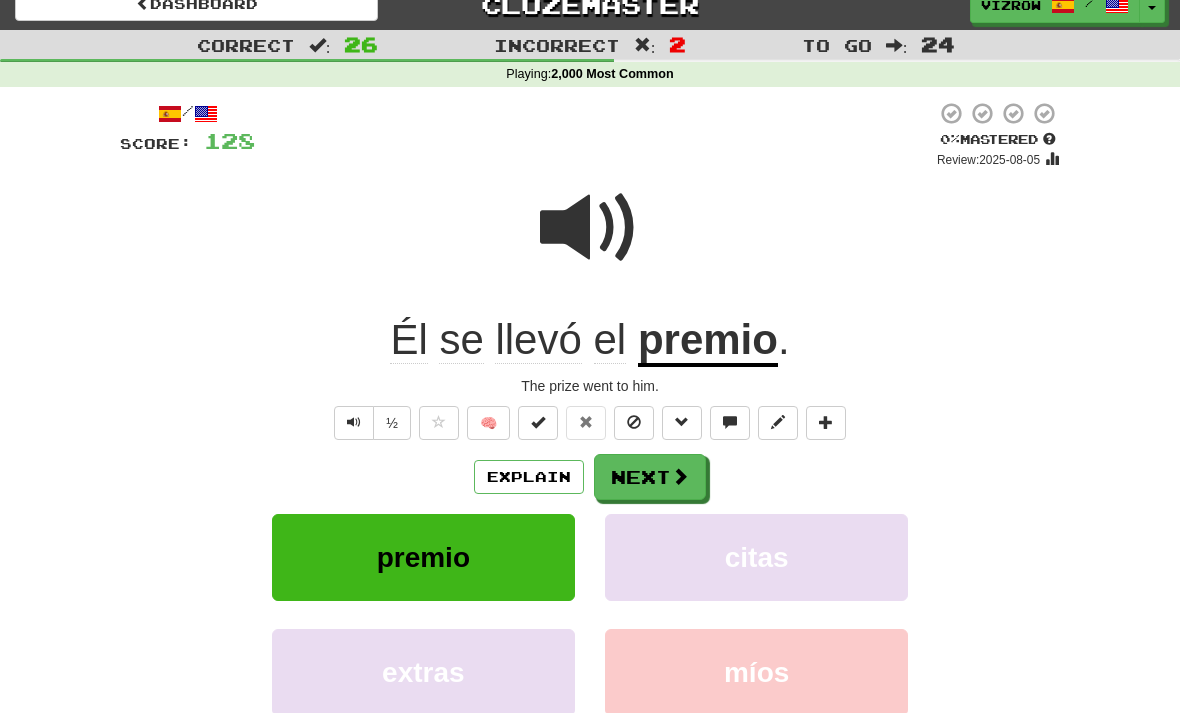 click on "/  Score:   128 0 %  Mastered Review:  2025-08-05 Él   se   llevó   el   premio . The prize went to him. ½ 🧠 Explain Next premio citas extras míos Learn more: premio citas extras míos  Help!  Report Sentence Source" at bounding box center [590, 475] 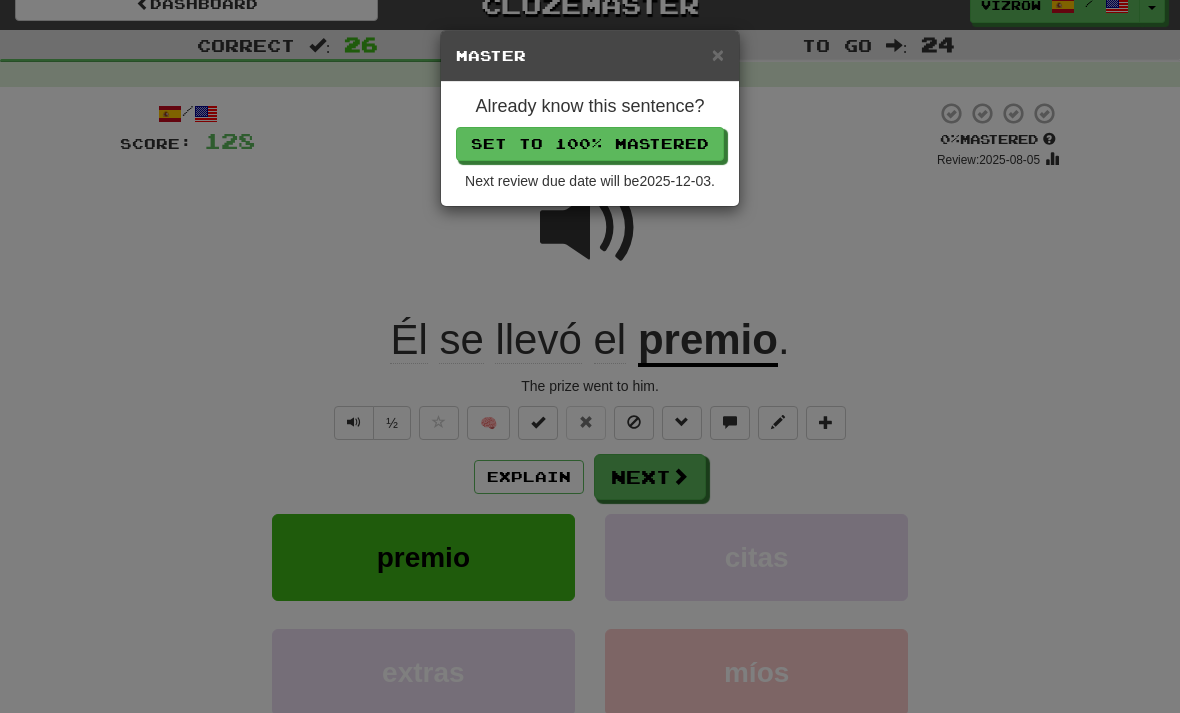 click on "Set to 100% Mastered" at bounding box center [590, 144] 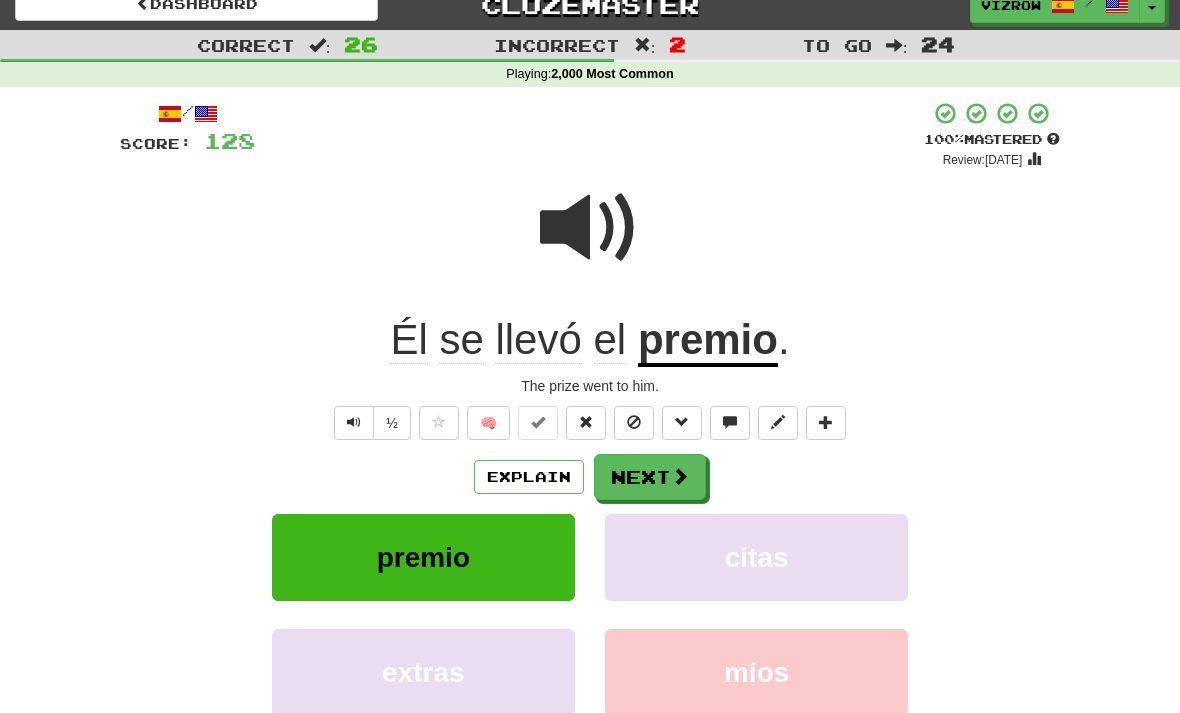 click on "Next" at bounding box center [650, 477] 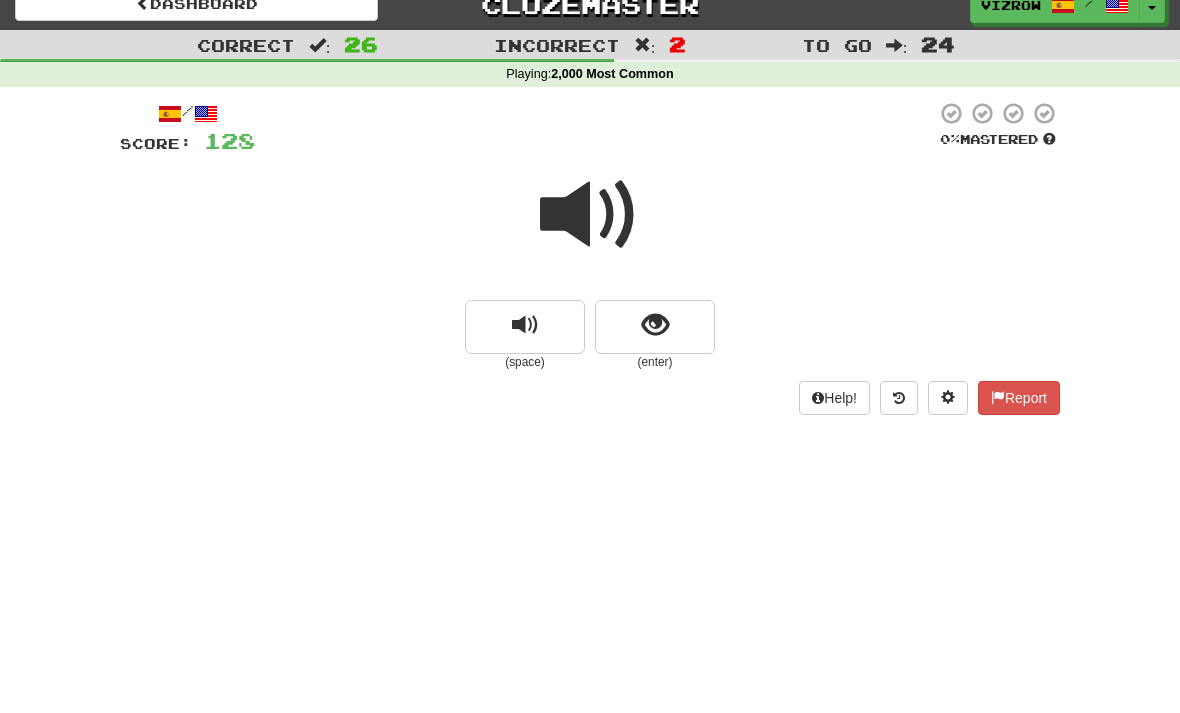 click at bounding box center (655, 327) 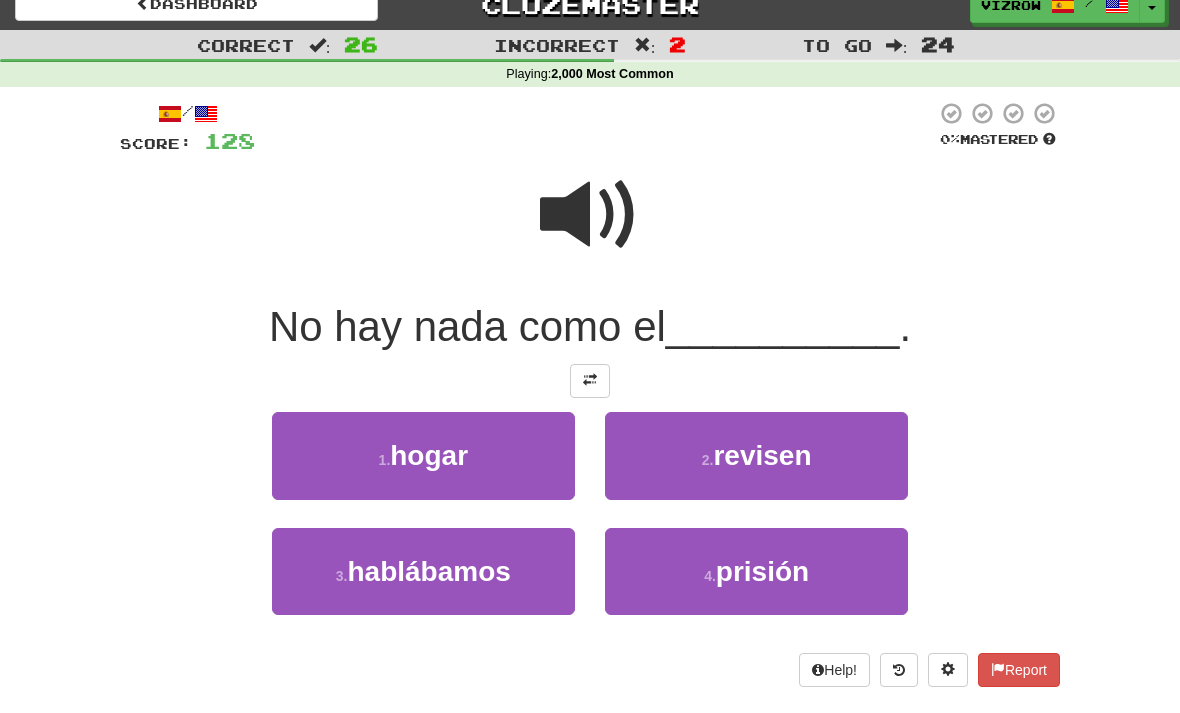 click on "1 .  hogar" at bounding box center [423, 455] 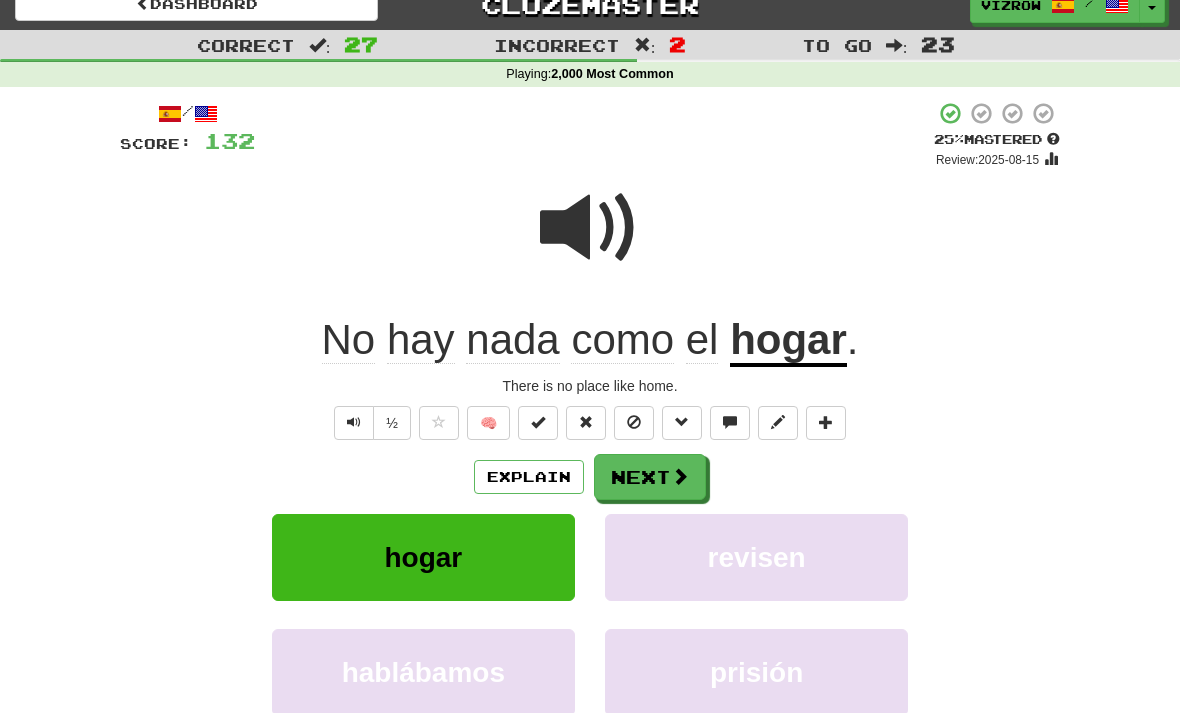 click at bounding box center [538, 423] 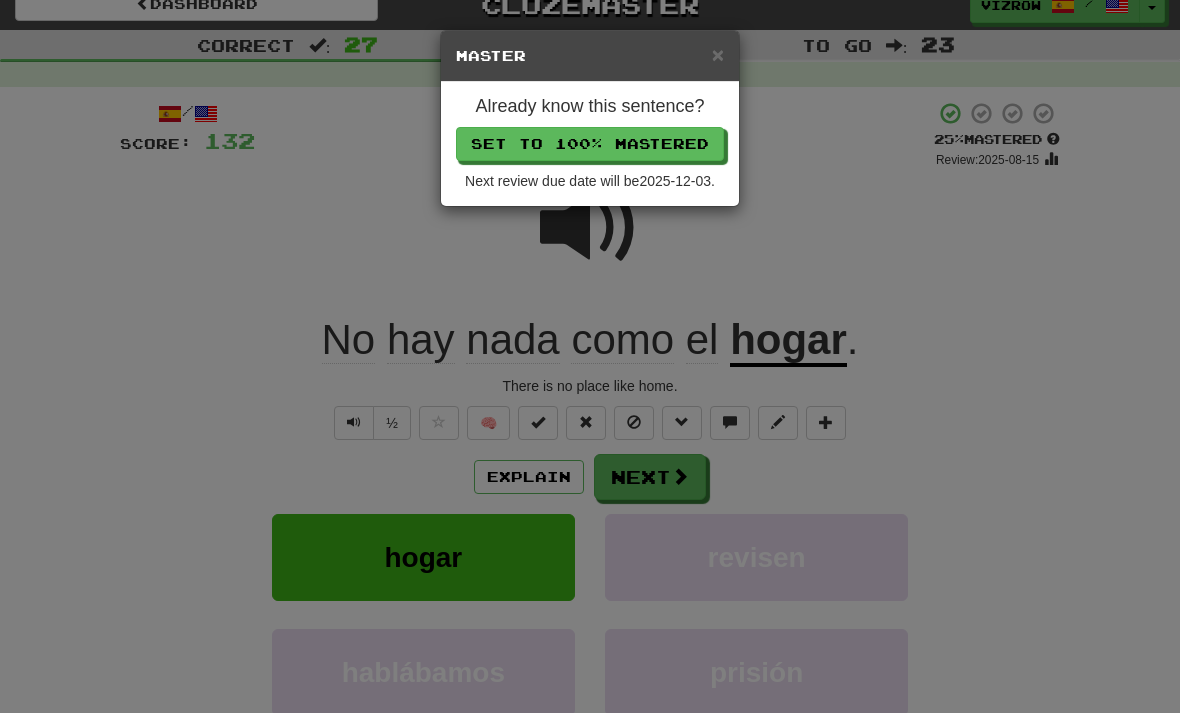 click on "Set to 100% Mastered" at bounding box center (590, 144) 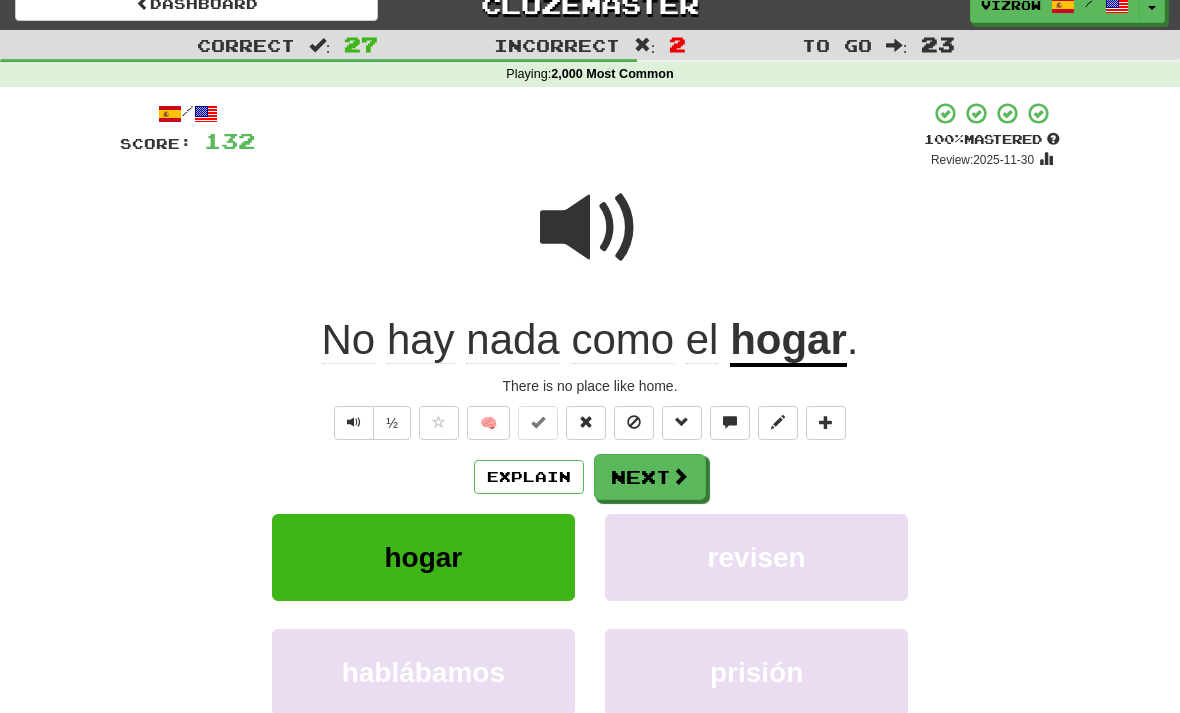 click on "Next" at bounding box center (650, 477) 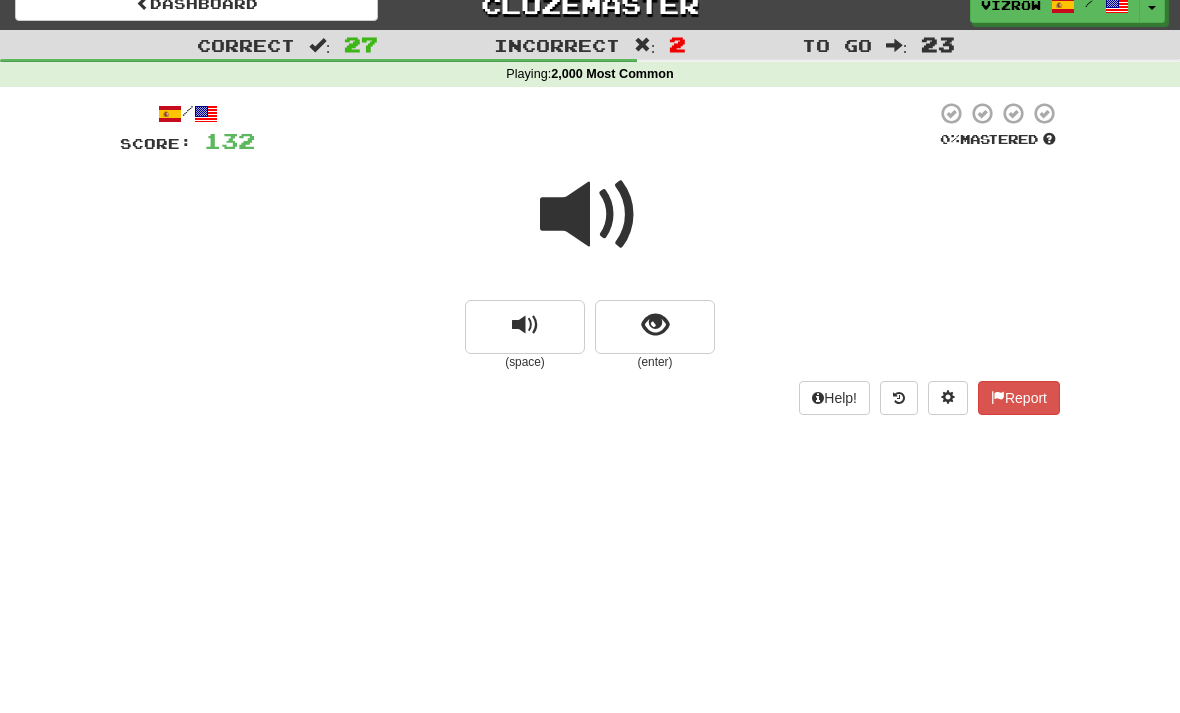 click at bounding box center [655, 327] 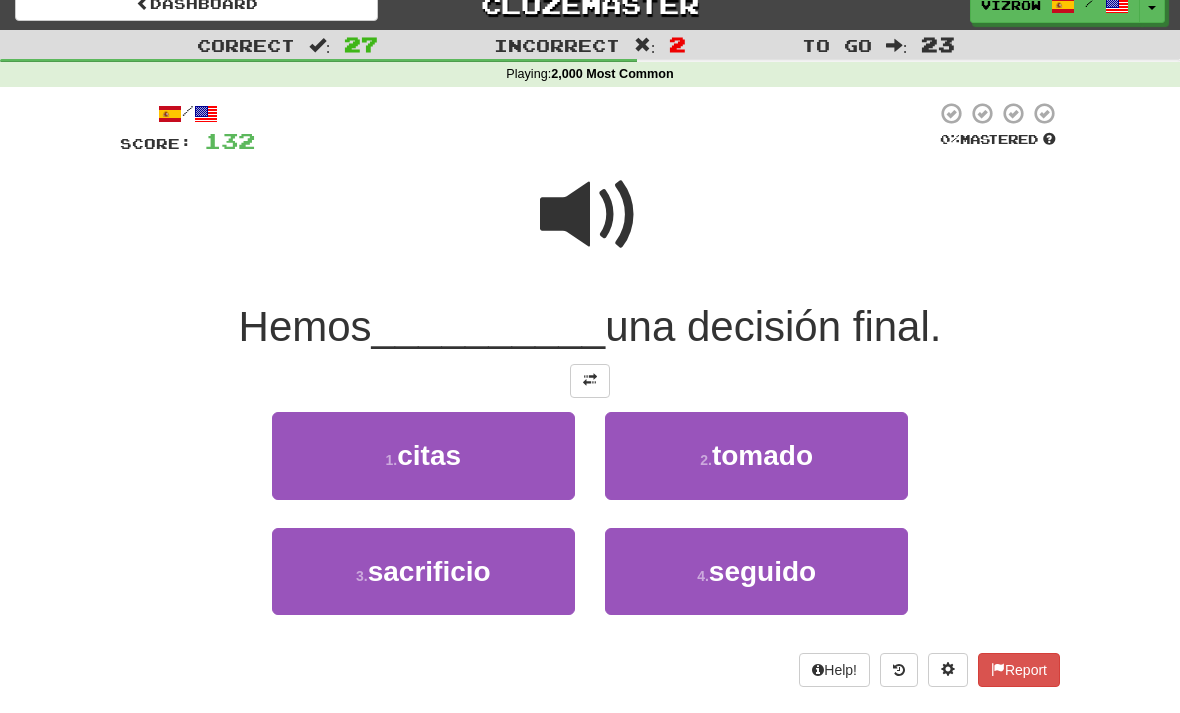 click on "tomado" at bounding box center [762, 455] 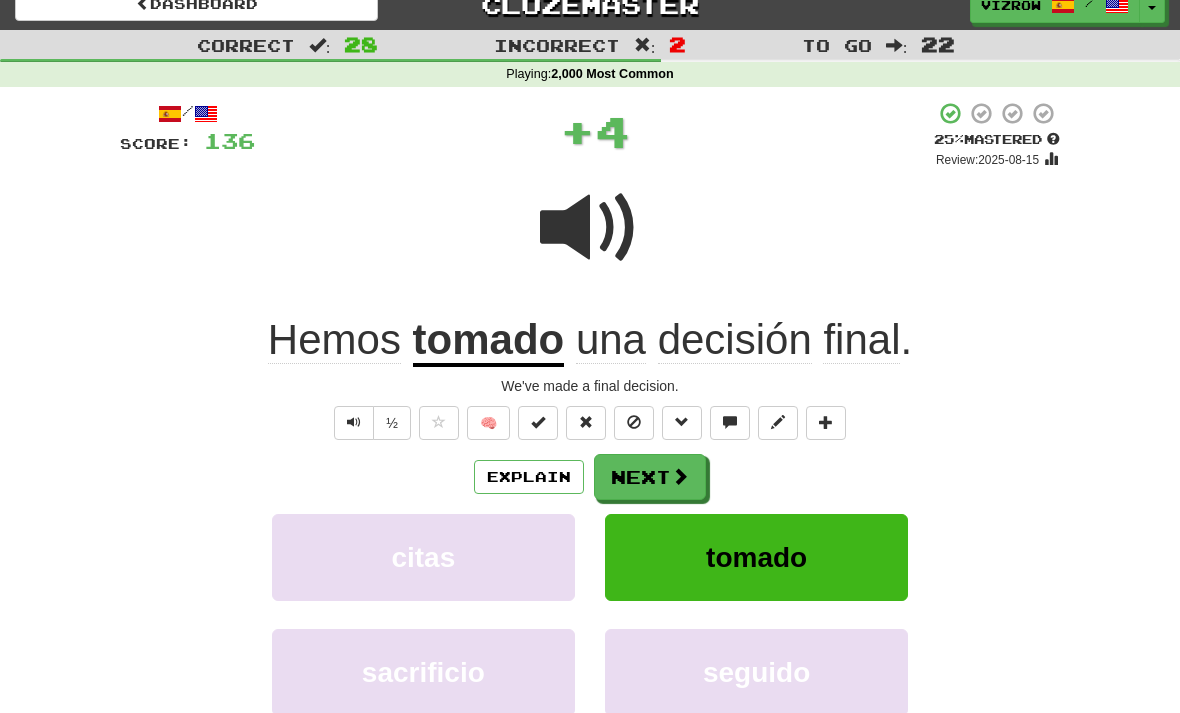 click at bounding box center (538, 423) 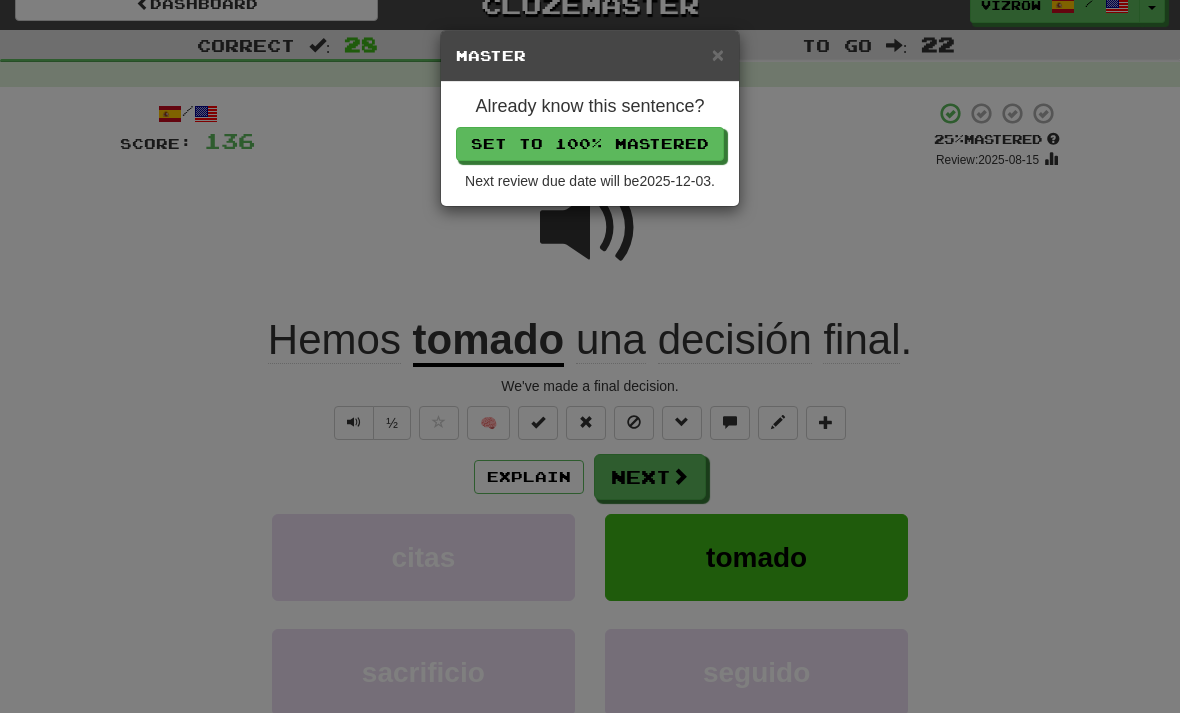 click on "Set to 100% Mastered" at bounding box center (590, 144) 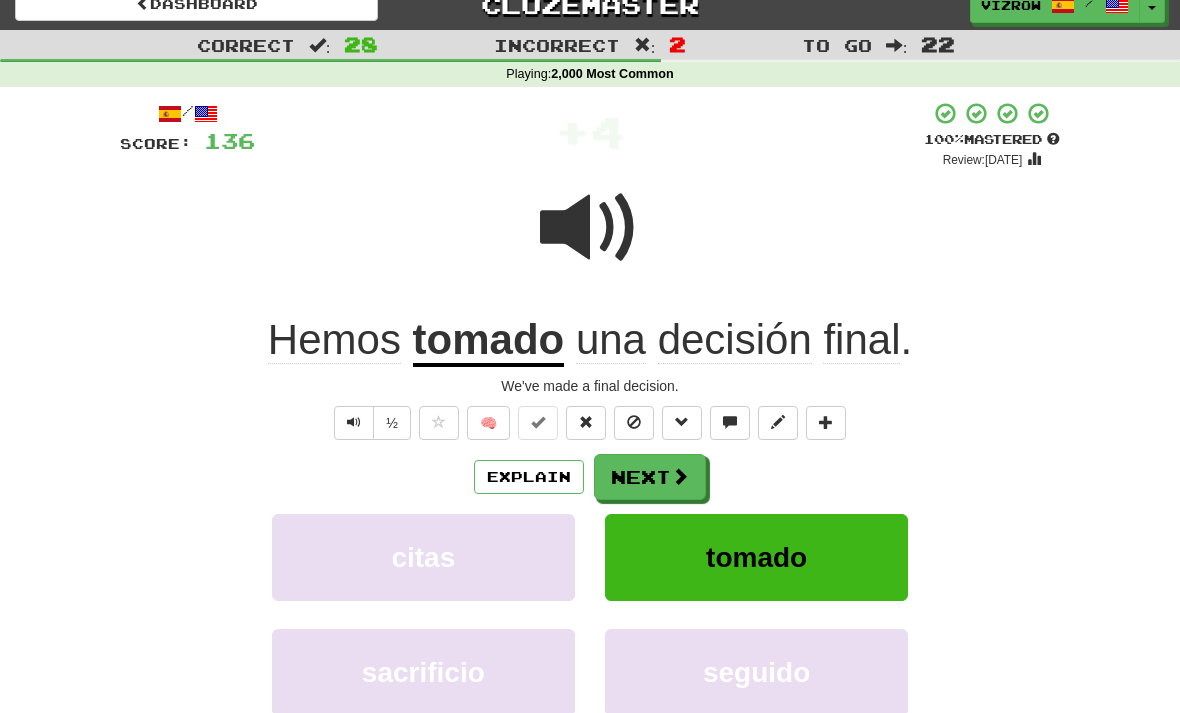click on "Next" at bounding box center [650, 477] 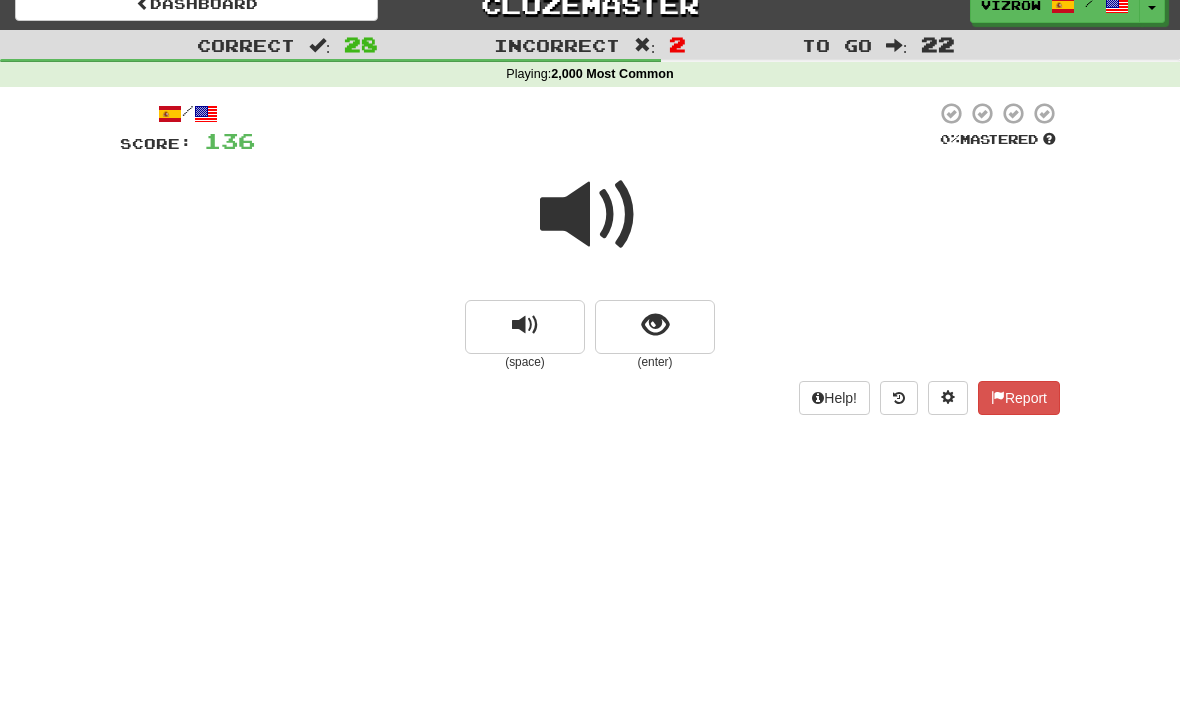 click at bounding box center (655, 327) 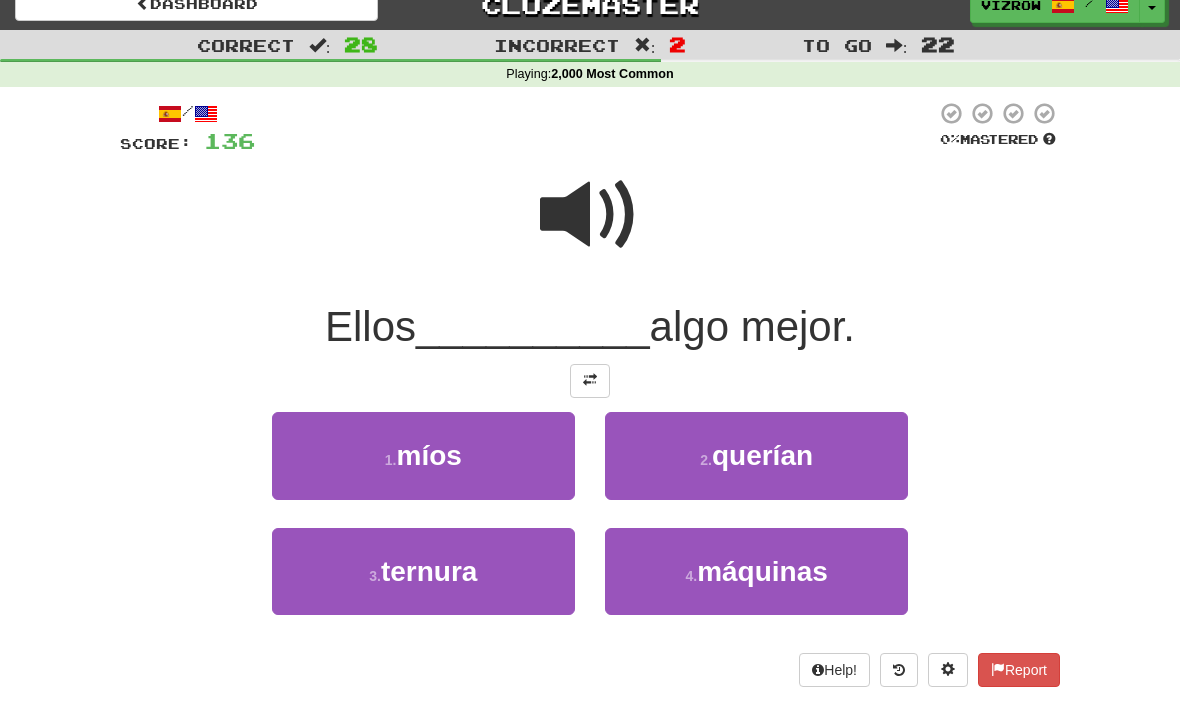 click on "querían" at bounding box center (762, 455) 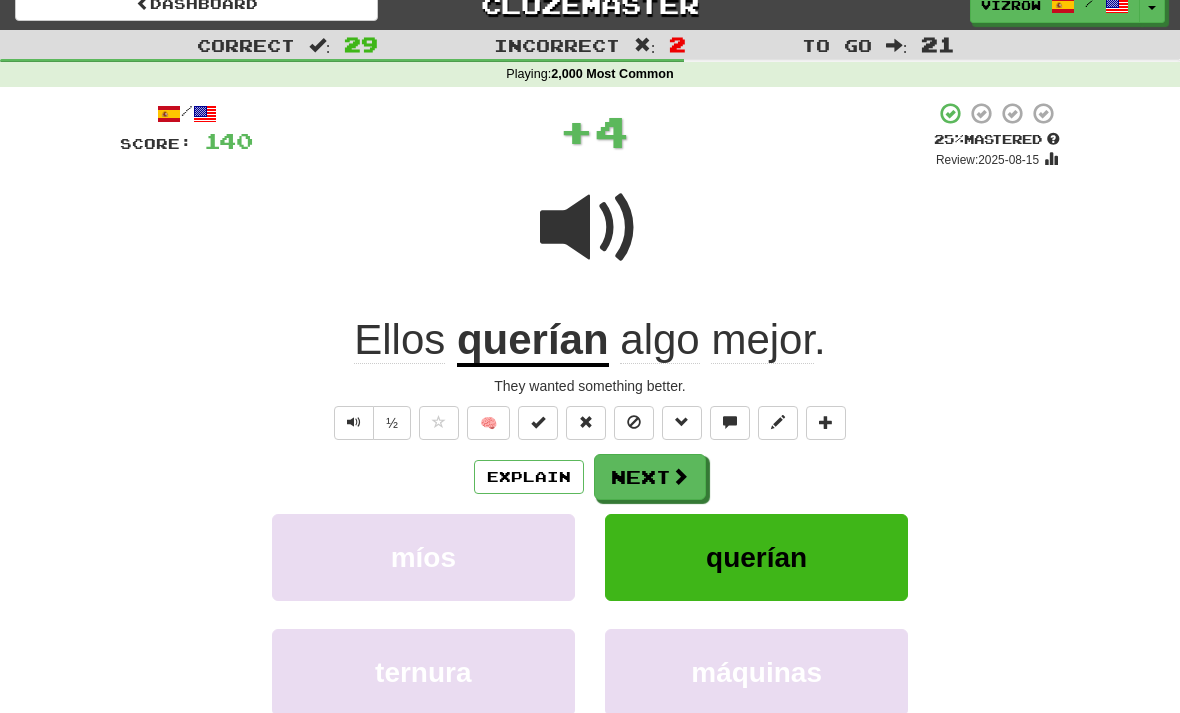 click at bounding box center (538, 423) 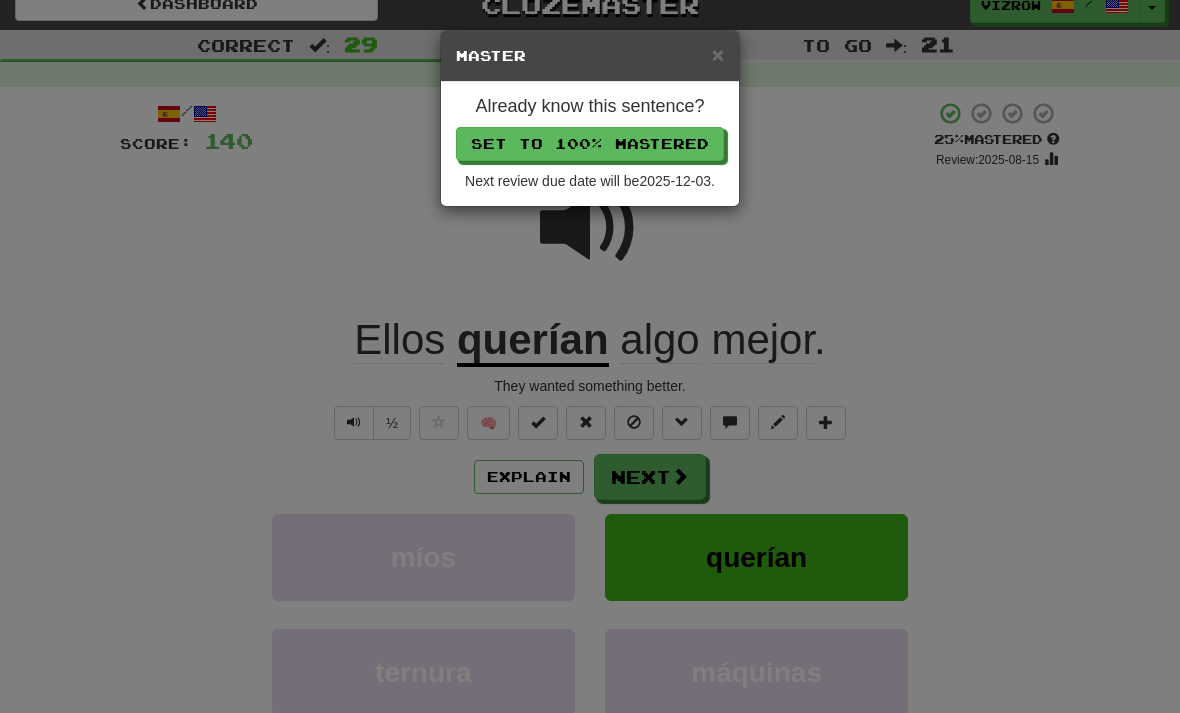 click on "Set to 100% Mastered" at bounding box center (590, 144) 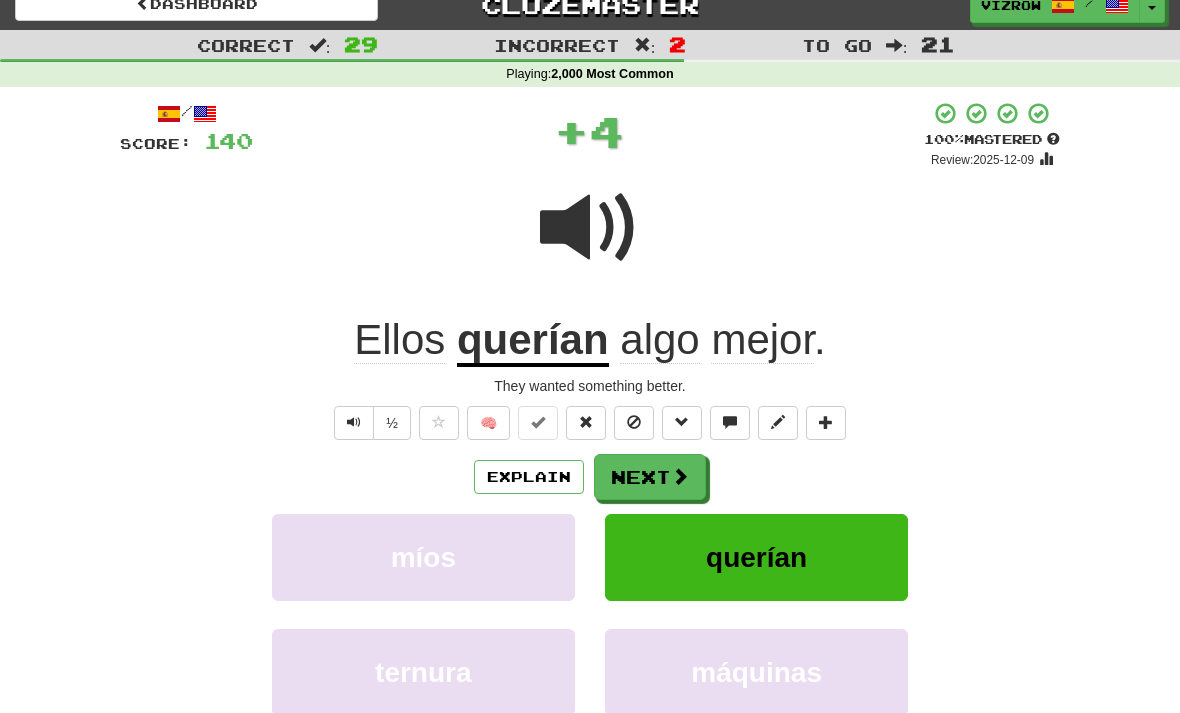 click at bounding box center (680, 476) 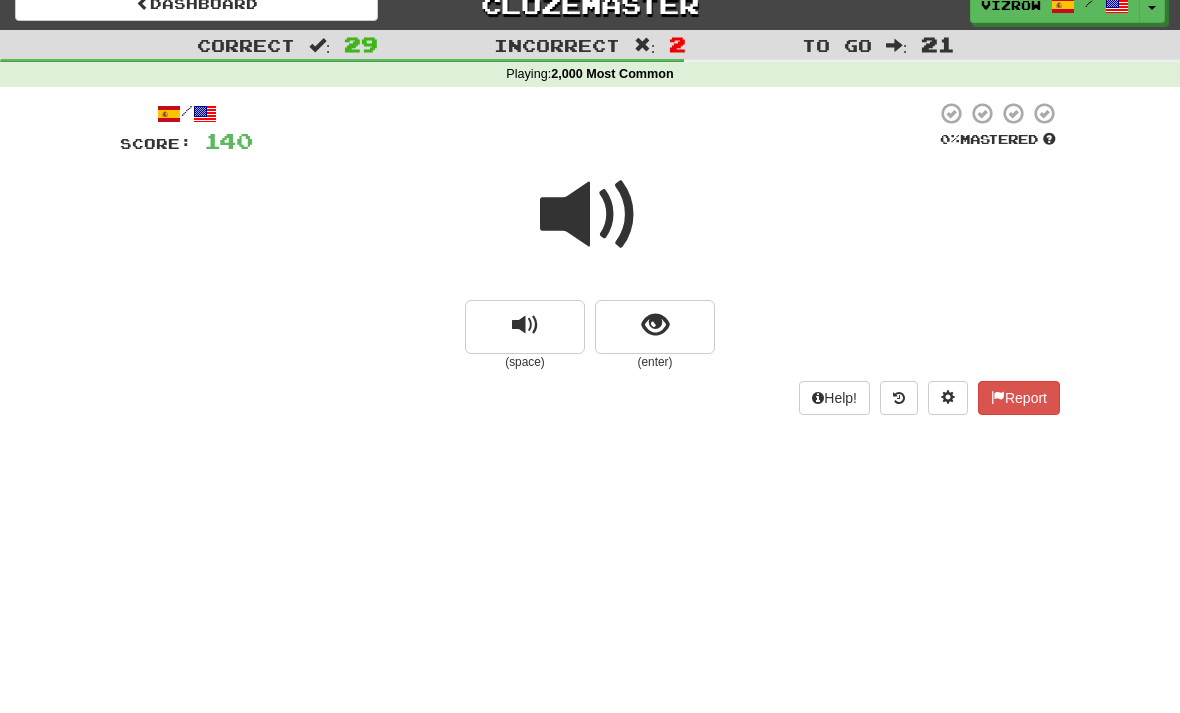 click at bounding box center (655, 327) 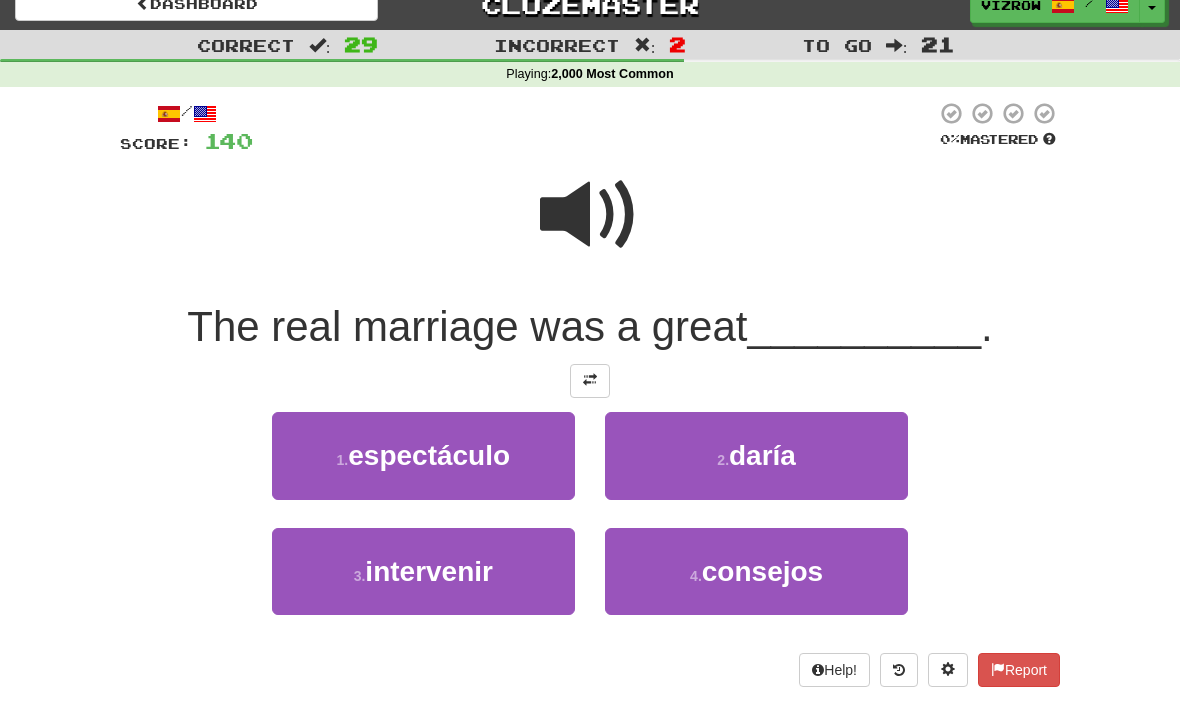 click on "1 .  espectáculo" at bounding box center (423, 455) 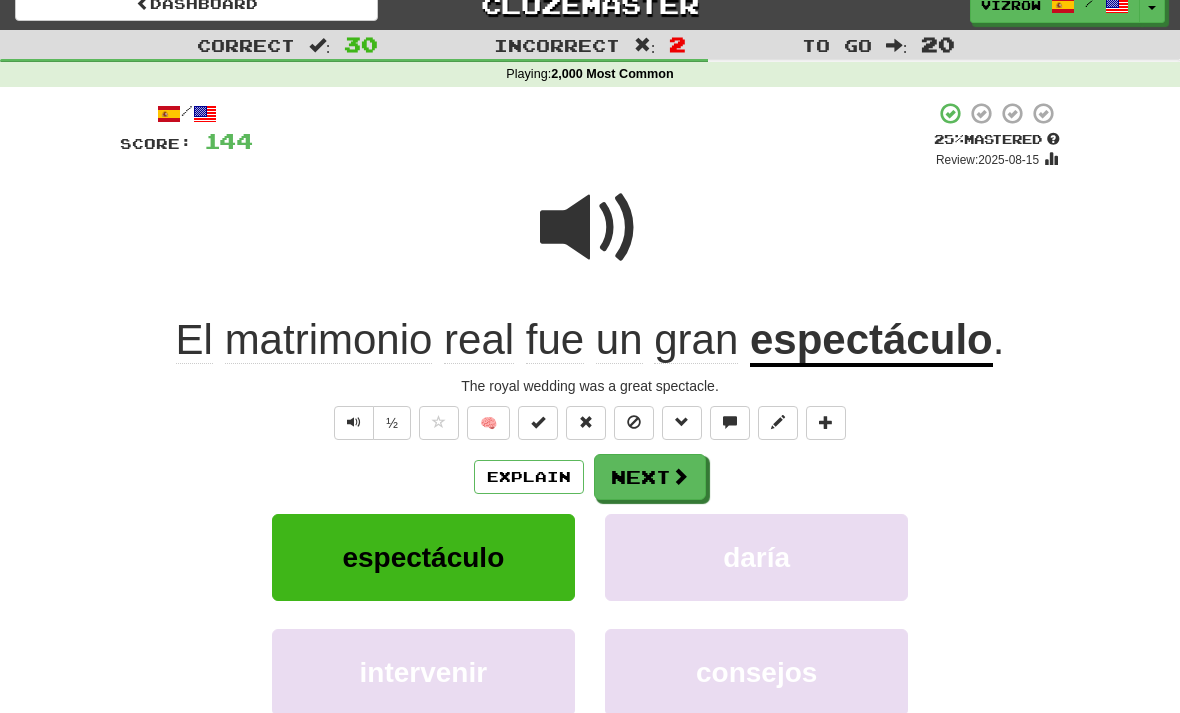 click at bounding box center [538, 423] 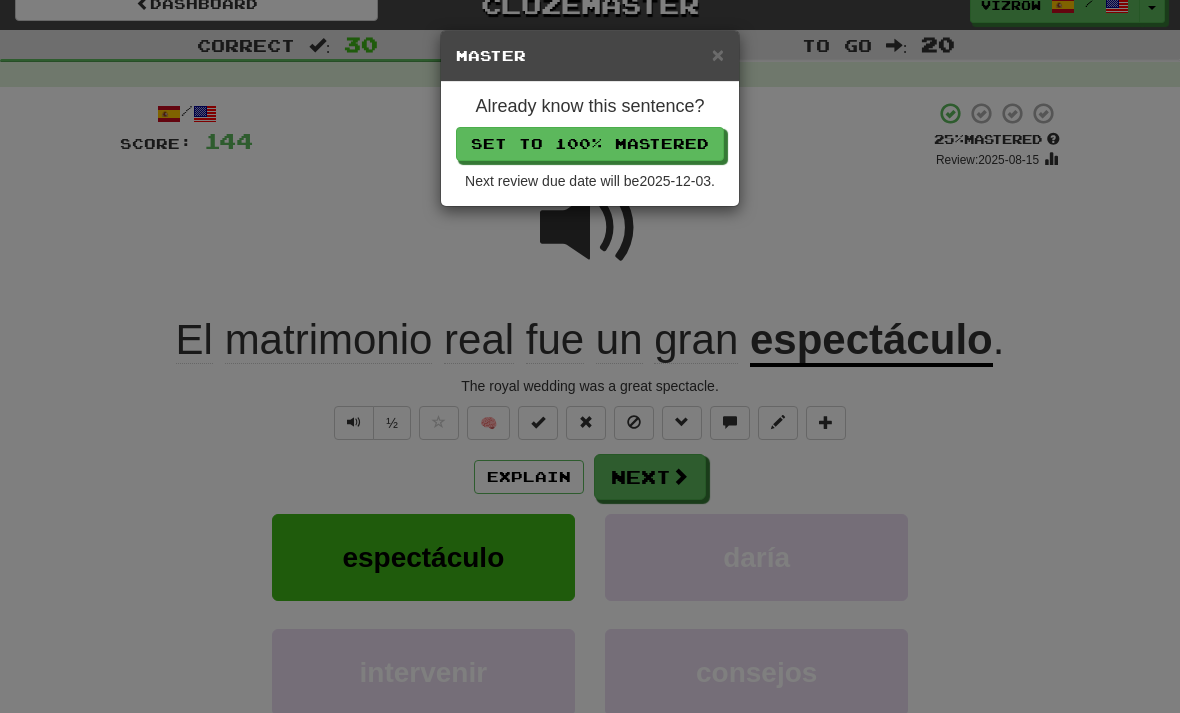 click on "Set to 100% Mastered" at bounding box center (590, 144) 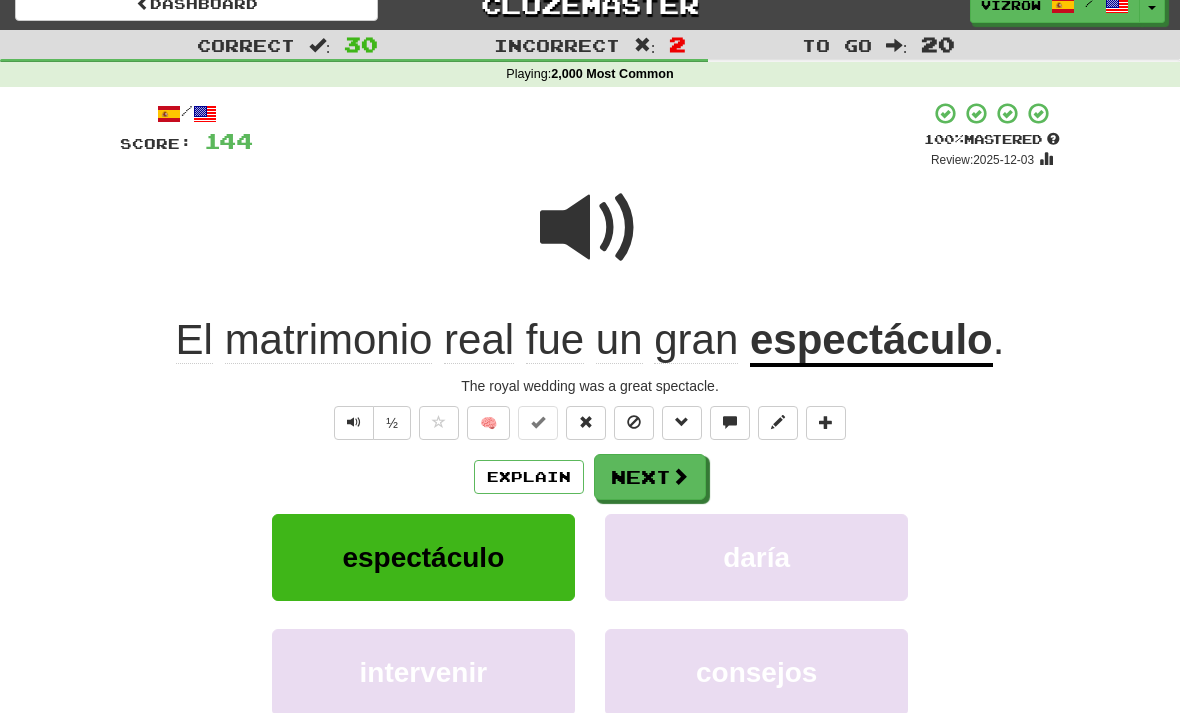 click at bounding box center (680, 476) 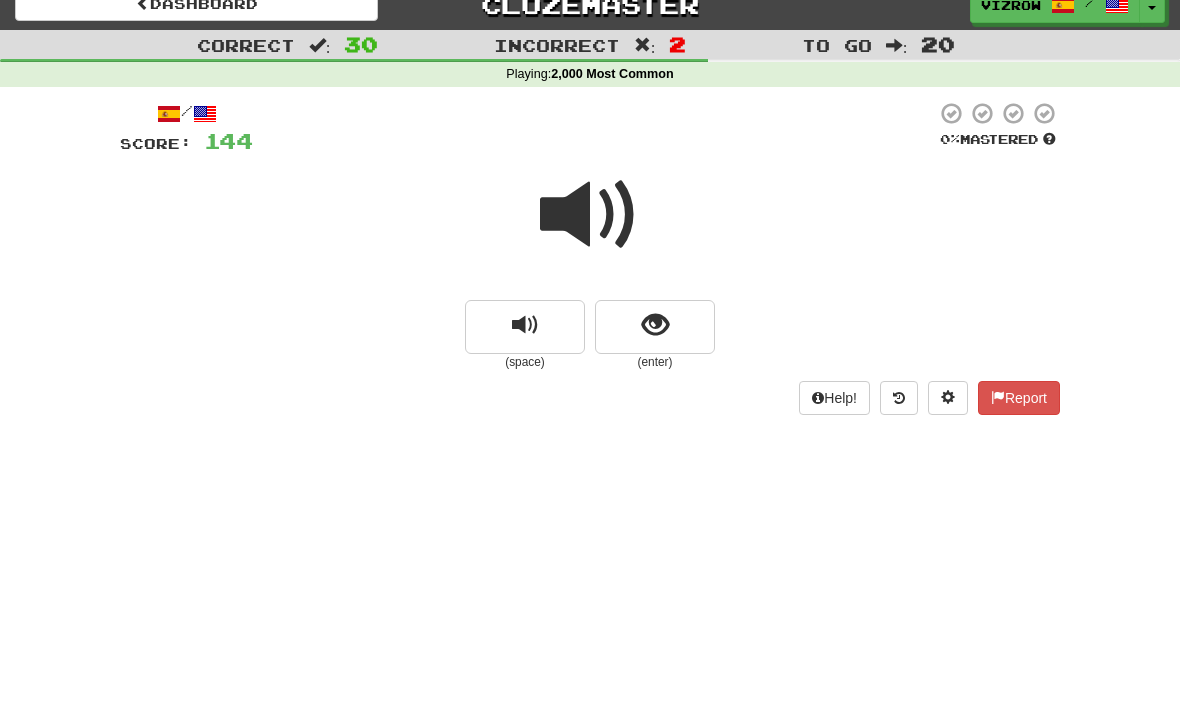 click at bounding box center (655, 327) 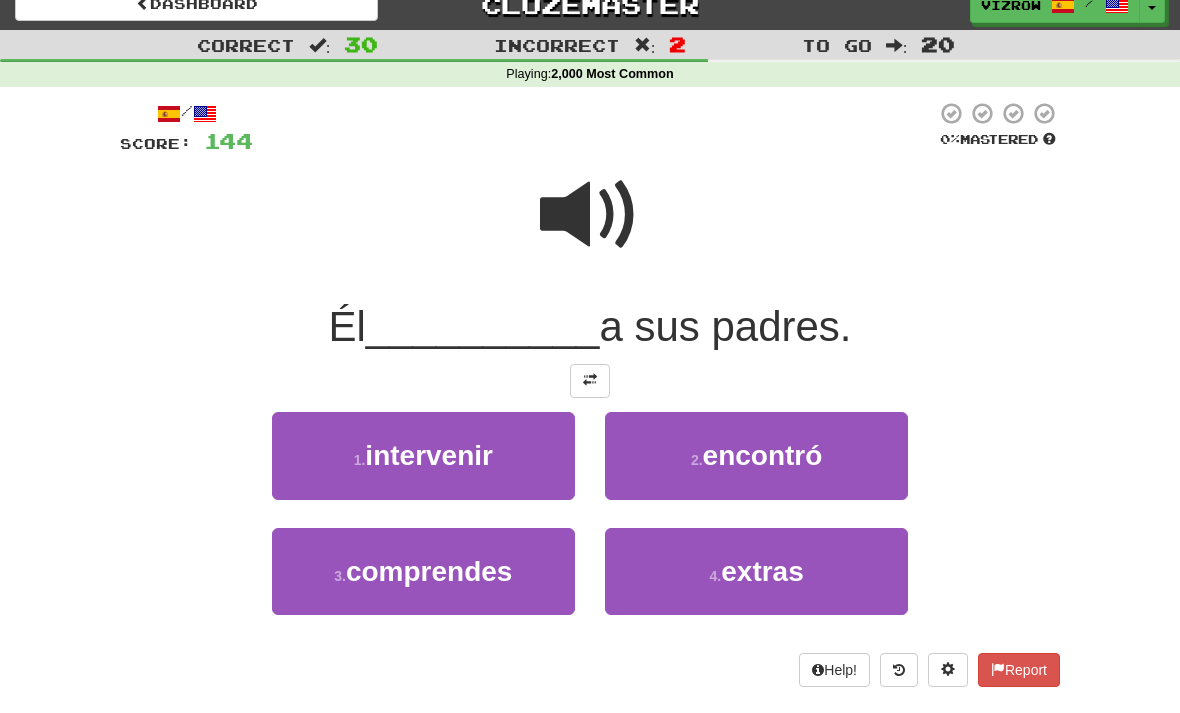click on "encontró" at bounding box center (763, 455) 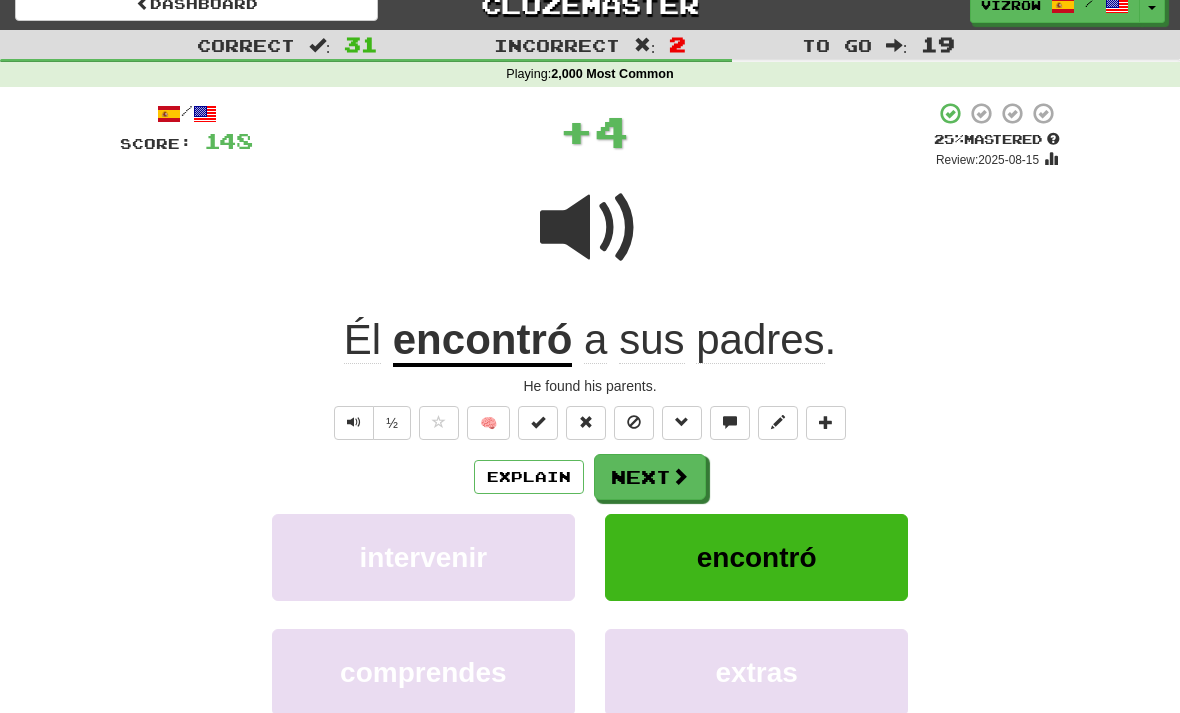 click at bounding box center (538, 423) 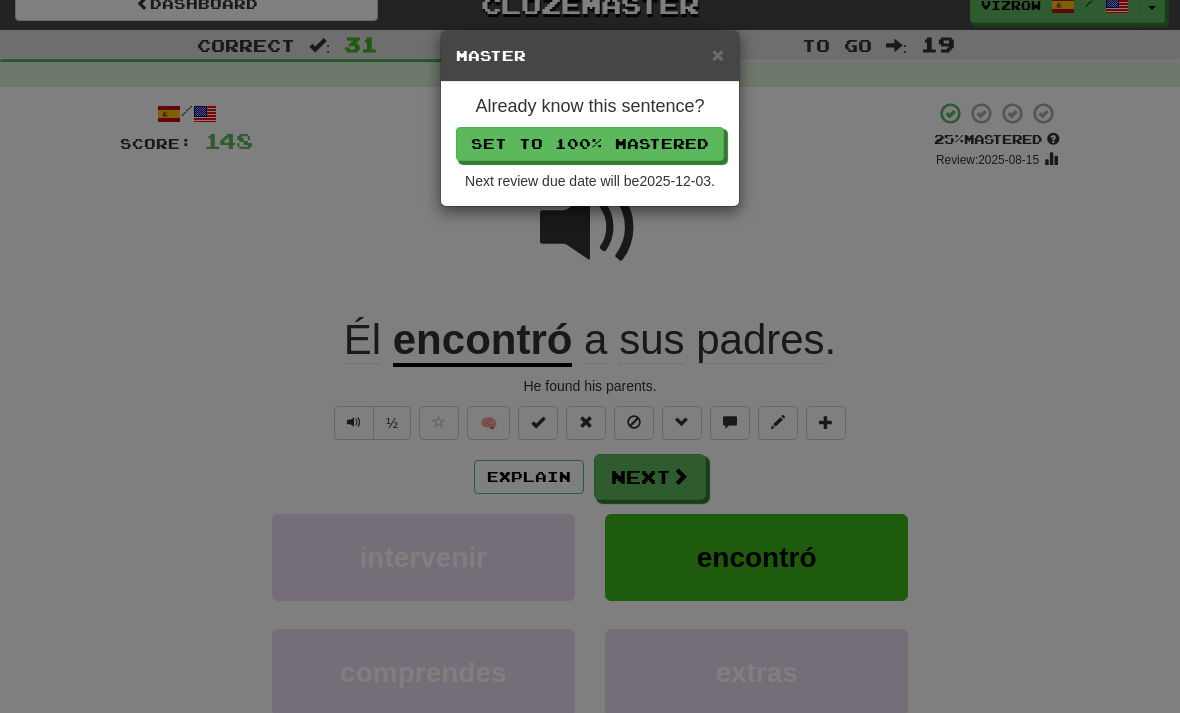 click on "Set to 100% Mastered" at bounding box center [590, 144] 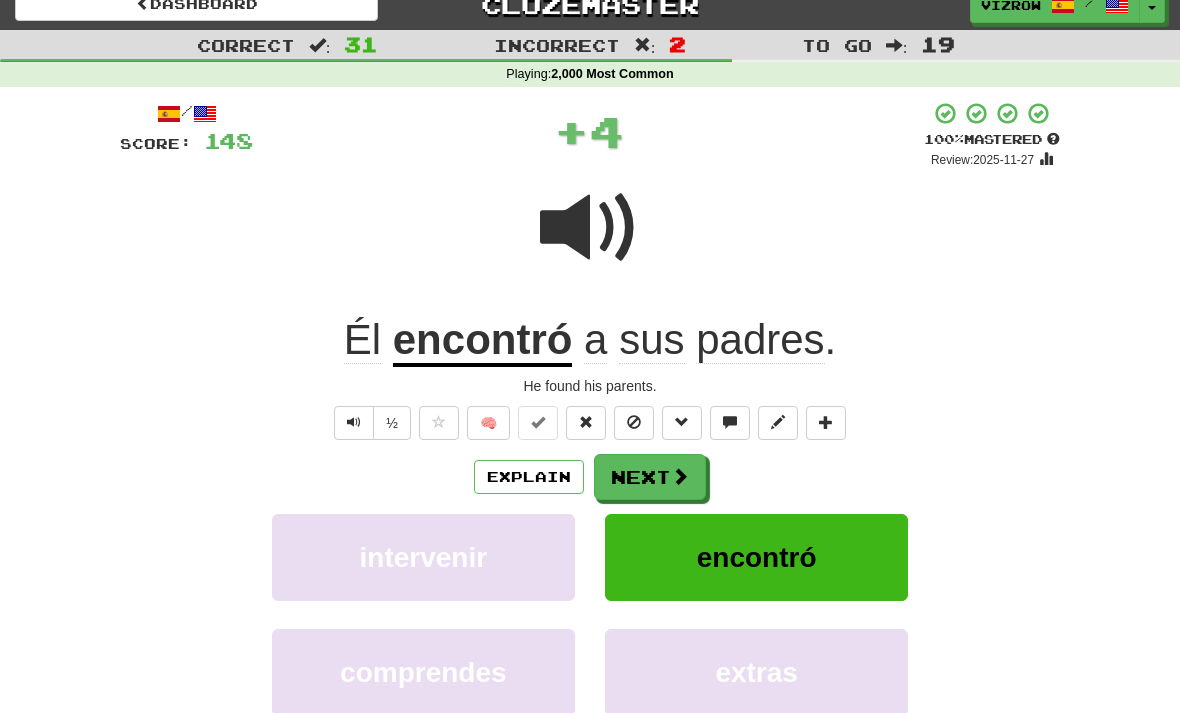 click on "Next" at bounding box center [650, 477] 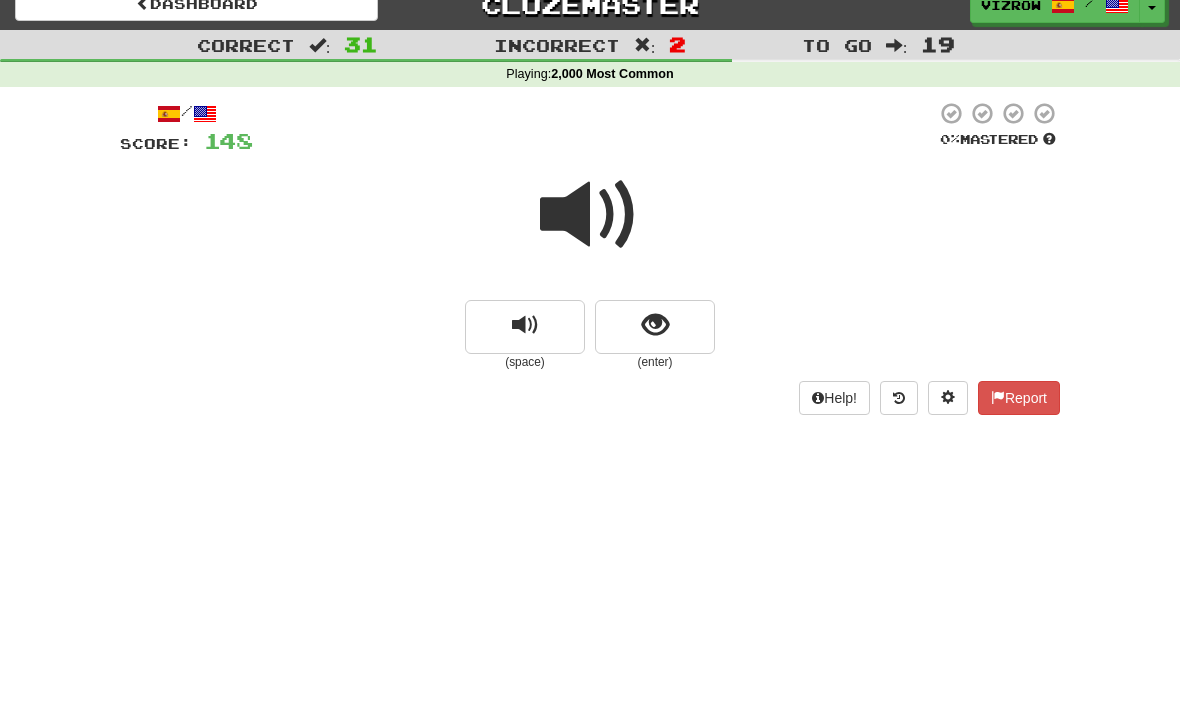 click at bounding box center [655, 325] 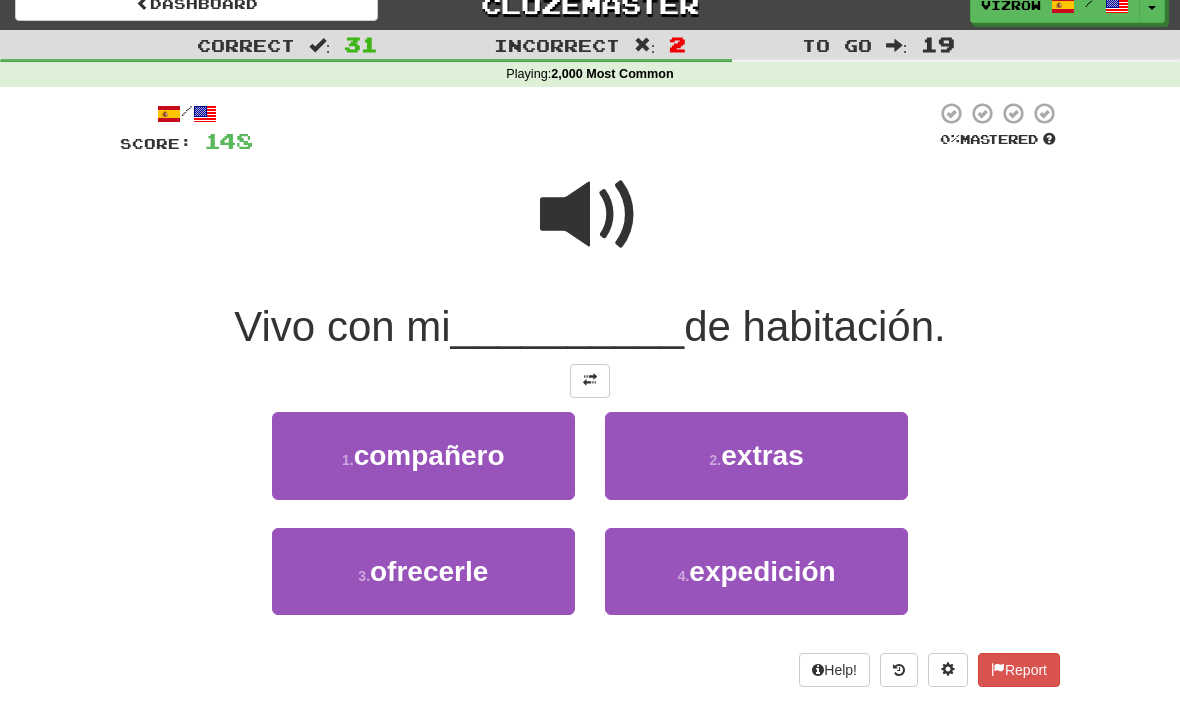 click on "1 .  compañero" at bounding box center (423, 455) 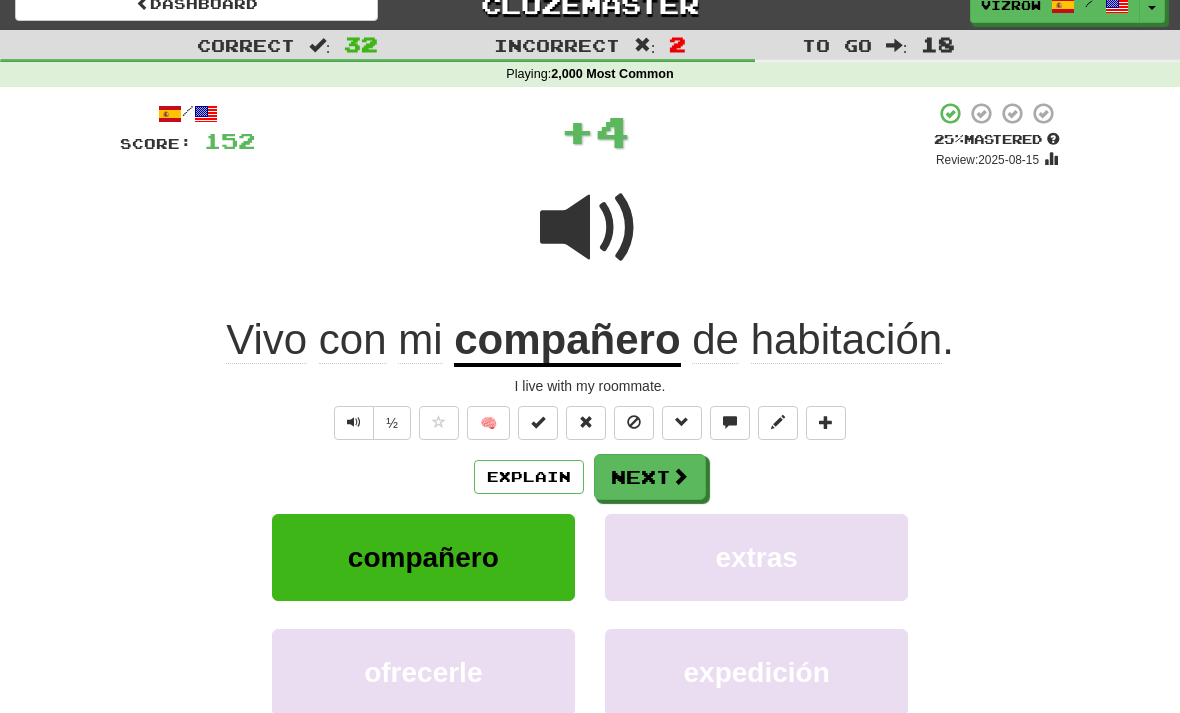 click at bounding box center [538, 423] 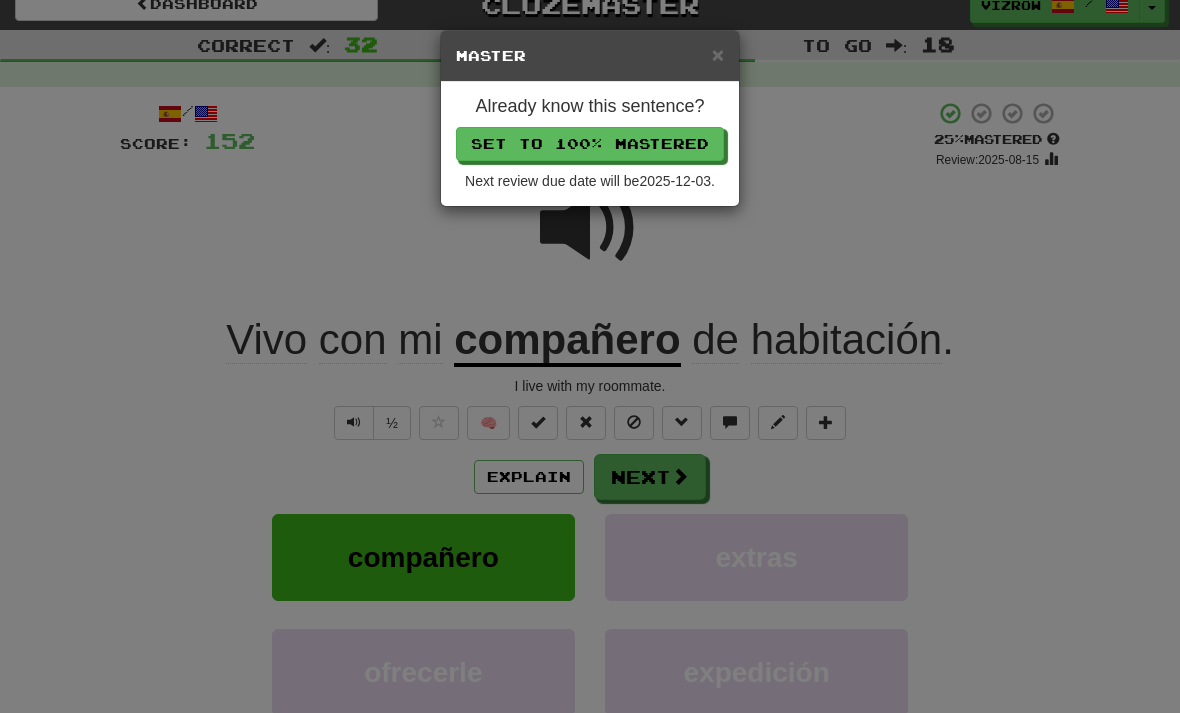 click on "Set to 100% Mastered" at bounding box center (590, 144) 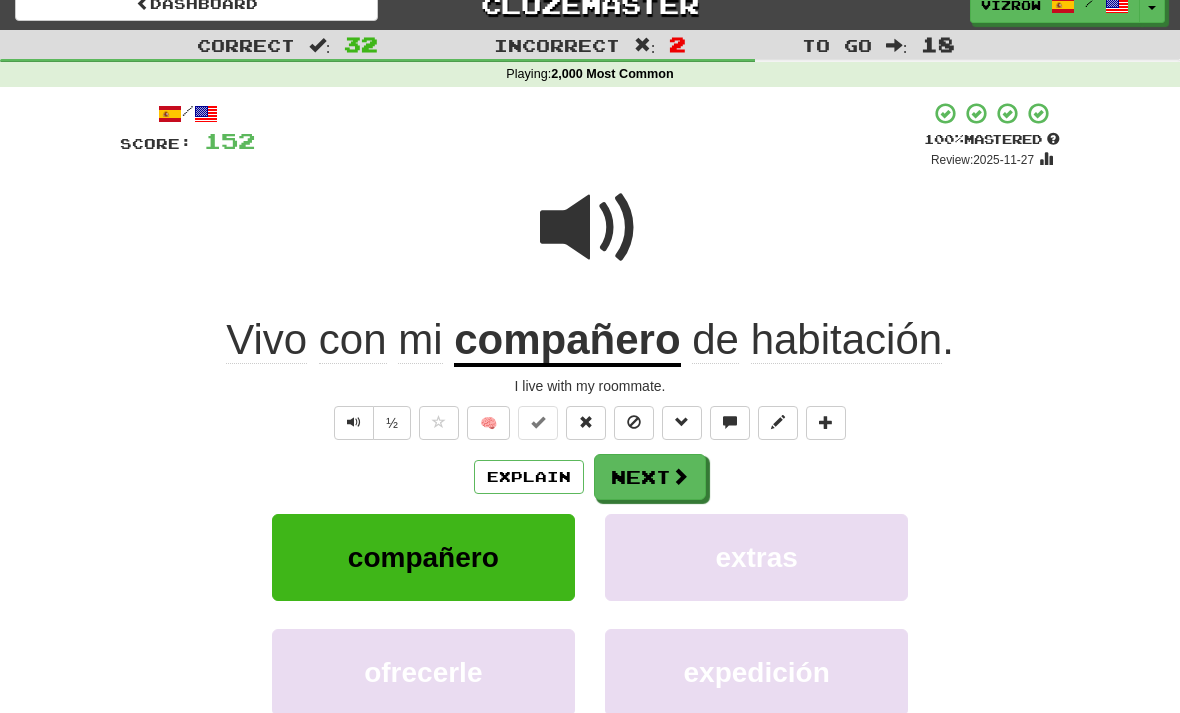 click at bounding box center [680, 476] 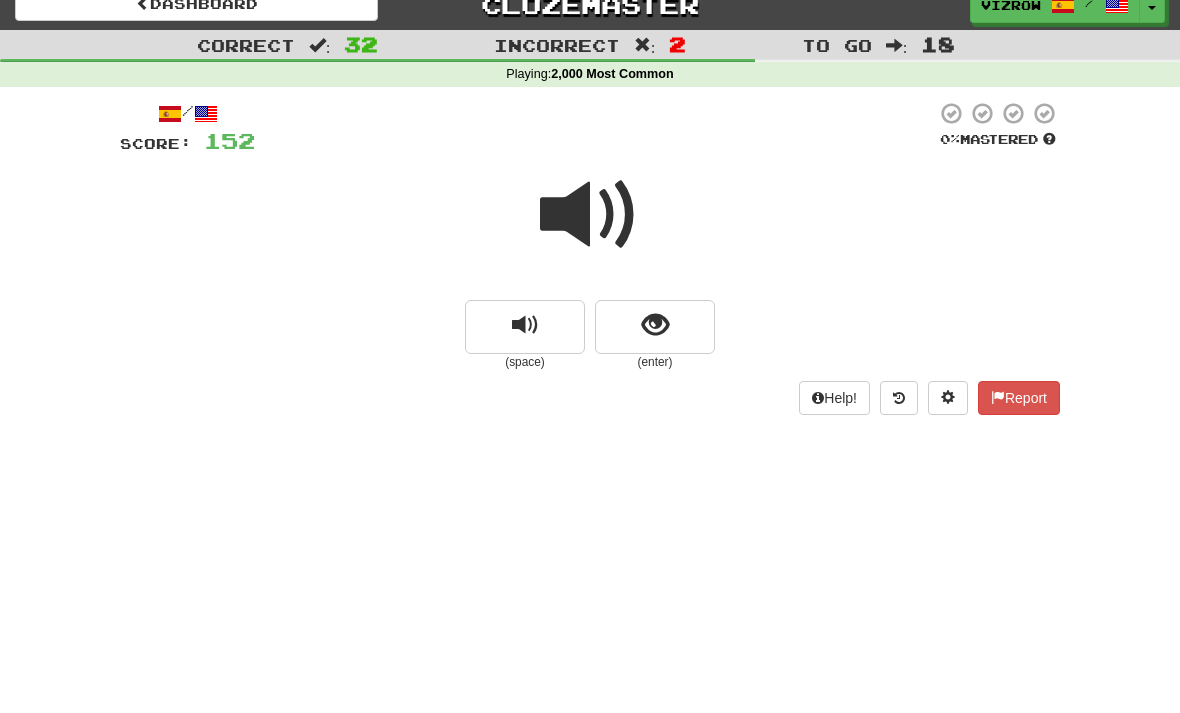 click at bounding box center (655, 325) 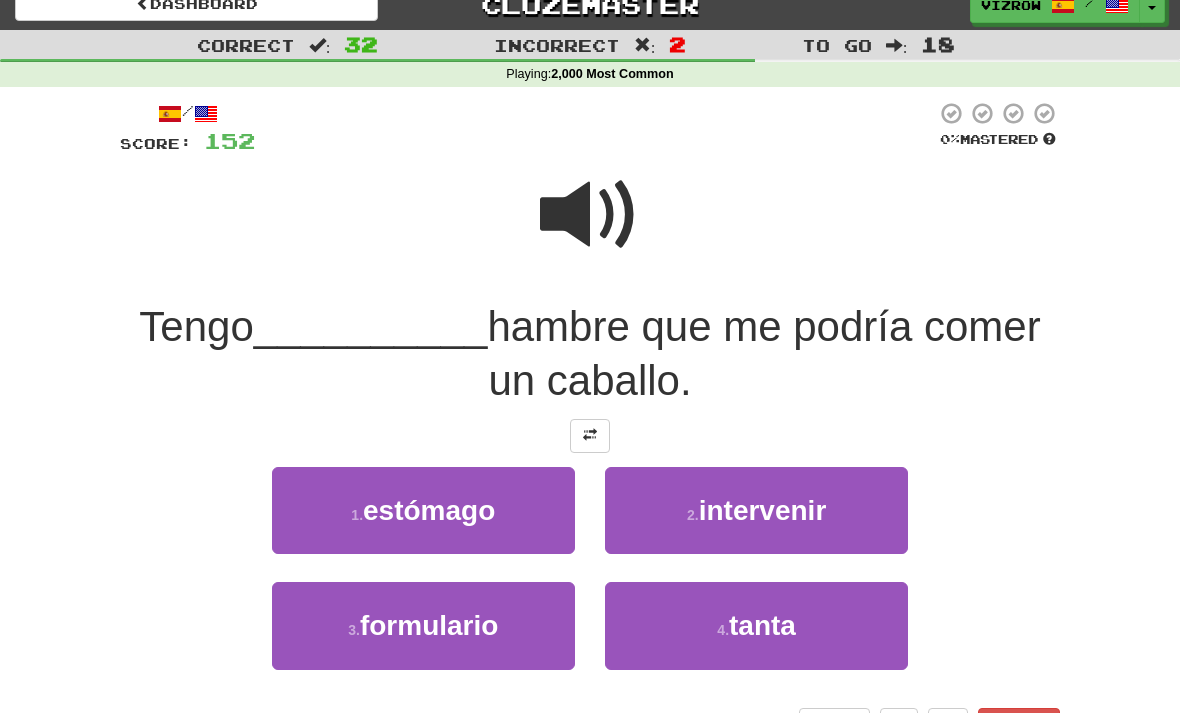 click on "tanta" at bounding box center [762, 625] 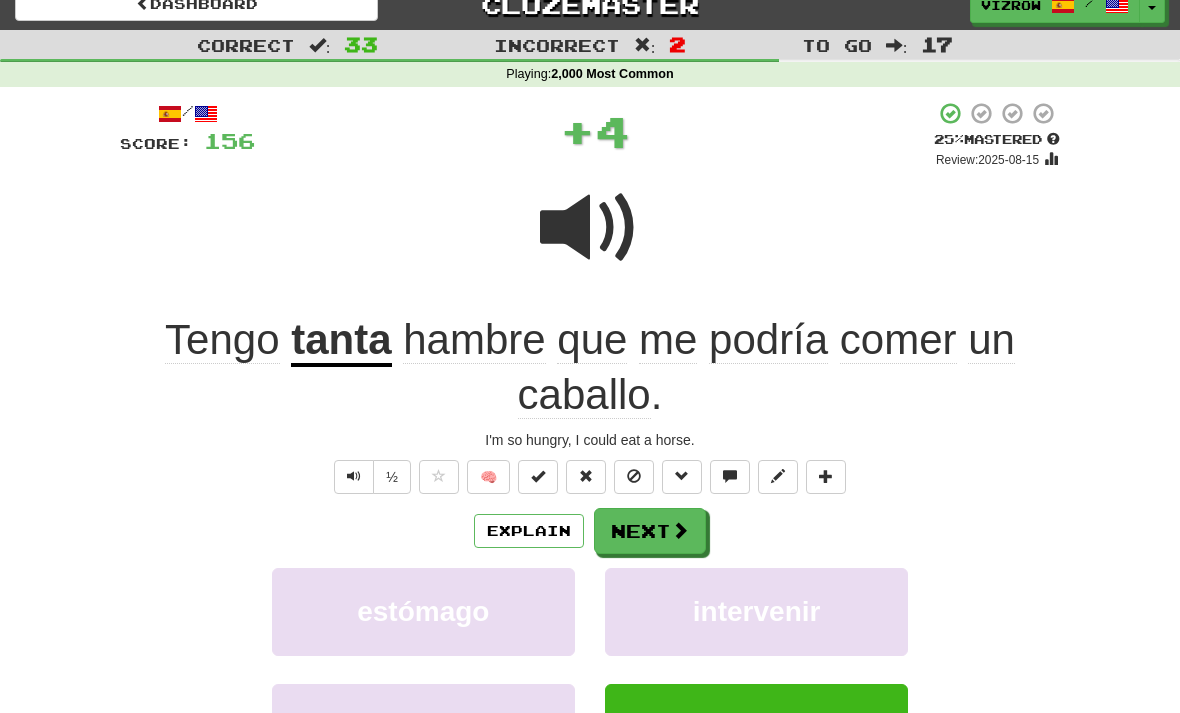click at bounding box center (538, 477) 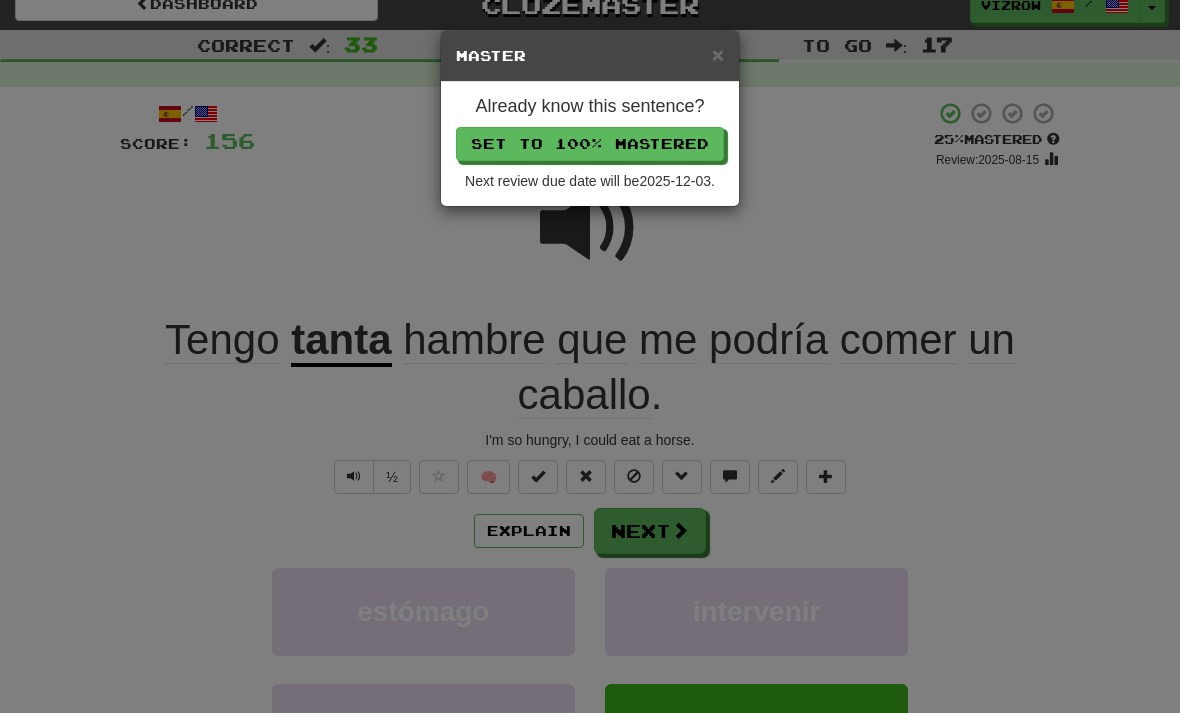 click on "Set to 100% Mastered" at bounding box center (590, 144) 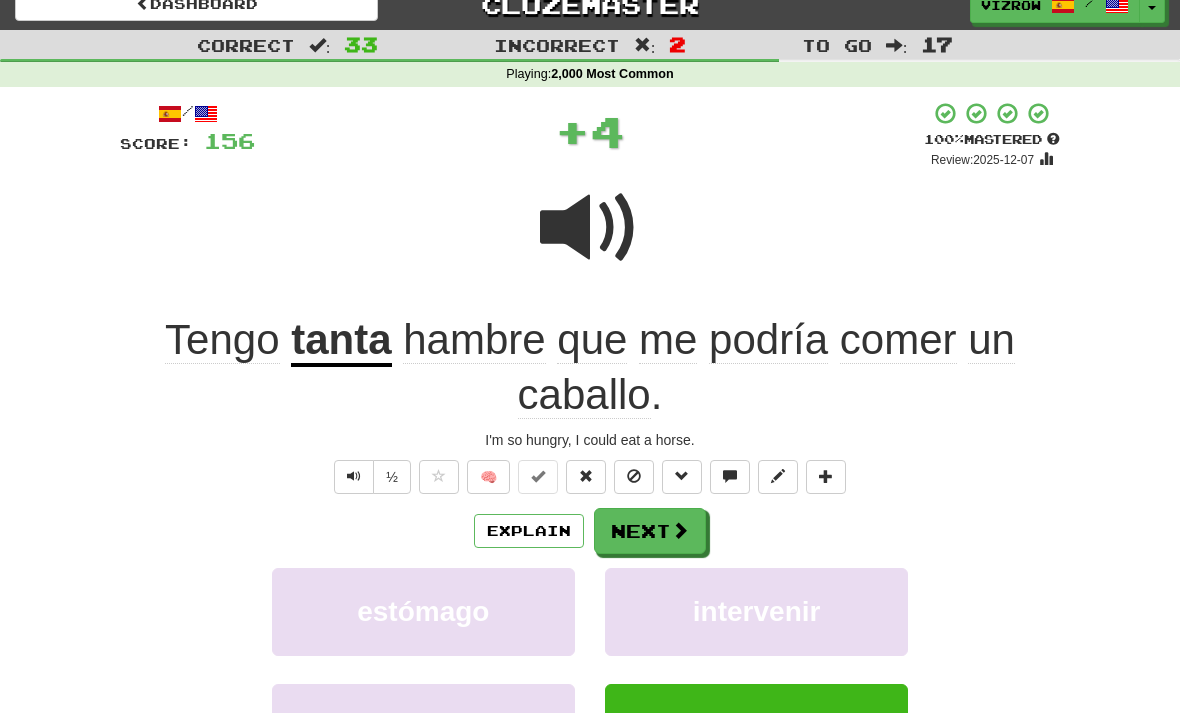 click on "Next" at bounding box center [650, 531] 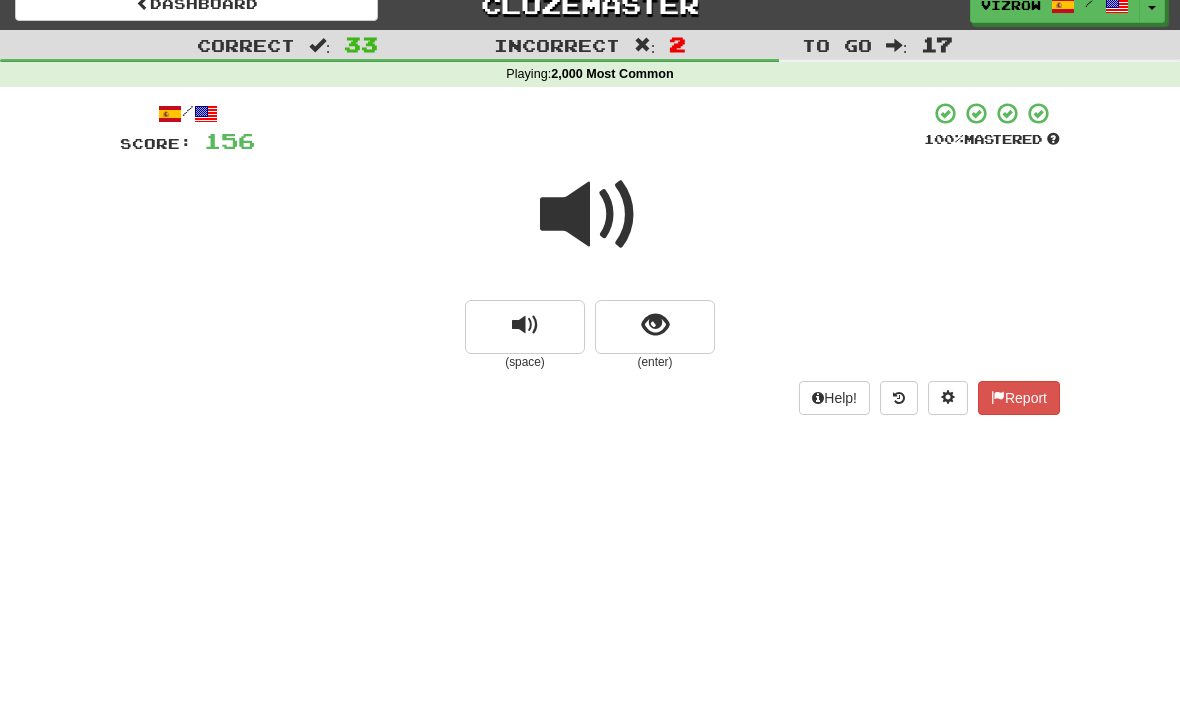 click at bounding box center [655, 327] 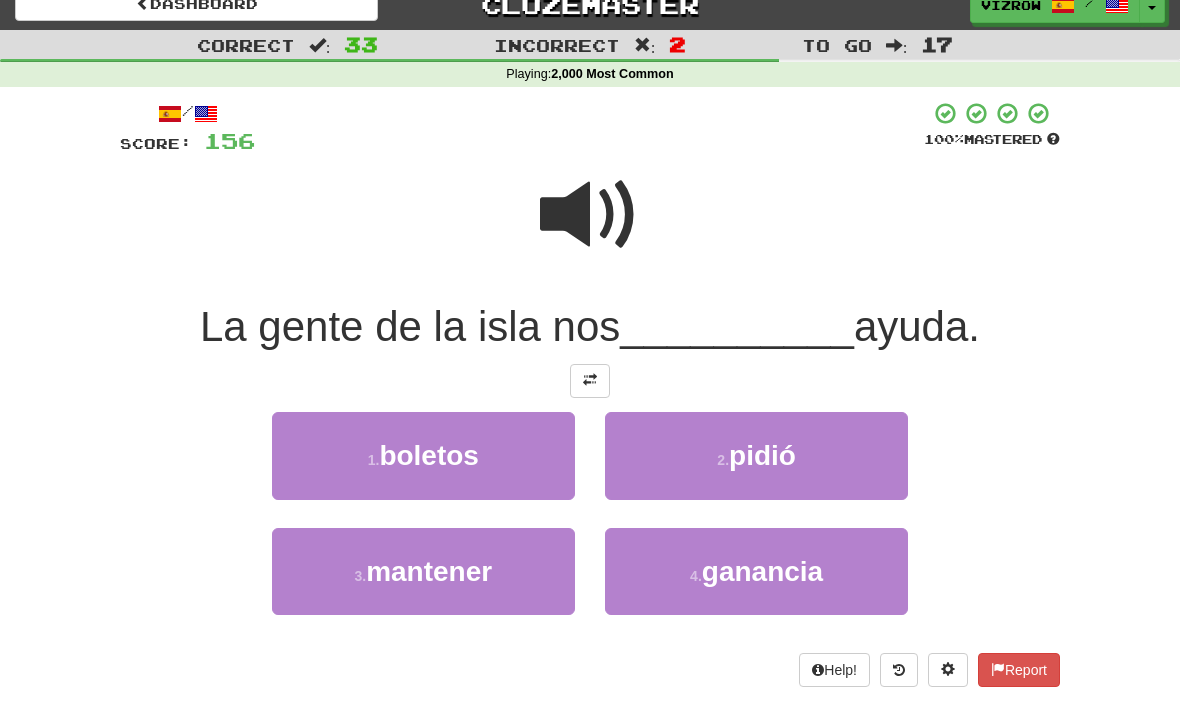 click on "__________" at bounding box center (737, 326) 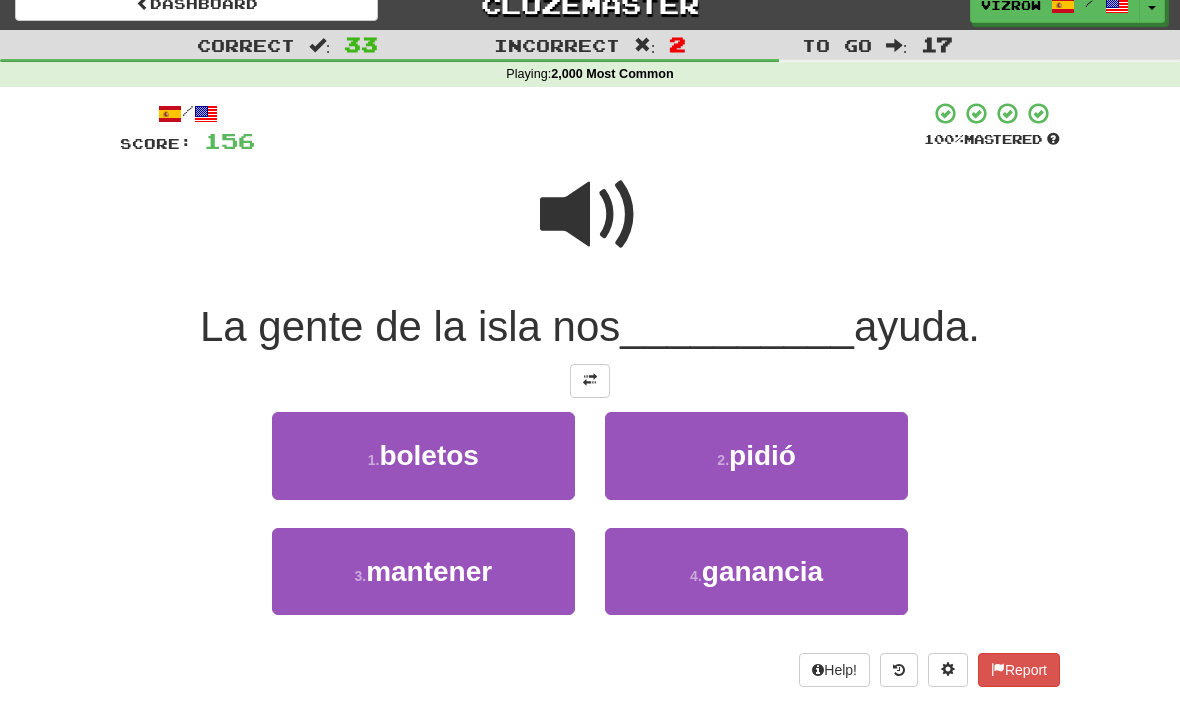 click on "2 .  pidió" at bounding box center [756, 455] 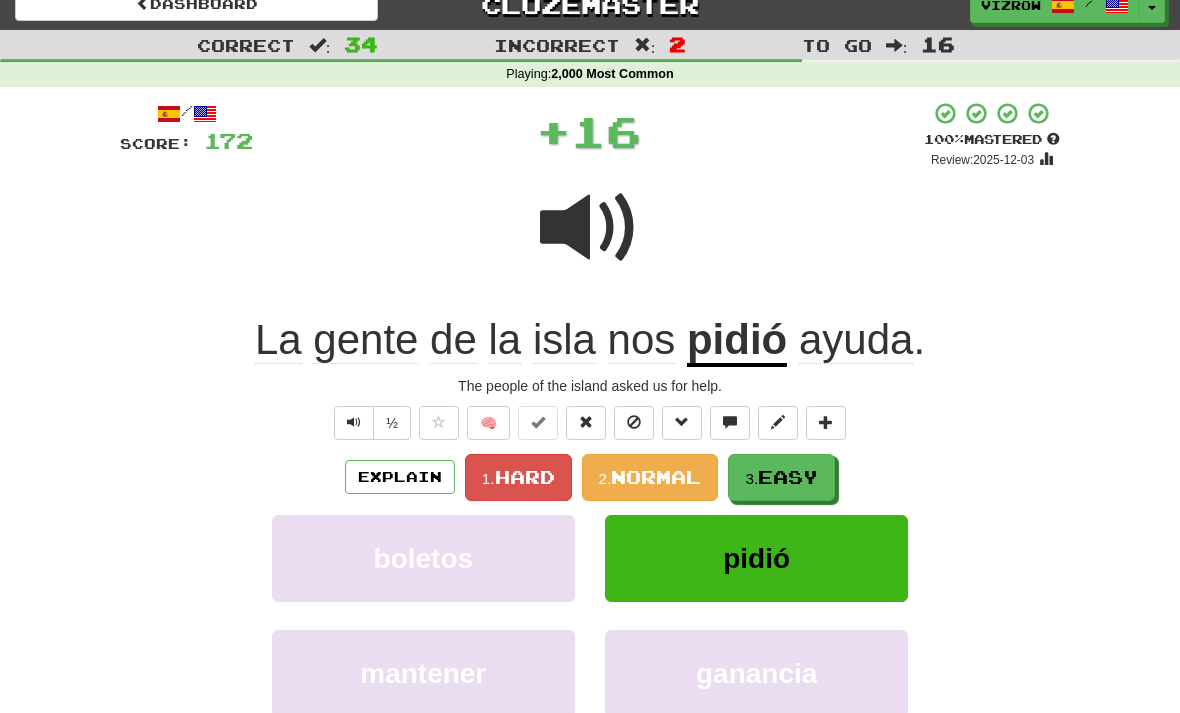 click on "Easy" at bounding box center (788, 477) 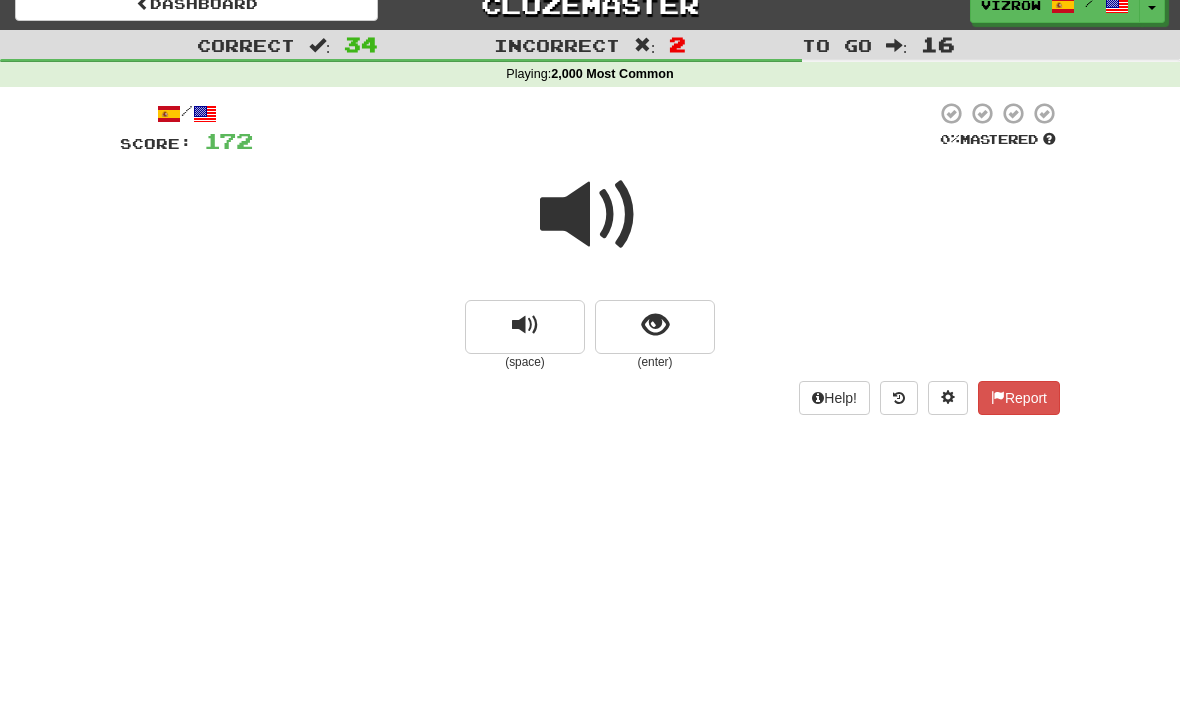 click at bounding box center [655, 327] 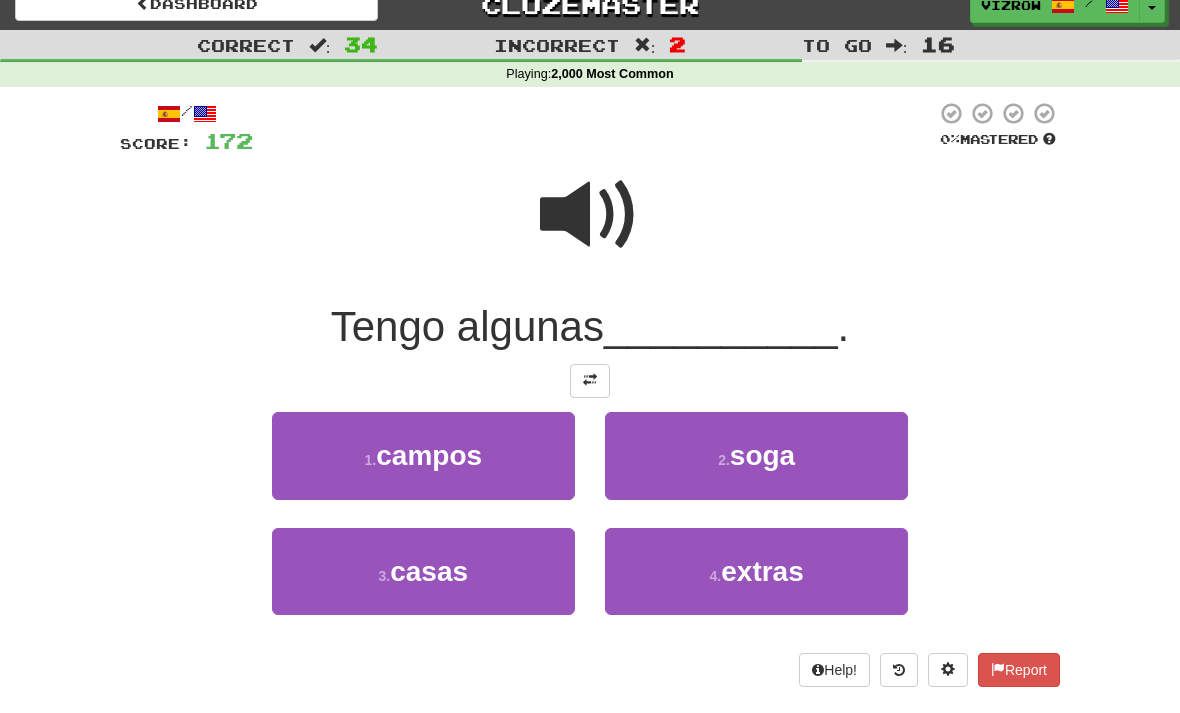 click on "3 .  casas" at bounding box center (423, 571) 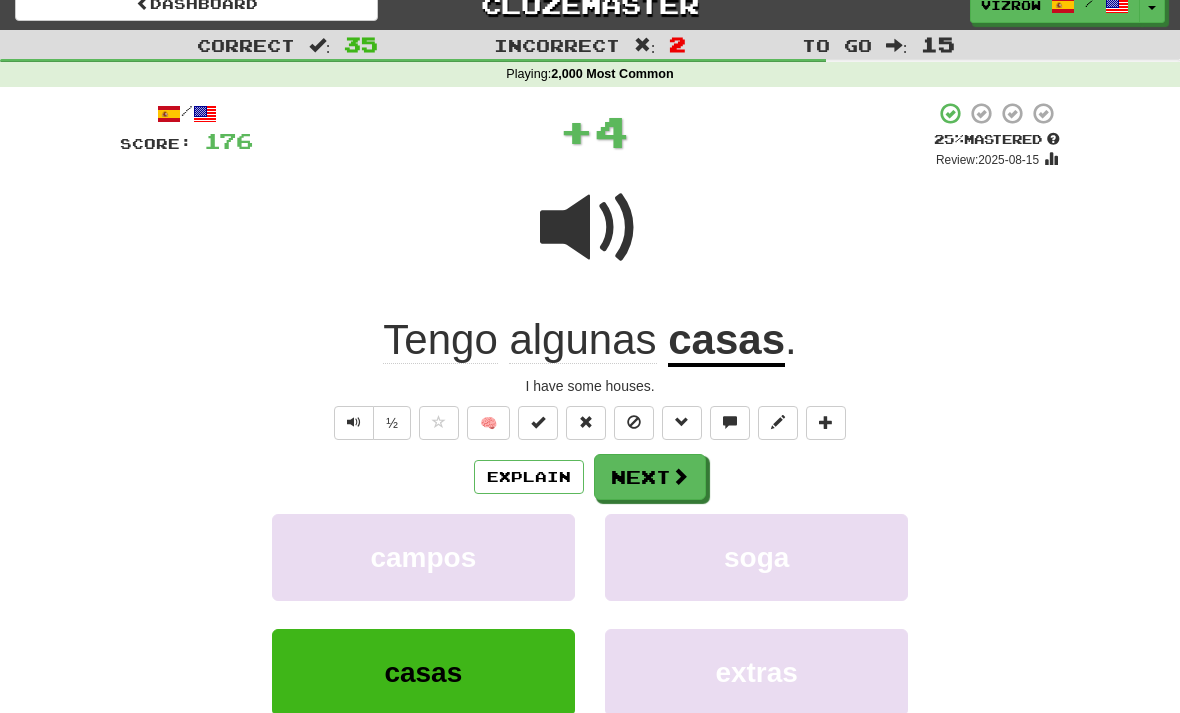 click at bounding box center [586, 423] 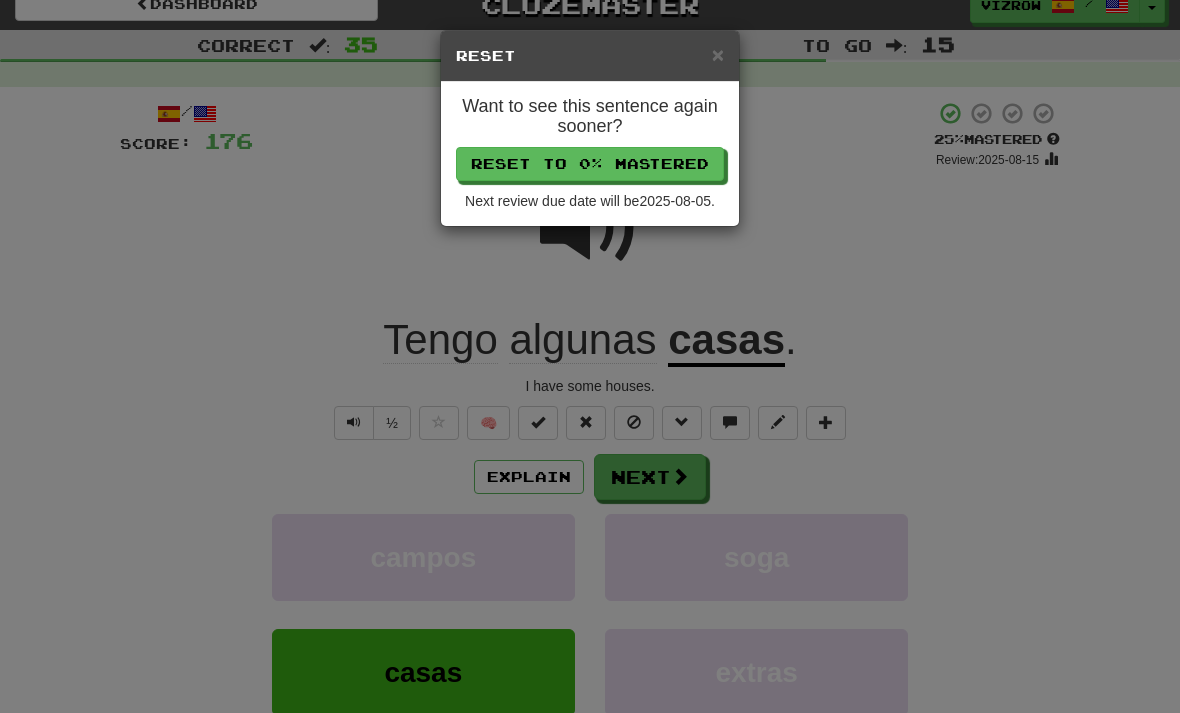 click on "× Reset Want to see this sentence again sooner? Reset to 0% Mastered Next review due date will be  2025-08-05 ." at bounding box center [590, 356] 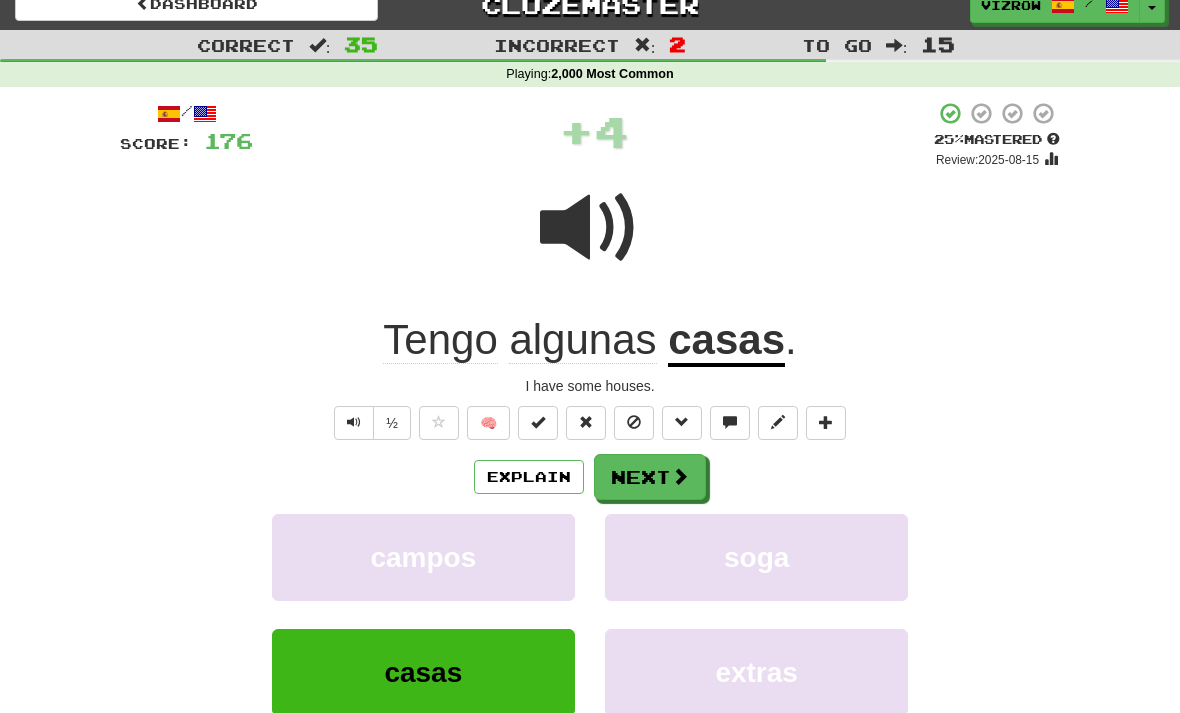click at bounding box center [538, 422] 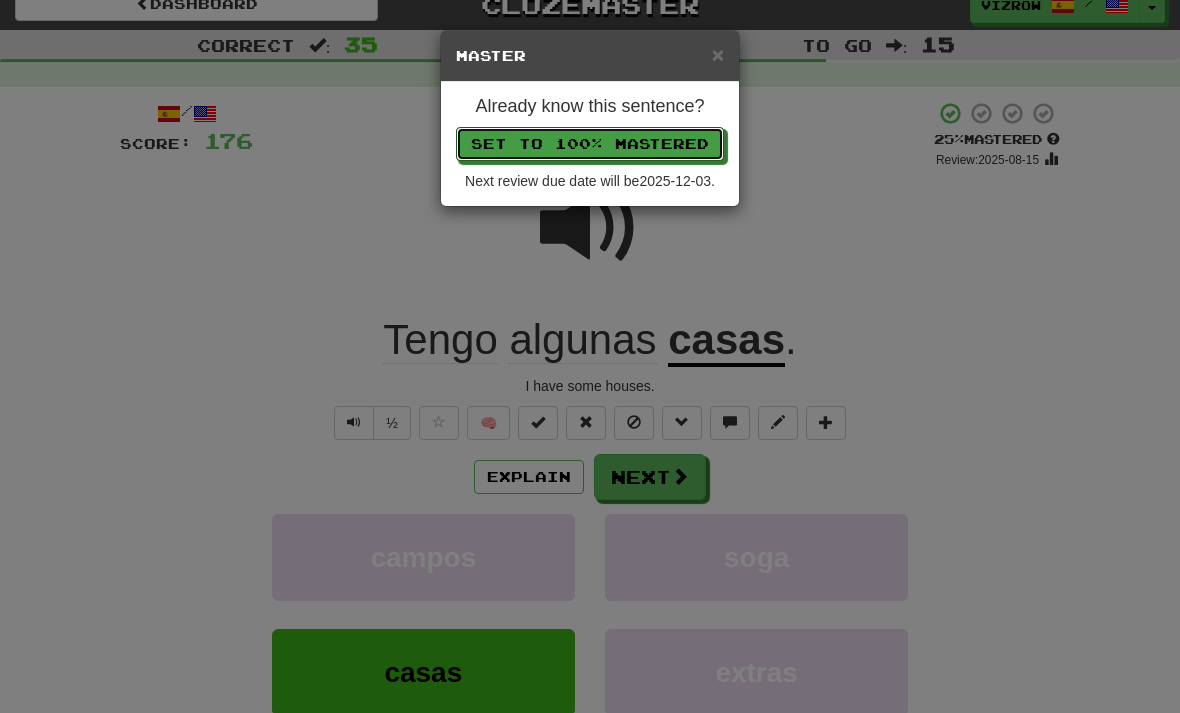 click on "Set to 100% Mastered" at bounding box center [590, 144] 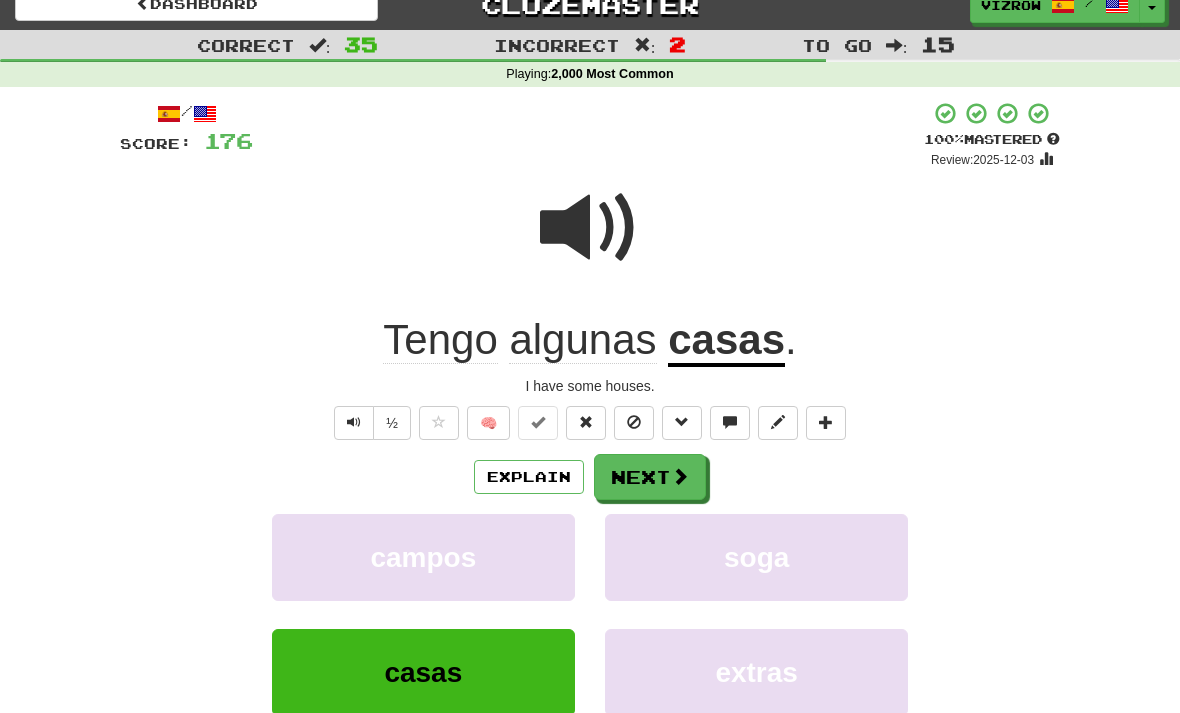 click on "Next" at bounding box center [650, 477] 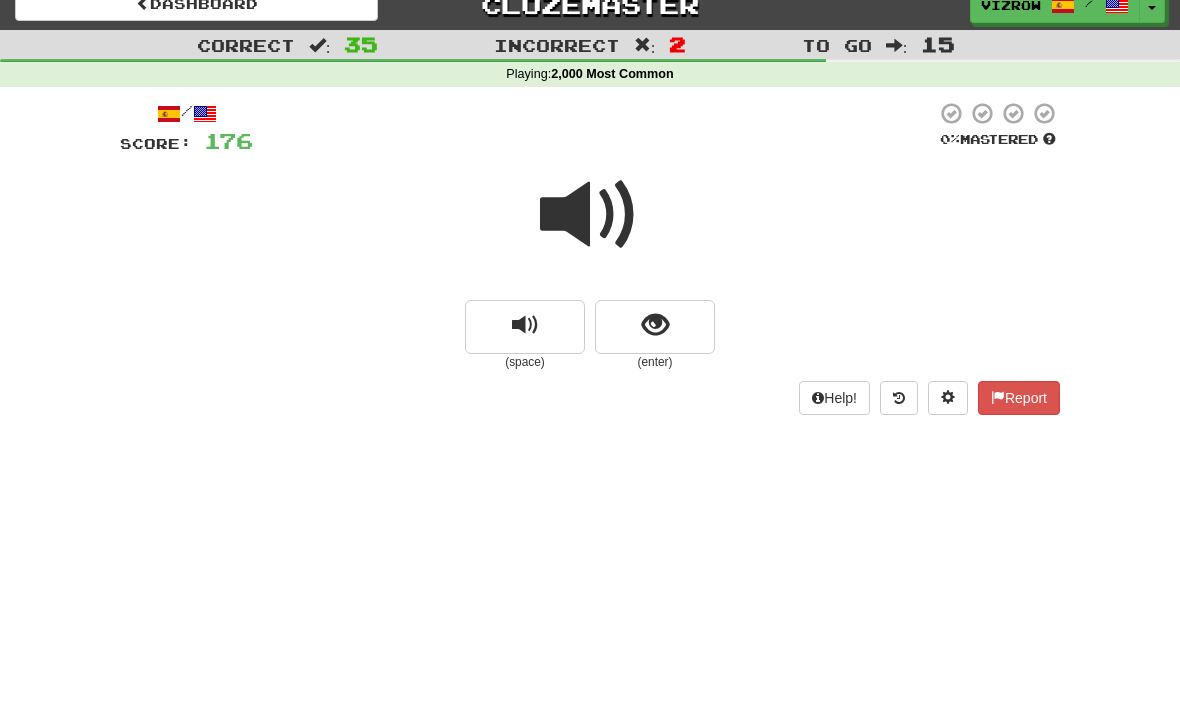 click at bounding box center (655, 327) 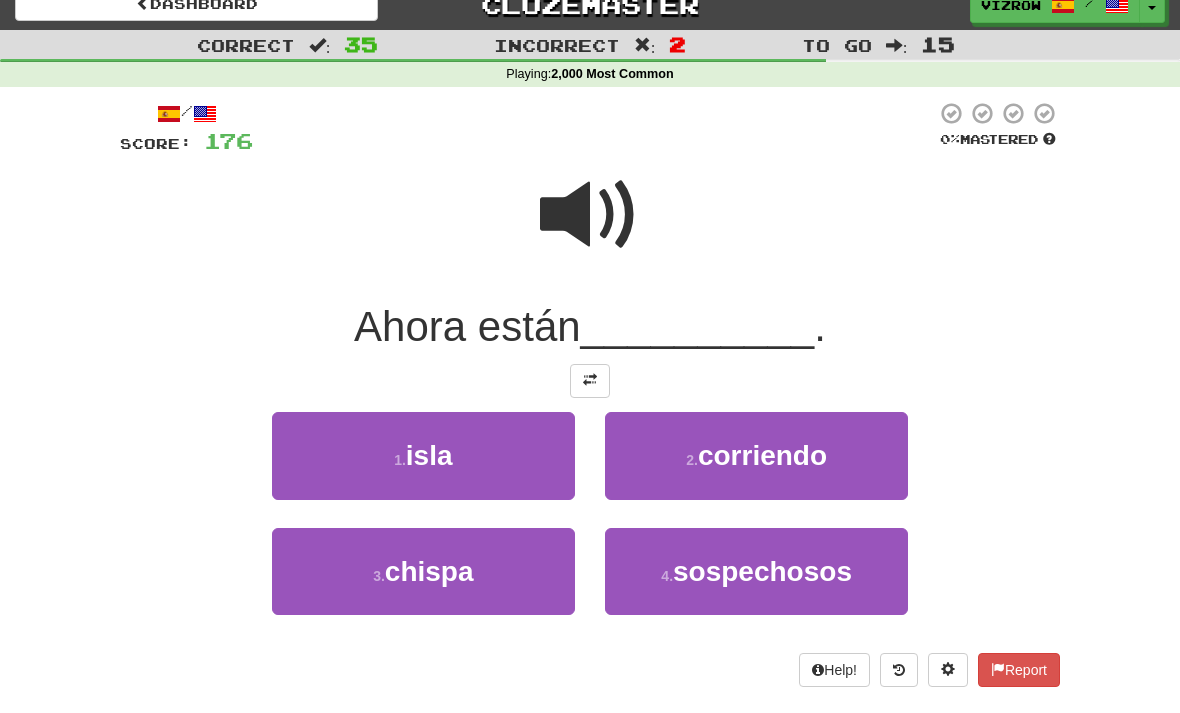 click at bounding box center [590, 215] 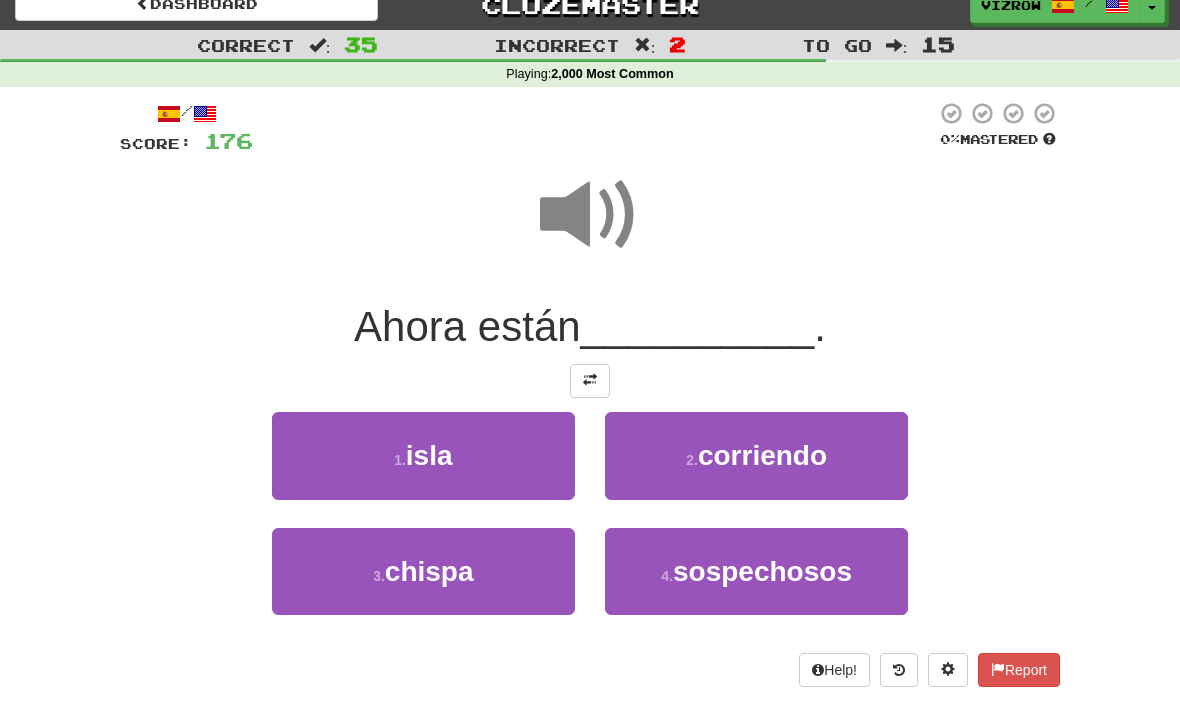 click on "corriendo" at bounding box center (762, 455) 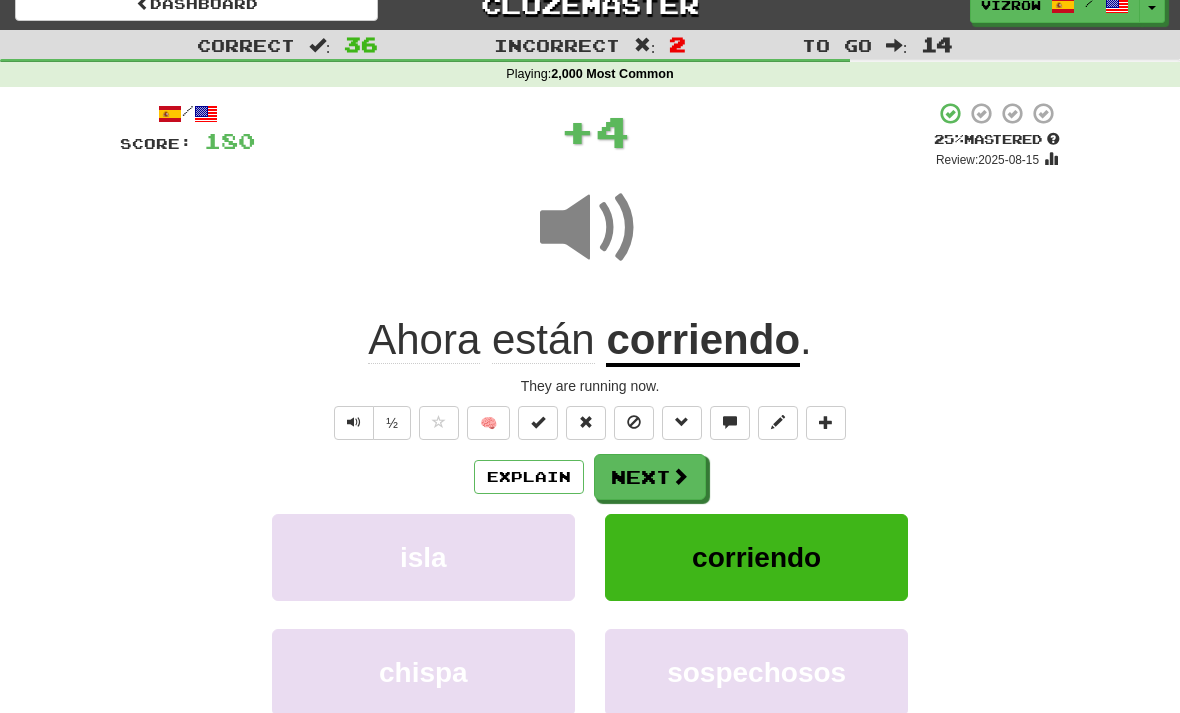 click at bounding box center [538, 423] 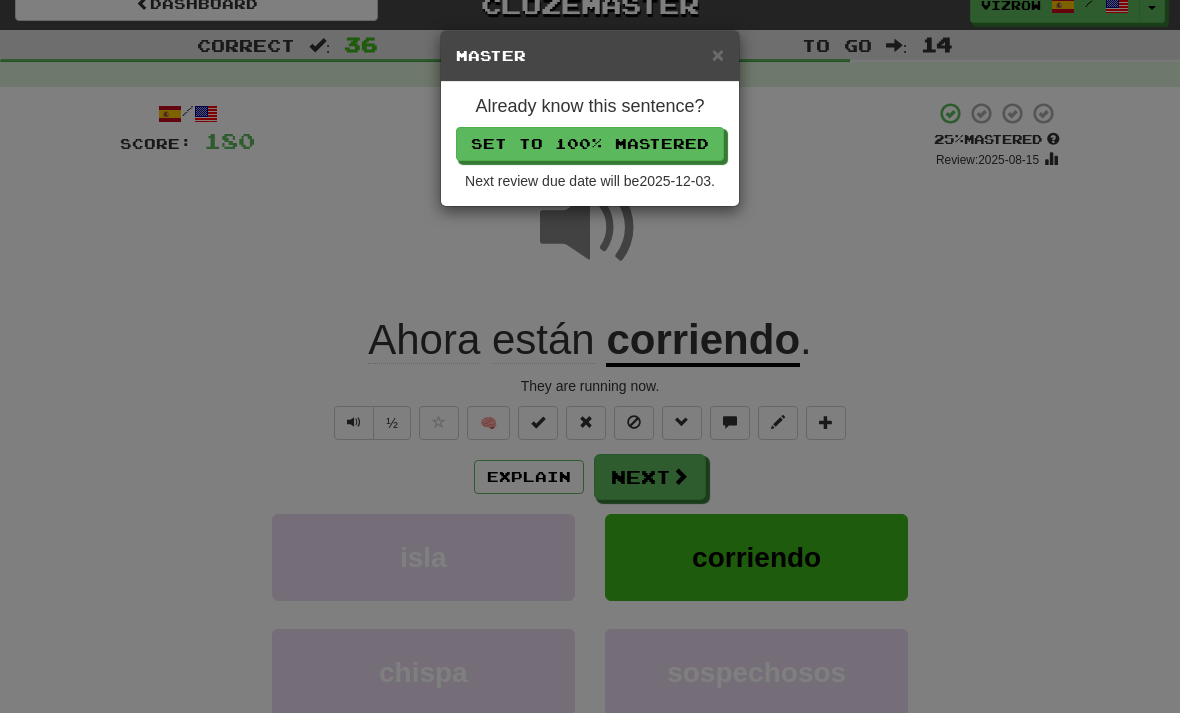 click on "Already know this sentence? Set to 100% Mastered Next review due date will be  2025-12-03 ." at bounding box center [590, 144] 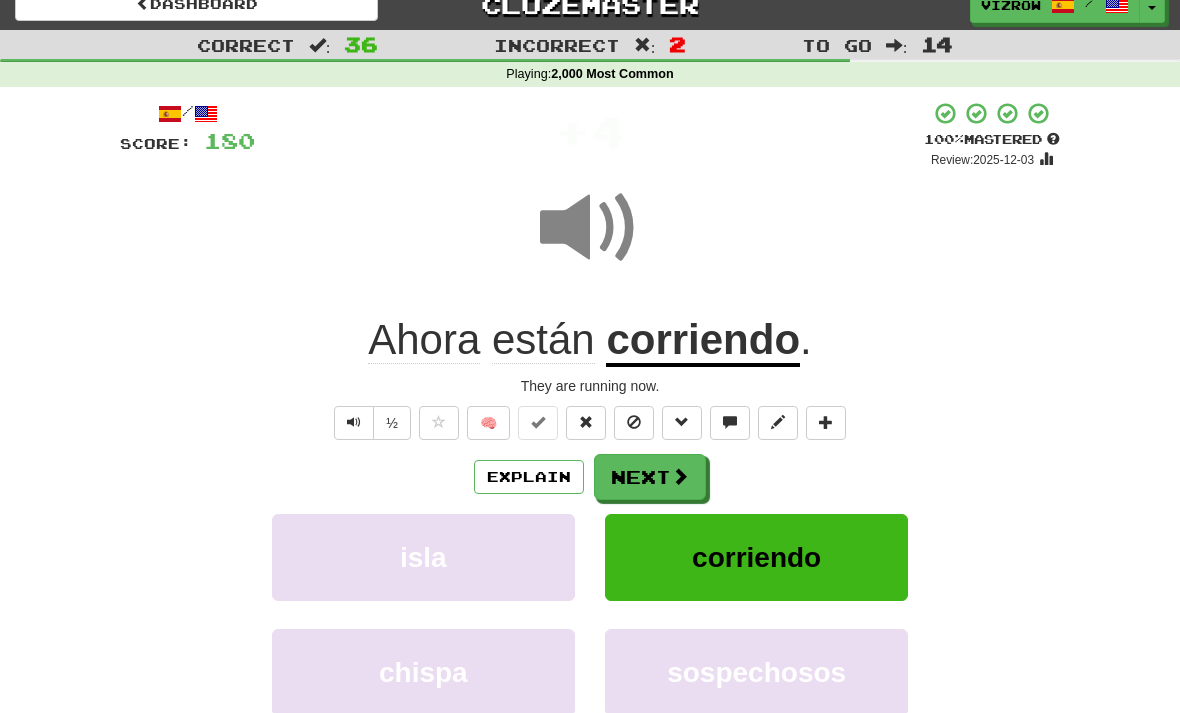 click at bounding box center [680, 476] 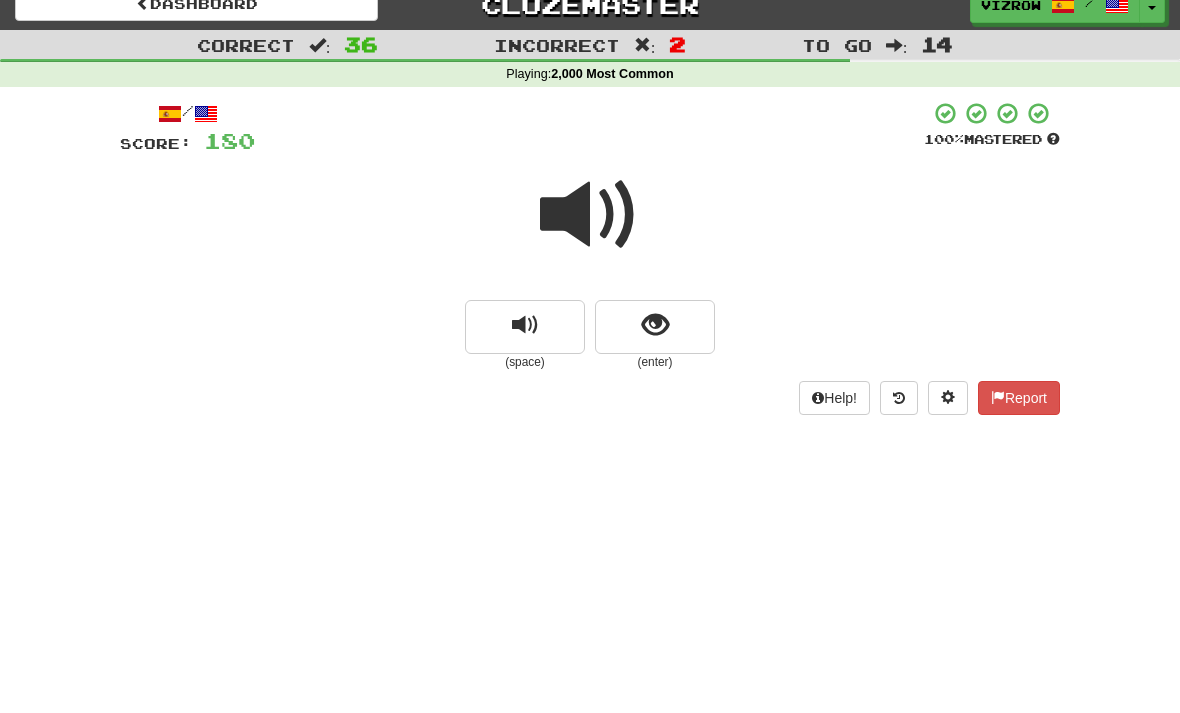 click at bounding box center (655, 327) 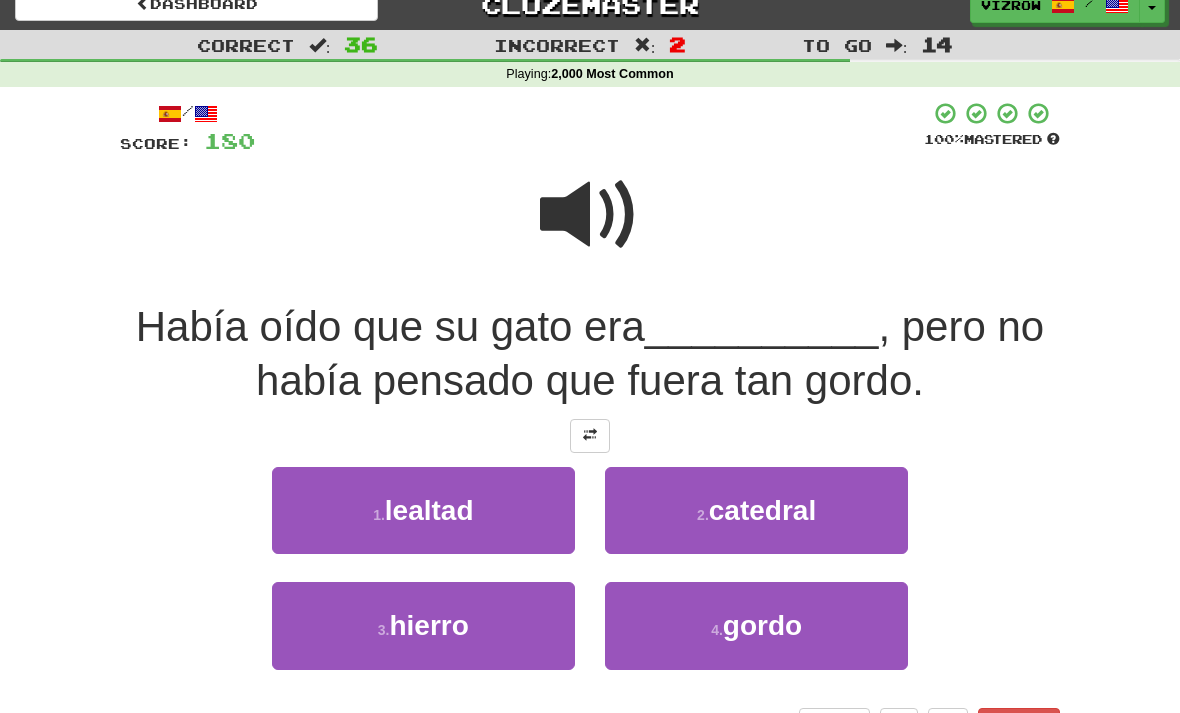 click on "gordo" at bounding box center (762, 625) 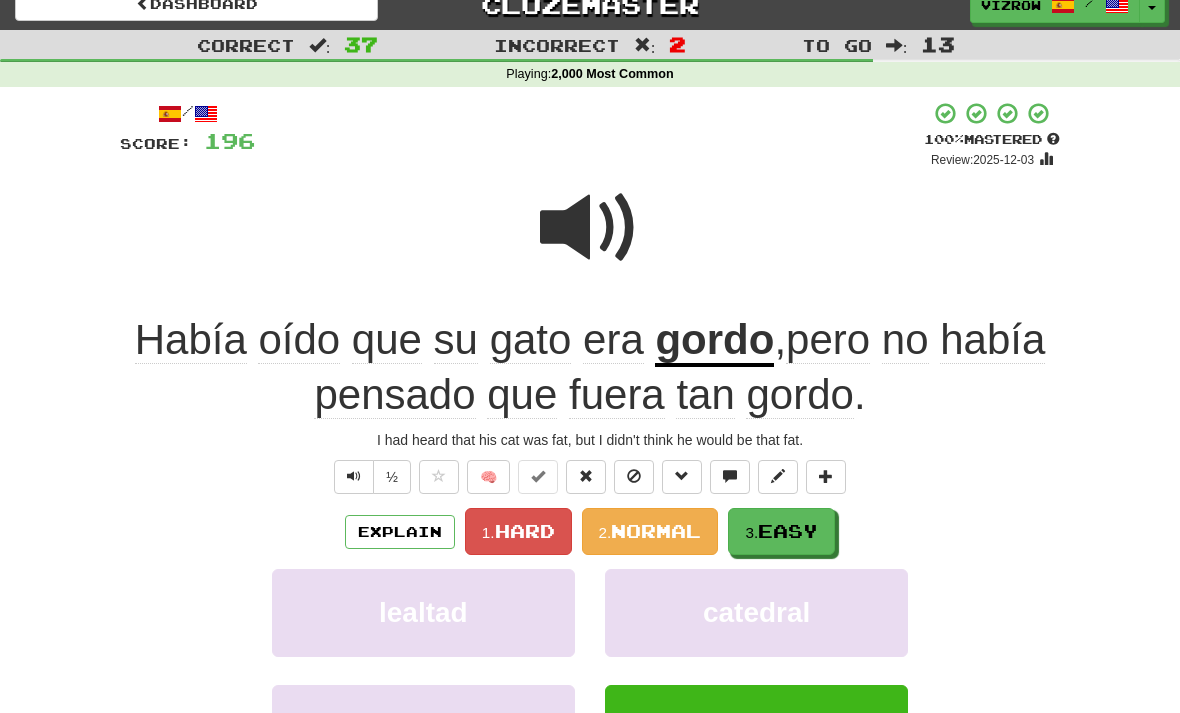 click on "Easy" at bounding box center [788, 531] 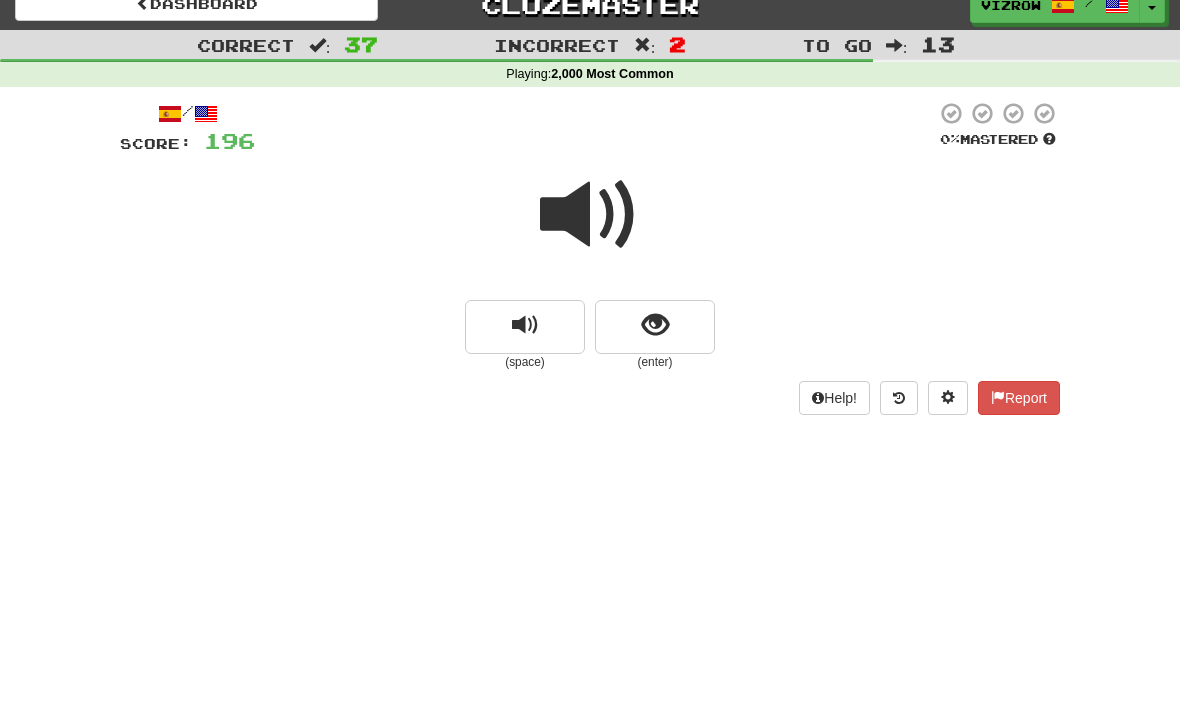 click at bounding box center [655, 327] 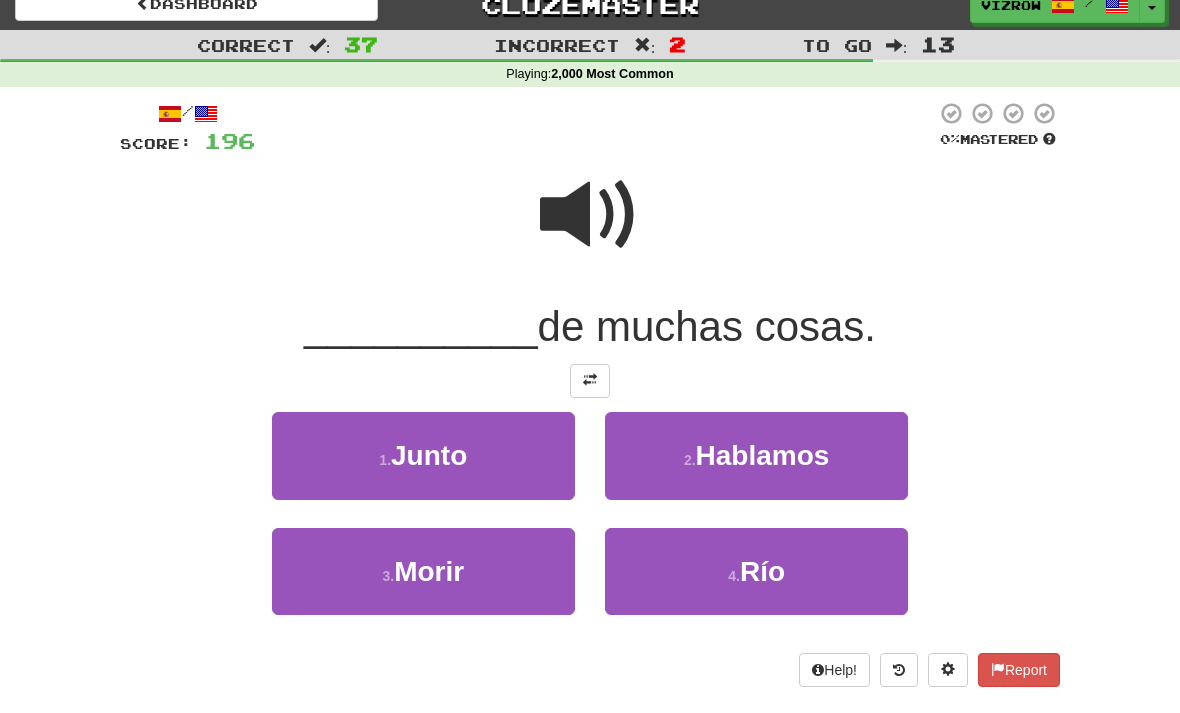 click on "2 .  Hablamos" at bounding box center [756, 455] 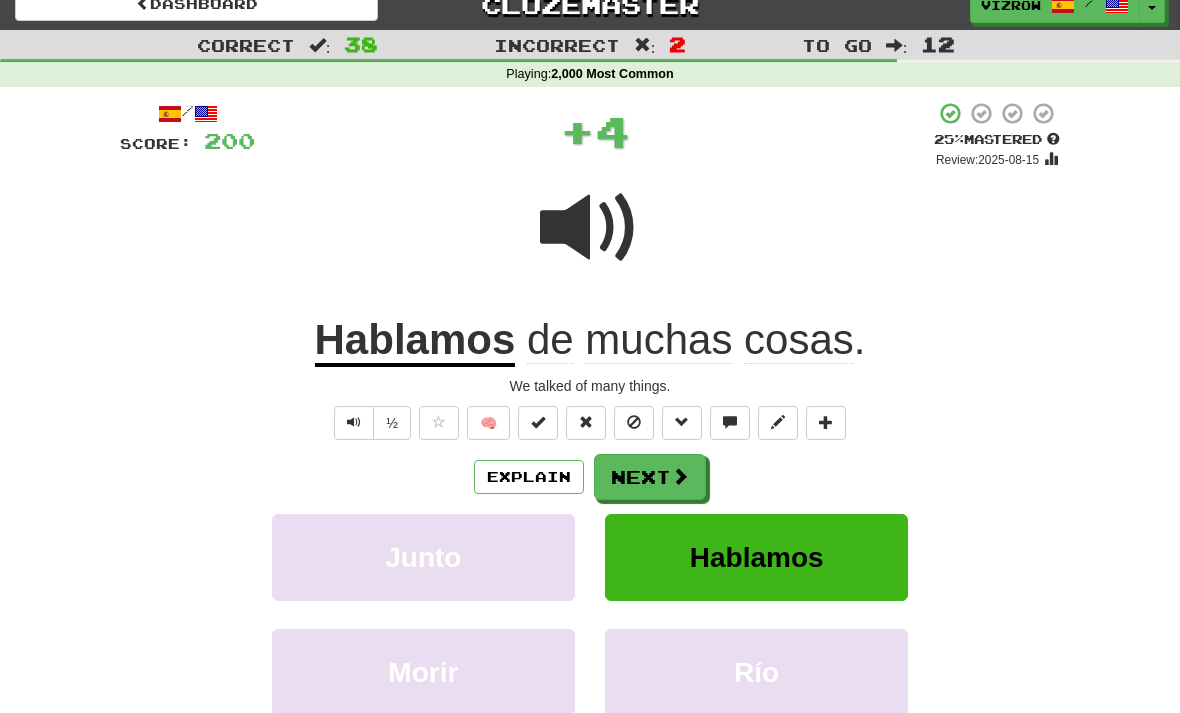 click on "We talked of many things." at bounding box center (590, 386) 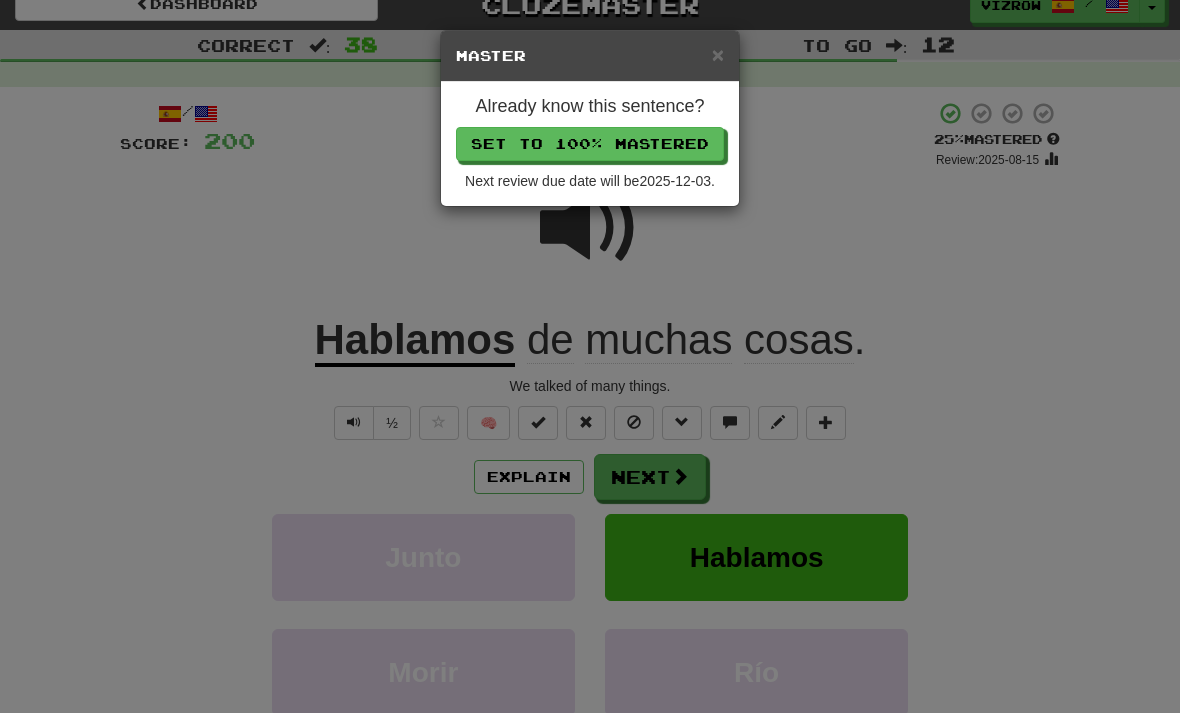 click on "Set to 100% Mastered" at bounding box center (590, 144) 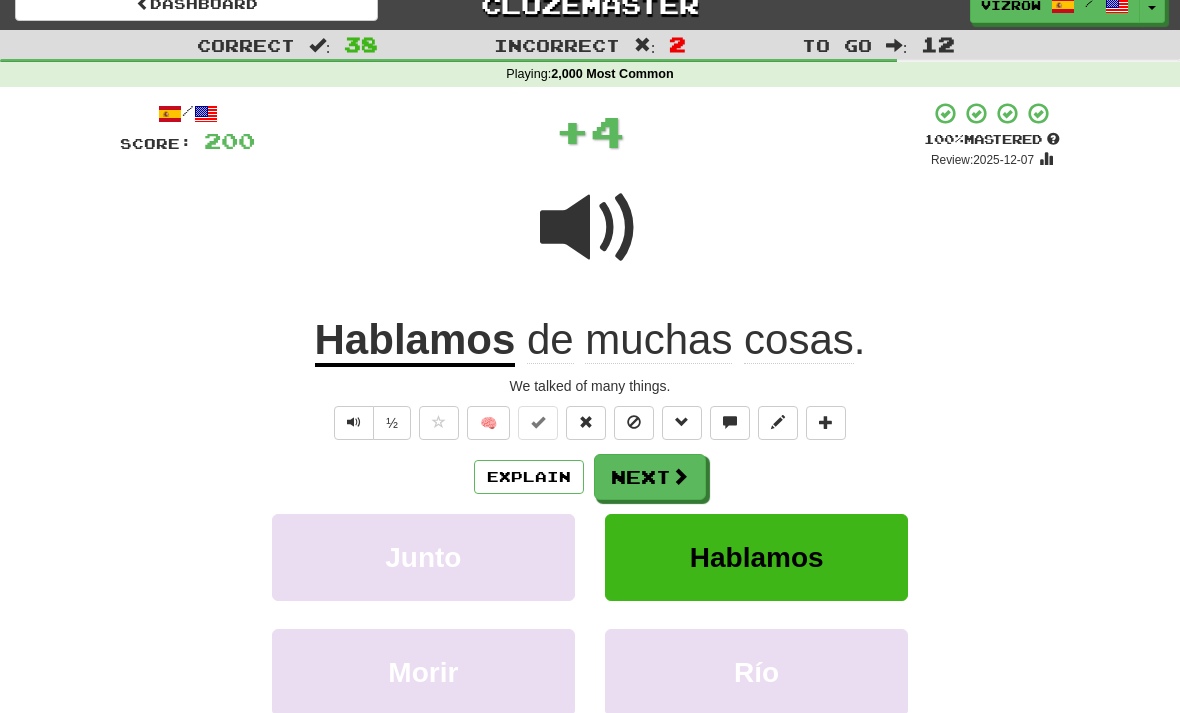 click on "Next" at bounding box center [650, 477] 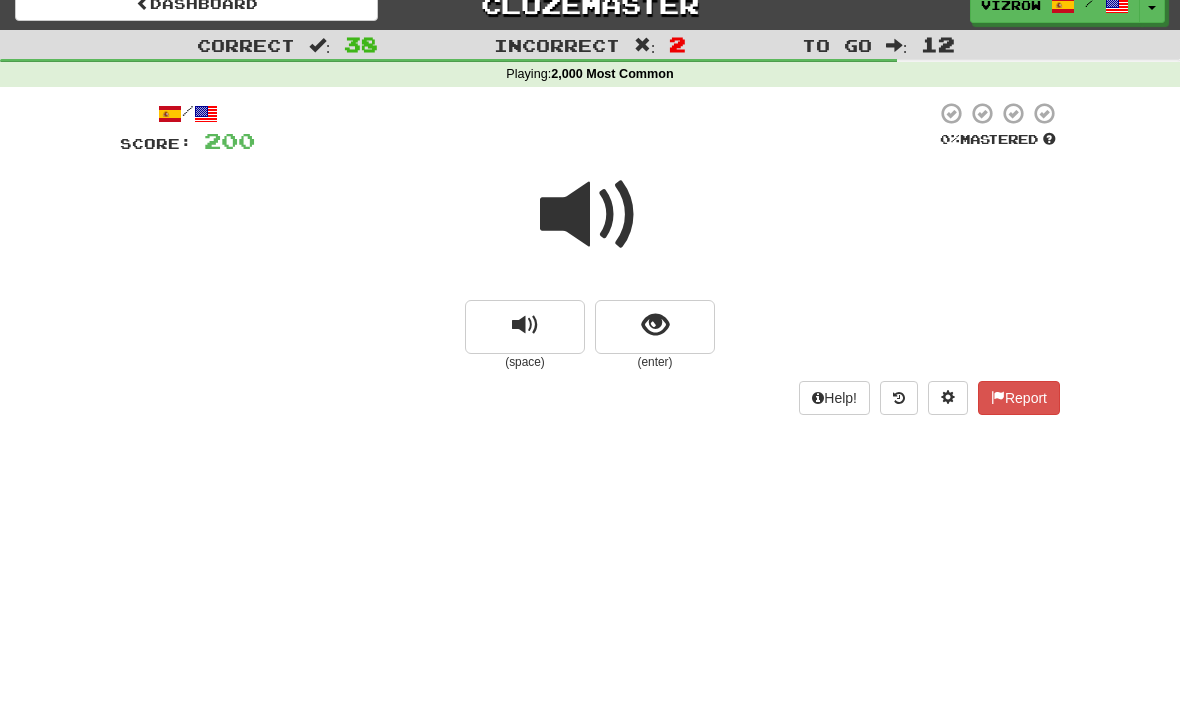click at bounding box center [655, 327] 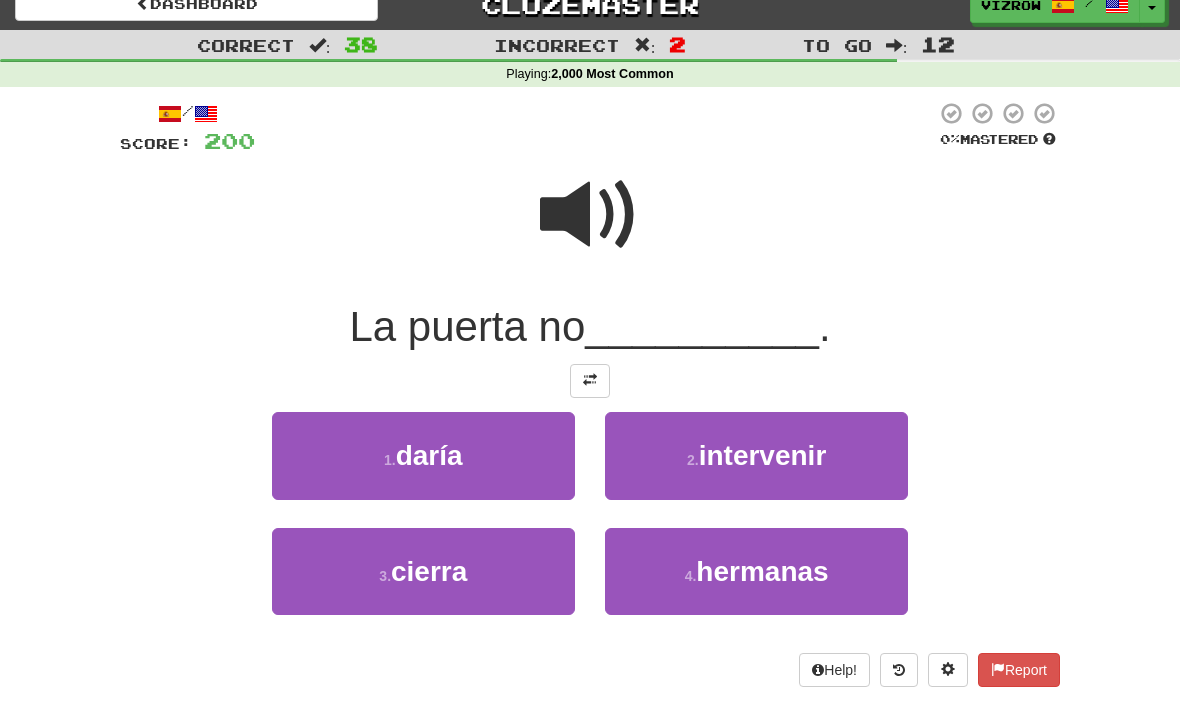 click on "3 .  cierra" at bounding box center [423, 571] 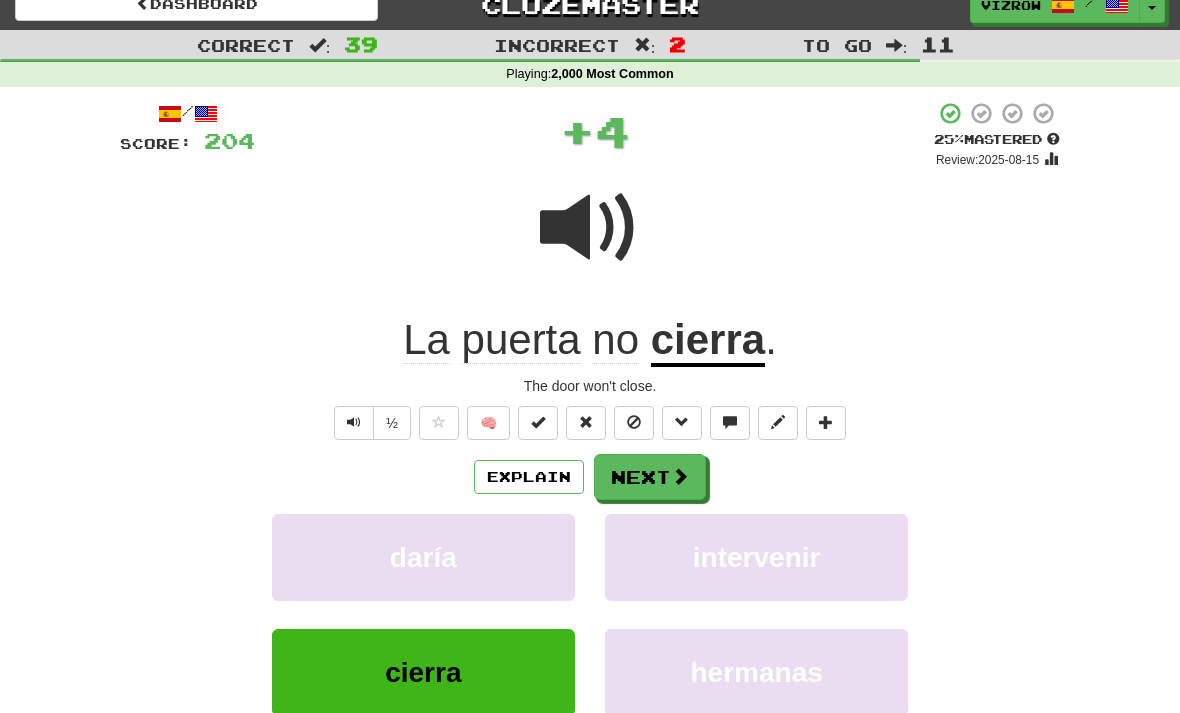 click at bounding box center (538, 423) 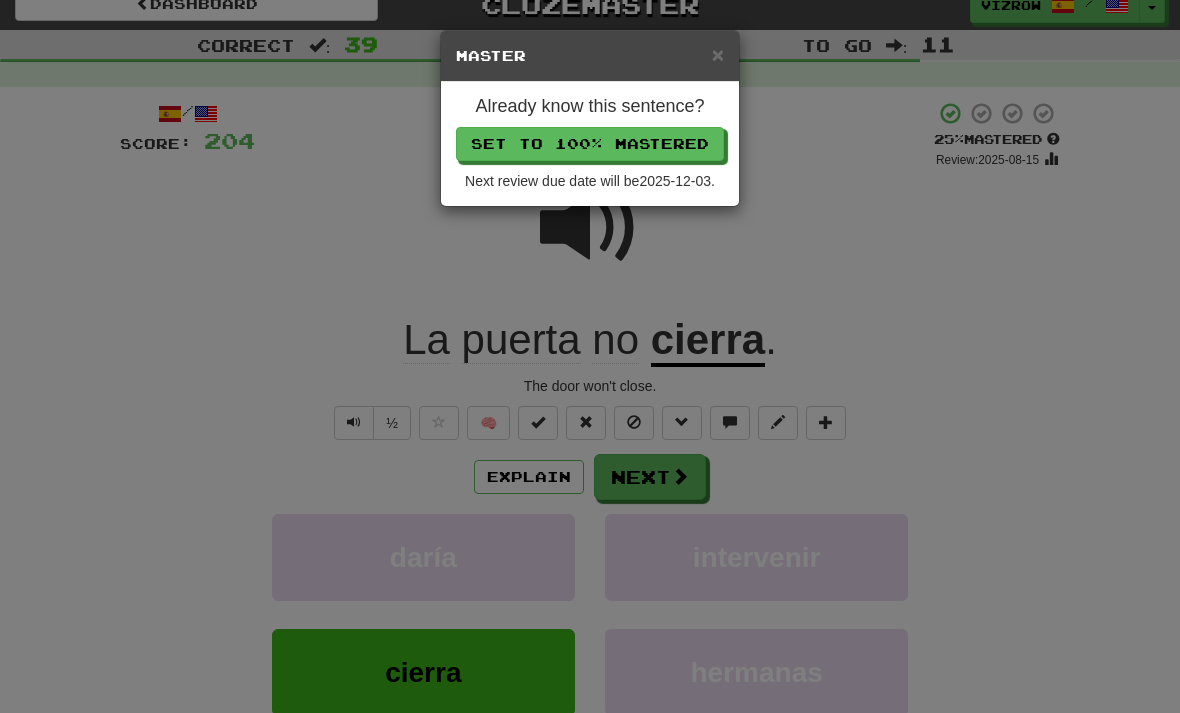 click on "Set to 100% Mastered" at bounding box center (590, 144) 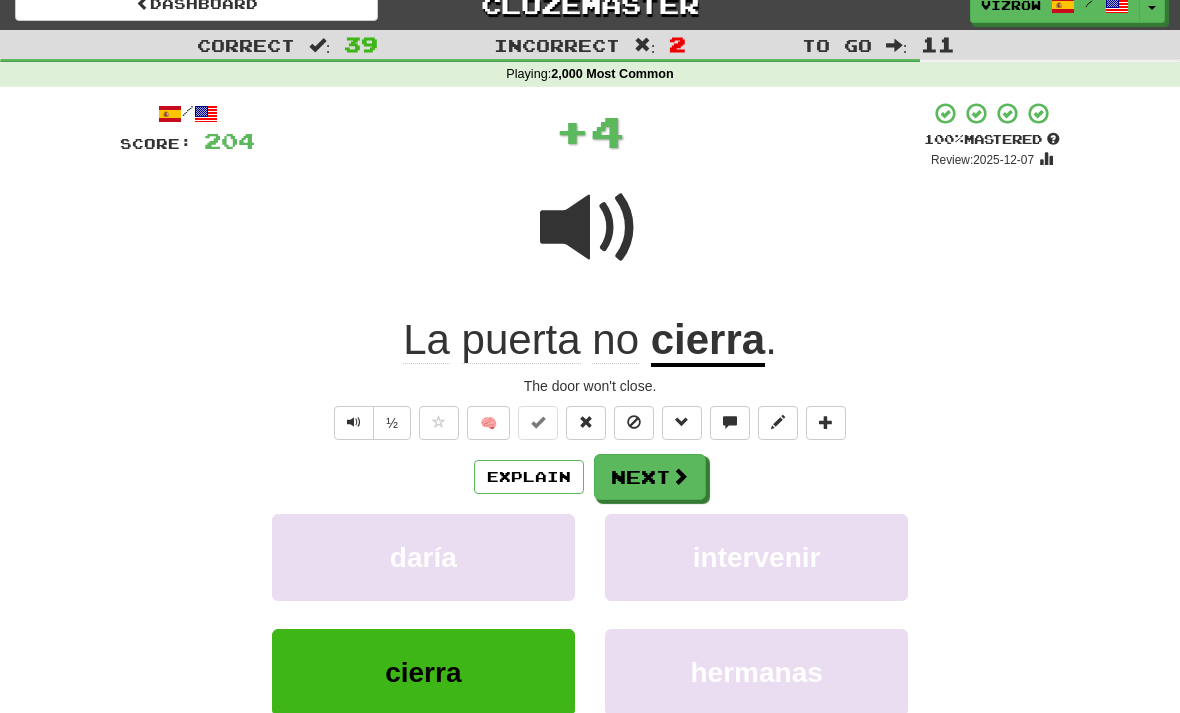 click on "Next" at bounding box center (650, 477) 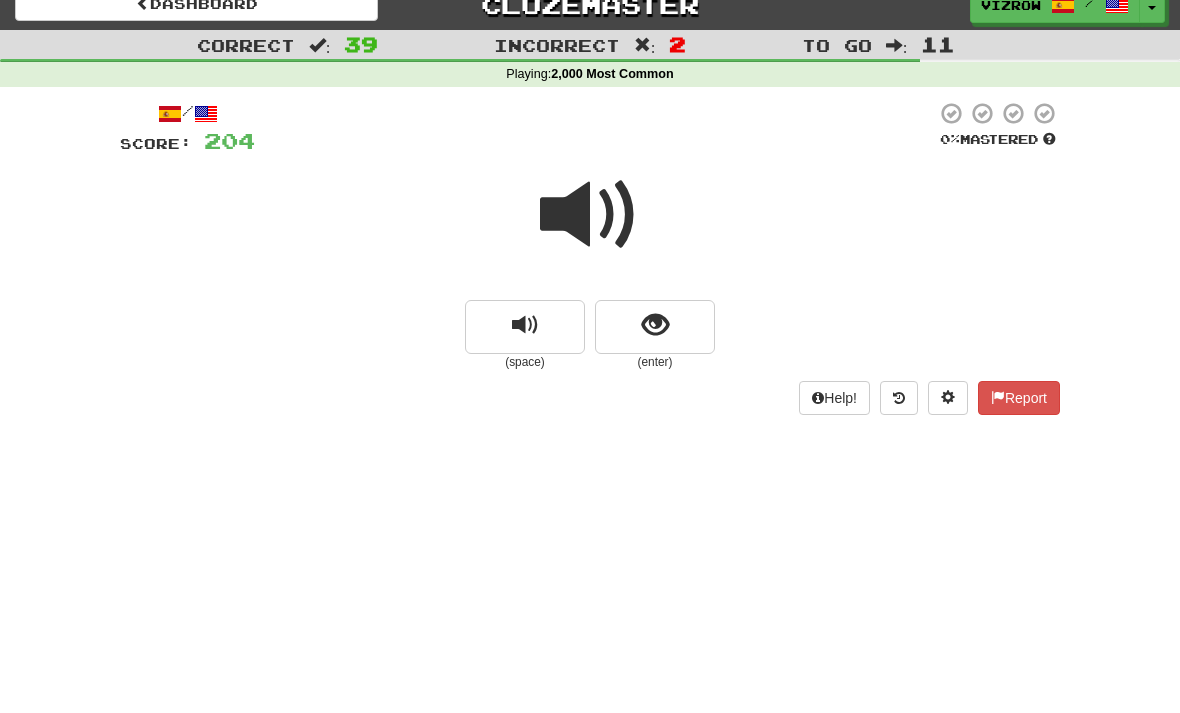 click at bounding box center [655, 327] 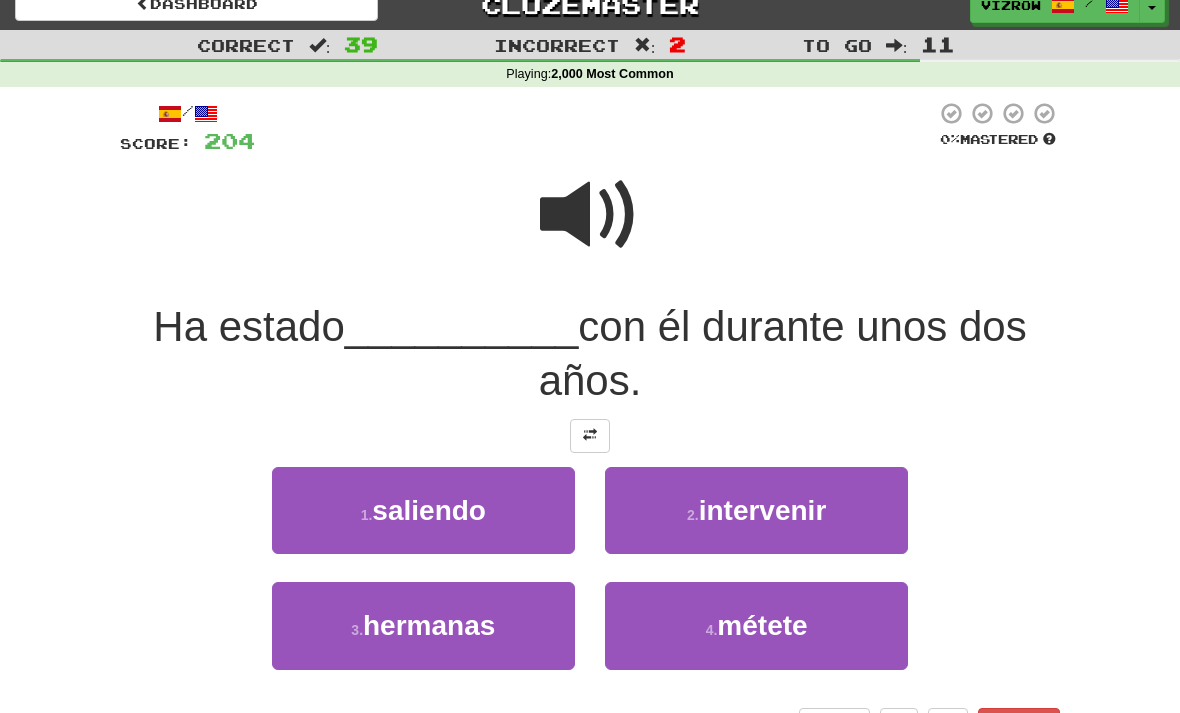 click on "1 .  saliendo" at bounding box center (423, 510) 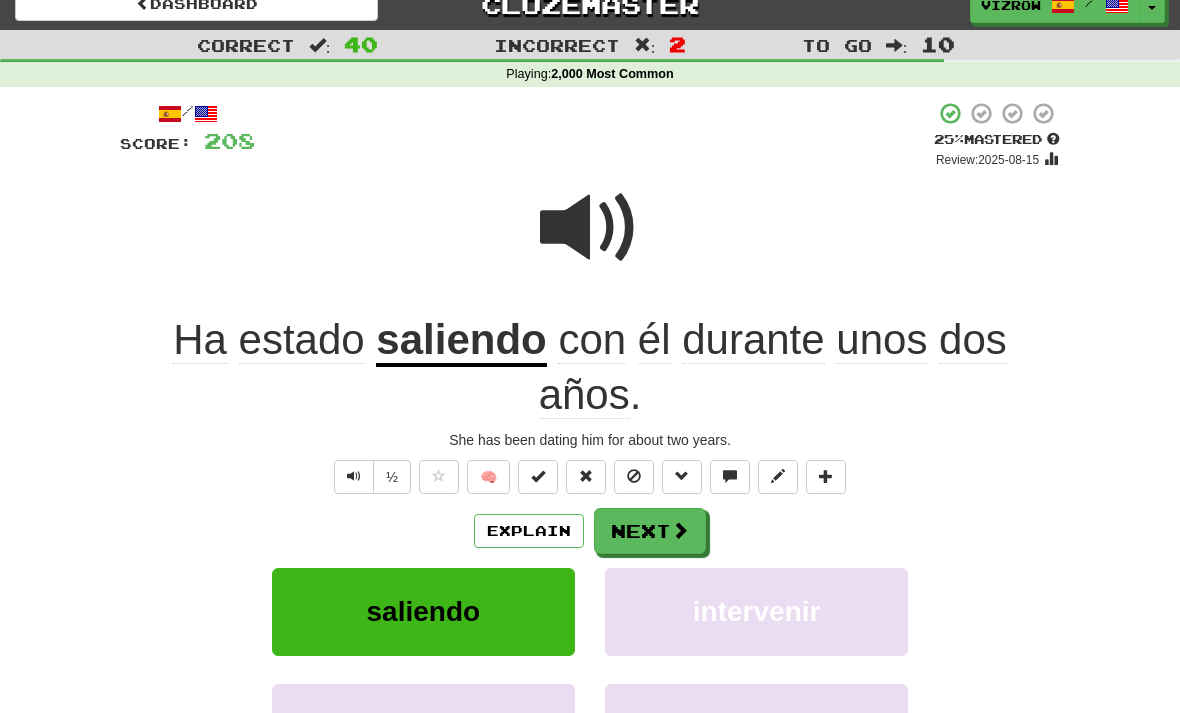 click on "Explain" at bounding box center [529, 531] 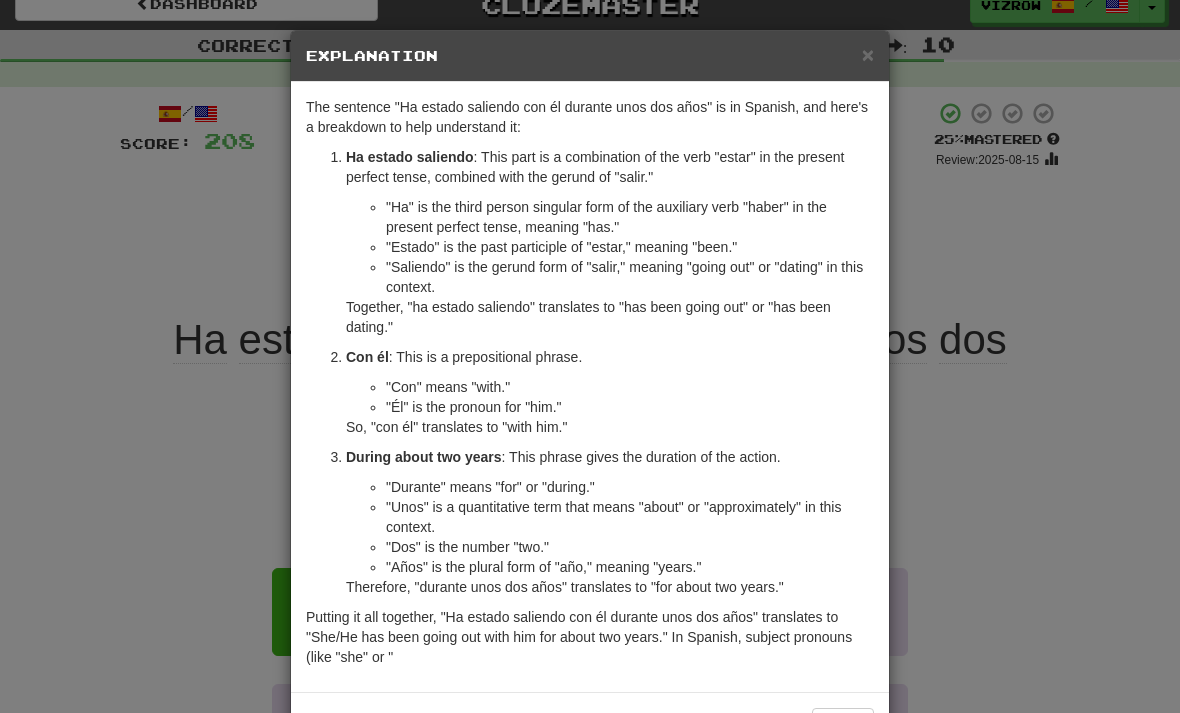 click on "×" at bounding box center [868, 54] 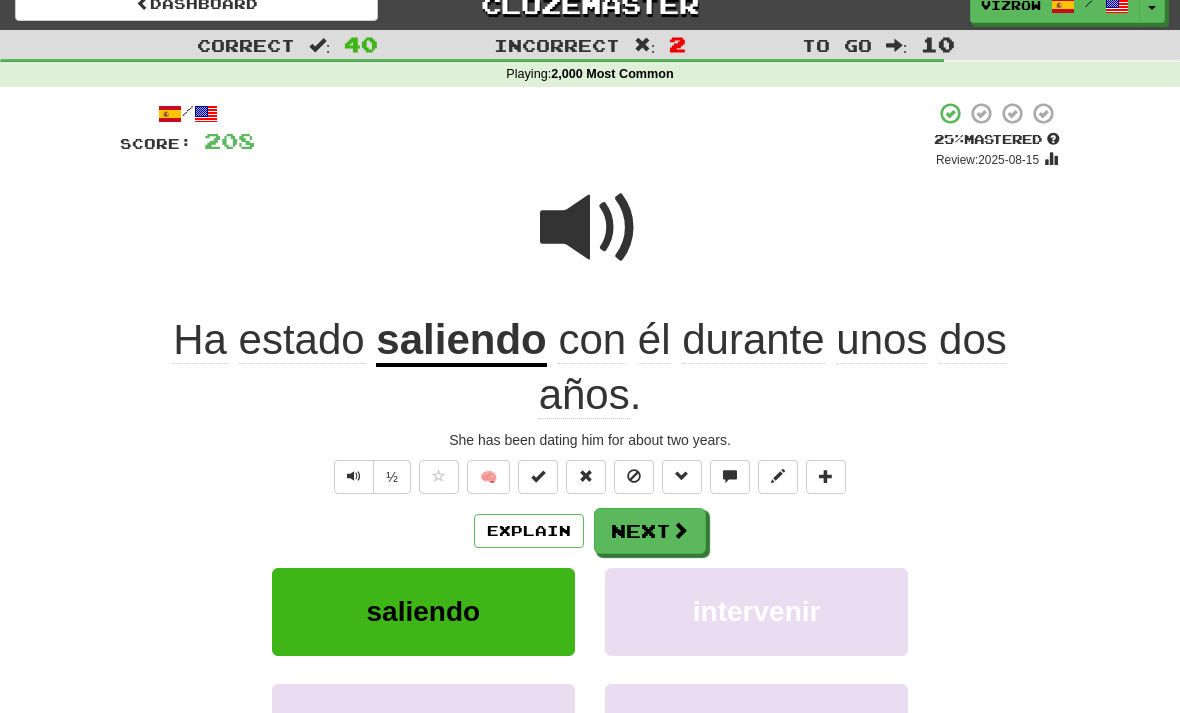 click at bounding box center (538, 477) 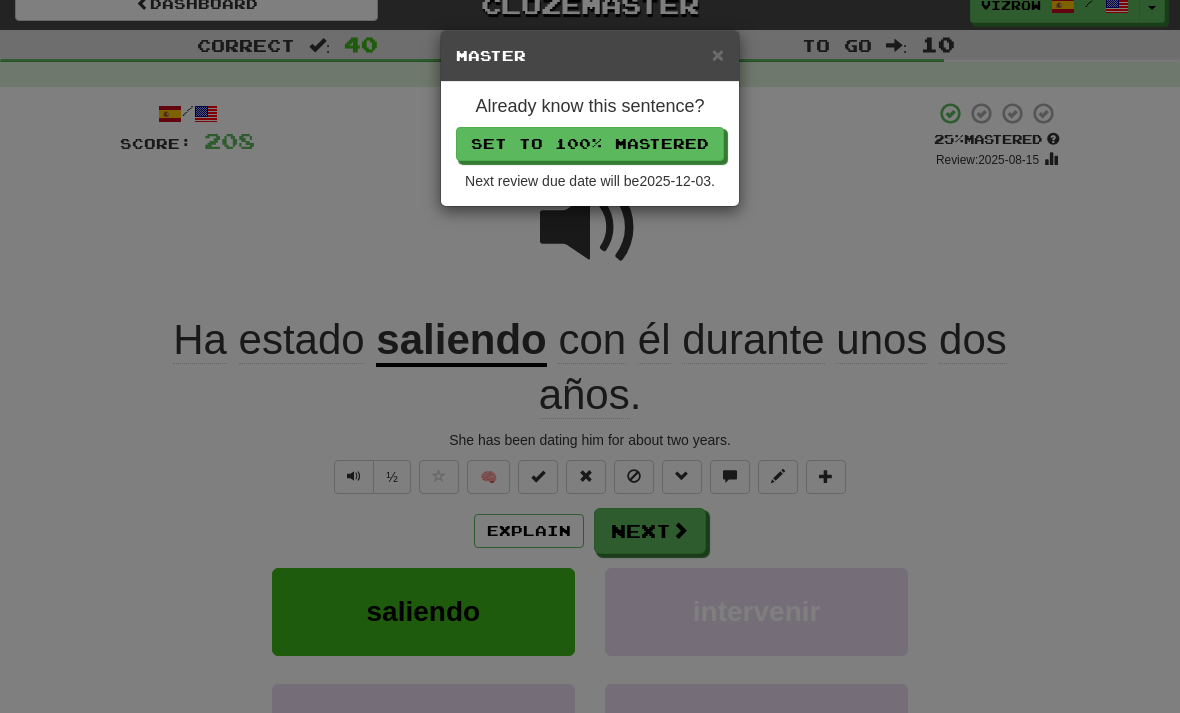 click on "Set to 100% Mastered" at bounding box center (590, 144) 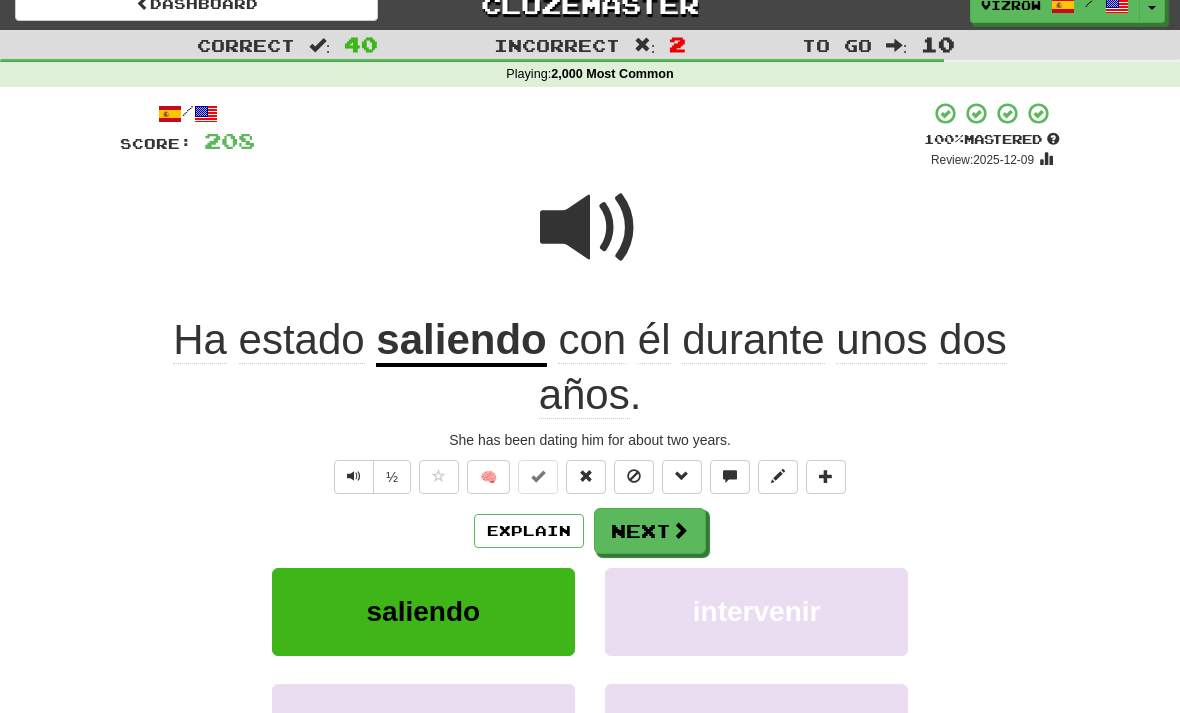 click on "Next" at bounding box center (650, 531) 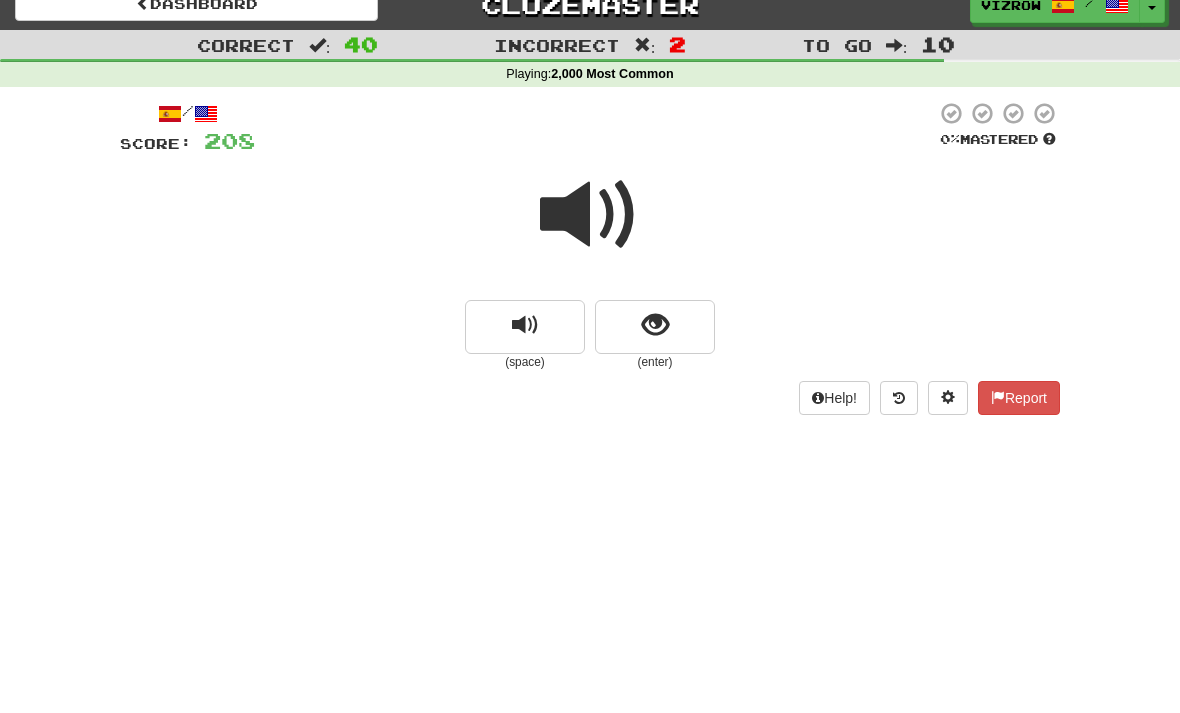 click at bounding box center (590, 215) 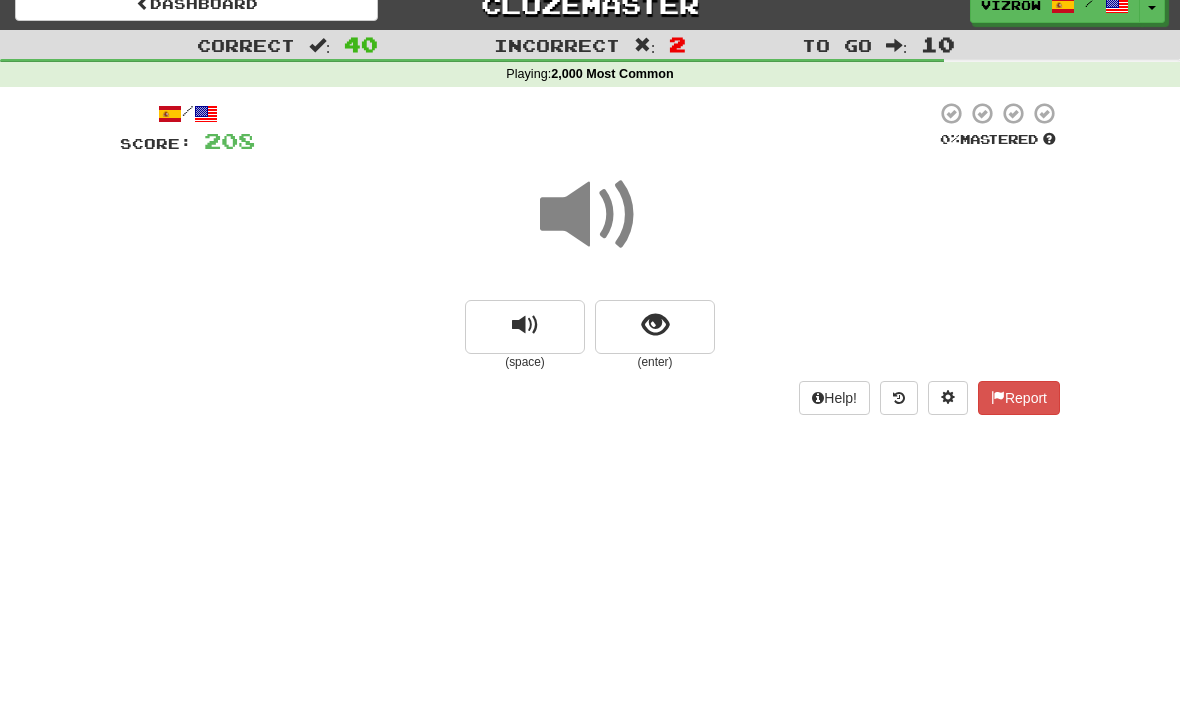 click at bounding box center [655, 327] 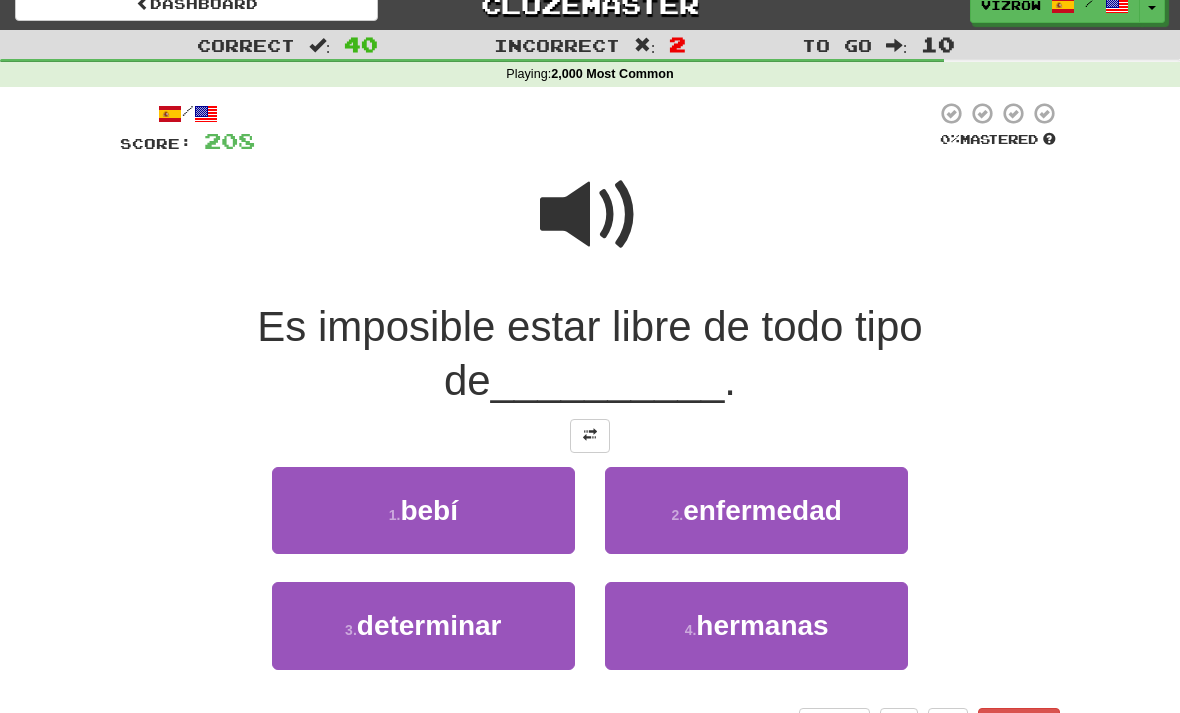 click on "enfermedad" at bounding box center [762, 510] 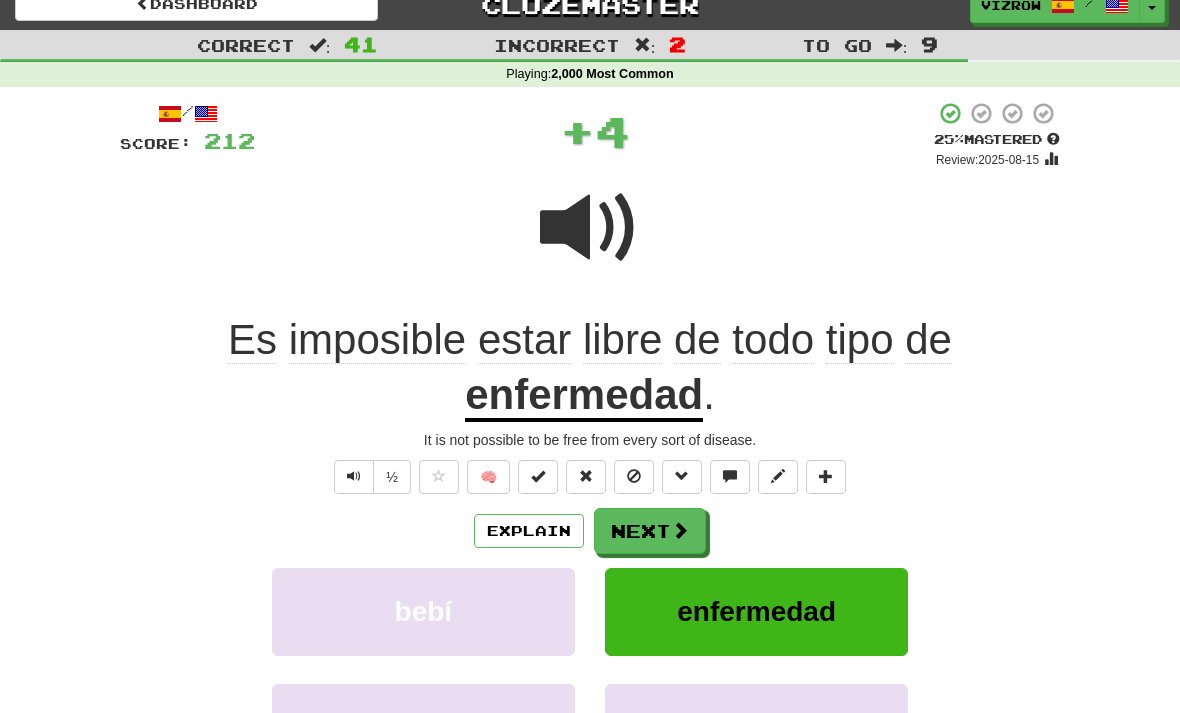 click at bounding box center [538, 476] 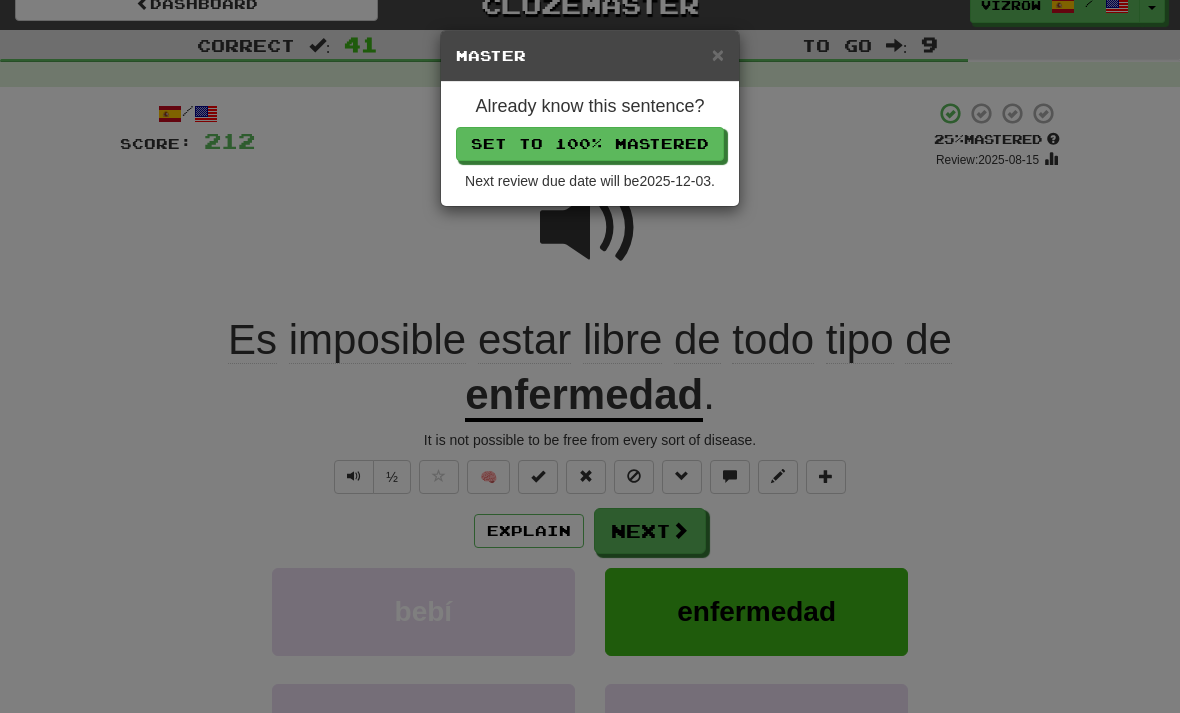 click on "Set to 100% Mastered" at bounding box center (590, 144) 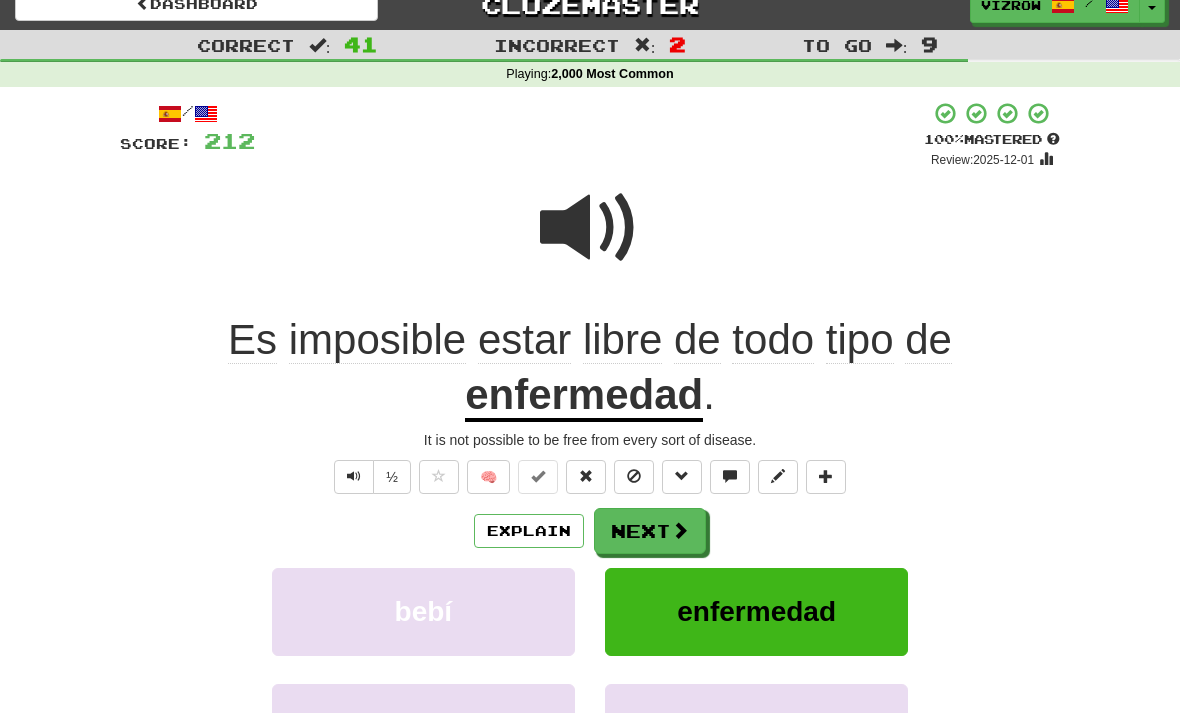 click on "Next" at bounding box center (650, 531) 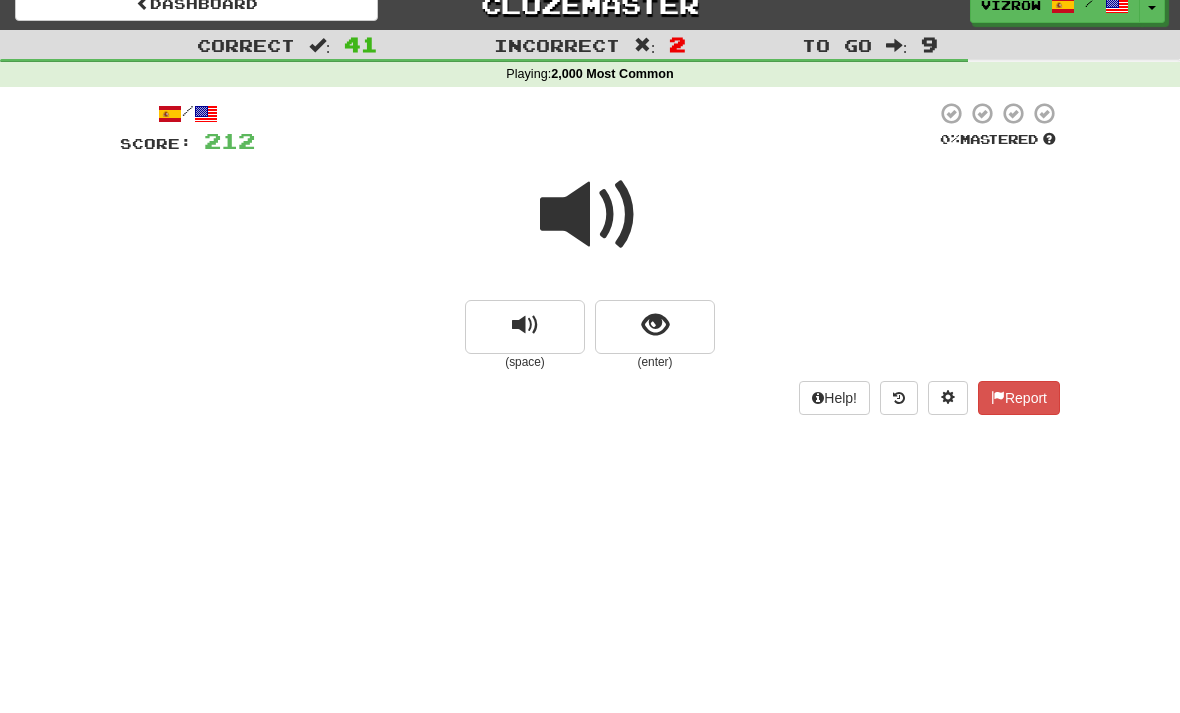 click at bounding box center (655, 327) 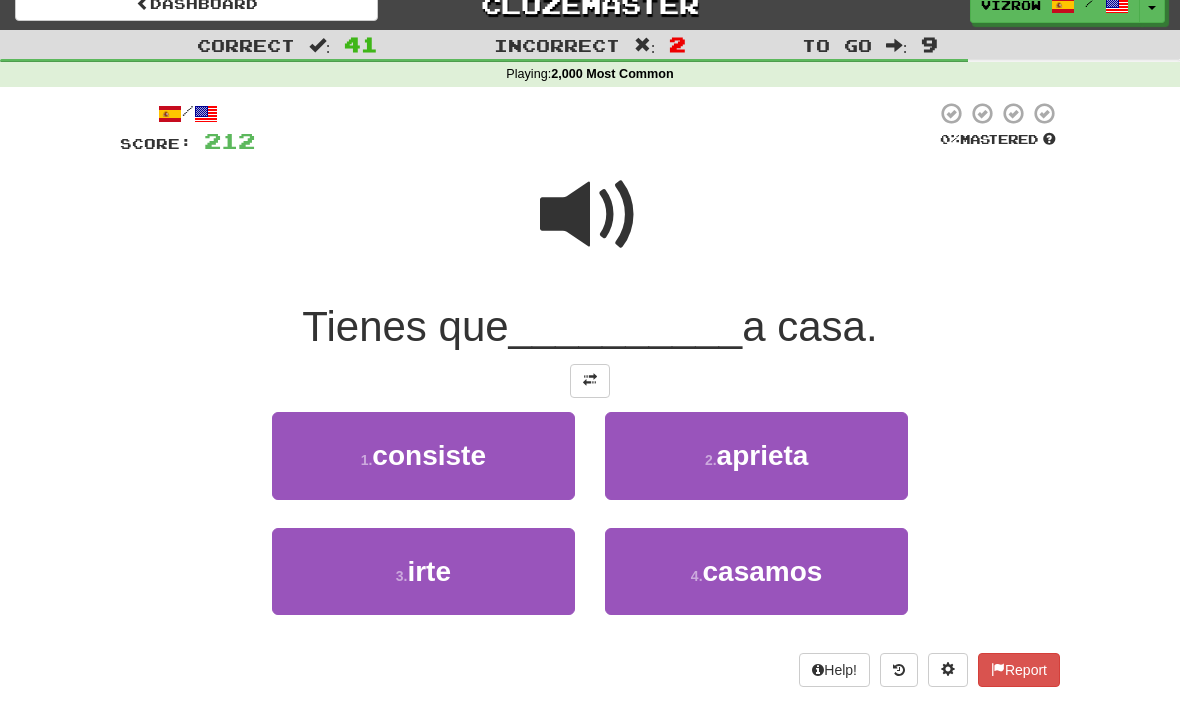 click on "3 .  irte" at bounding box center [423, 571] 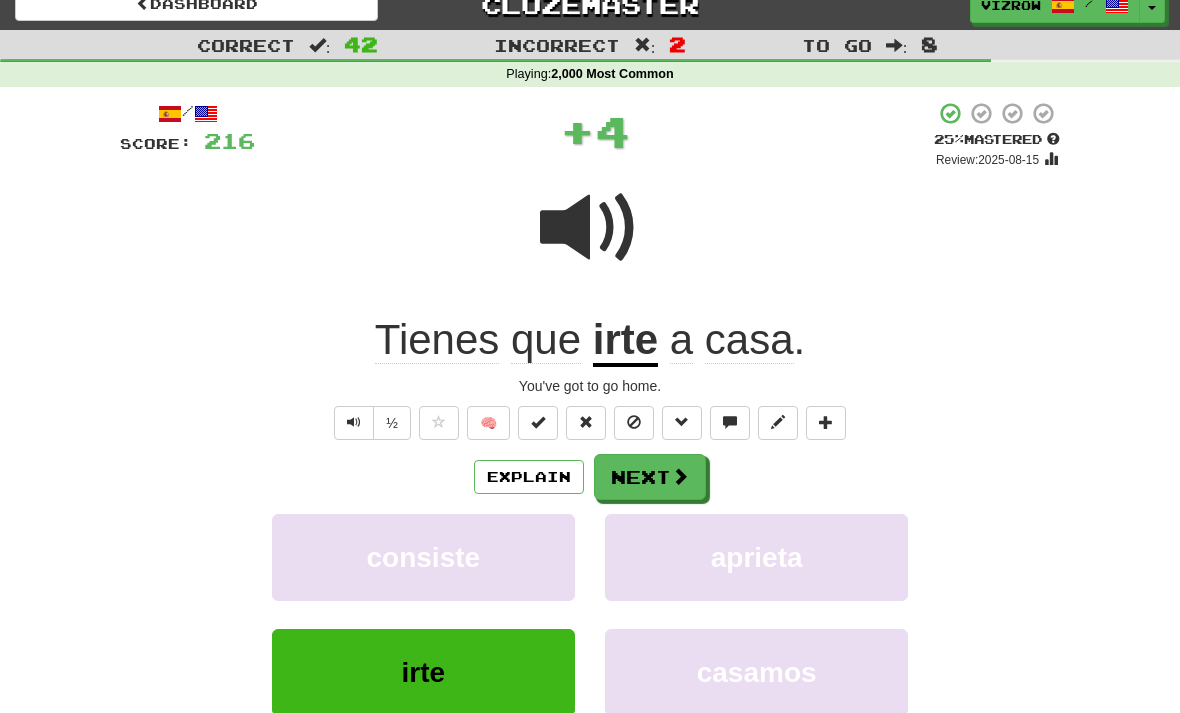 click at bounding box center (538, 423) 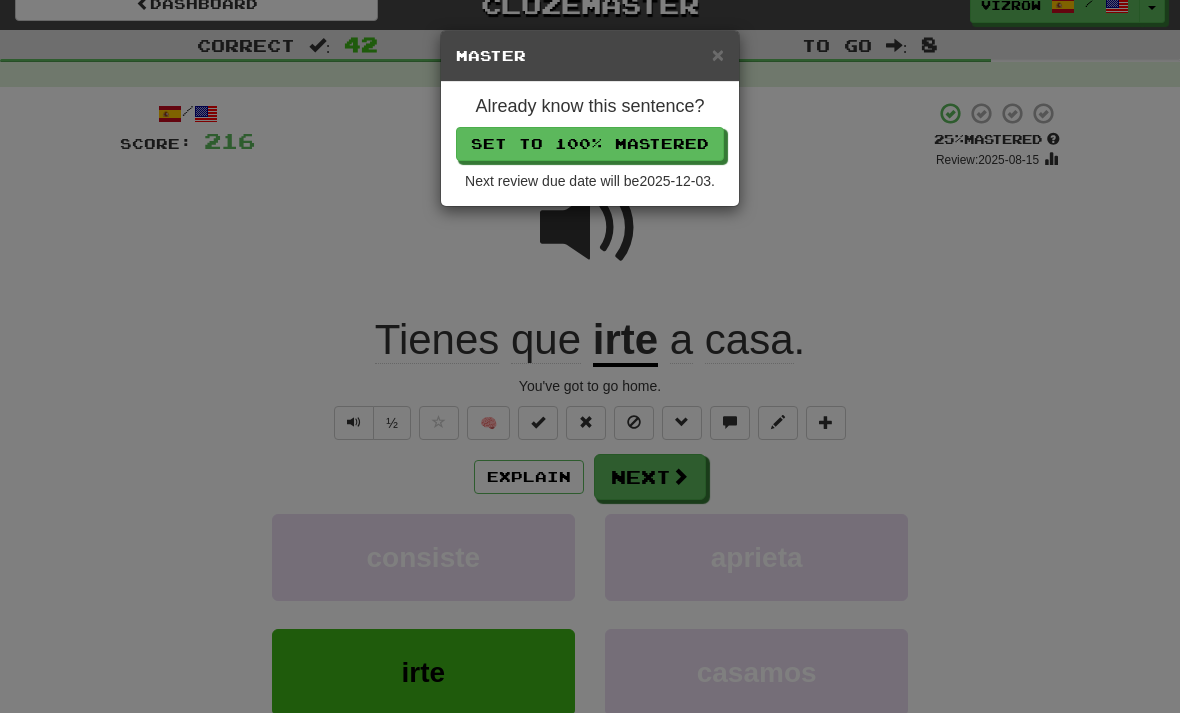 click on "Set to 100% Mastered" at bounding box center [590, 144] 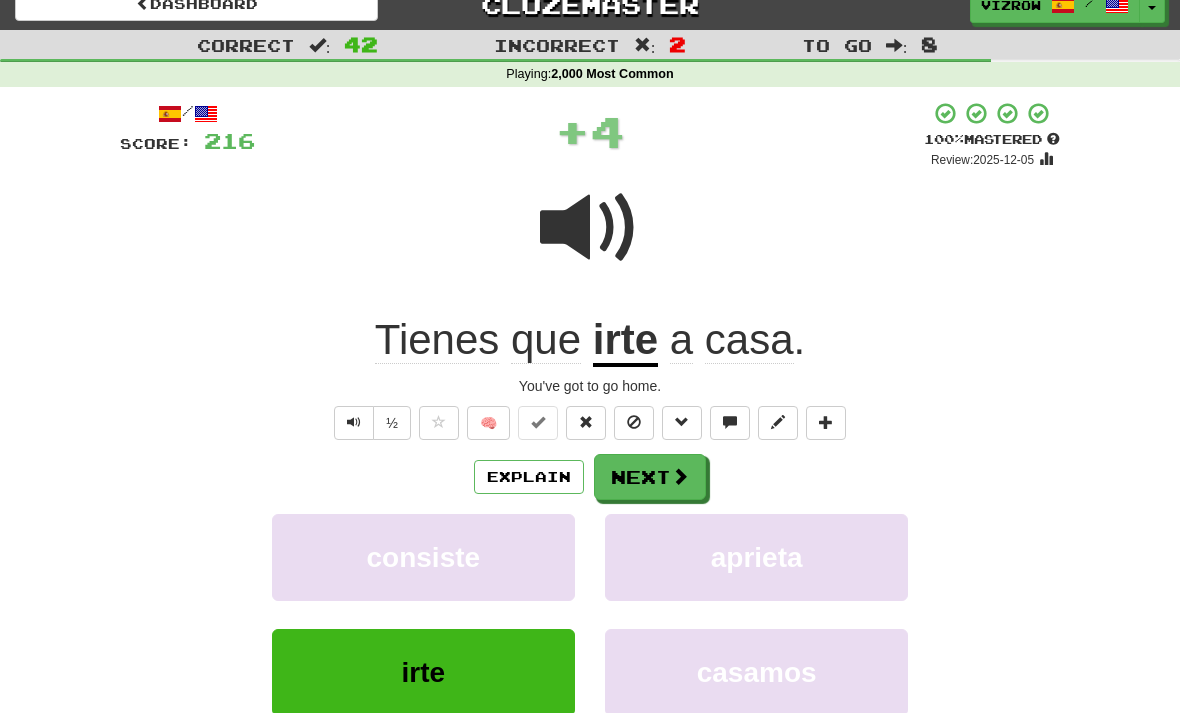 click on "Next" at bounding box center (650, 477) 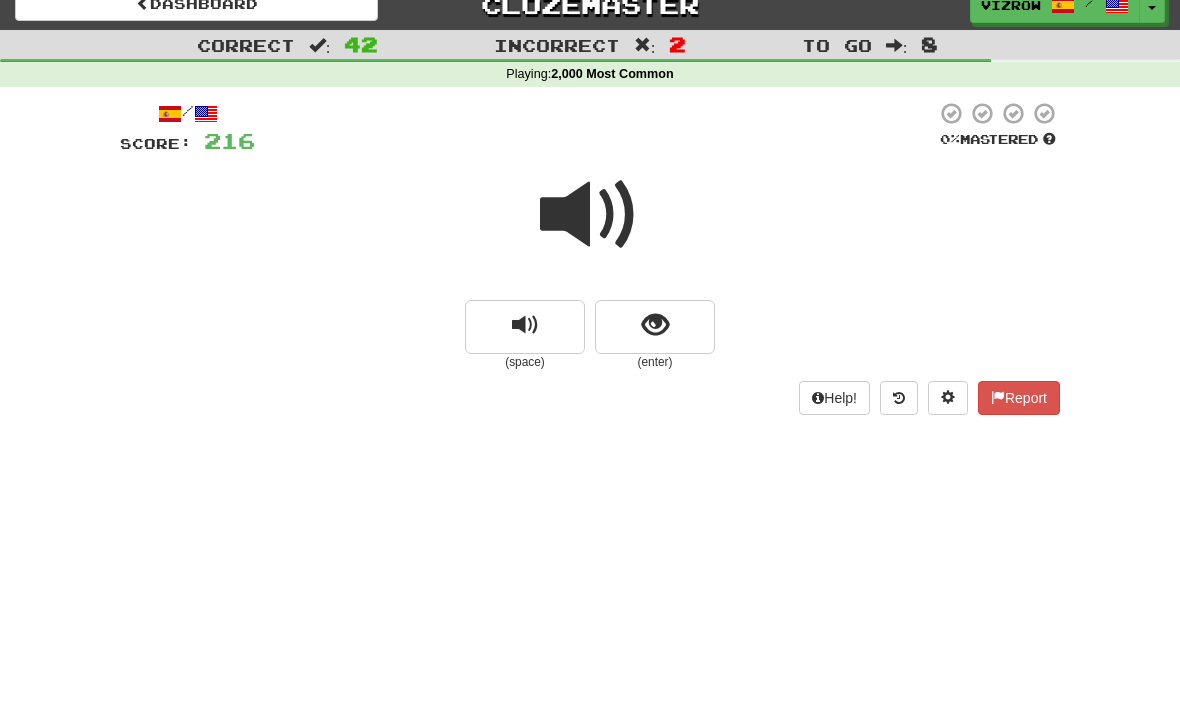 click at bounding box center (655, 325) 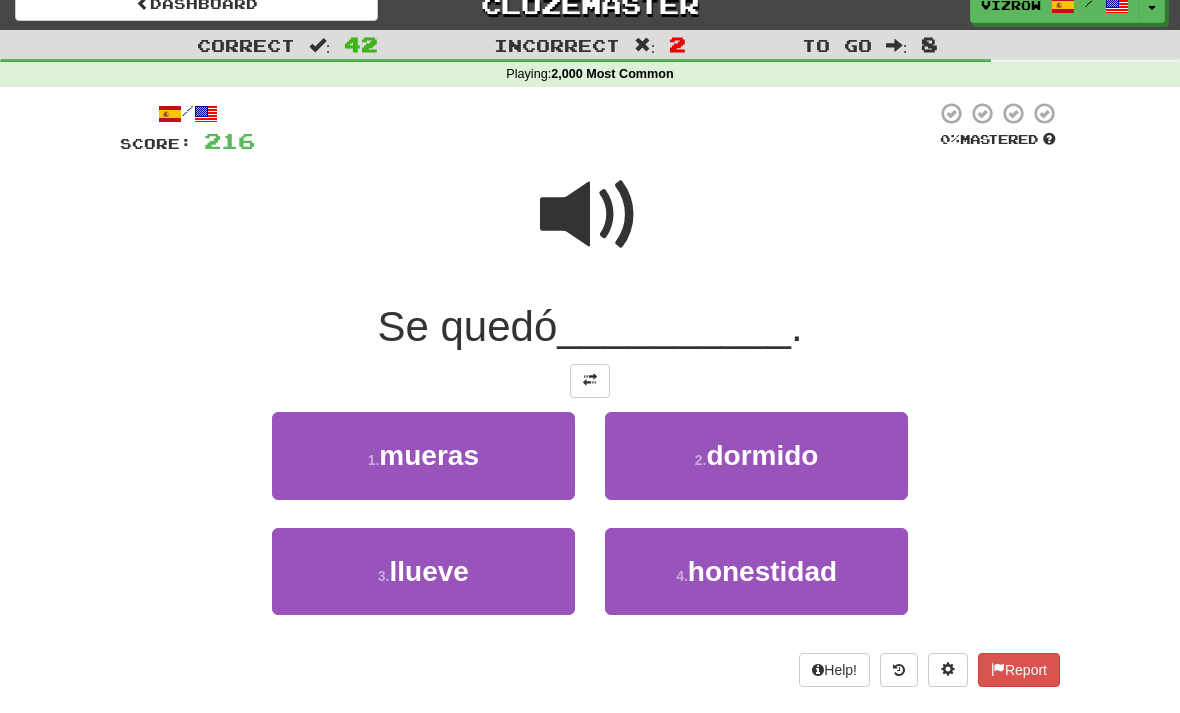 click at bounding box center (590, 215) 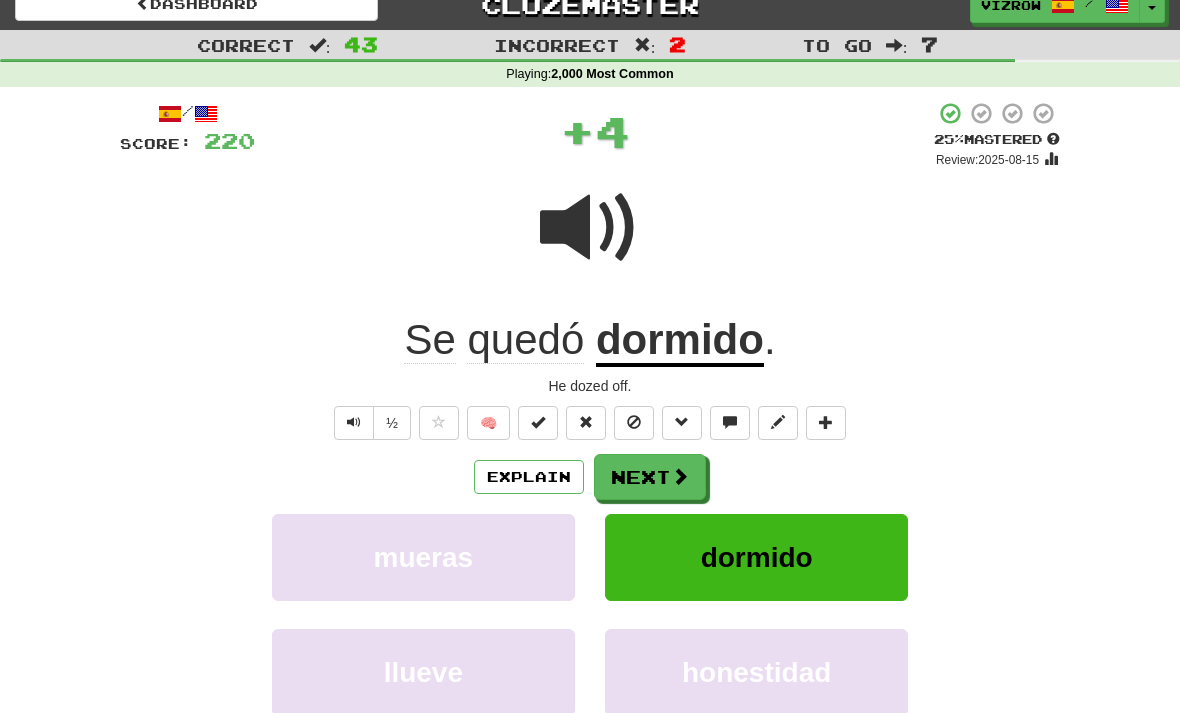 click at bounding box center [538, 423] 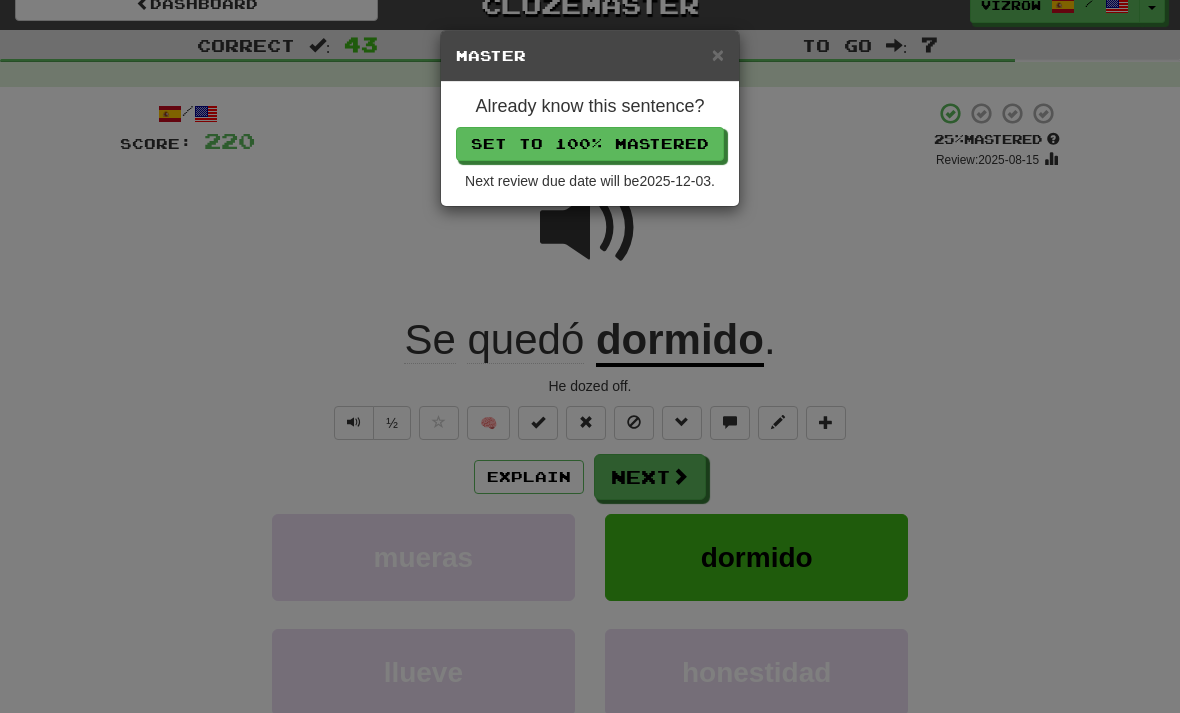 click on "Set to 100% Mastered" at bounding box center [590, 144] 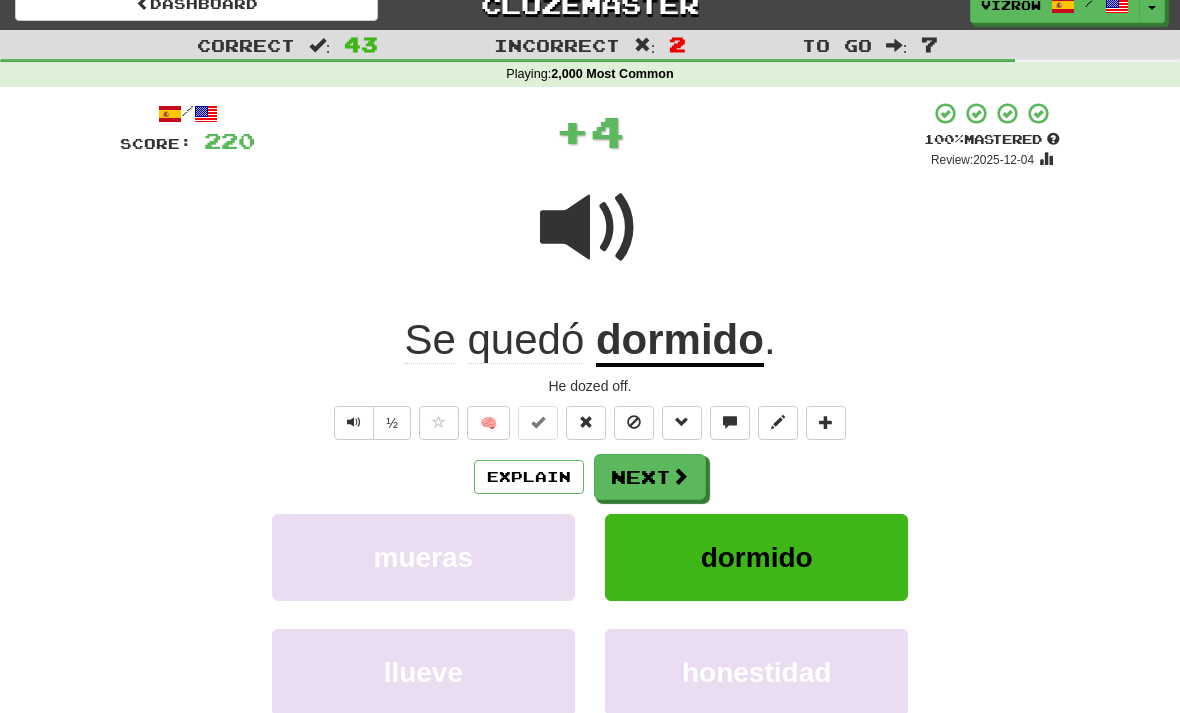 click on "Next" at bounding box center (650, 477) 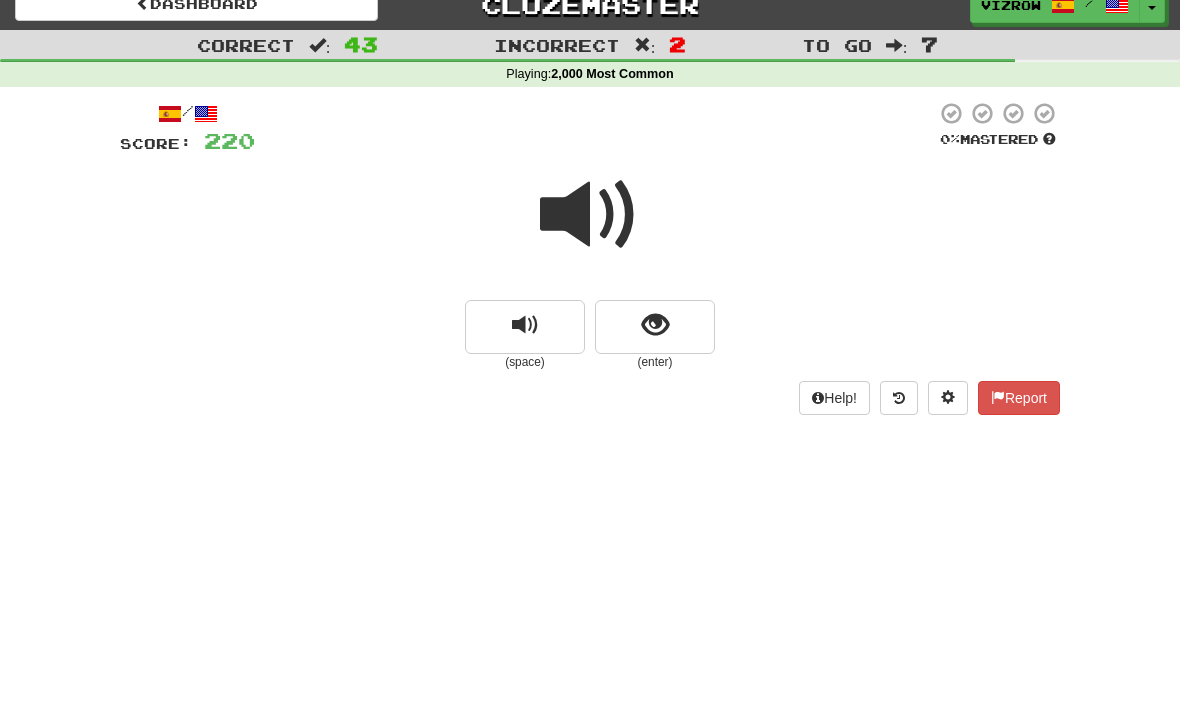 click at bounding box center (655, 327) 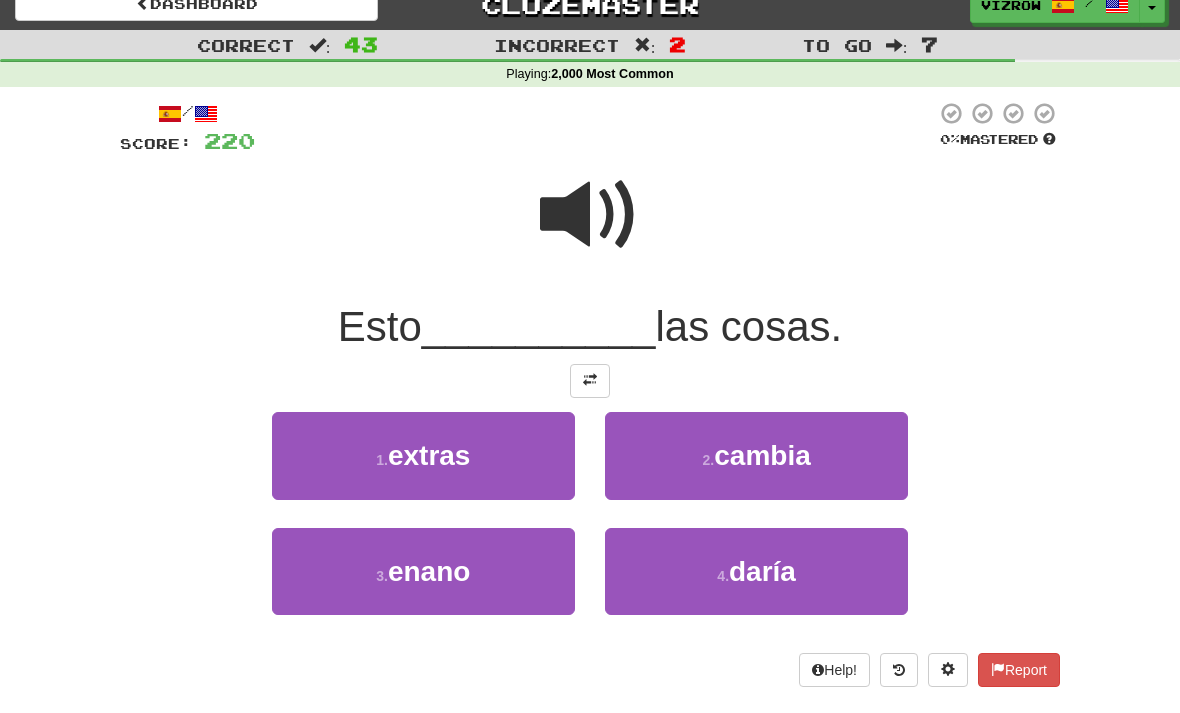 click on "cambia" at bounding box center [762, 455] 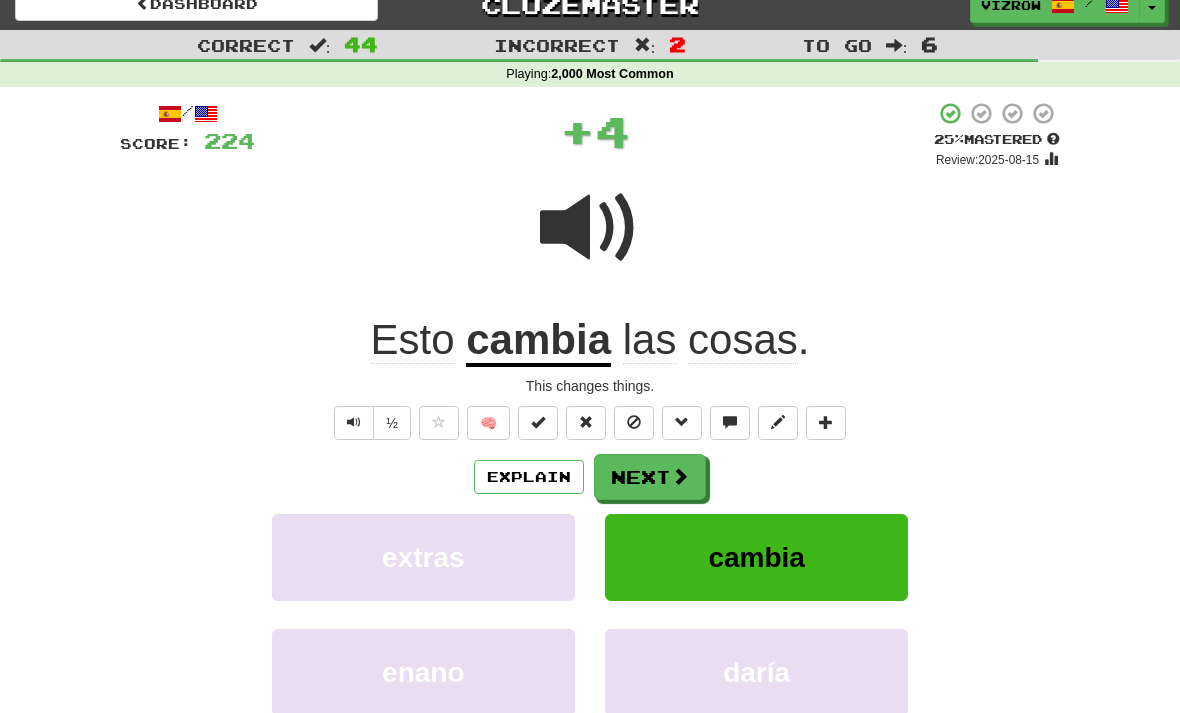 click at bounding box center [538, 423] 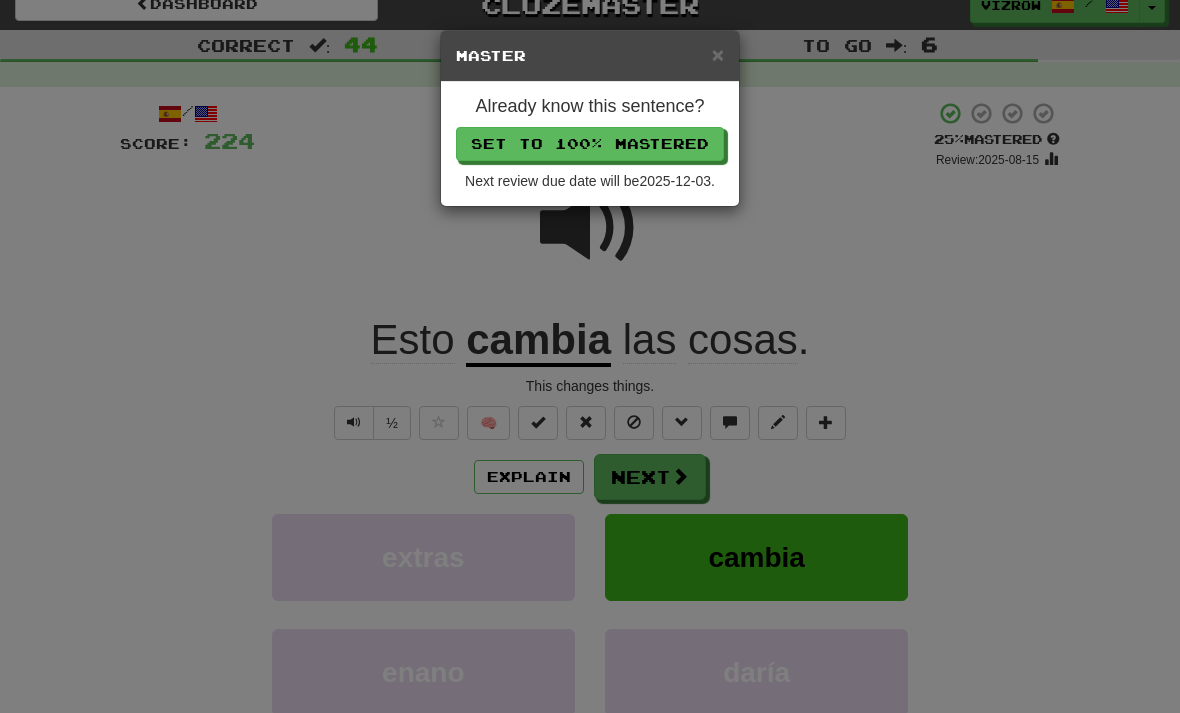 click on "Set to 100% Mastered" at bounding box center (590, 144) 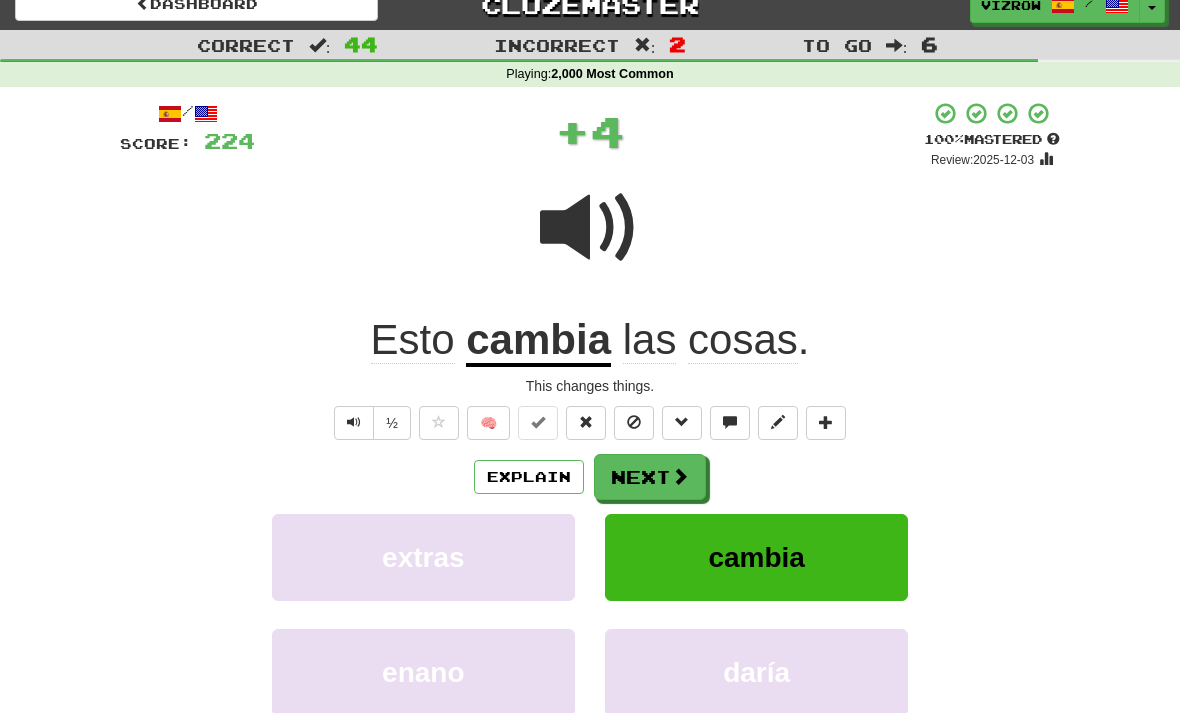 click on "Next" at bounding box center [650, 477] 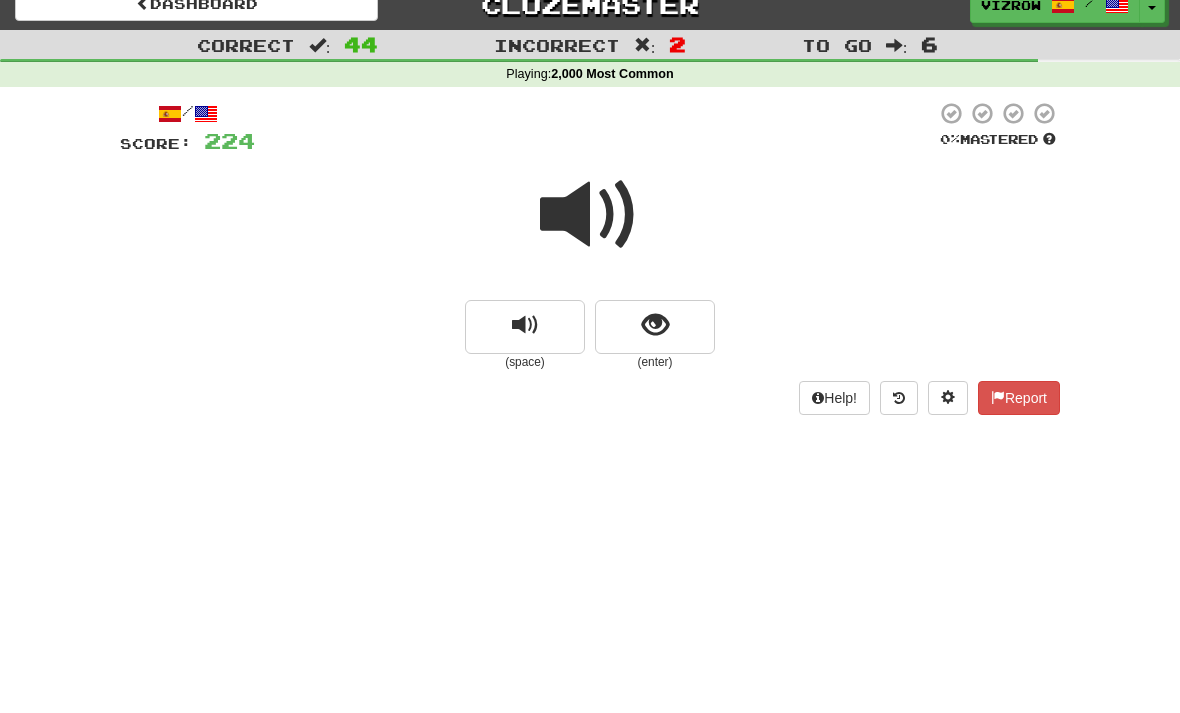 click at bounding box center (655, 327) 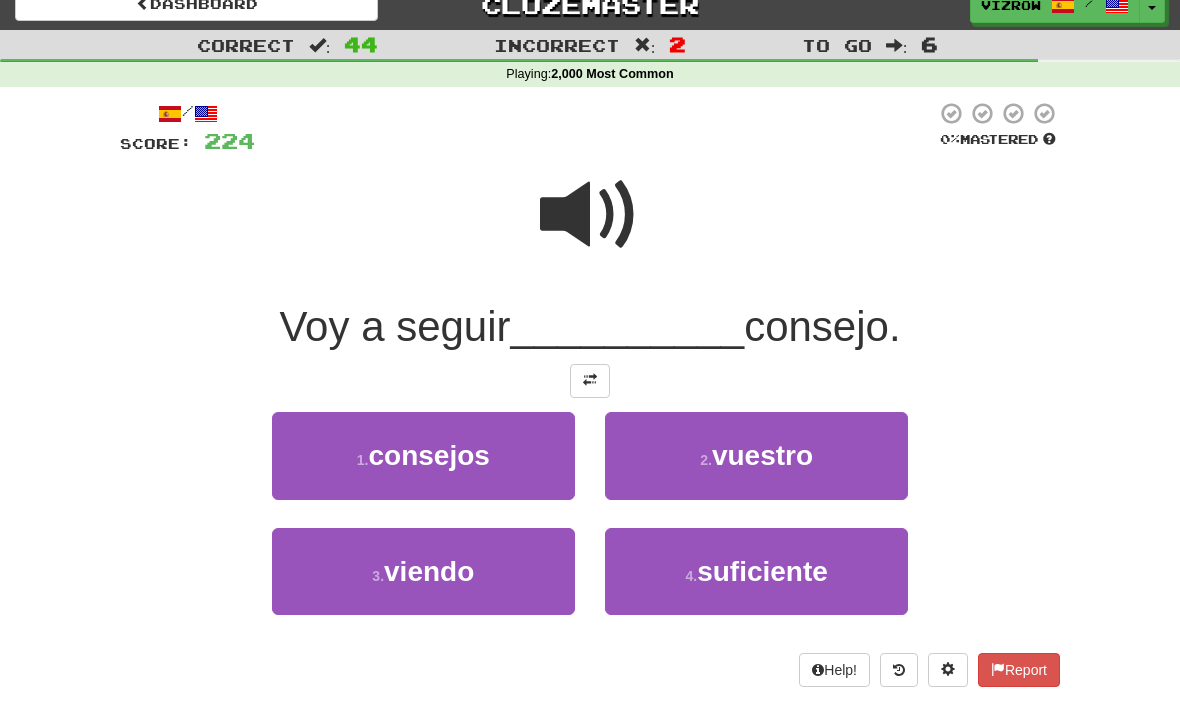 click on "vuestro" at bounding box center [762, 455] 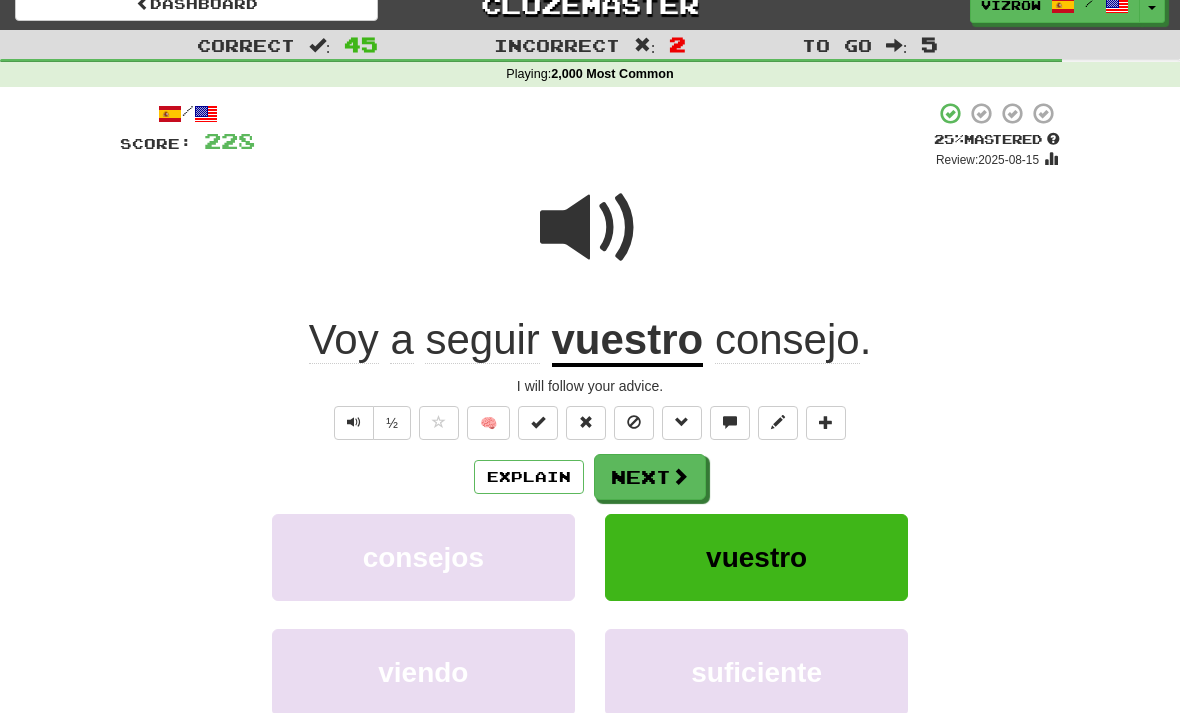 click on "Explain" at bounding box center [529, 477] 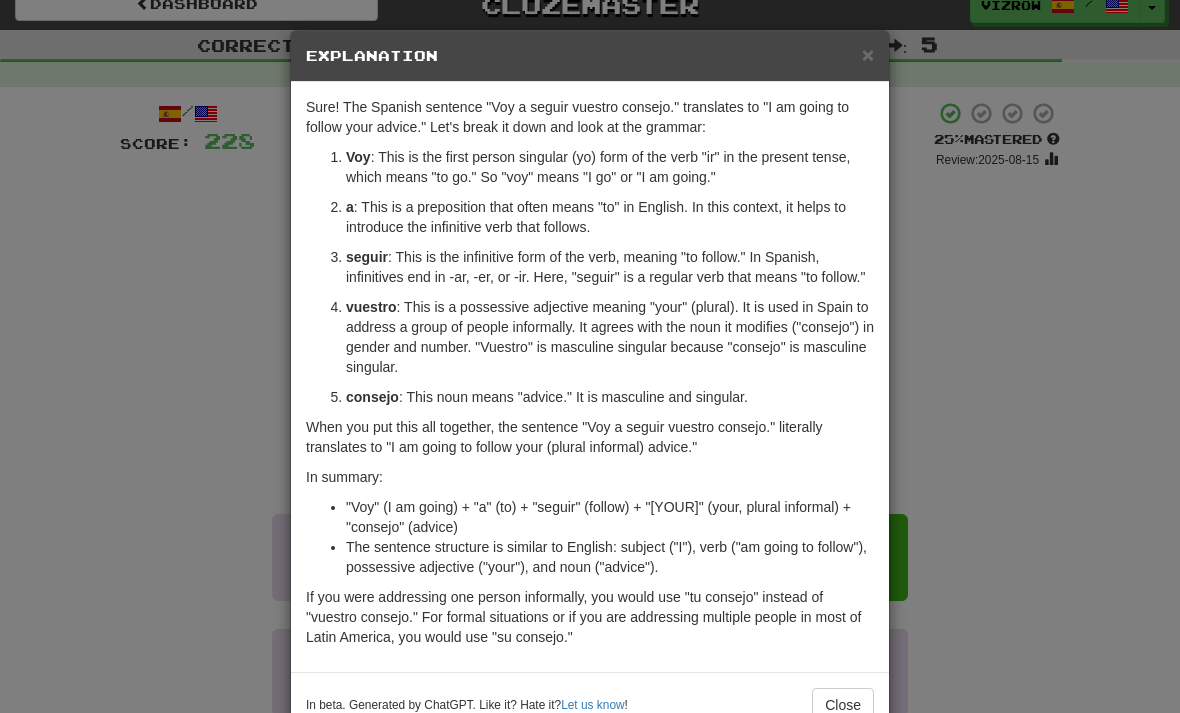 click on "×" at bounding box center [868, 54] 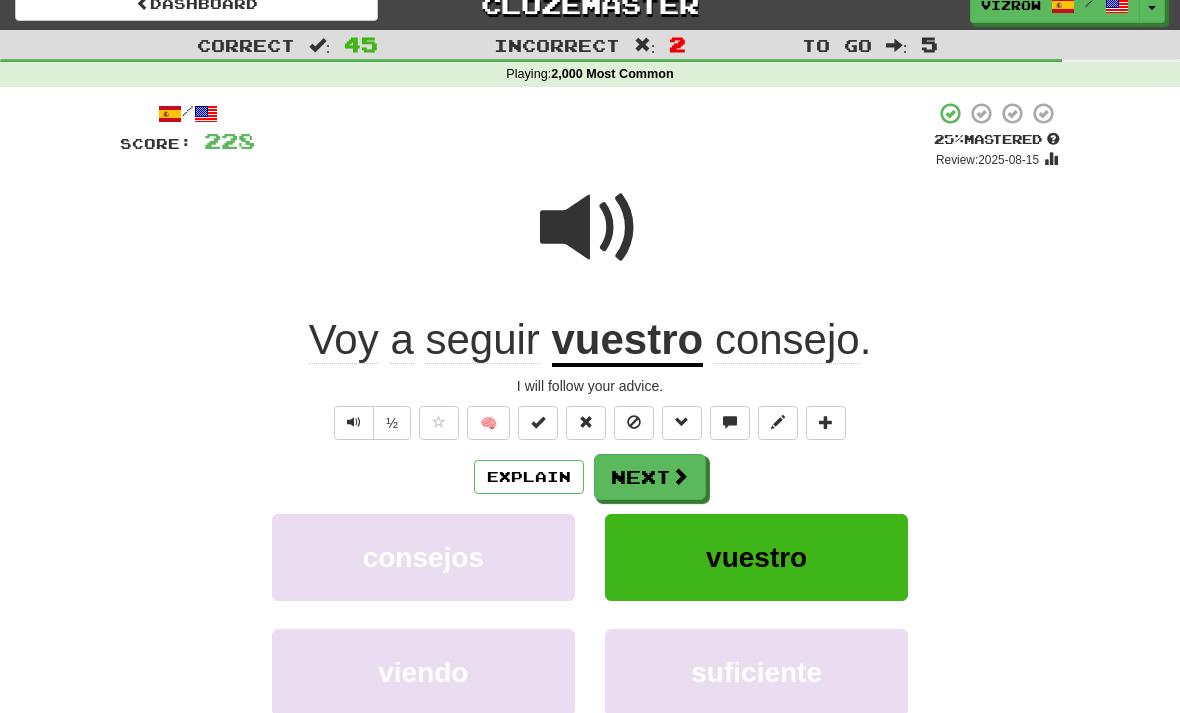 click at bounding box center (538, 422) 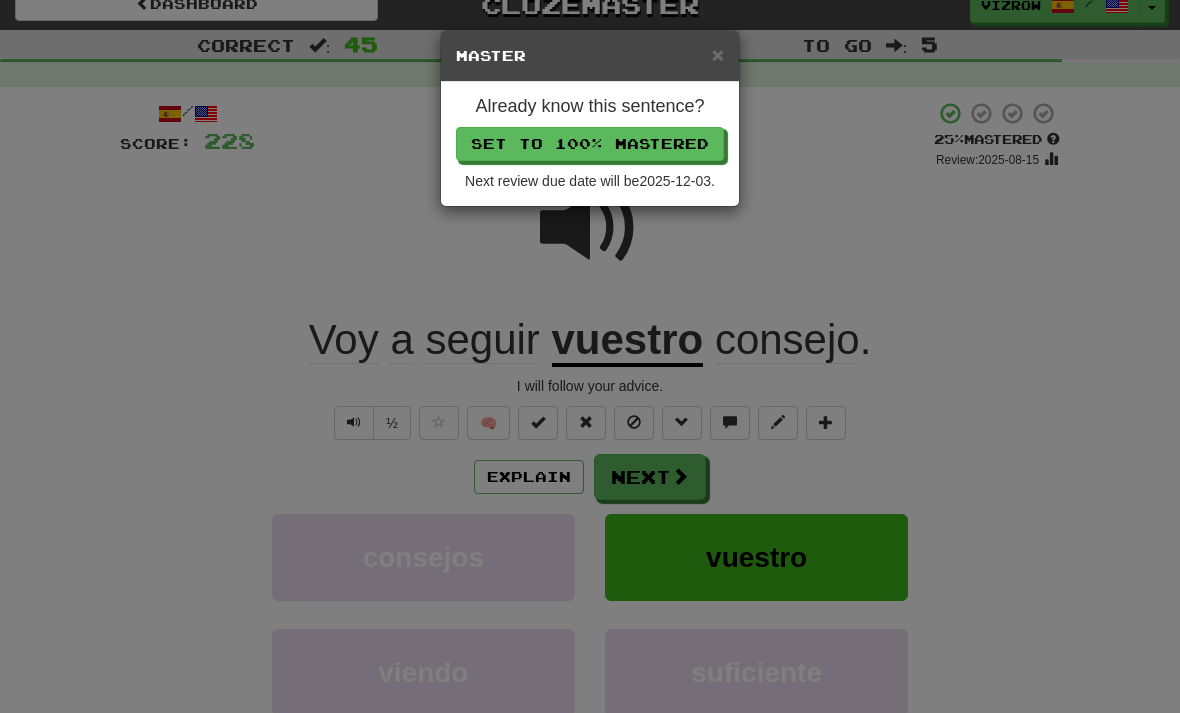 click on "× Master Already know this sentence? Set to 100% Mastered Next review due date will be  2025-12-03 ." at bounding box center (590, 356) 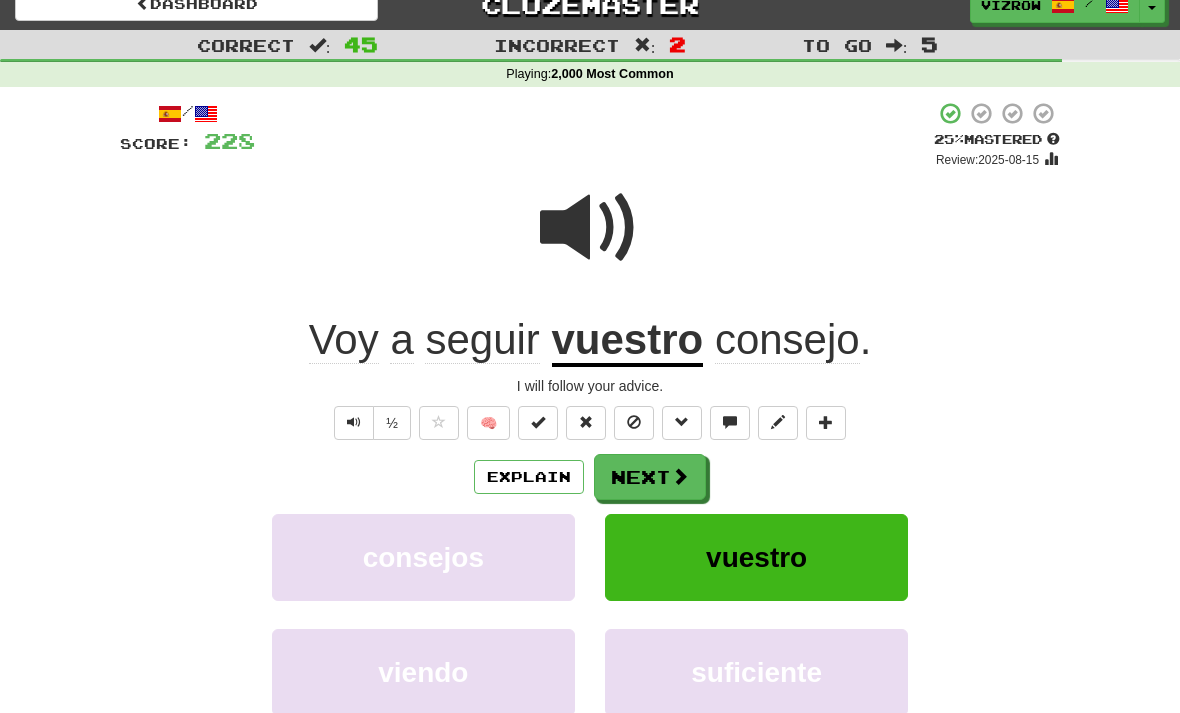 click at bounding box center (634, 422) 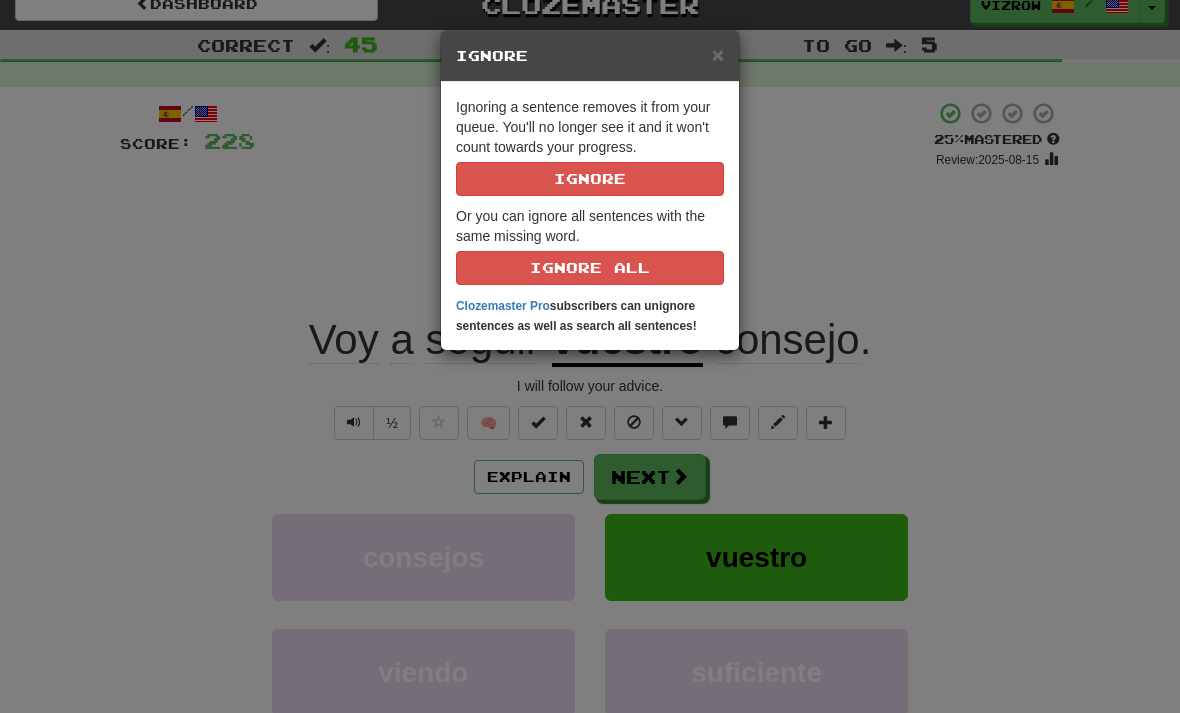 click on "Ignore All" at bounding box center (590, 268) 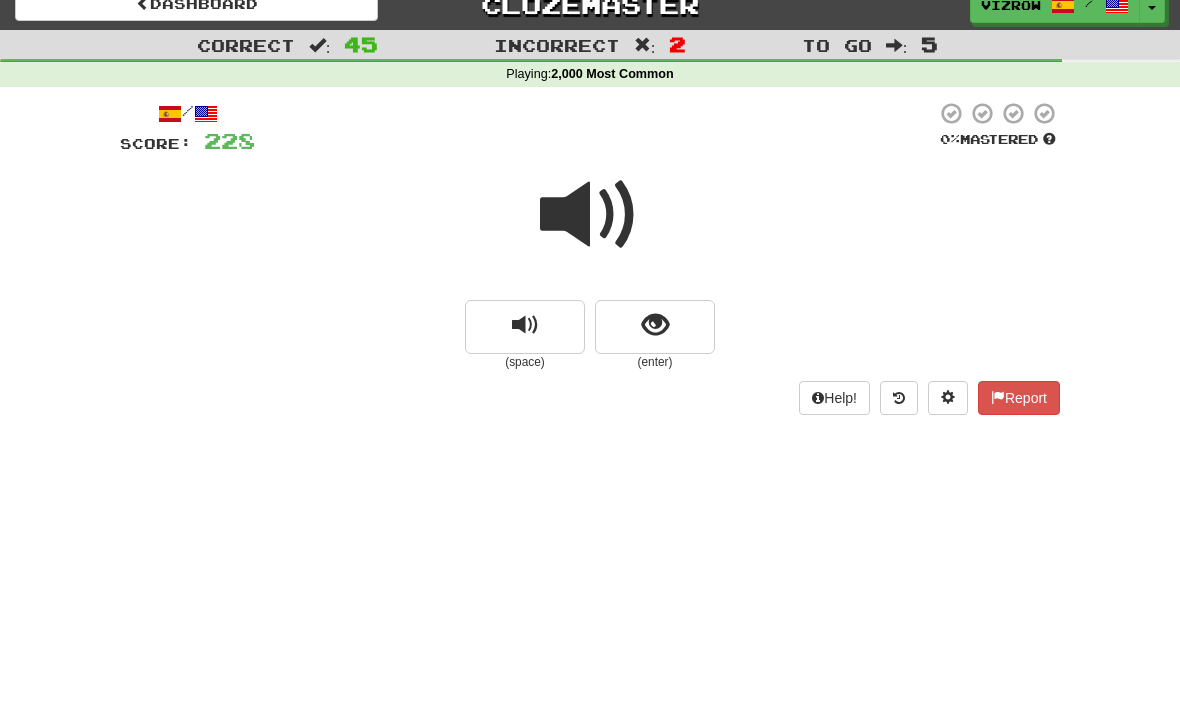 click at bounding box center [655, 327] 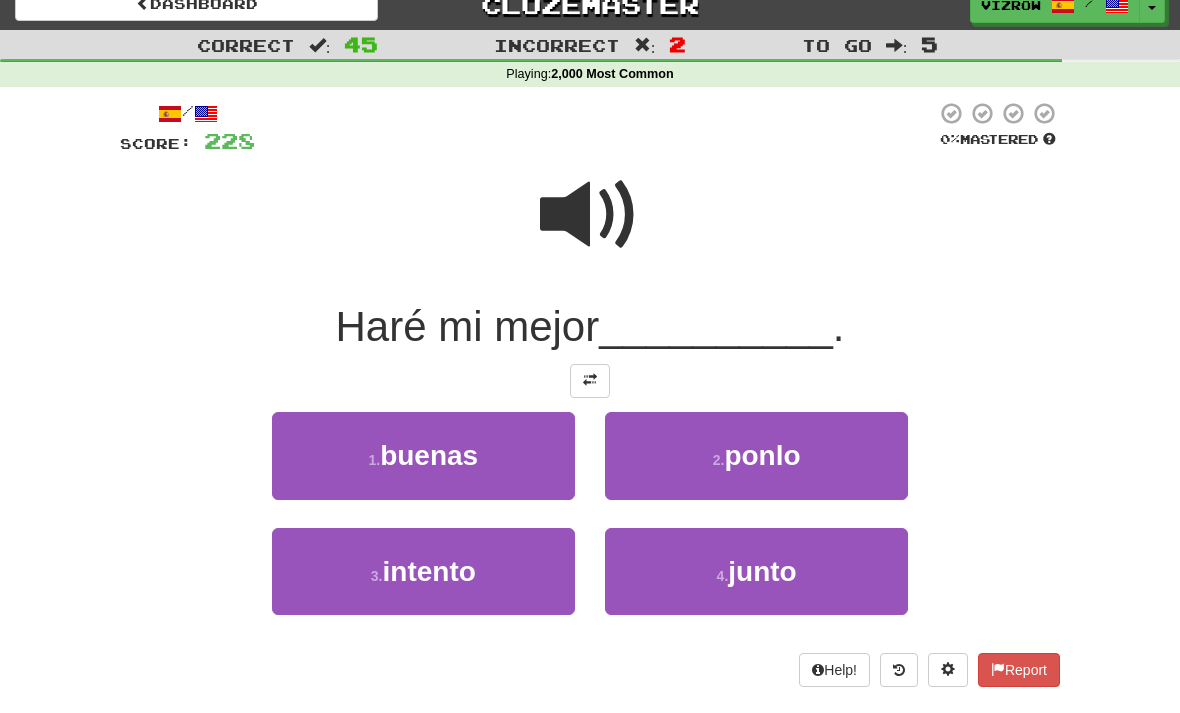 click on "3 .  intento" at bounding box center (423, 571) 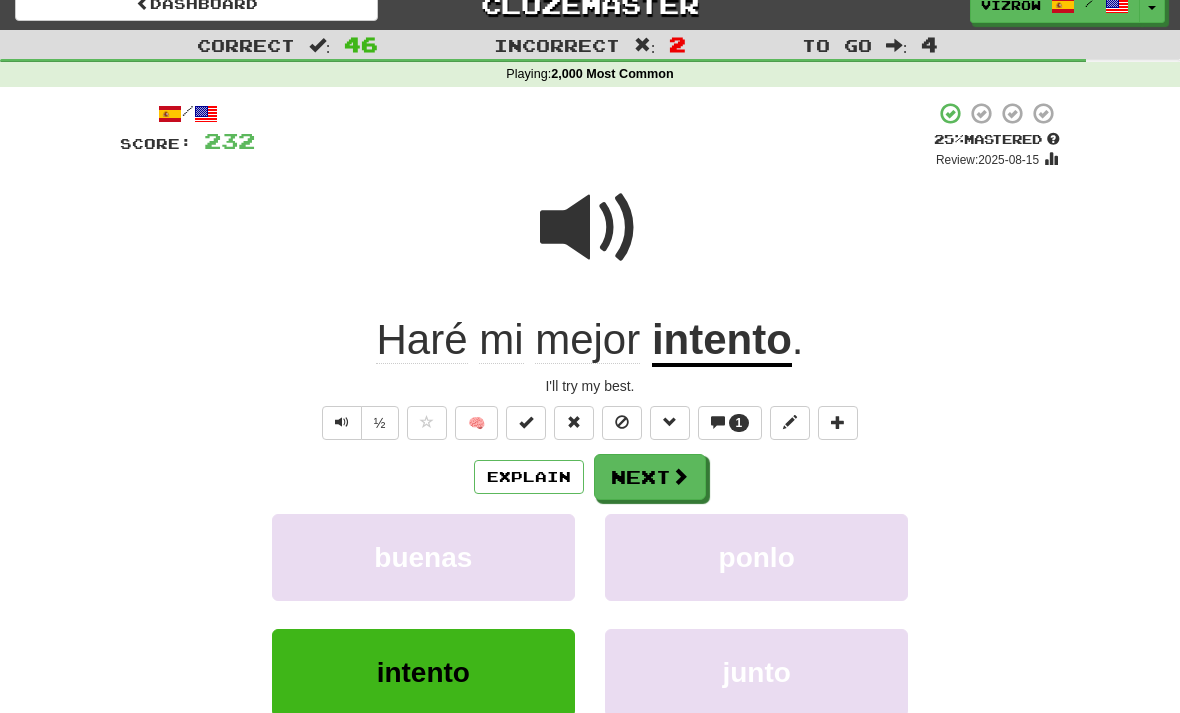 click on "Explain" at bounding box center (529, 477) 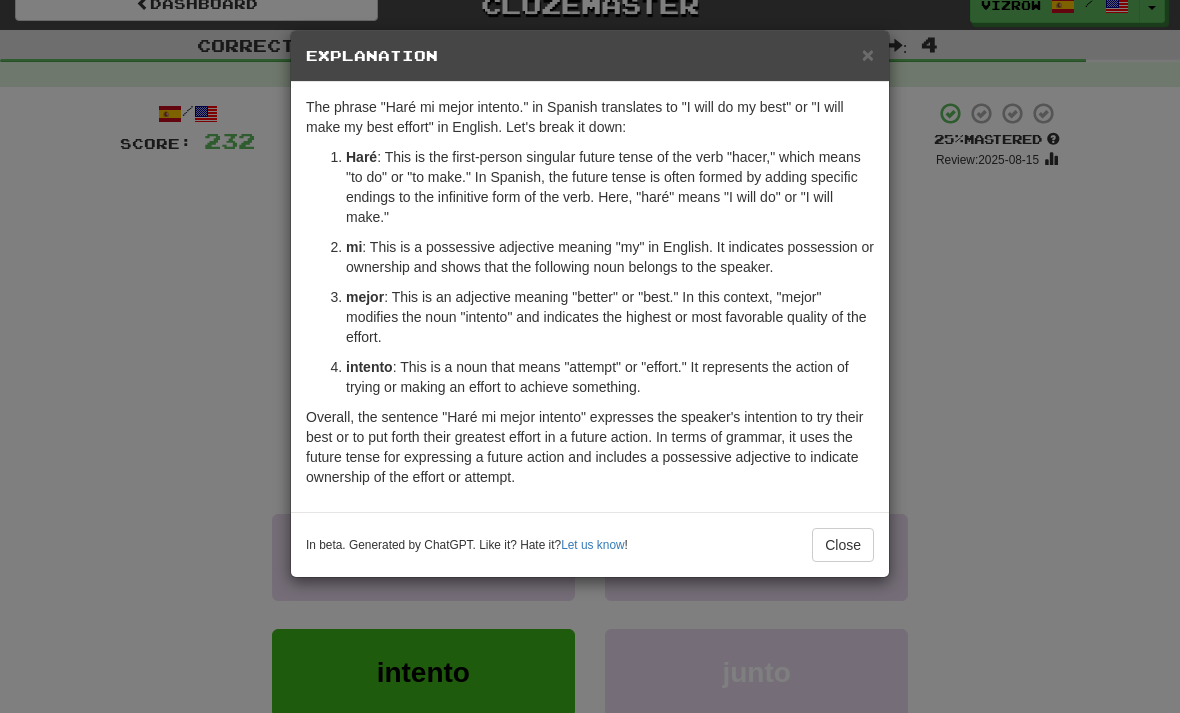 click on "Close" at bounding box center (843, 545) 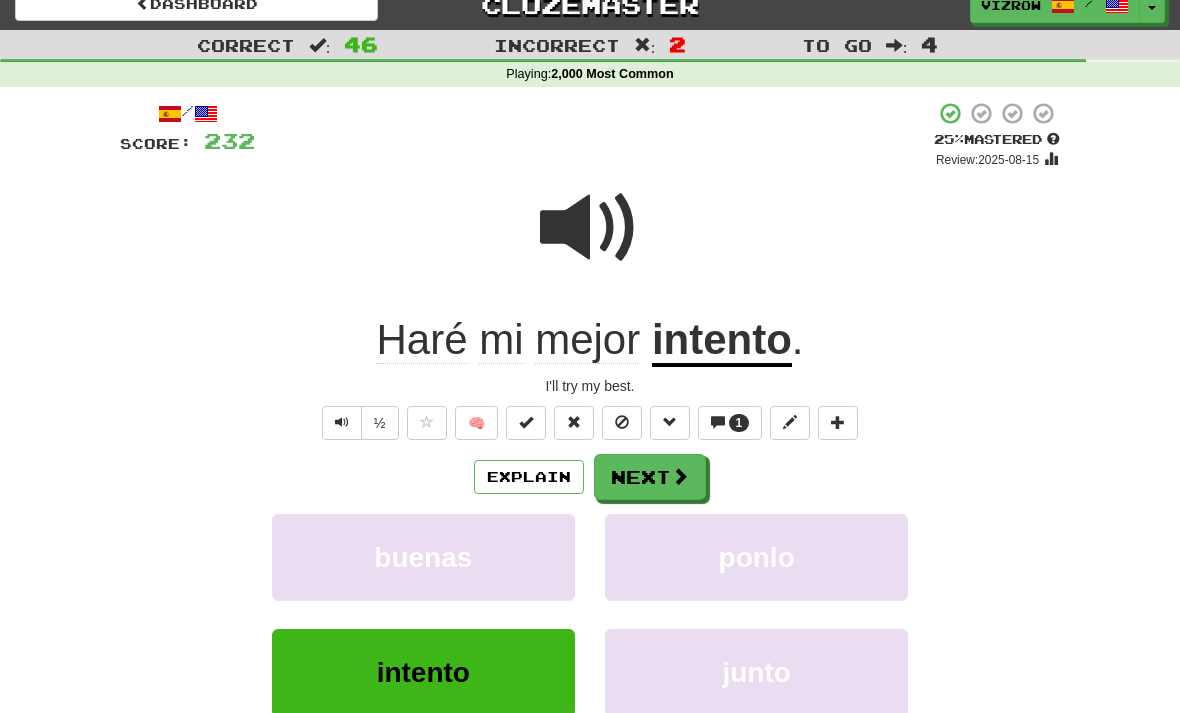 click on "Next" at bounding box center (650, 477) 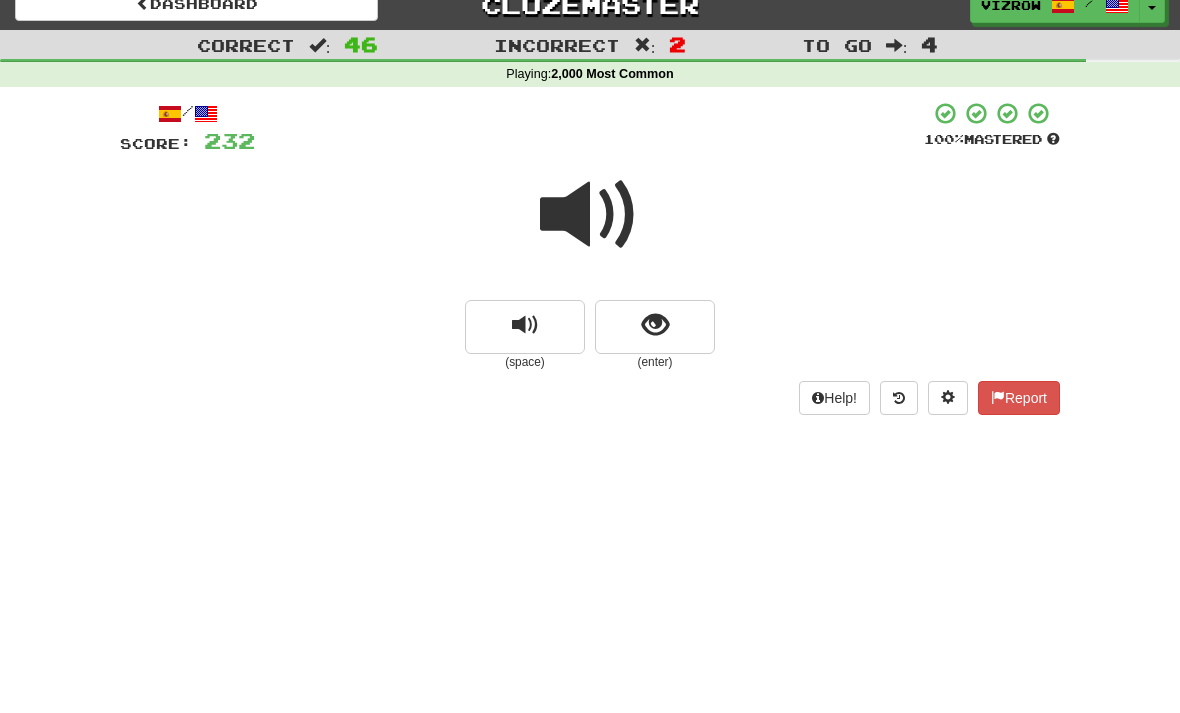 click at bounding box center [655, 327] 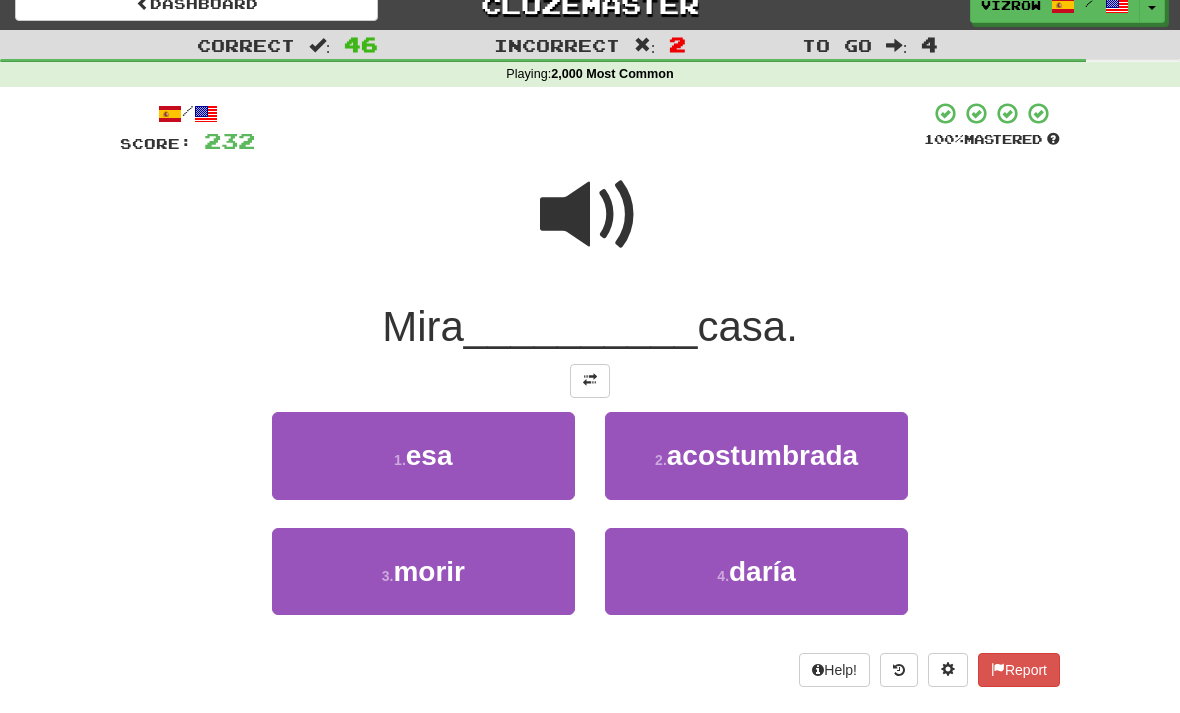 click on "1 .  esa" at bounding box center (423, 455) 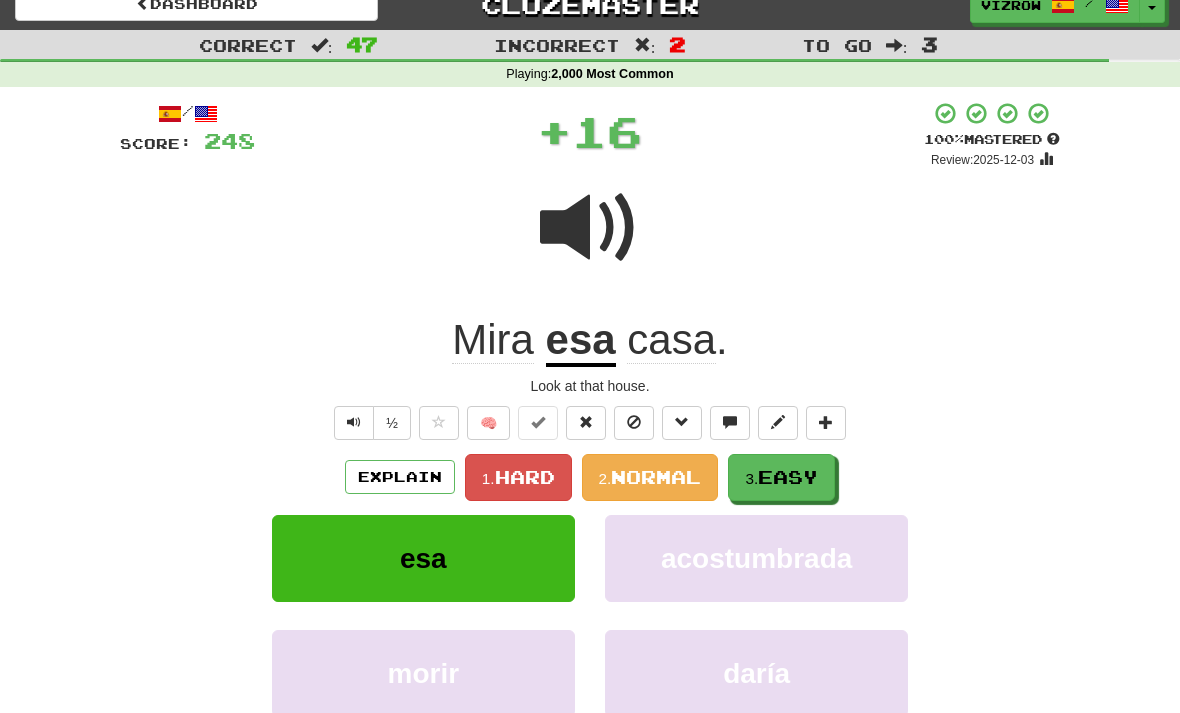 click on "3.  Easy" at bounding box center [781, 477] 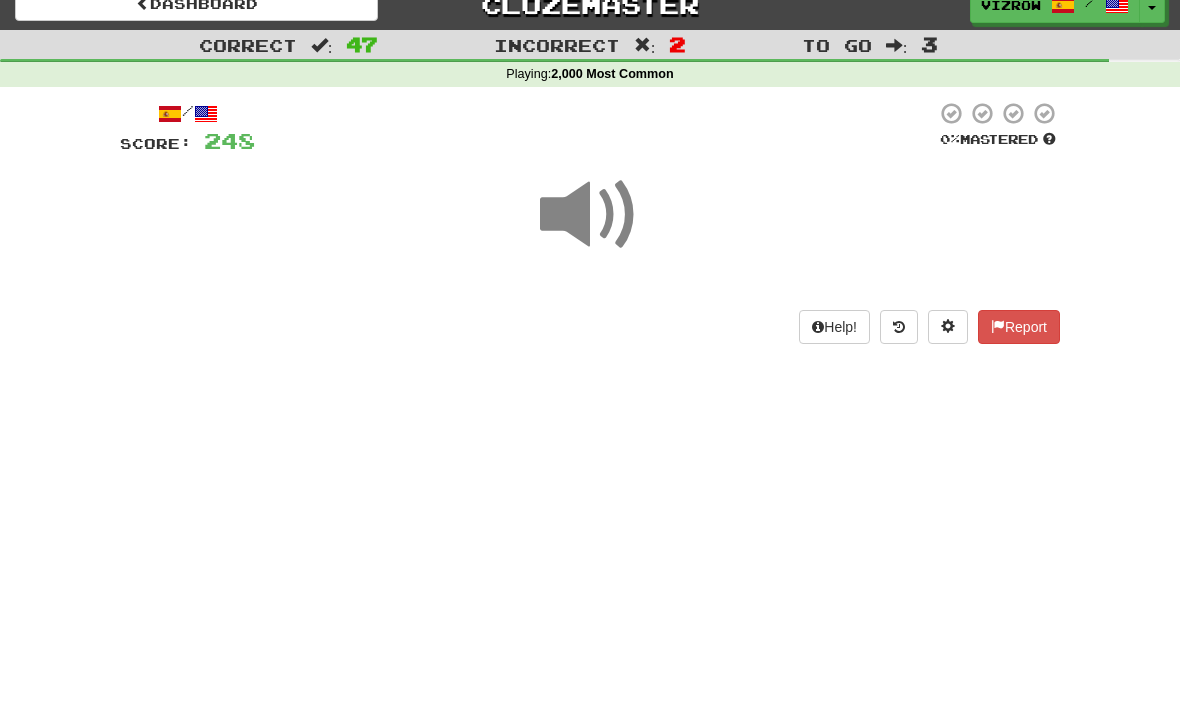 click on "Help!  Report" at bounding box center (590, 327) 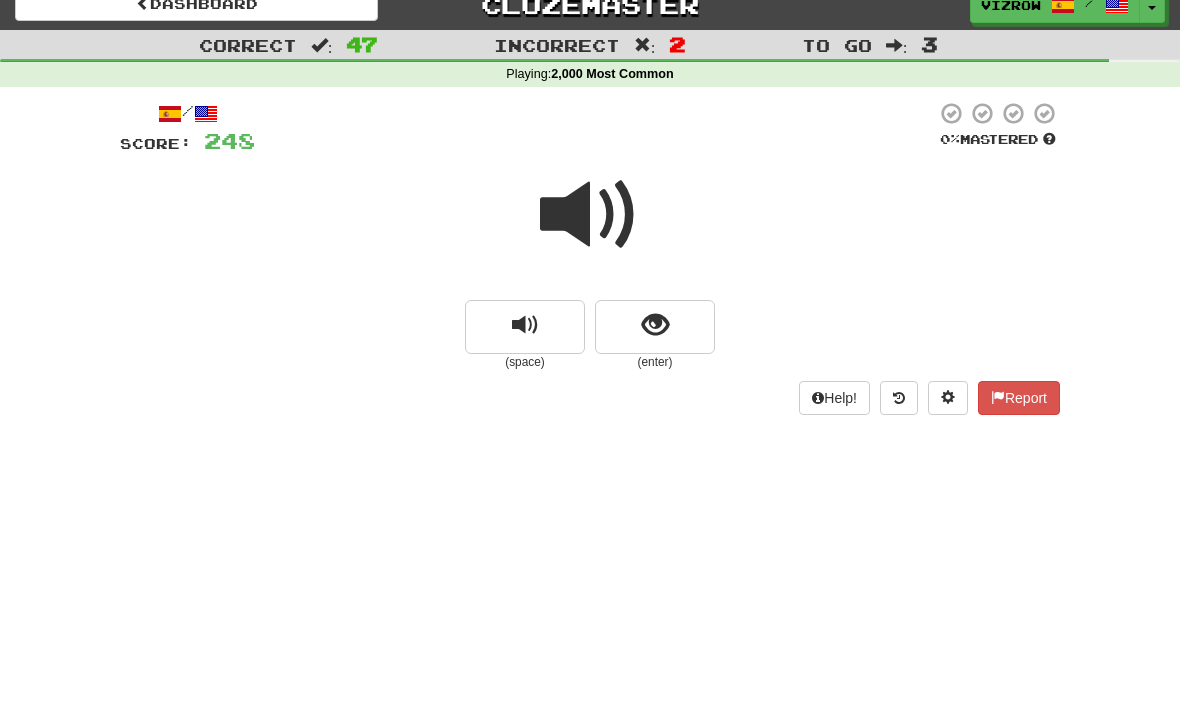 click at bounding box center [655, 327] 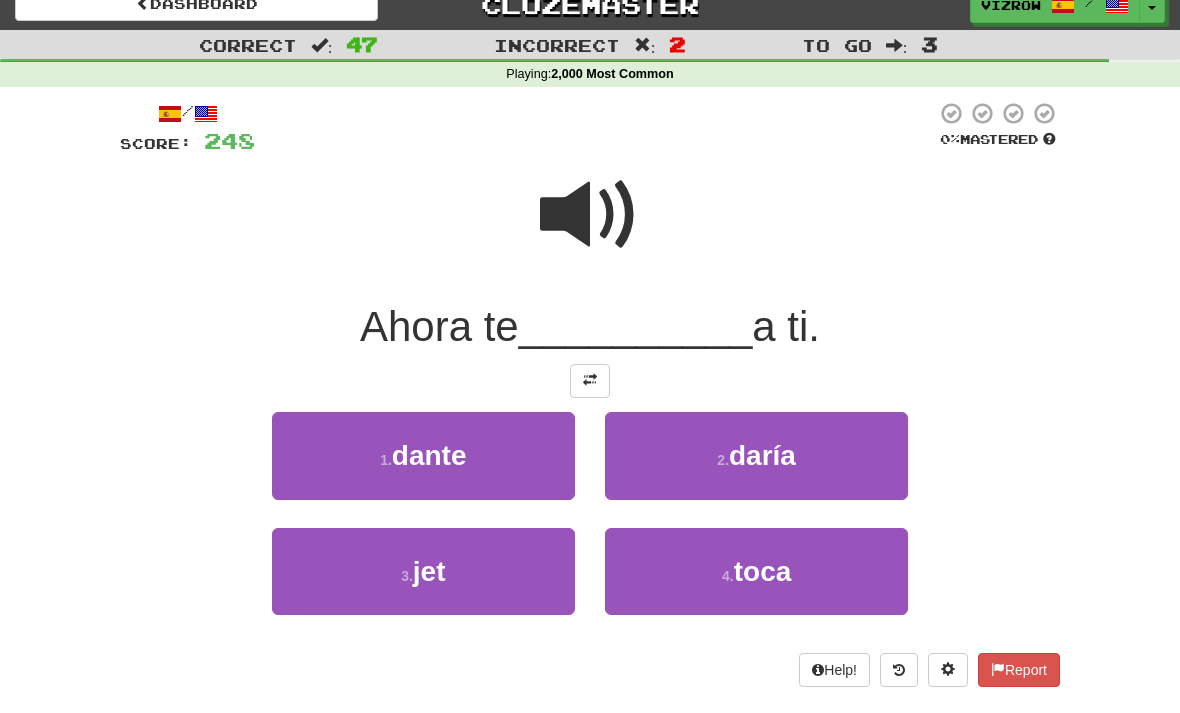 click on "toca" at bounding box center [763, 571] 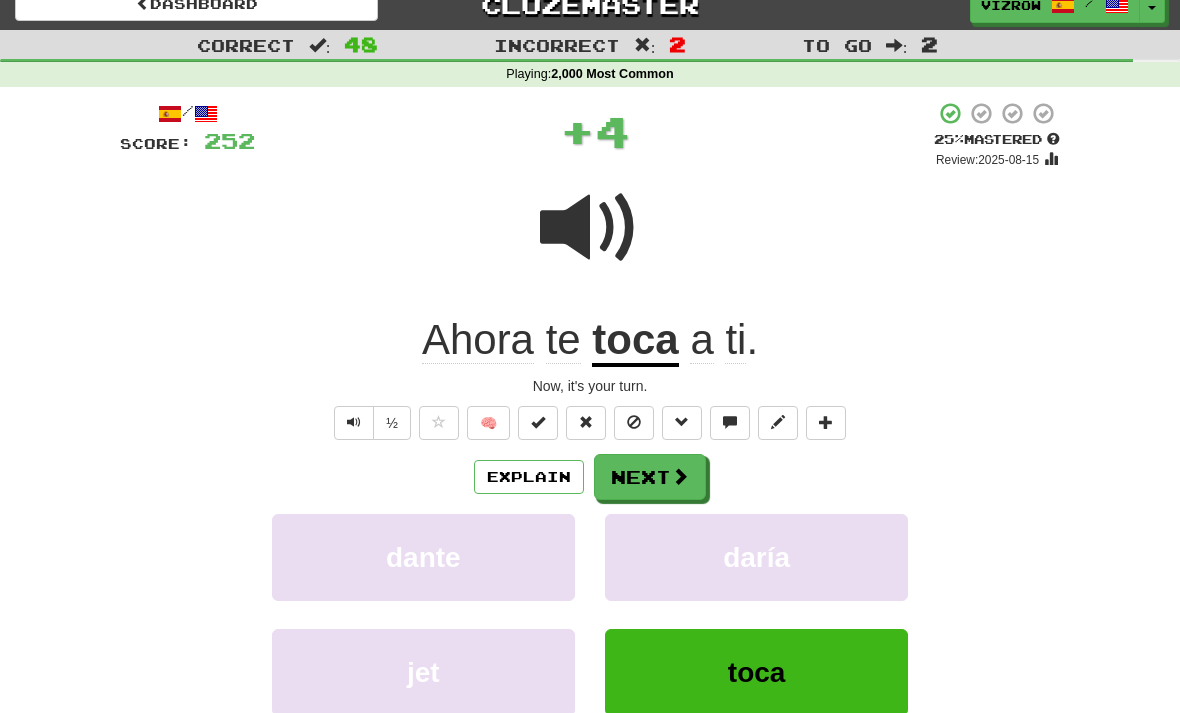 click on "Explain" at bounding box center (529, 477) 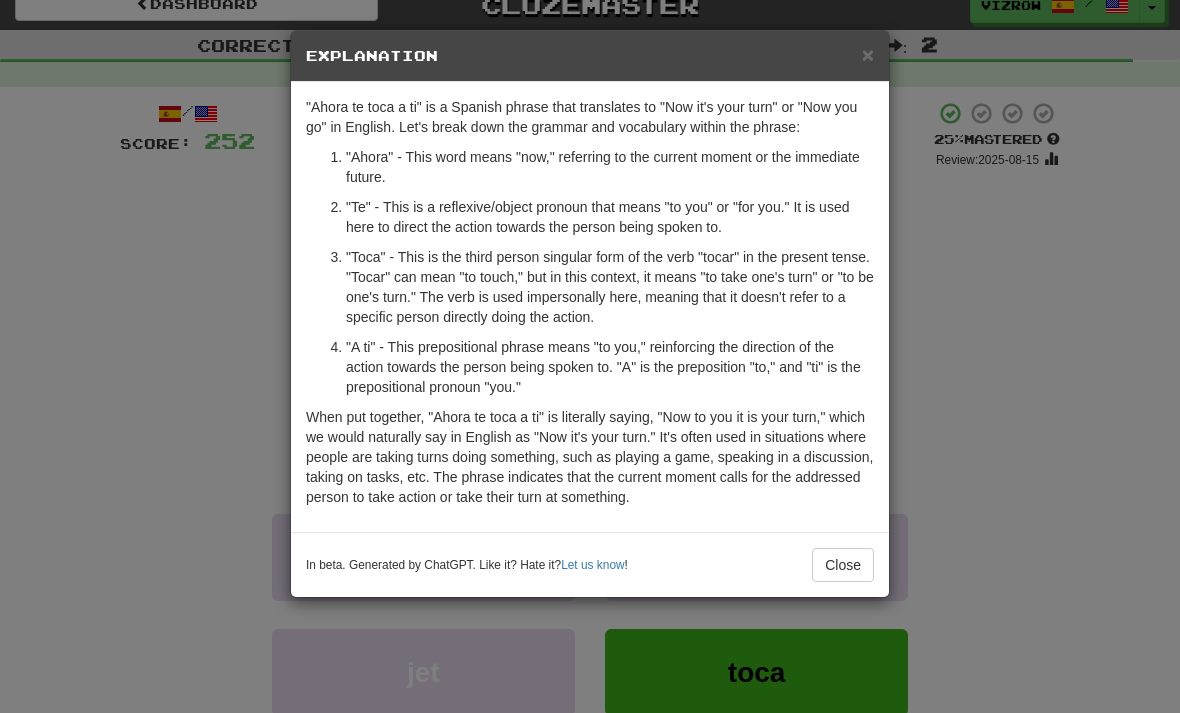 click on "Close" at bounding box center [843, 565] 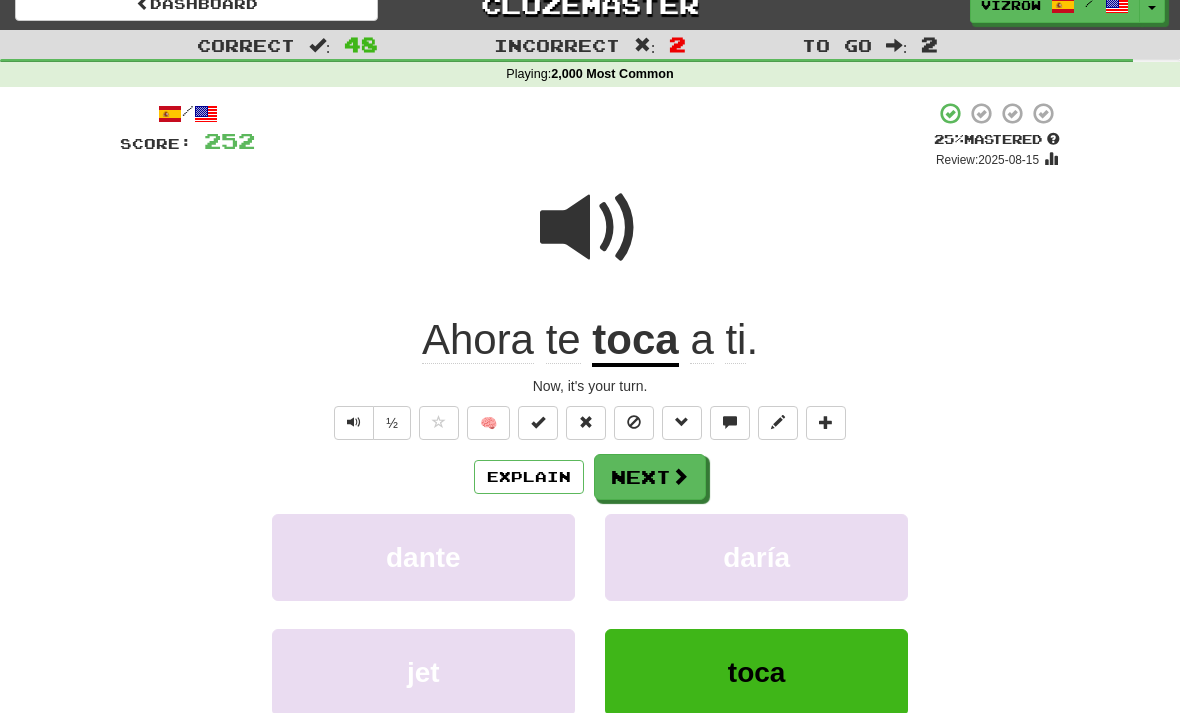 click at bounding box center (538, 422) 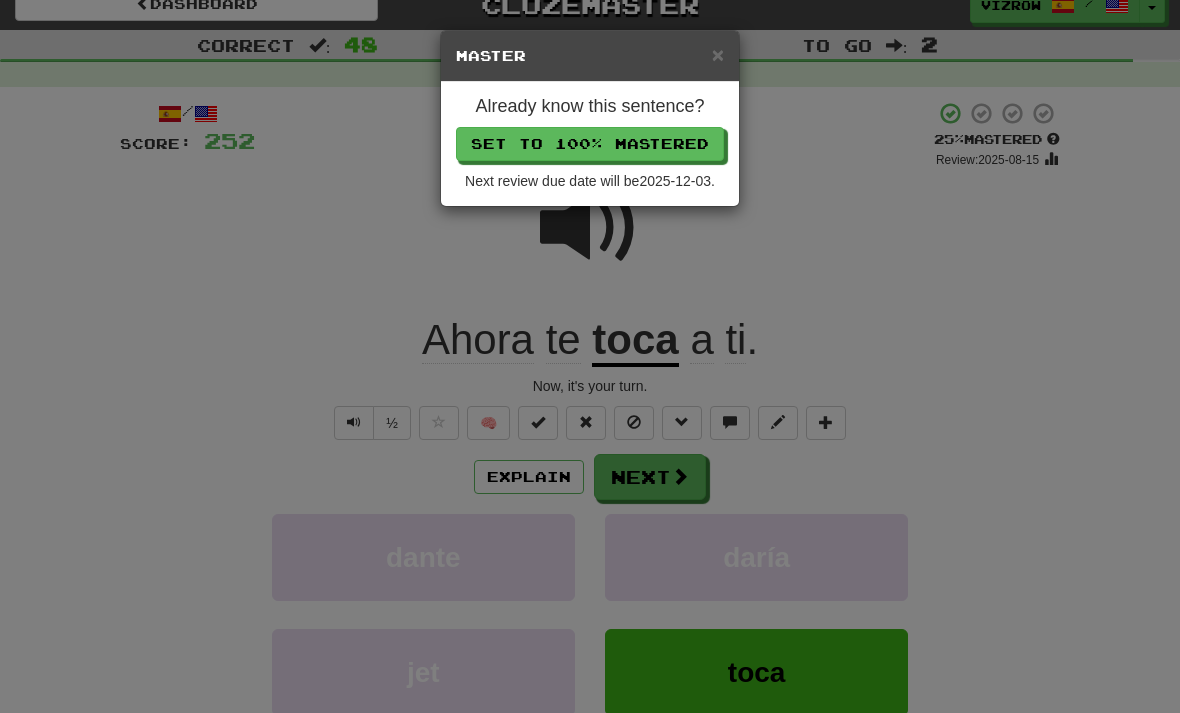 click on "Set to 100% Mastered" at bounding box center (590, 144) 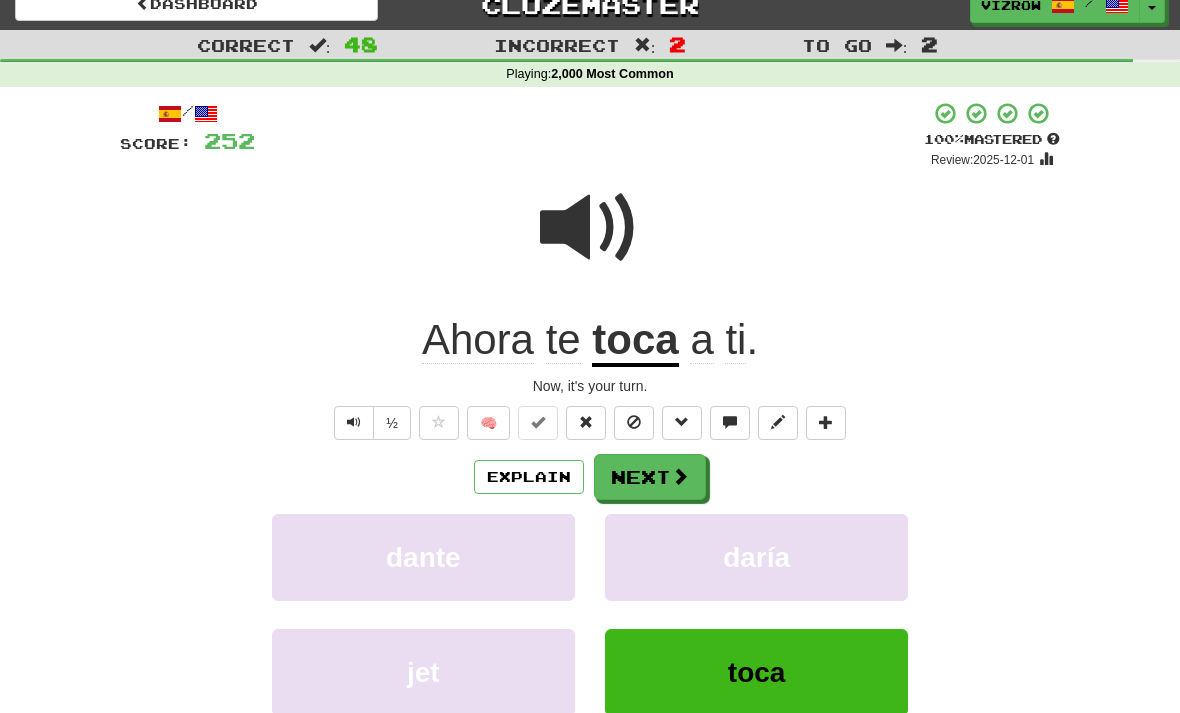click on "Next" at bounding box center [650, 477] 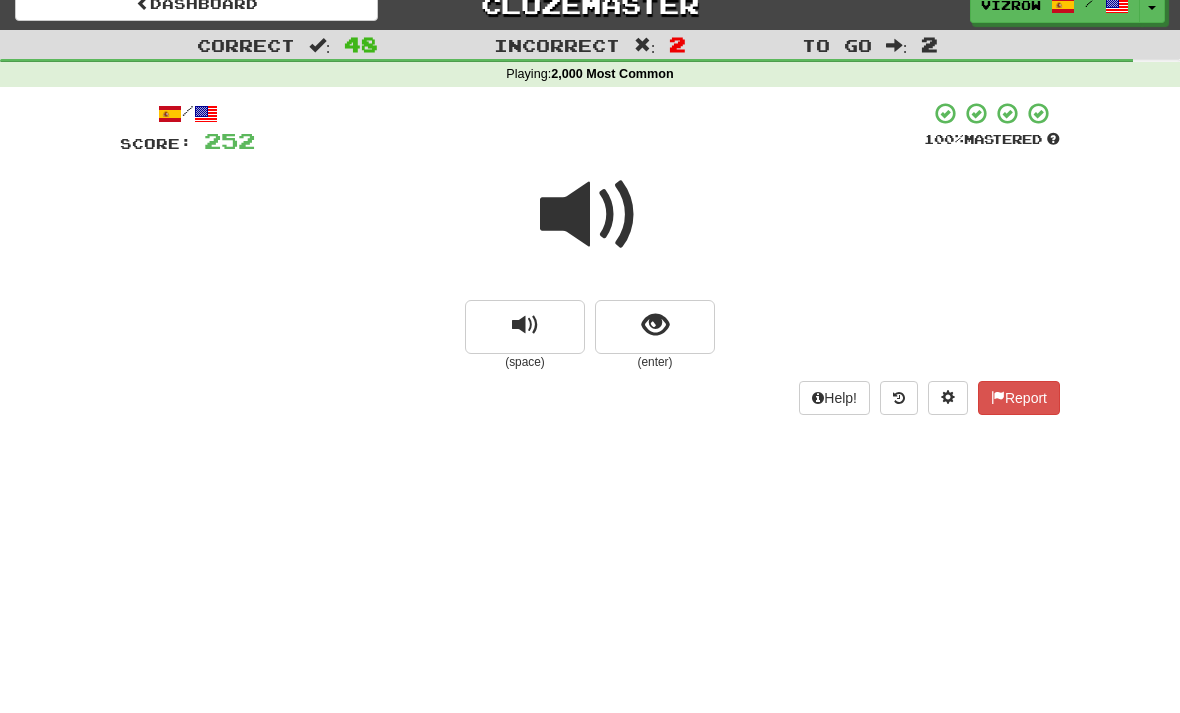 click at bounding box center (655, 327) 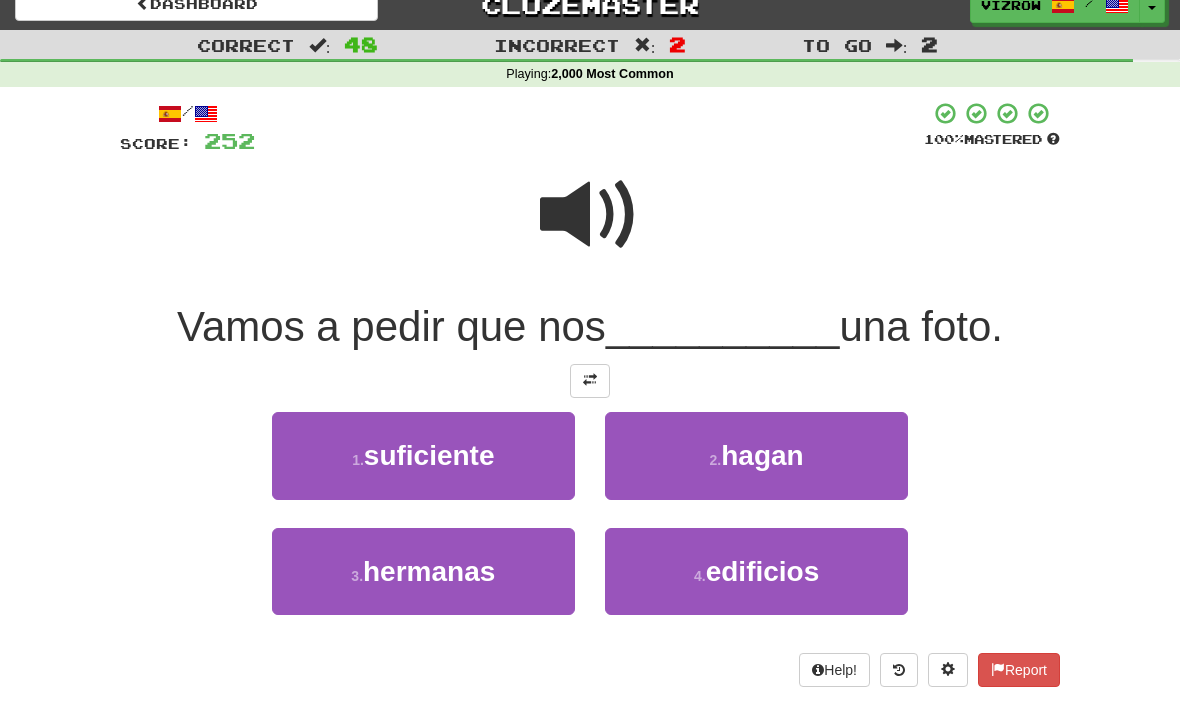 click on "2 .  hagan" at bounding box center (756, 455) 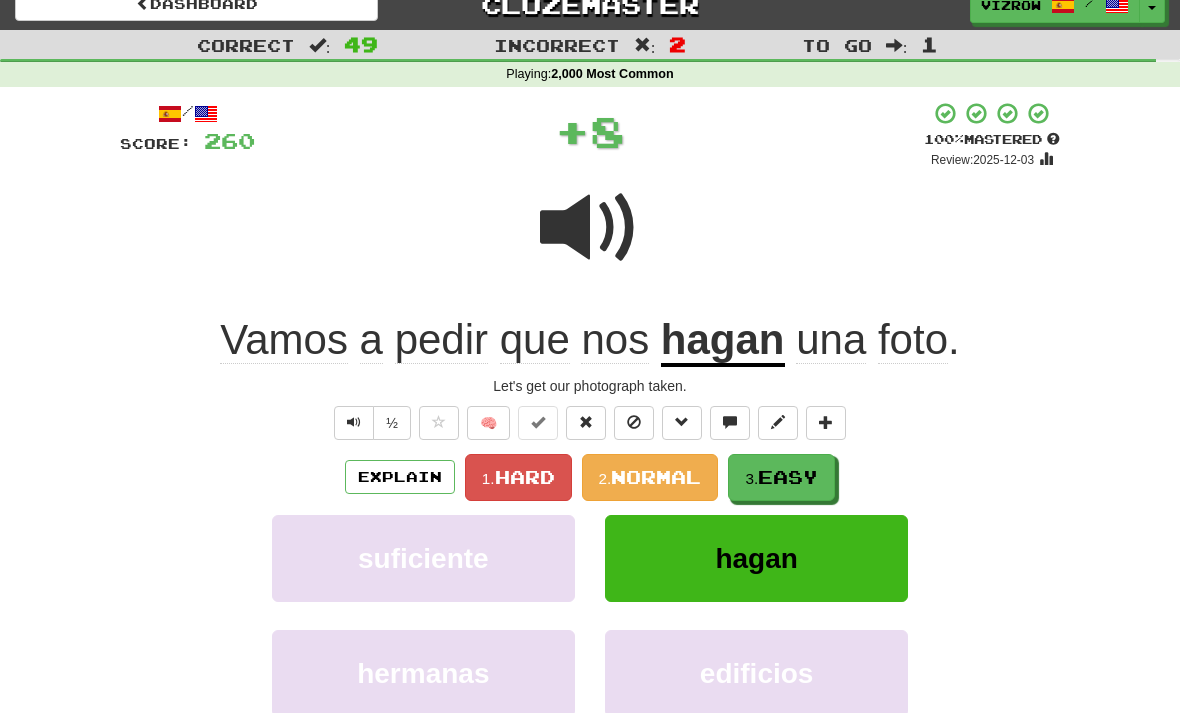 click on "Easy" at bounding box center (788, 477) 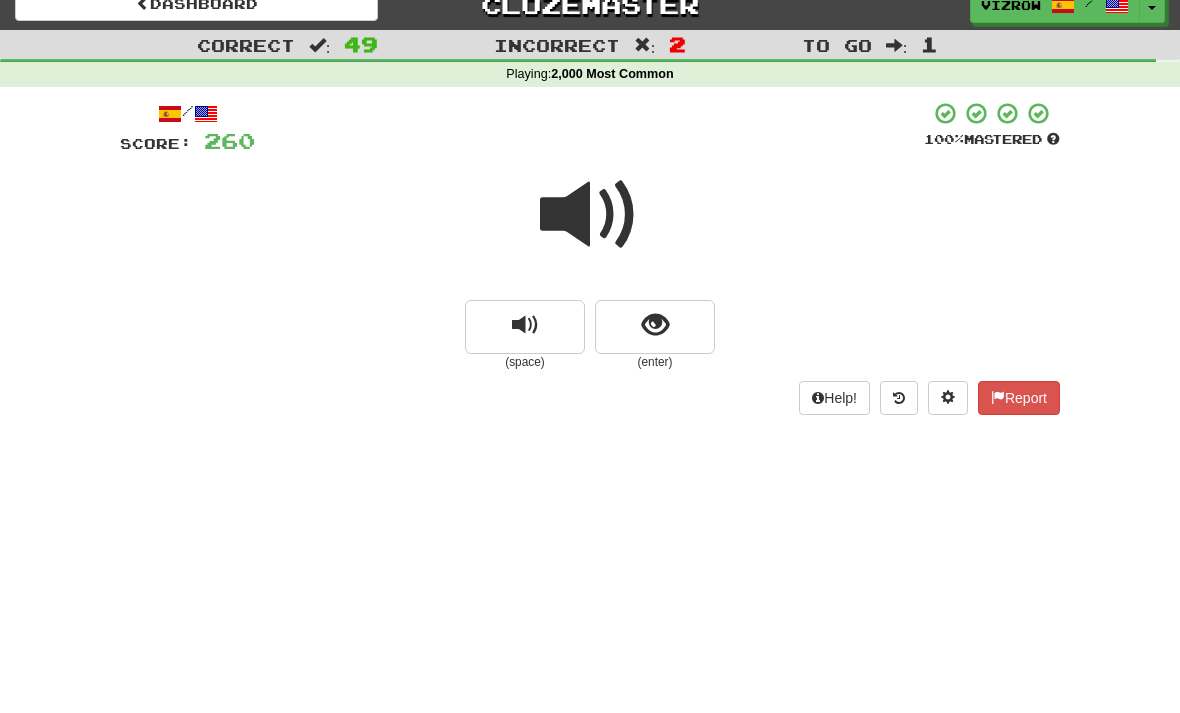 click at bounding box center (655, 327) 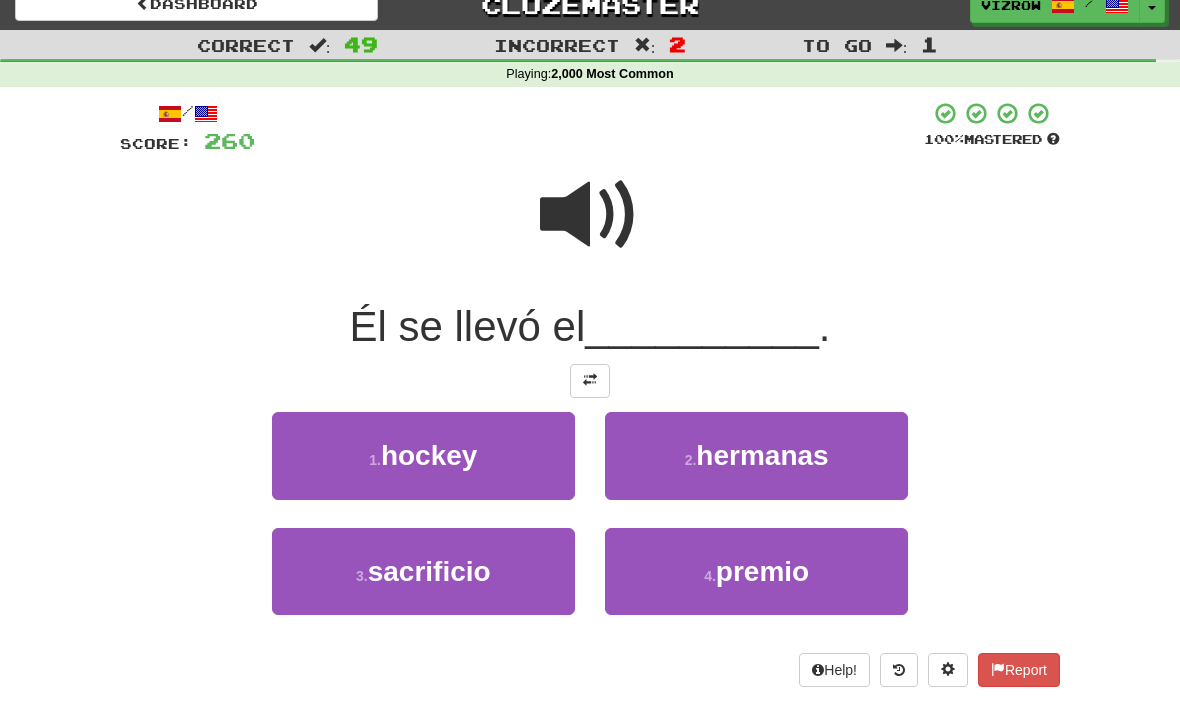 click on "premio" at bounding box center (762, 571) 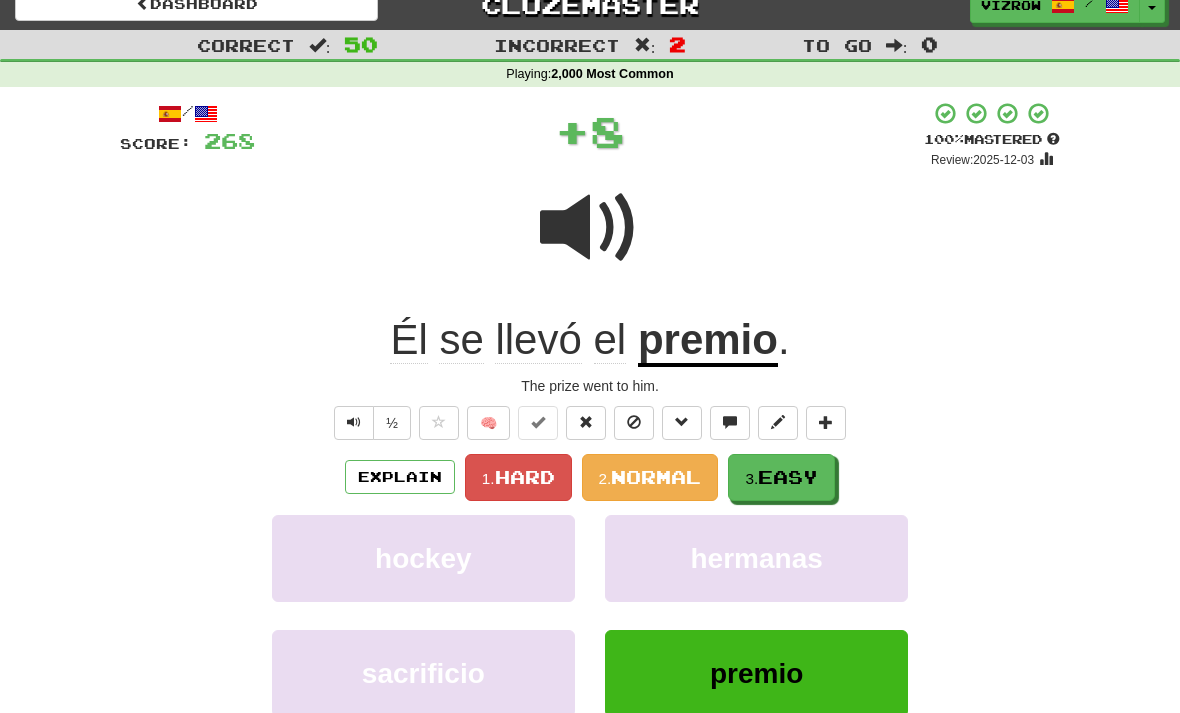 click on "Easy" at bounding box center (788, 477) 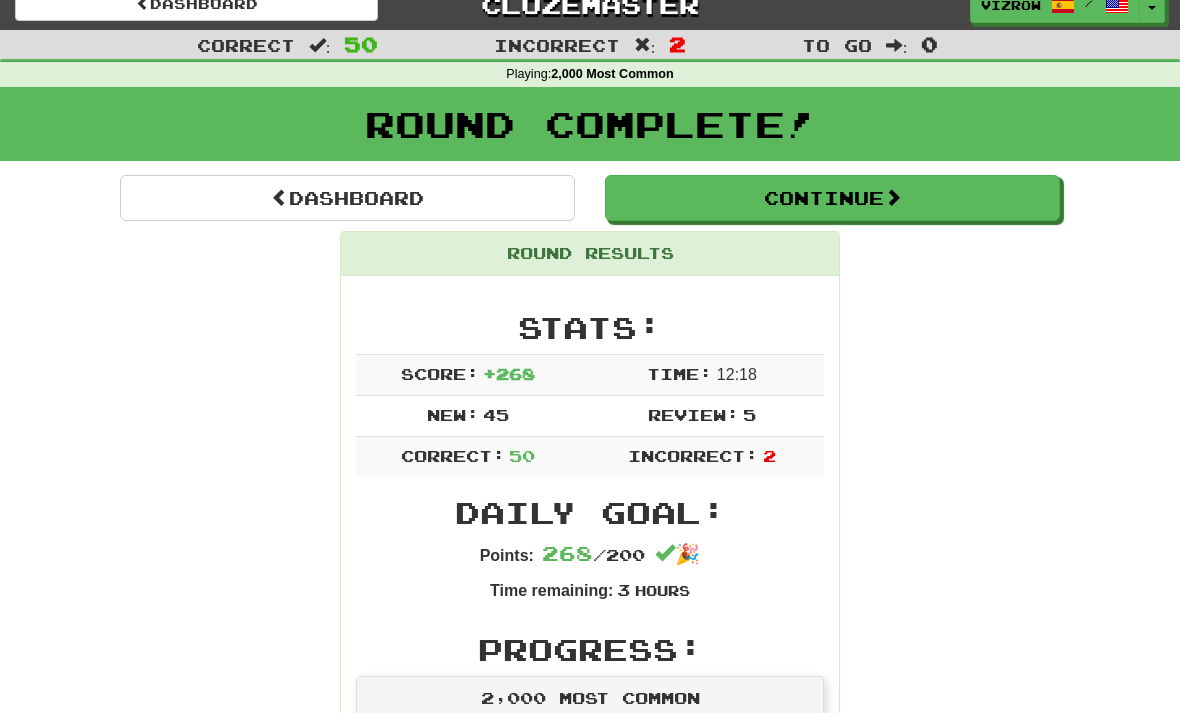 scroll, scrollTop: 14, scrollLeft: 0, axis: vertical 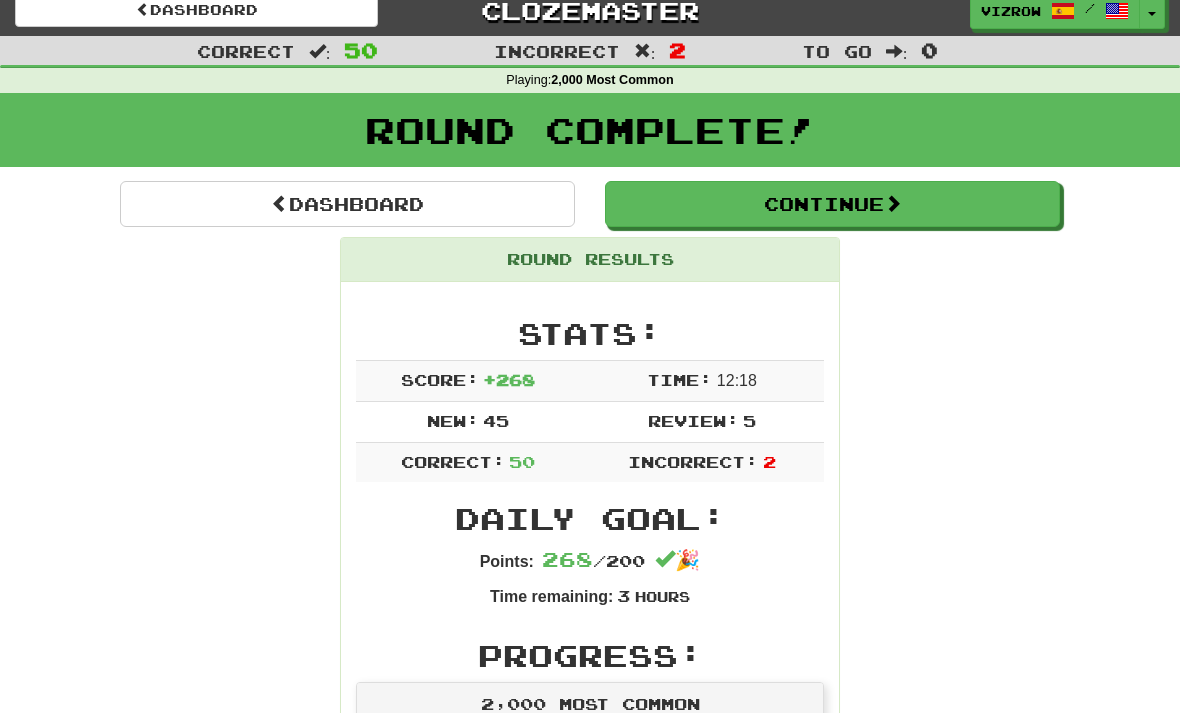click on "Round Complete!" at bounding box center [590, 138] 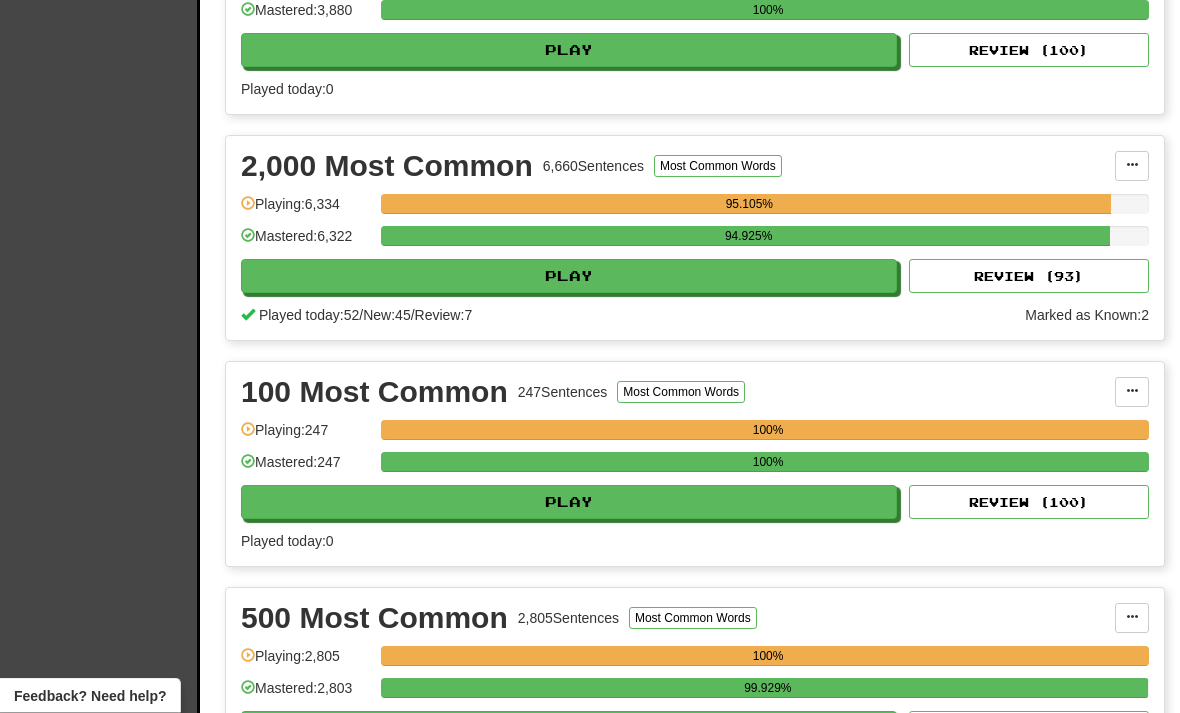 scroll, scrollTop: 568, scrollLeft: 0, axis: vertical 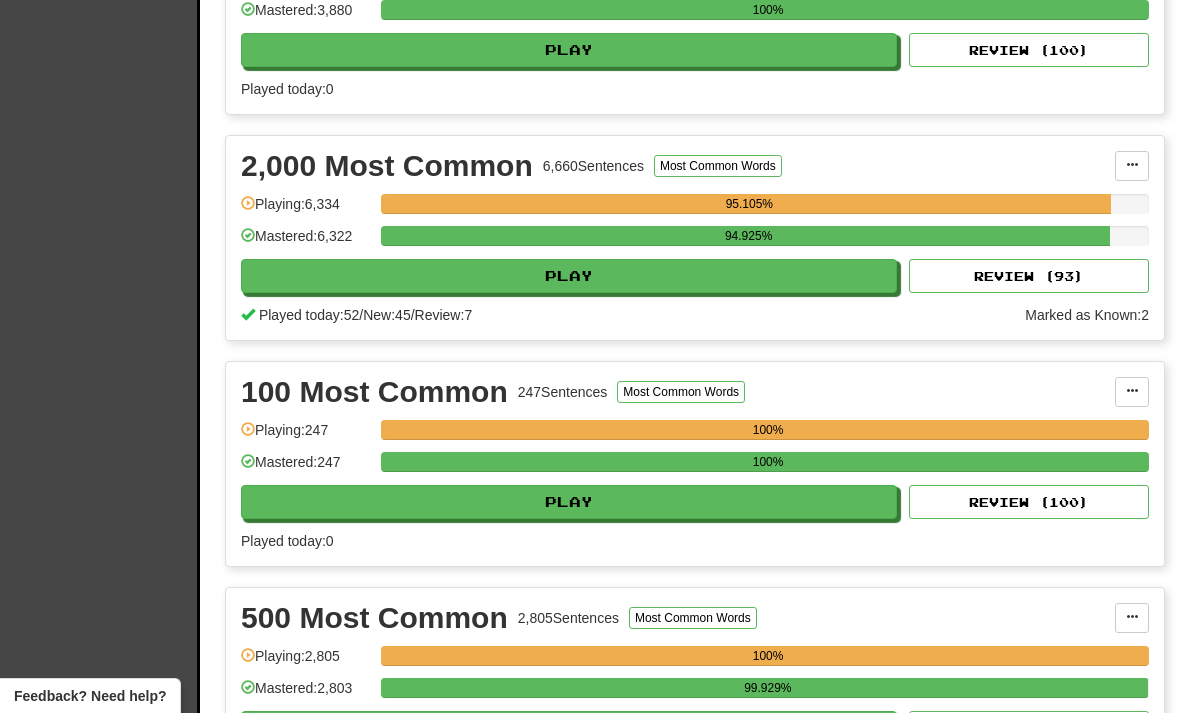 click on "Play" at bounding box center (569, 276) 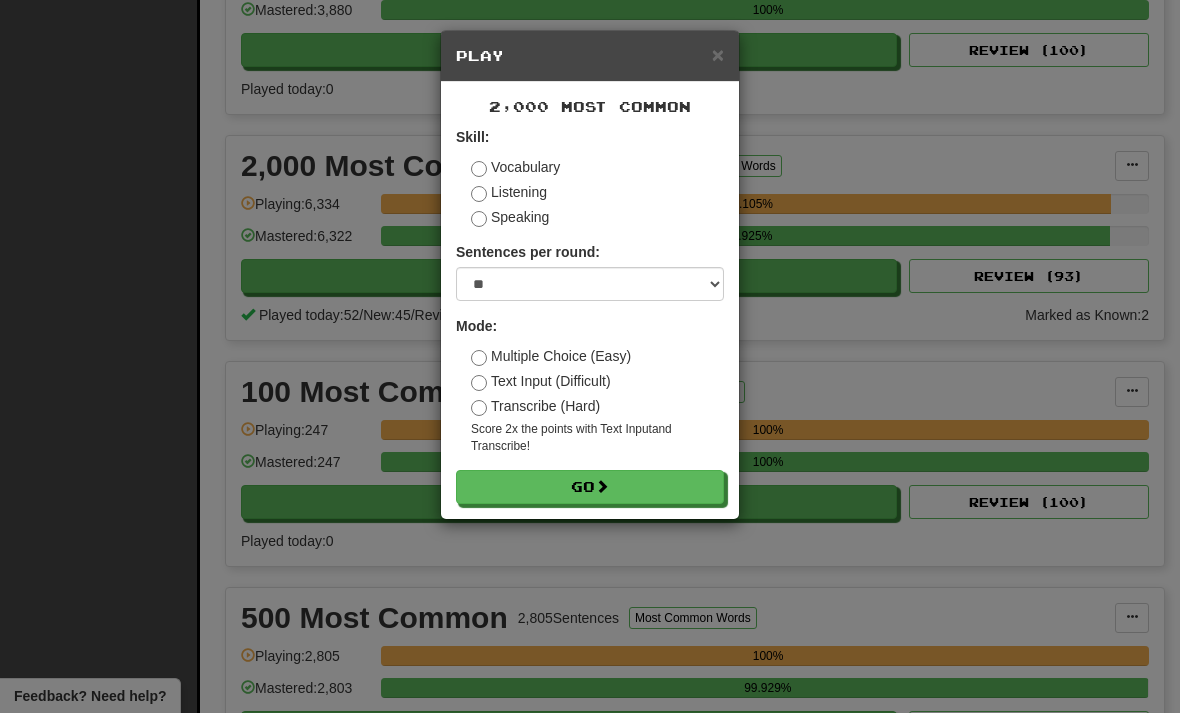 click at bounding box center (602, 486) 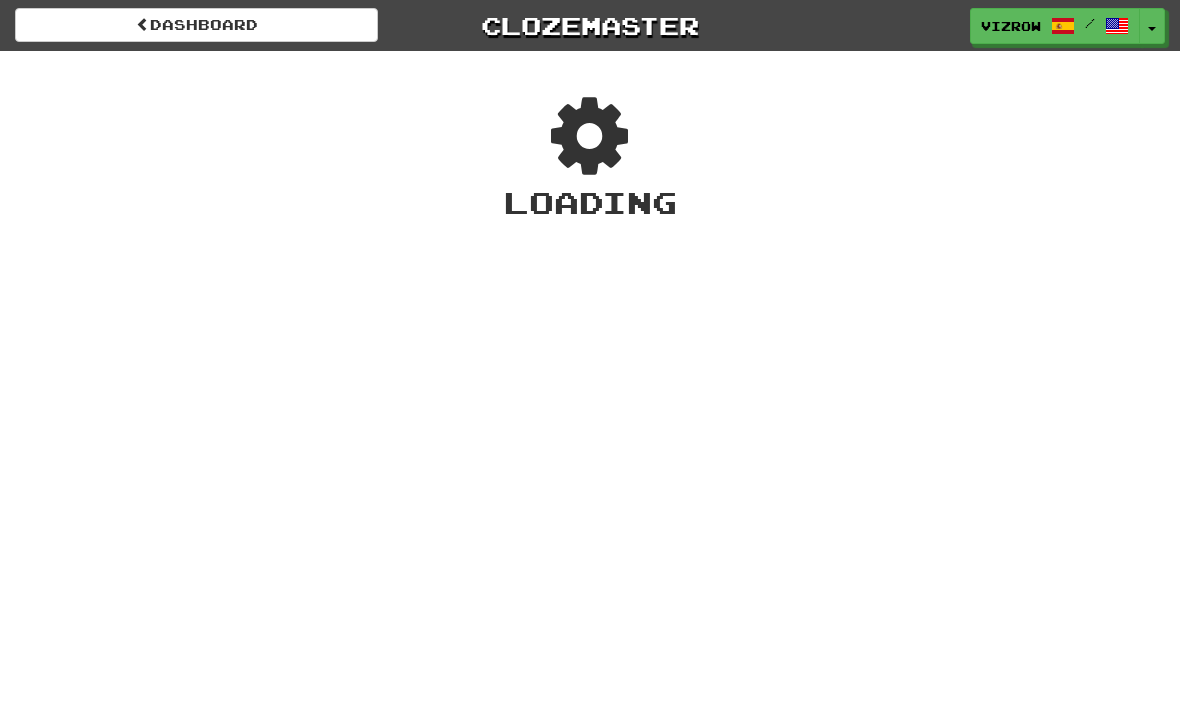 scroll, scrollTop: 0, scrollLeft: 0, axis: both 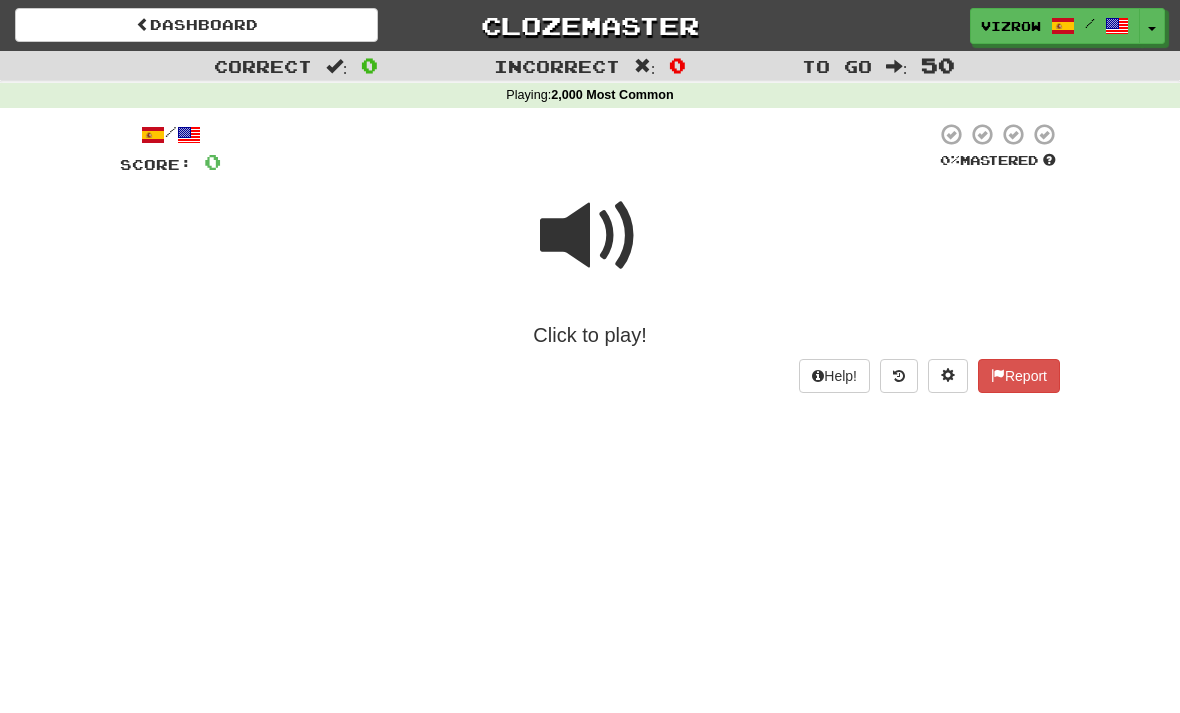 click on "Click to play!" at bounding box center (590, 263) 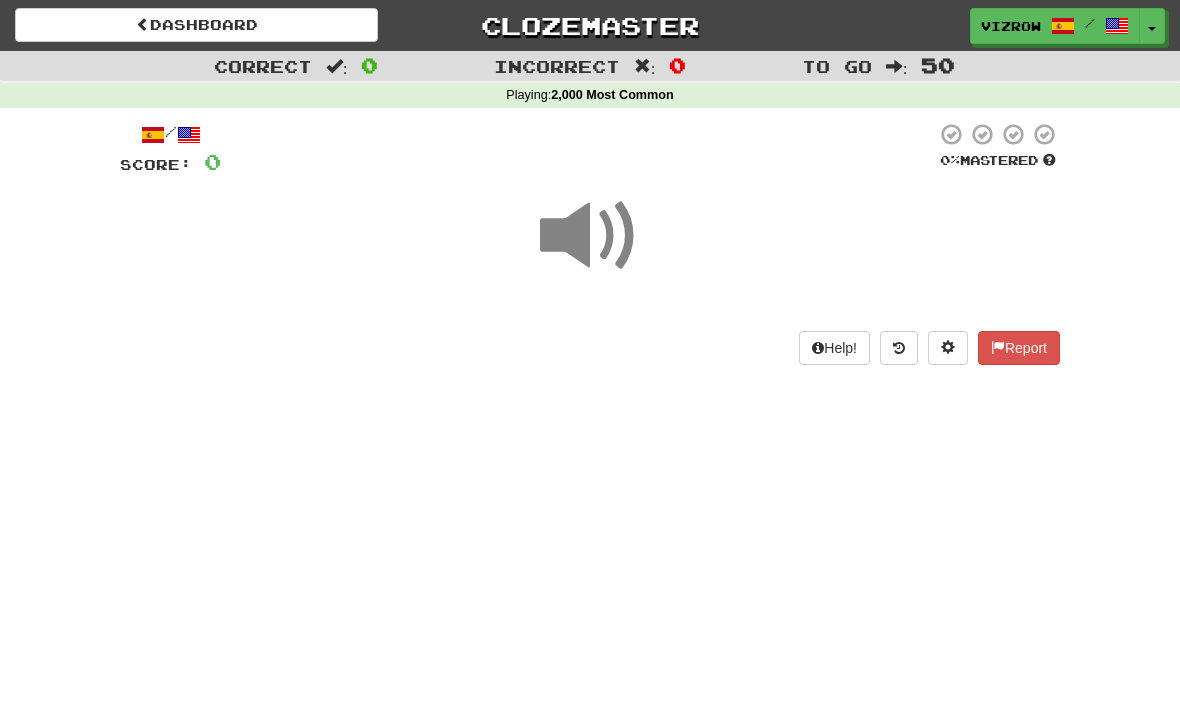click at bounding box center [590, 249] 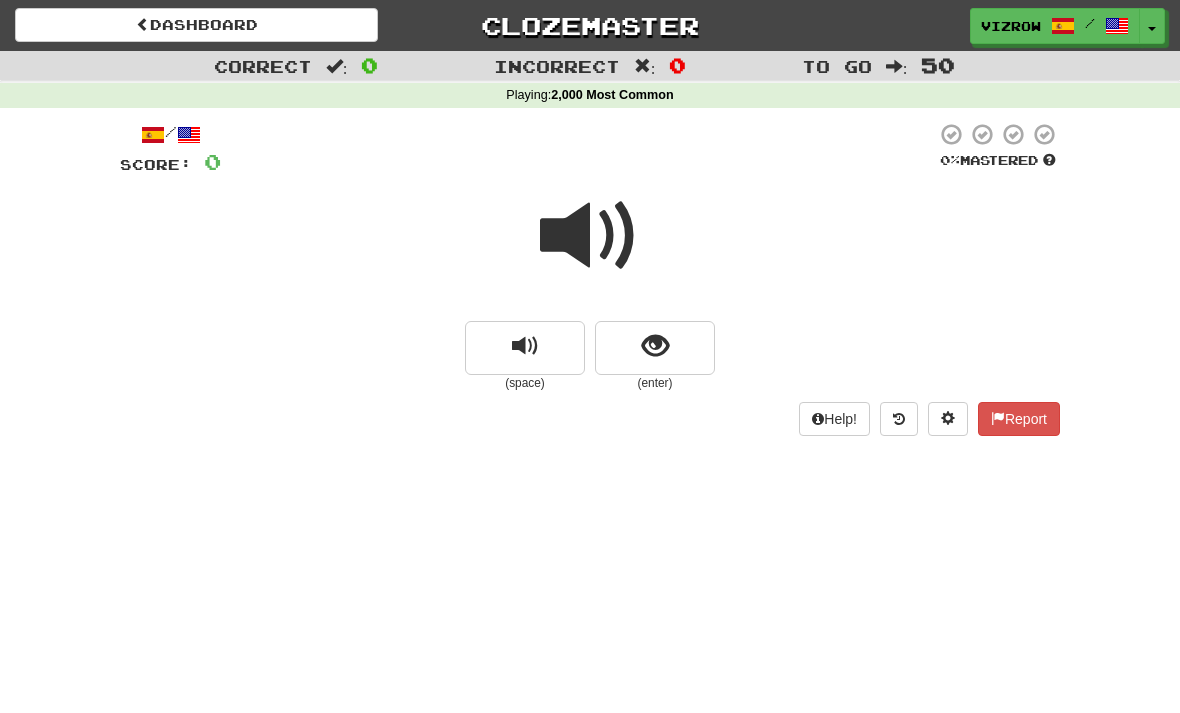 click at bounding box center (655, 346) 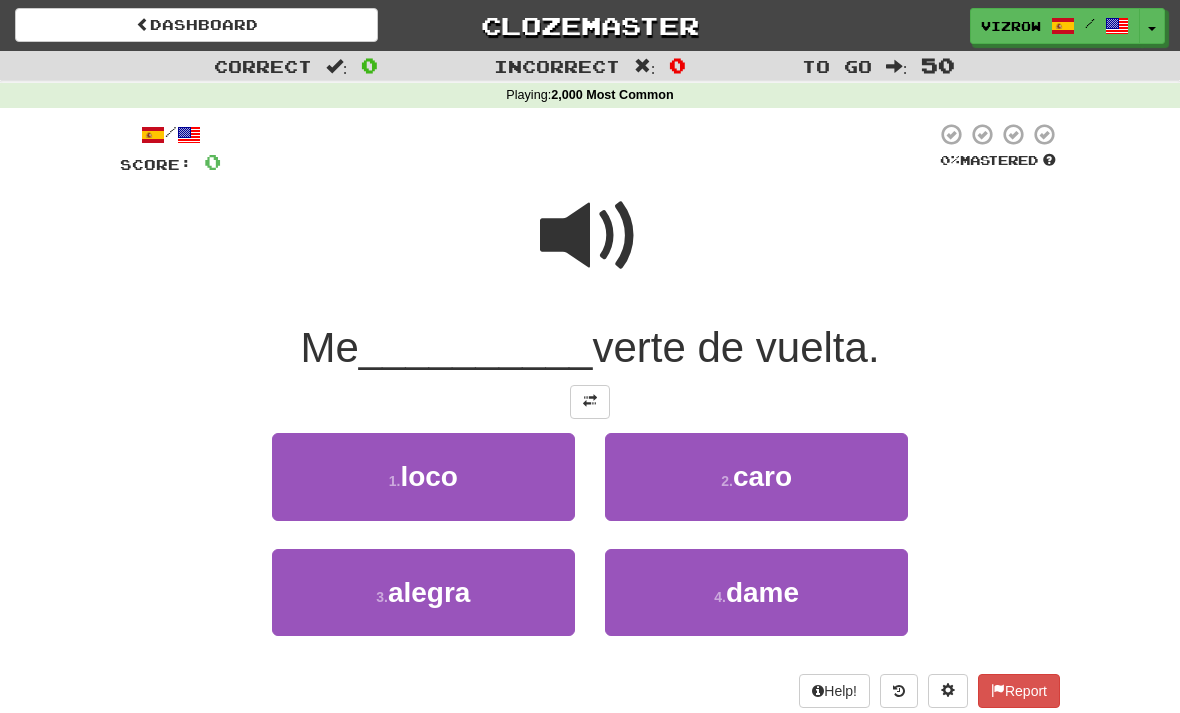 click on "alegra" at bounding box center [429, 592] 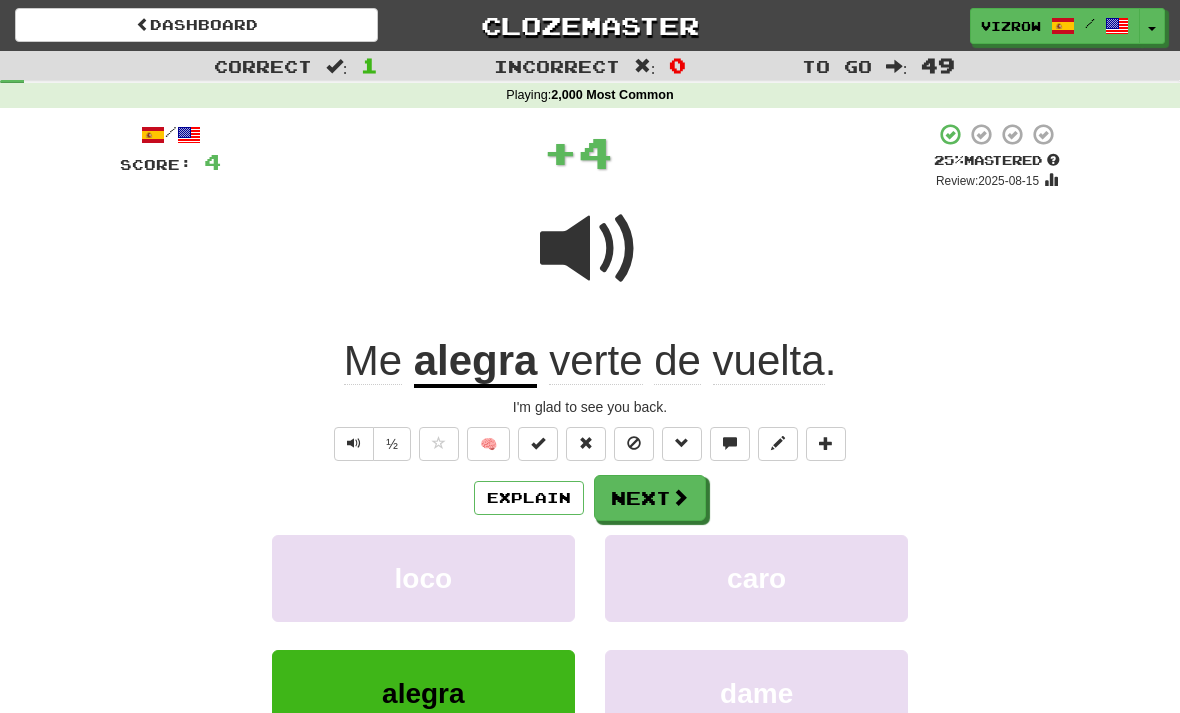 click at bounding box center (538, 444) 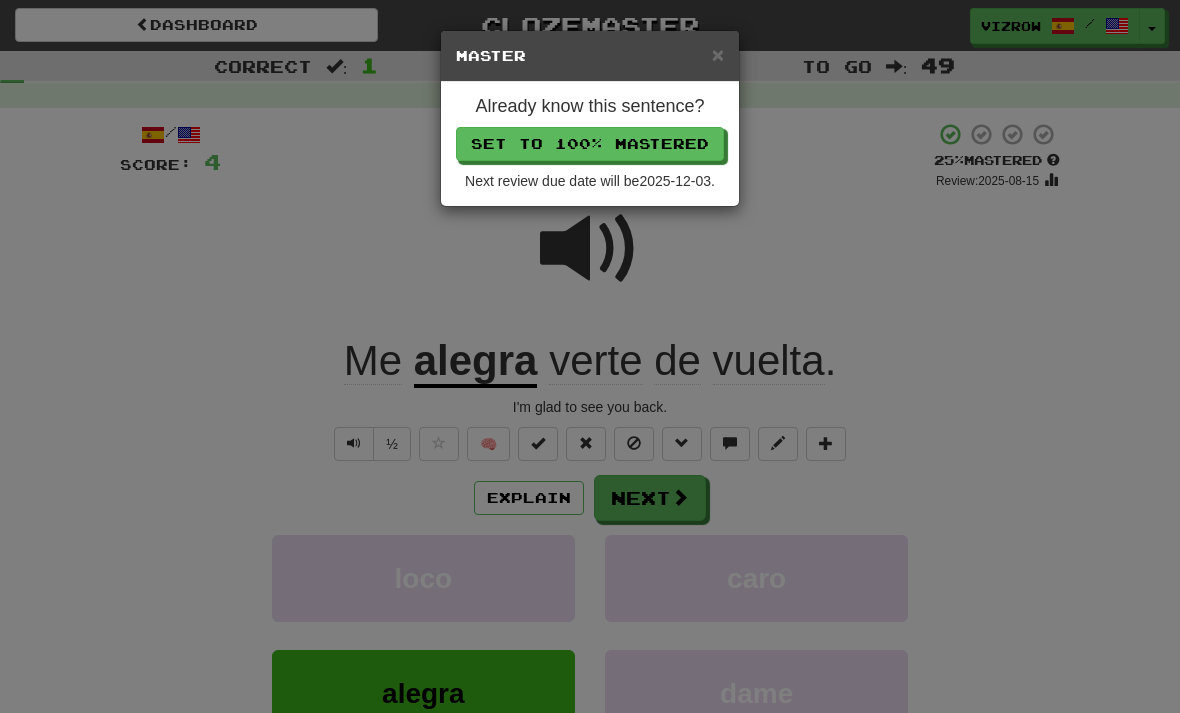 click on "Set to 100% Mastered" at bounding box center [590, 144] 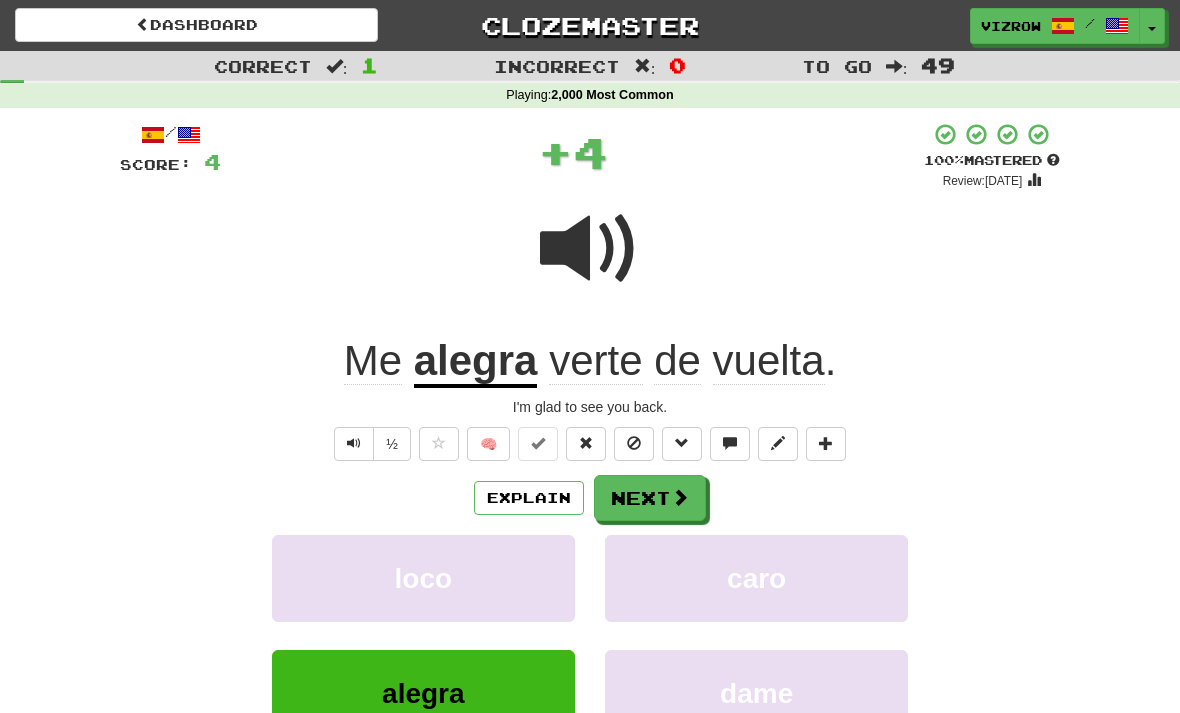 click on "Next" at bounding box center [650, 498] 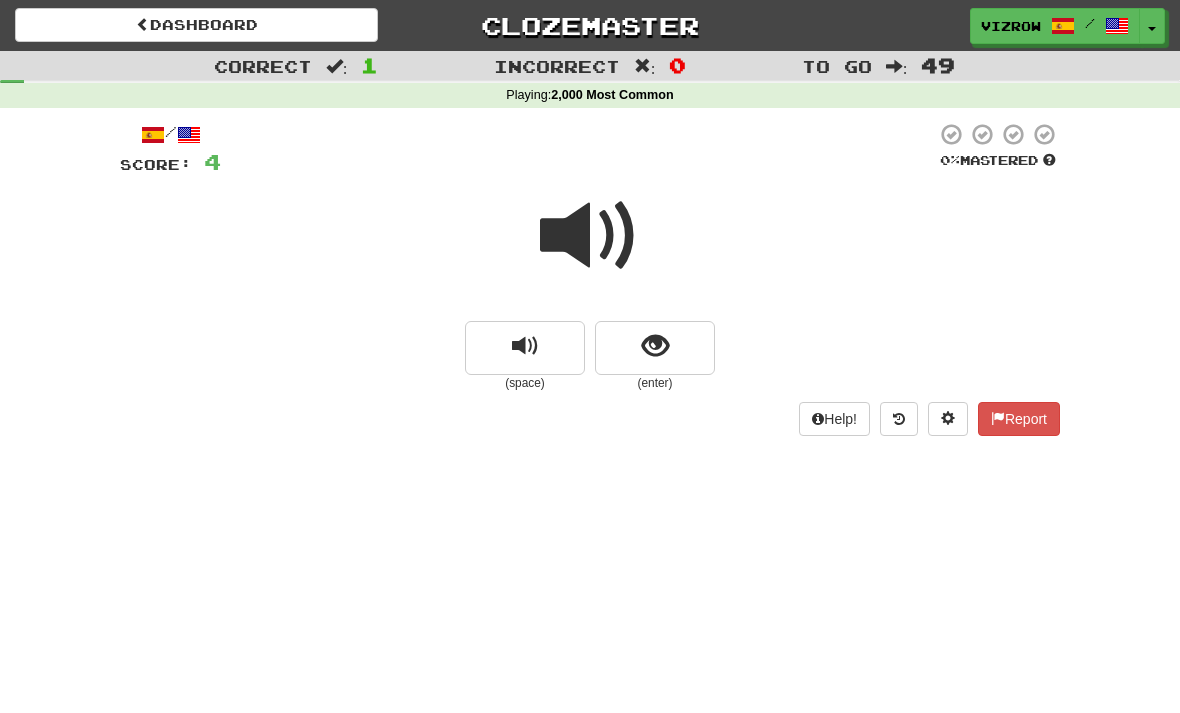 click at bounding box center (655, 348) 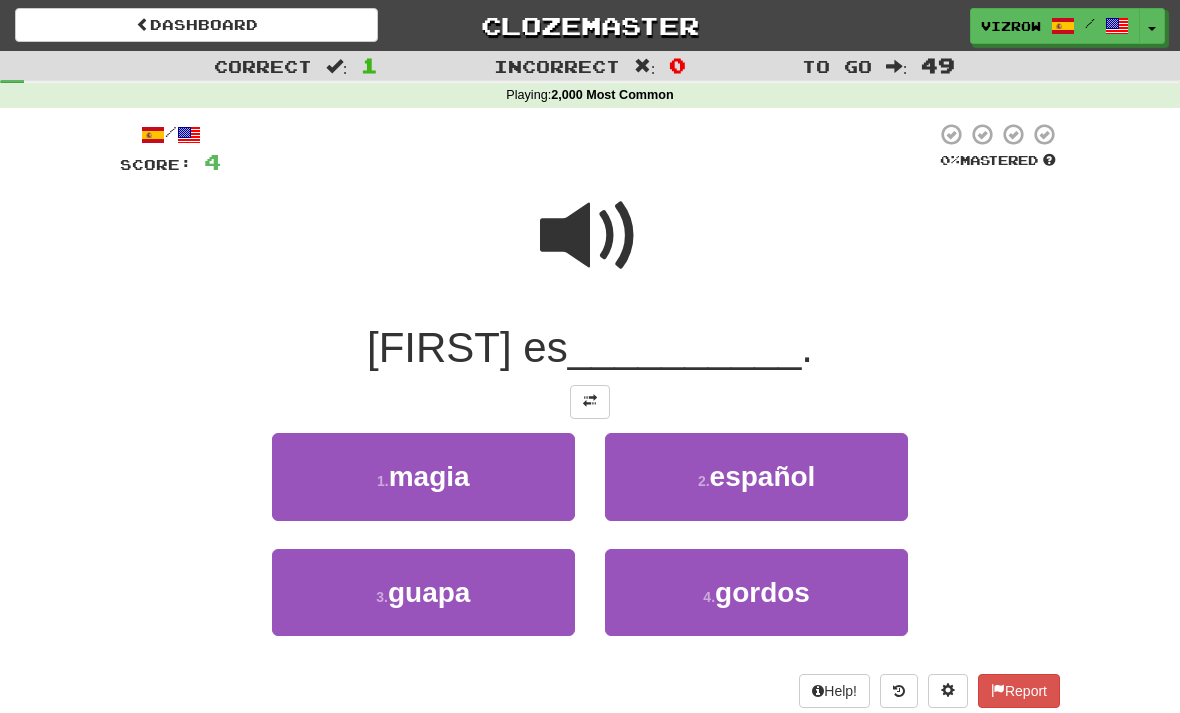 click on "3 .  guapa" at bounding box center (423, 592) 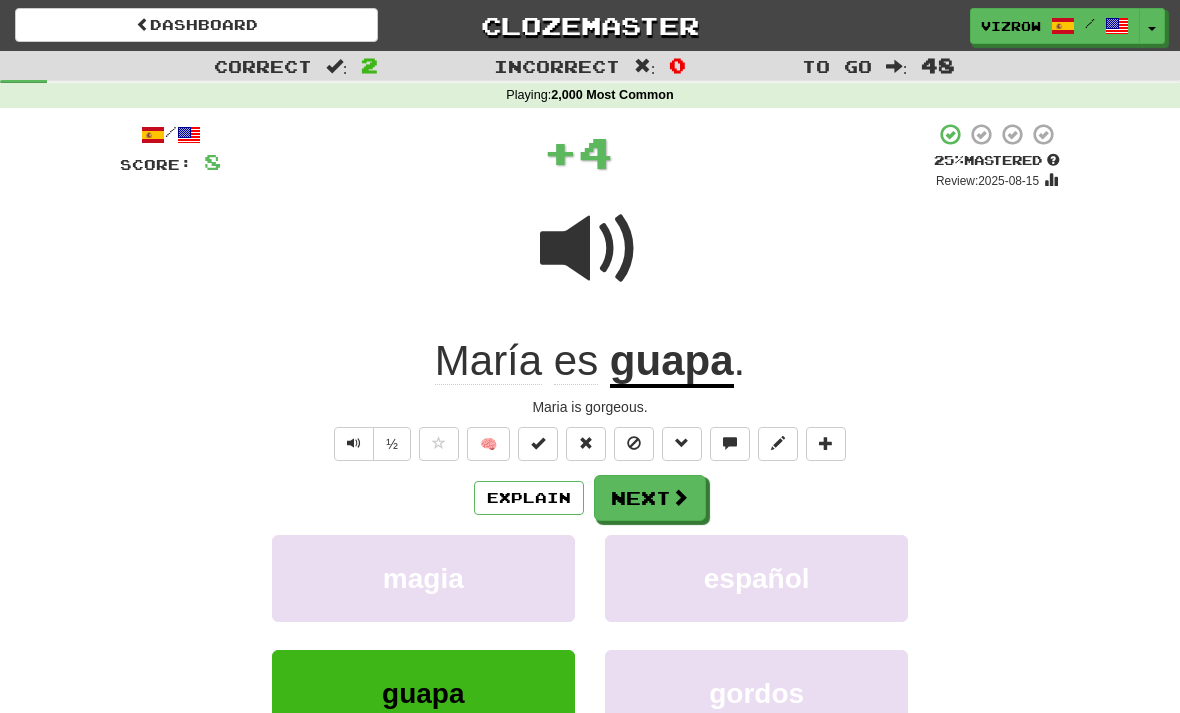 click at bounding box center [538, 444] 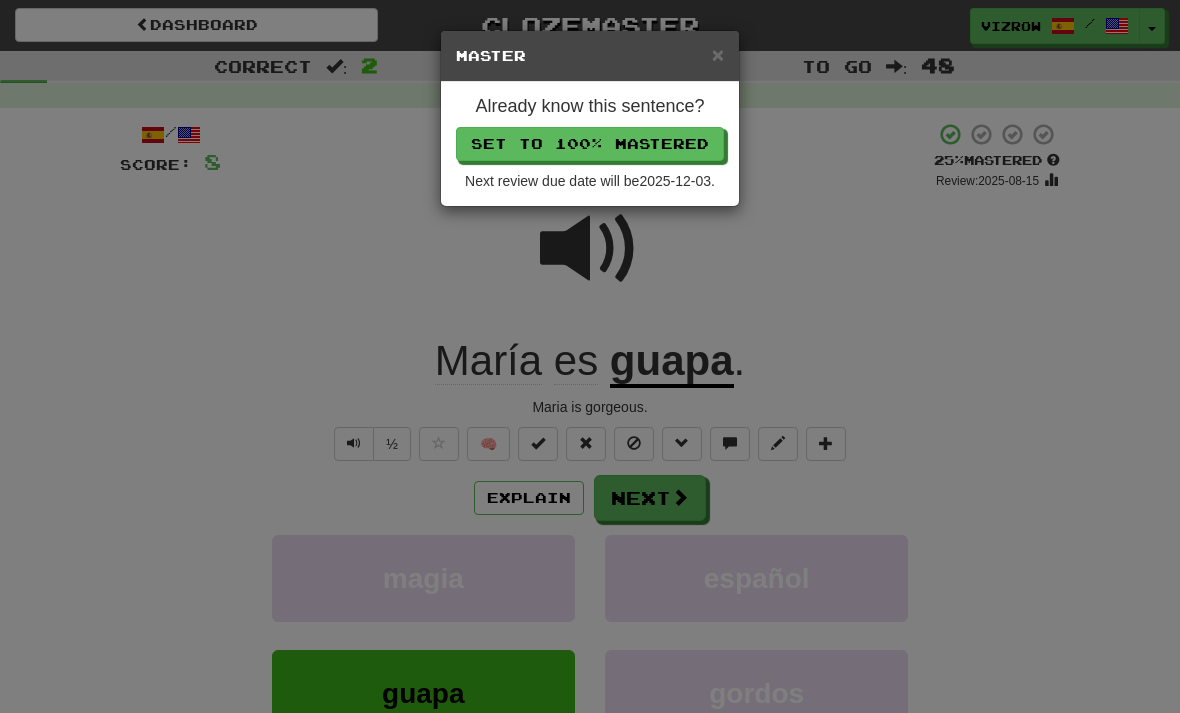 click on "Set to 100% Mastered" at bounding box center [590, 144] 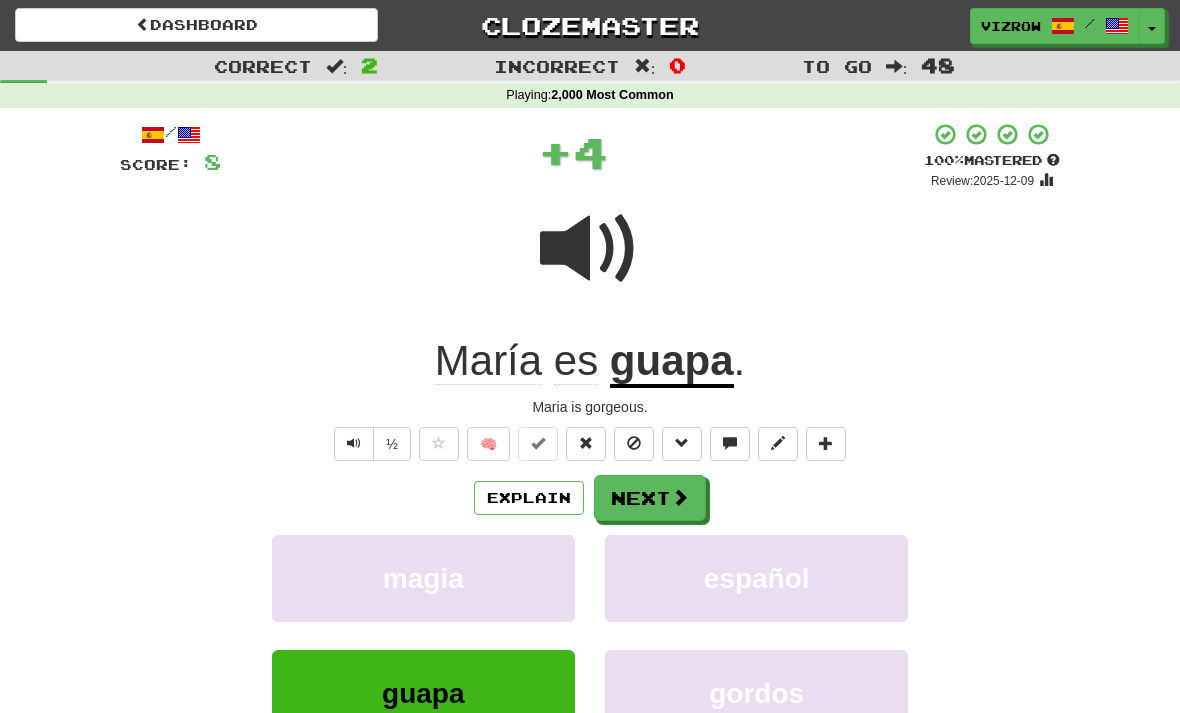 click on "Next" at bounding box center [650, 498] 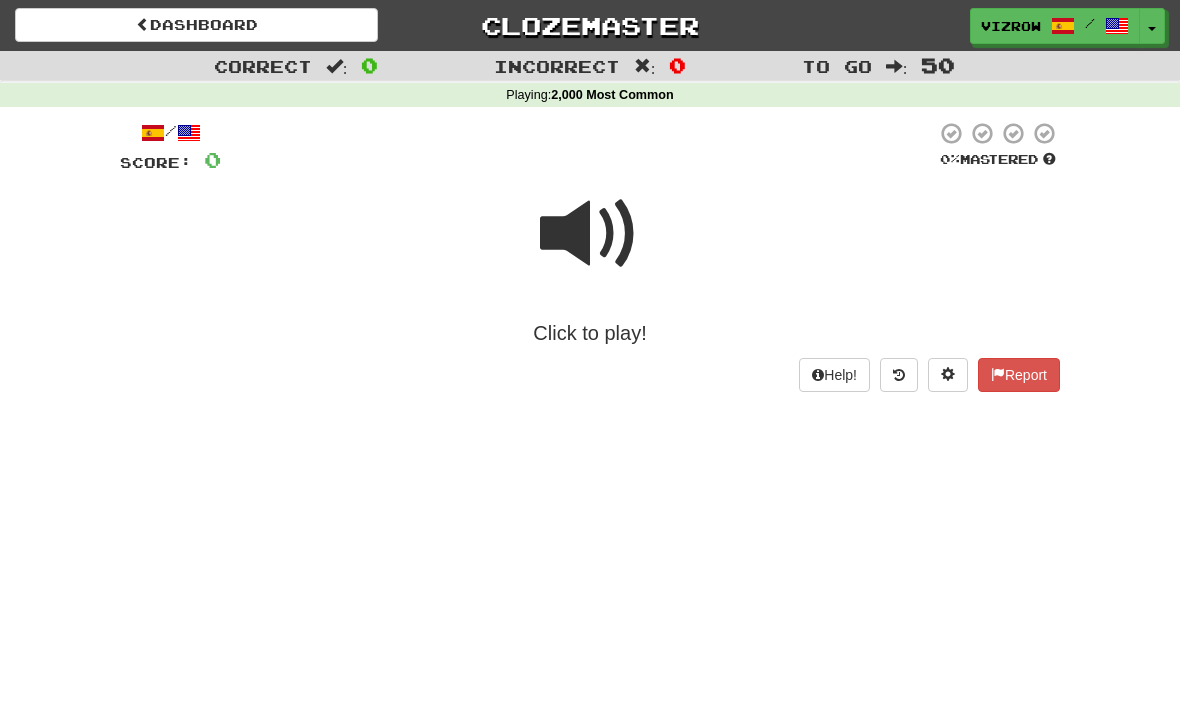scroll, scrollTop: 0, scrollLeft: 0, axis: both 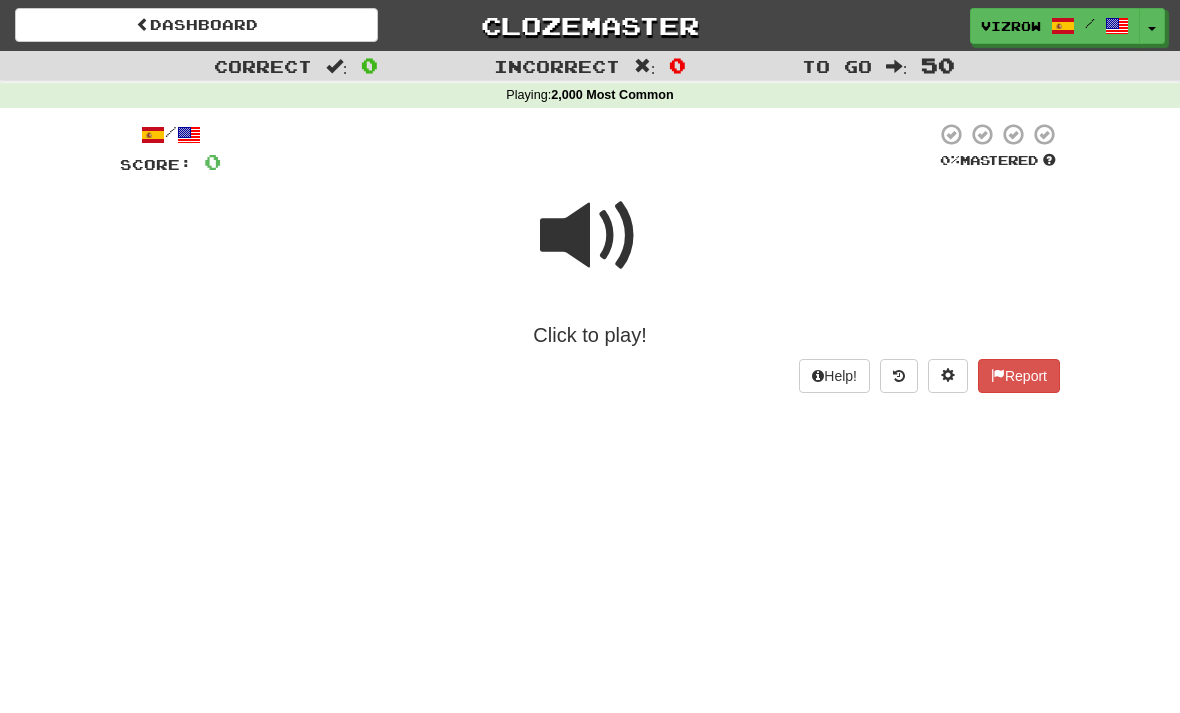 click at bounding box center [590, 236] 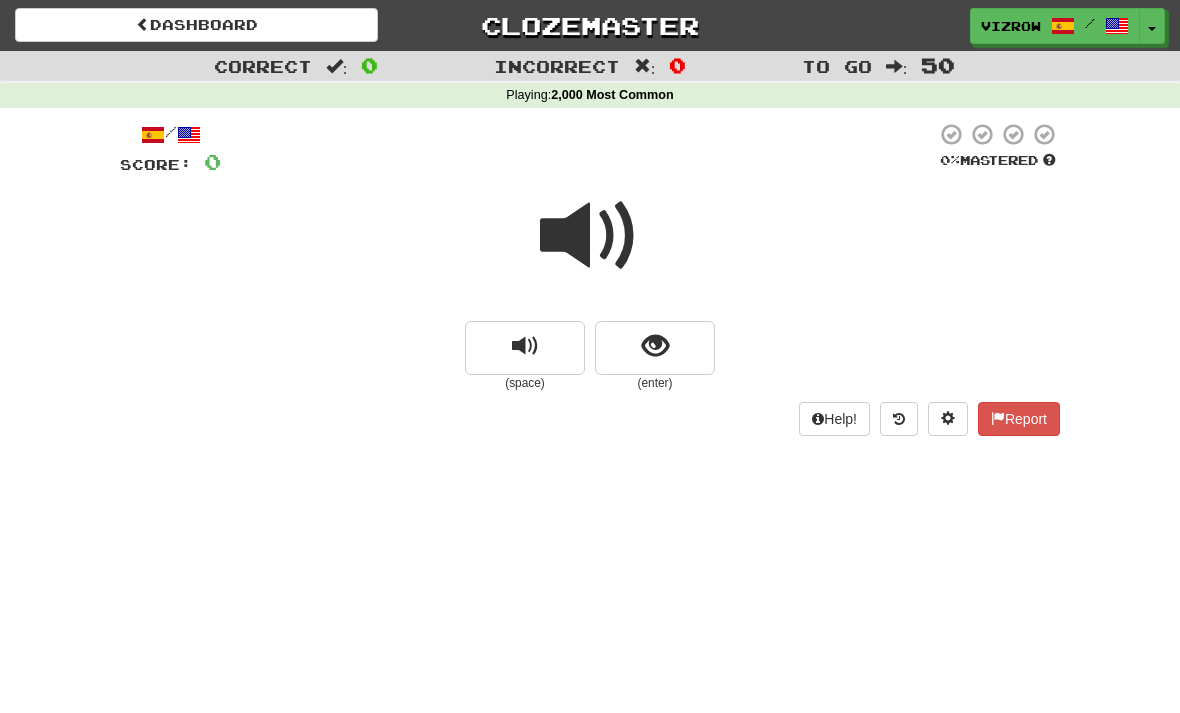 click at bounding box center [655, 346] 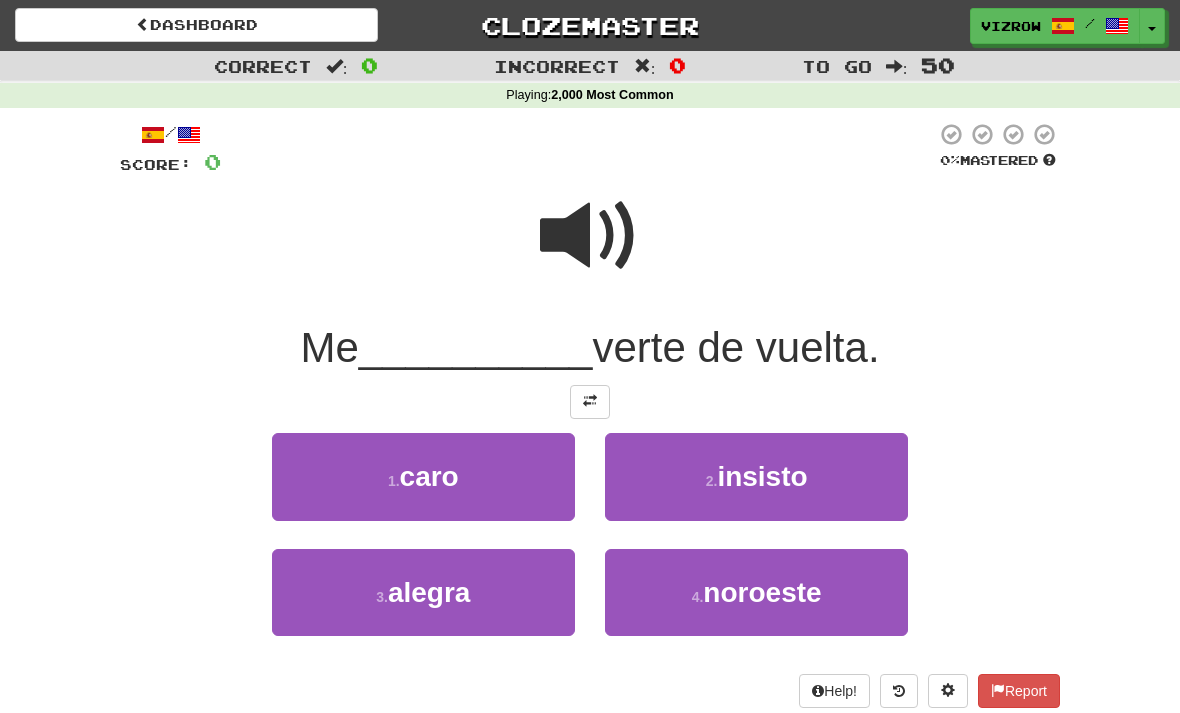 click on "3 .  alegra" at bounding box center [423, 592] 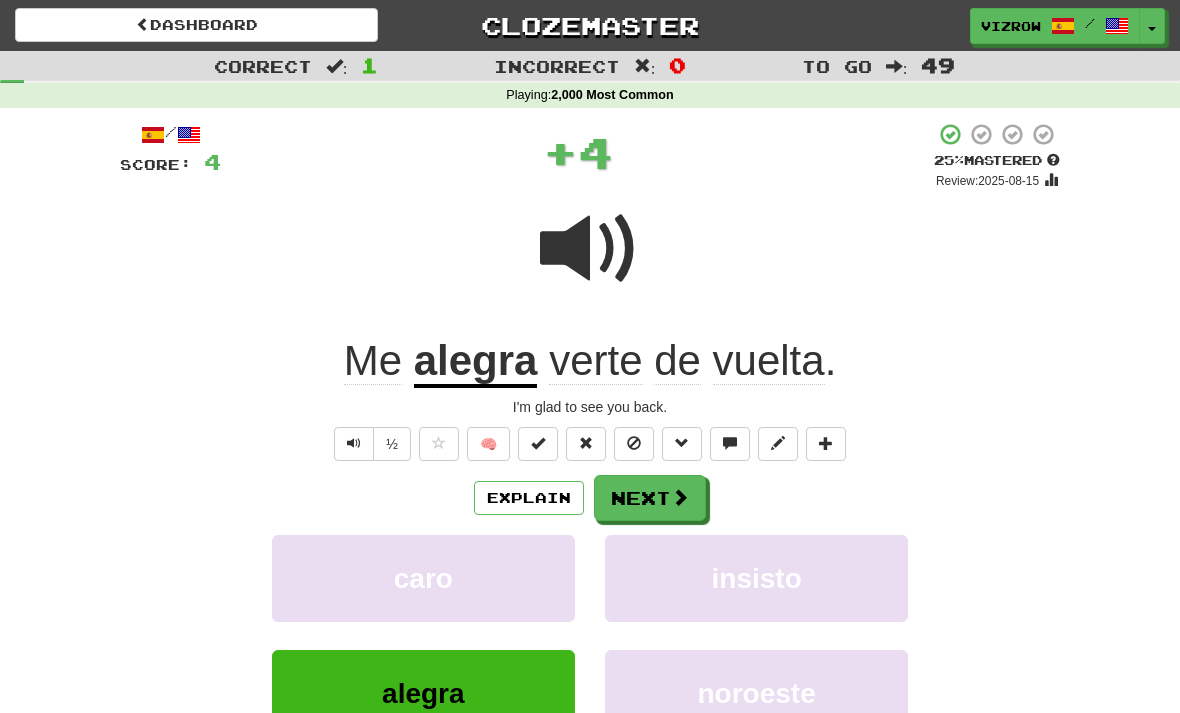 click at bounding box center (538, 444) 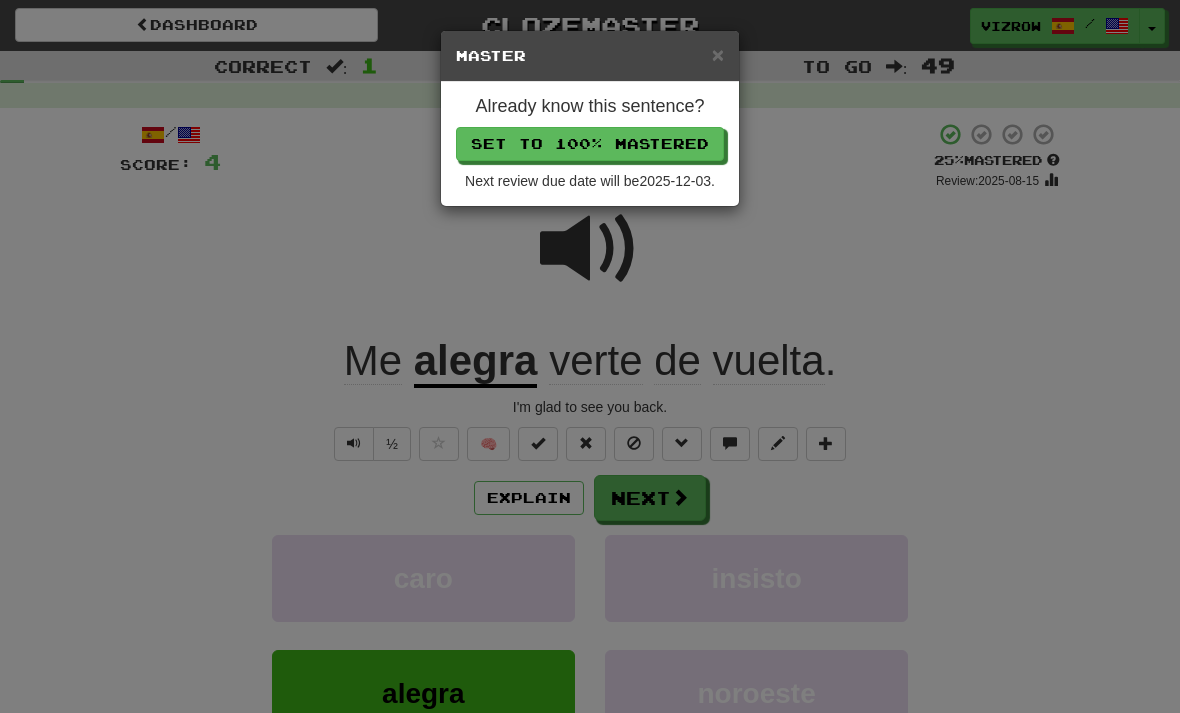 click on "Set to 100% Mastered" at bounding box center (590, 144) 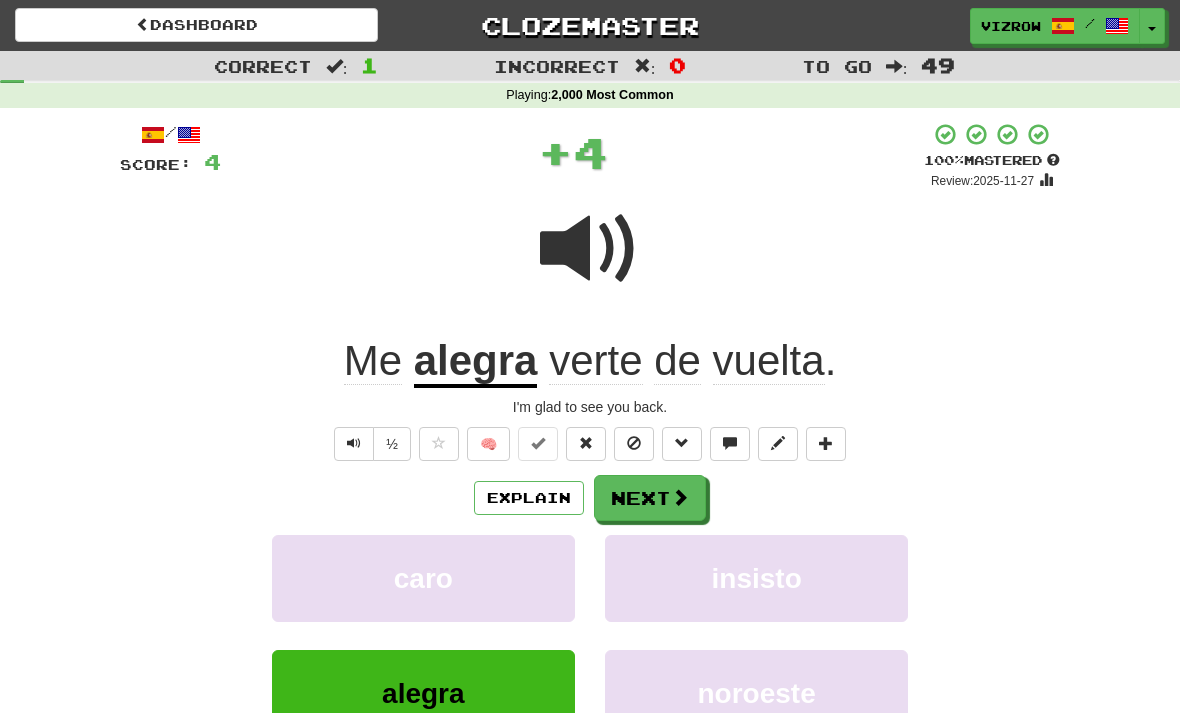click on "Next" at bounding box center (650, 498) 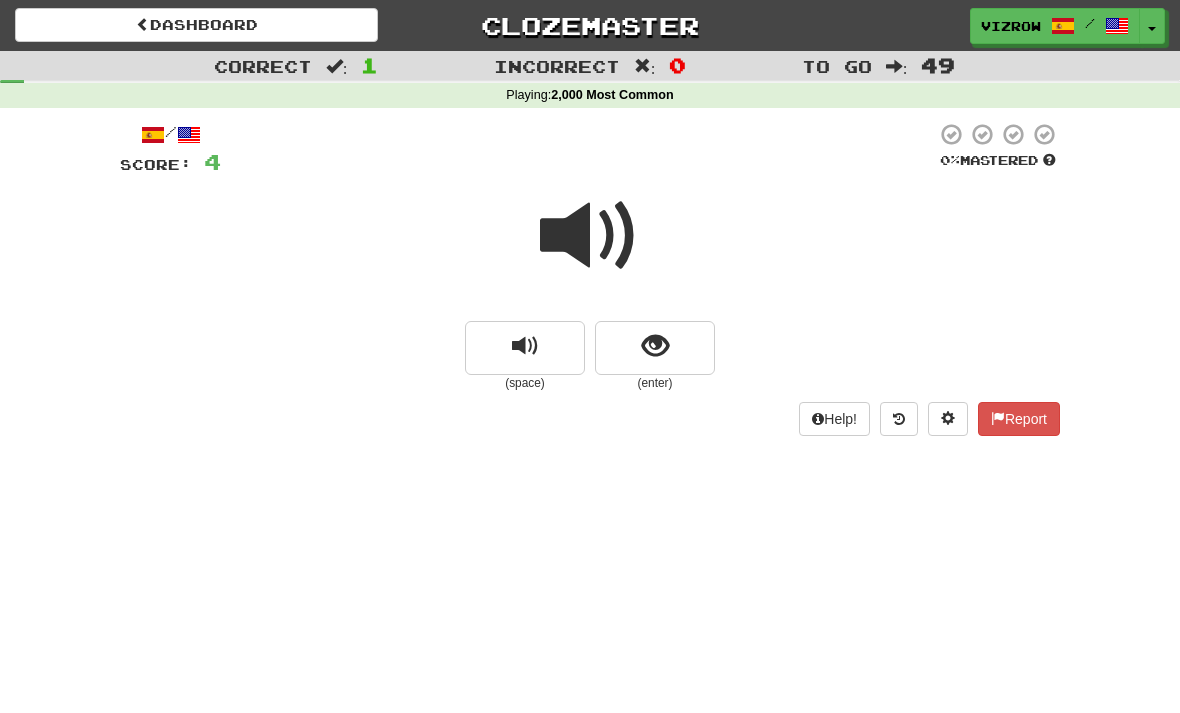 click at bounding box center [655, 348] 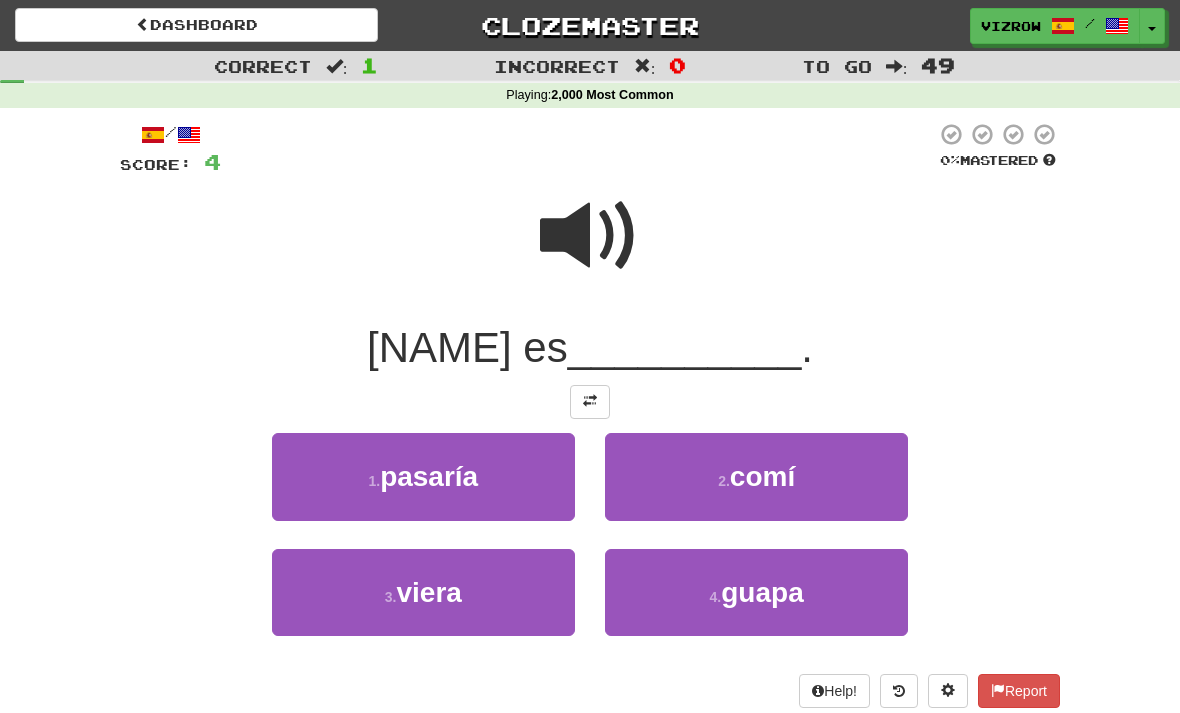 click on "guapa" at bounding box center [762, 592] 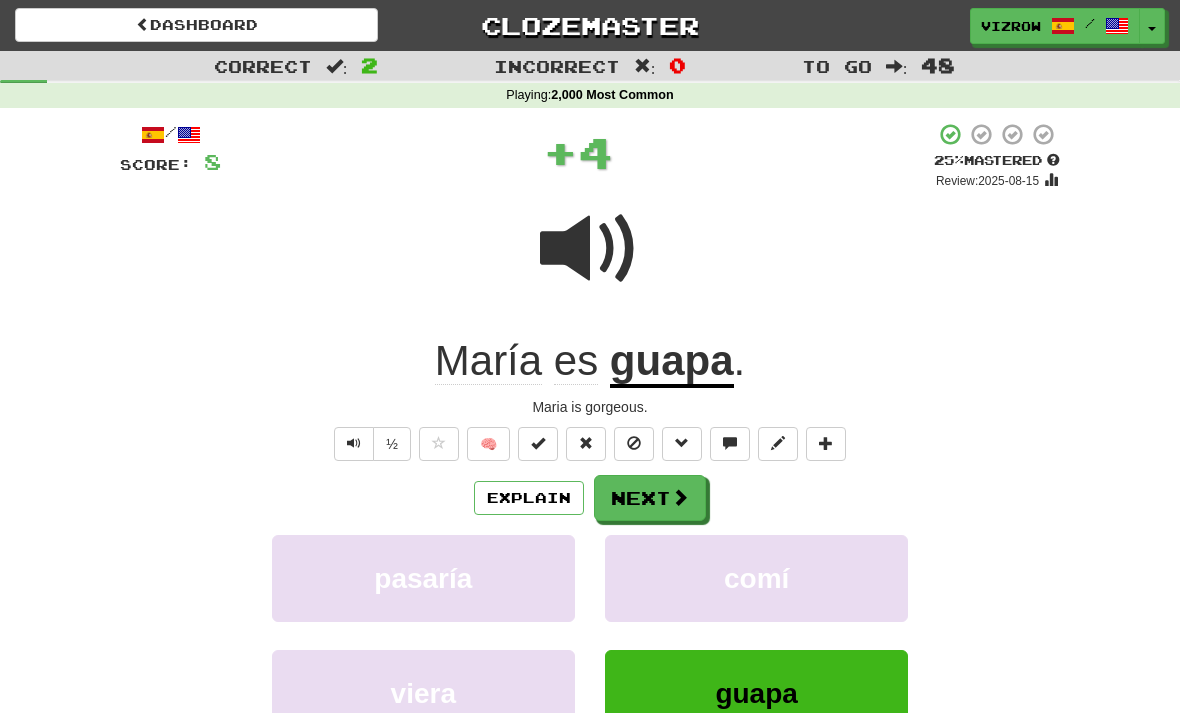 click at bounding box center (538, 444) 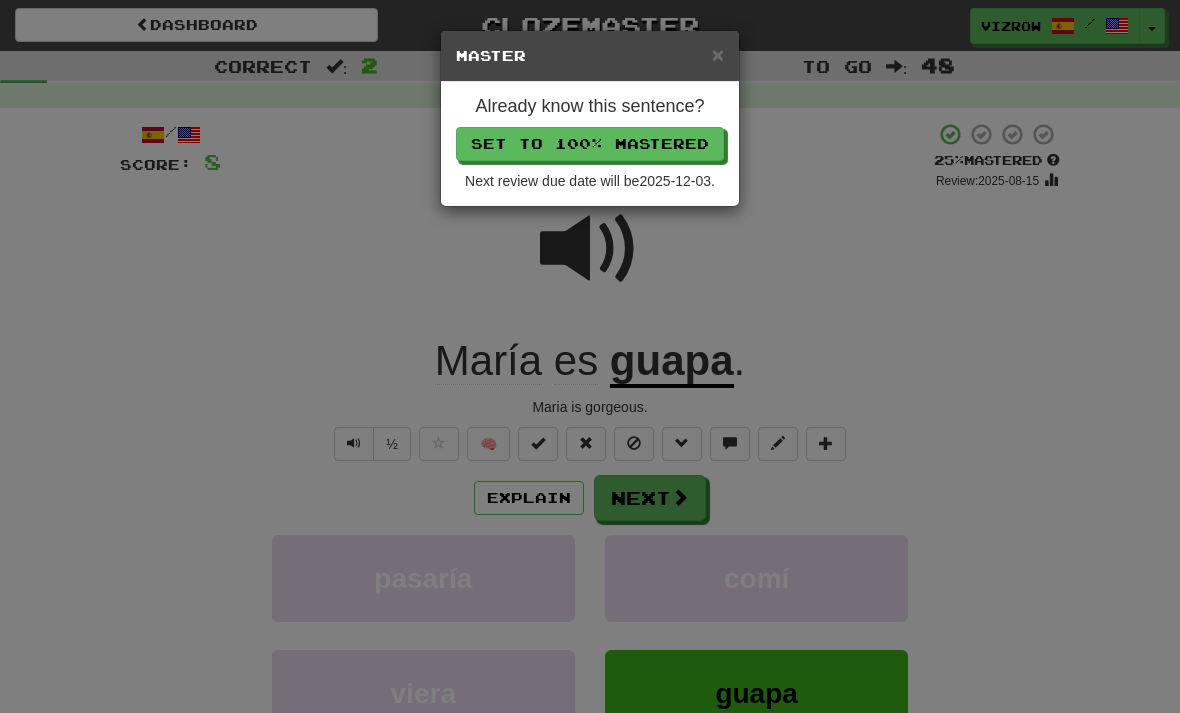 click on "Set to 100% Mastered" at bounding box center [590, 144] 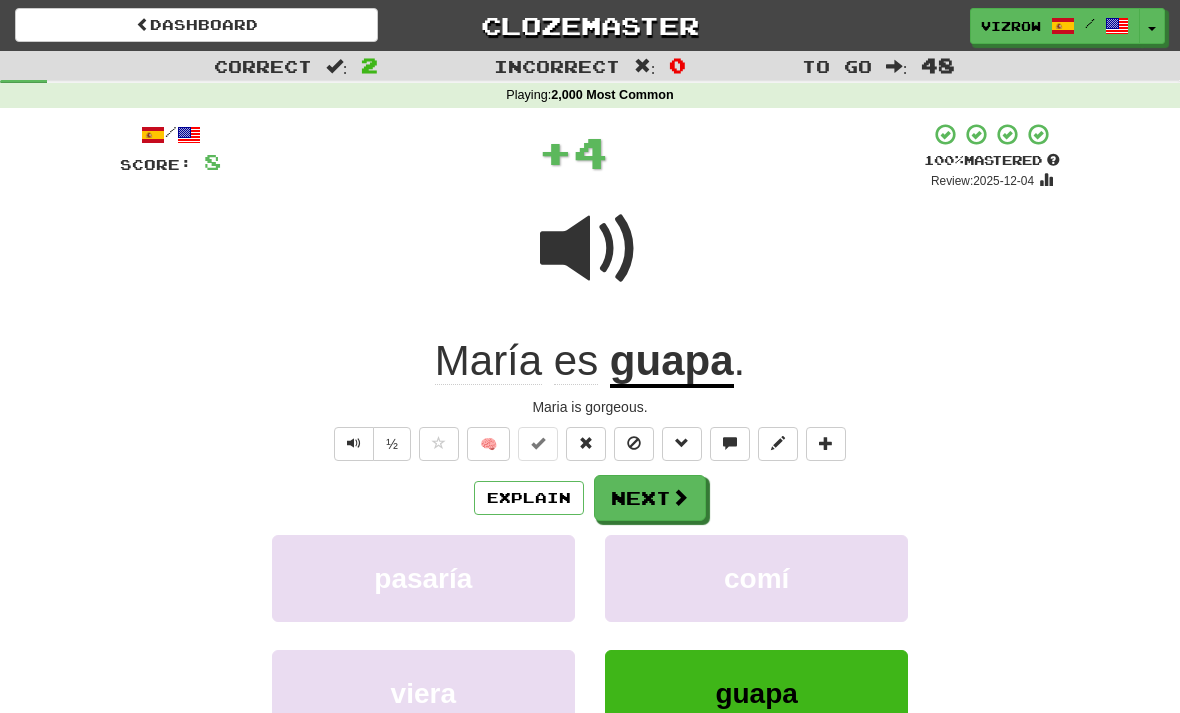 click at bounding box center [680, 497] 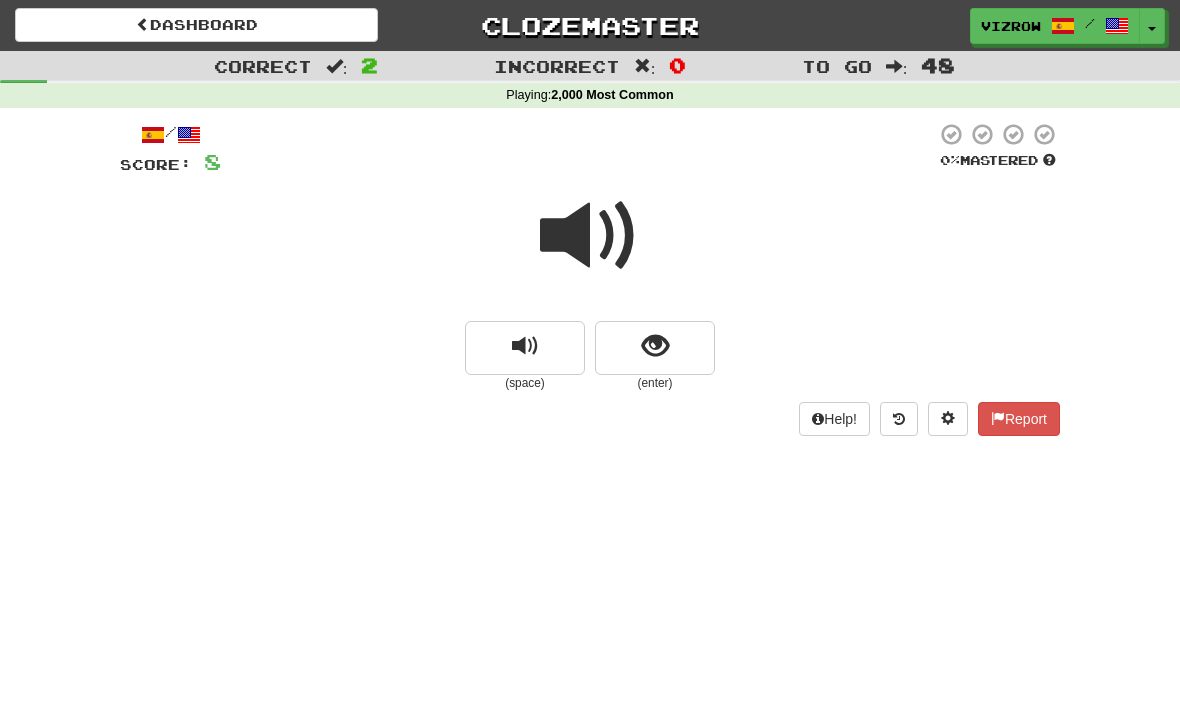 click at bounding box center [655, 348] 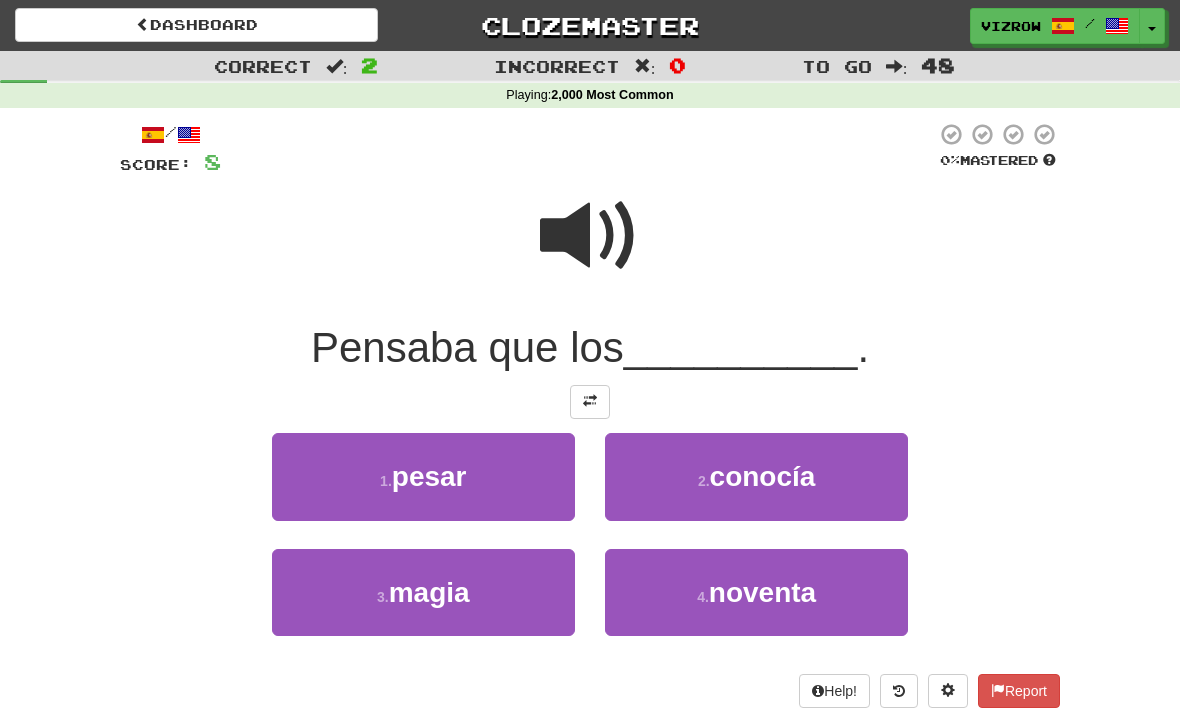 click on "conocía" at bounding box center [763, 476] 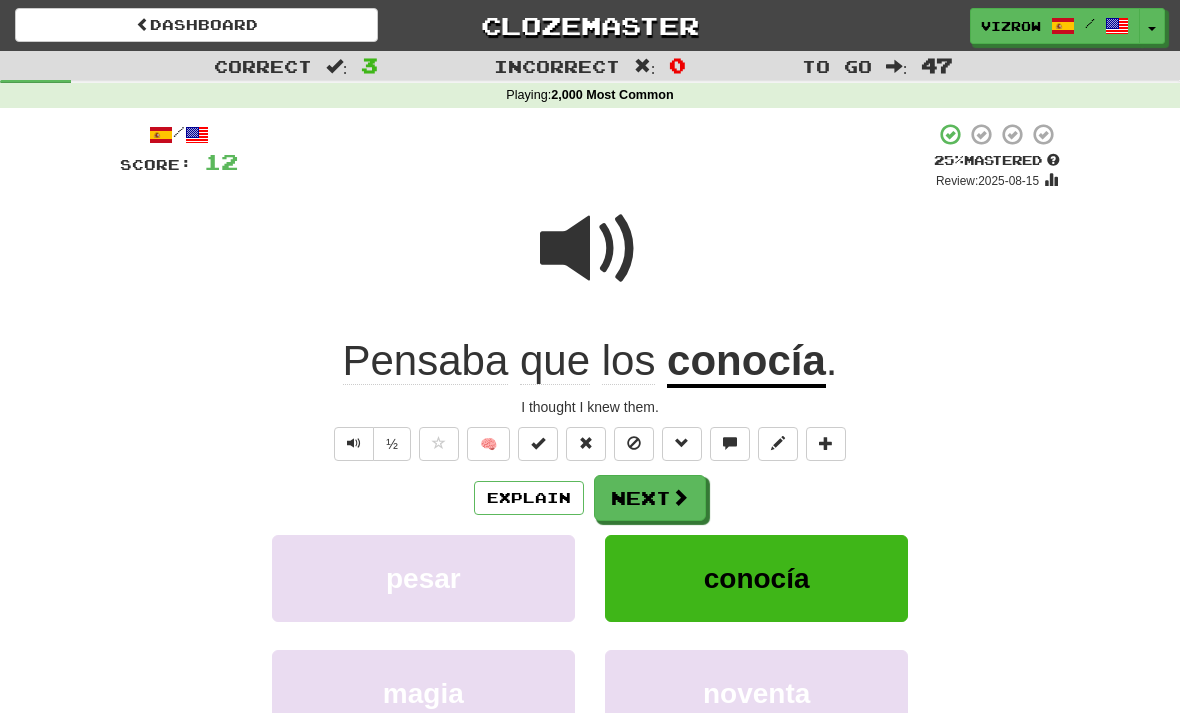 click at bounding box center (538, 444) 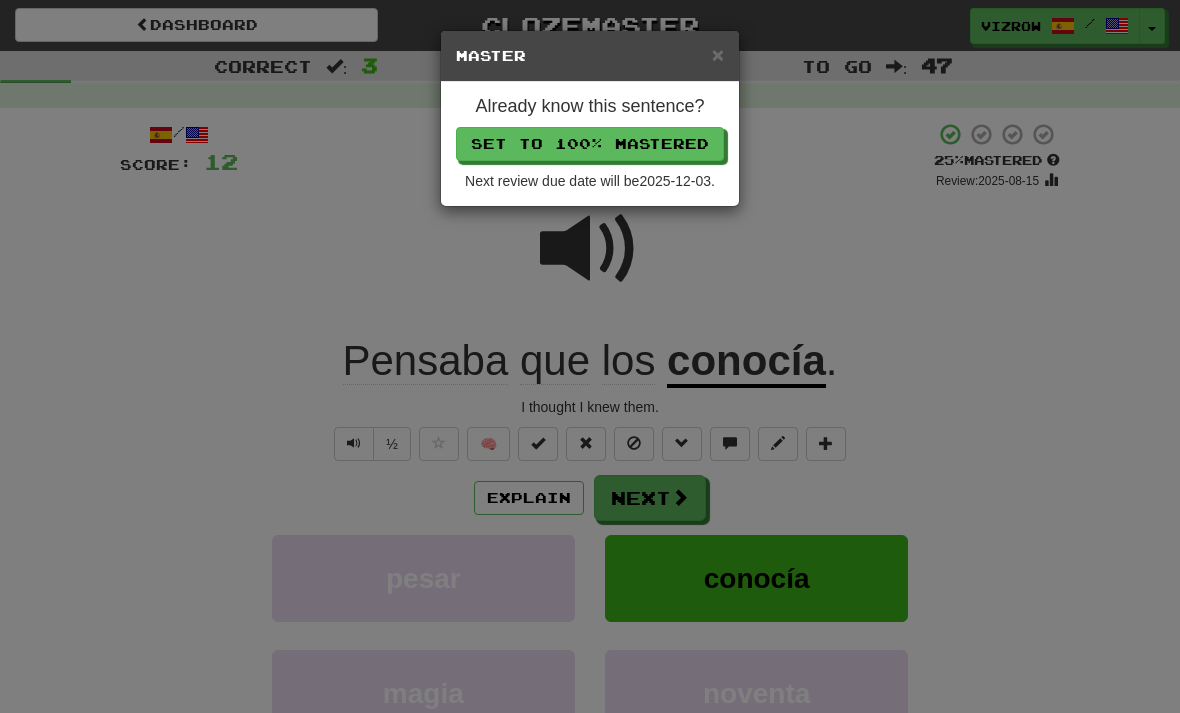 click on "Next review due date will be  2025-12-03 ." at bounding box center [590, 181] 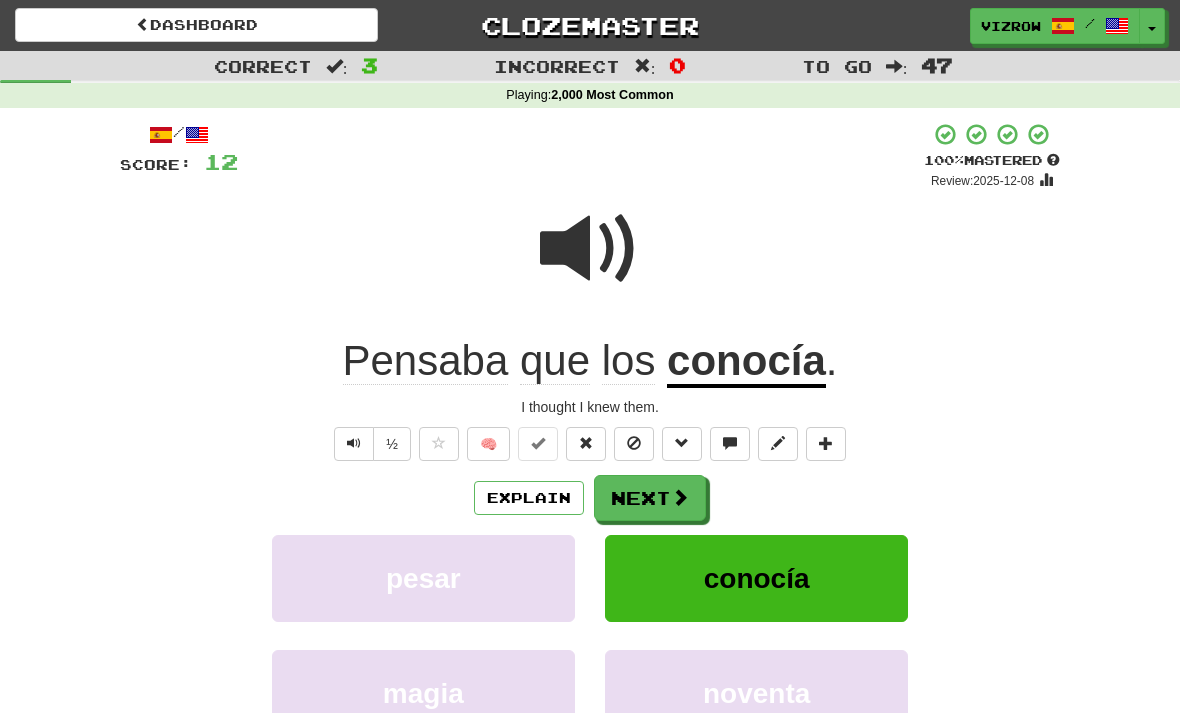 click at bounding box center [680, 497] 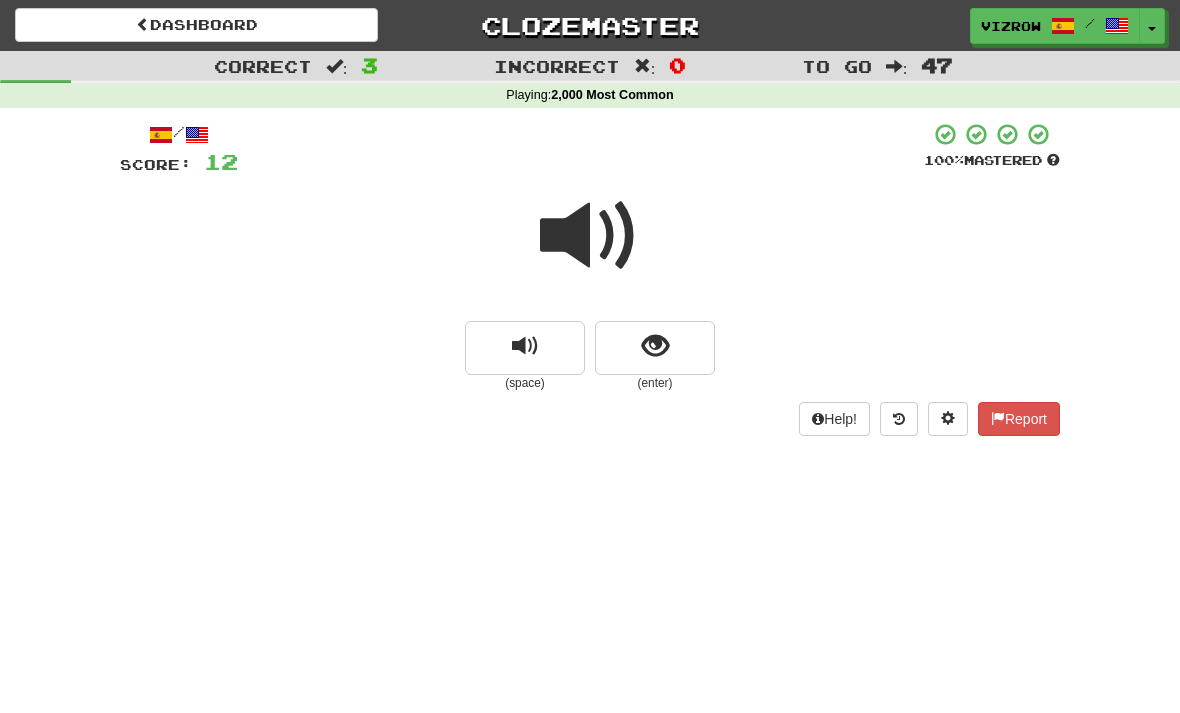 click at bounding box center [655, 348] 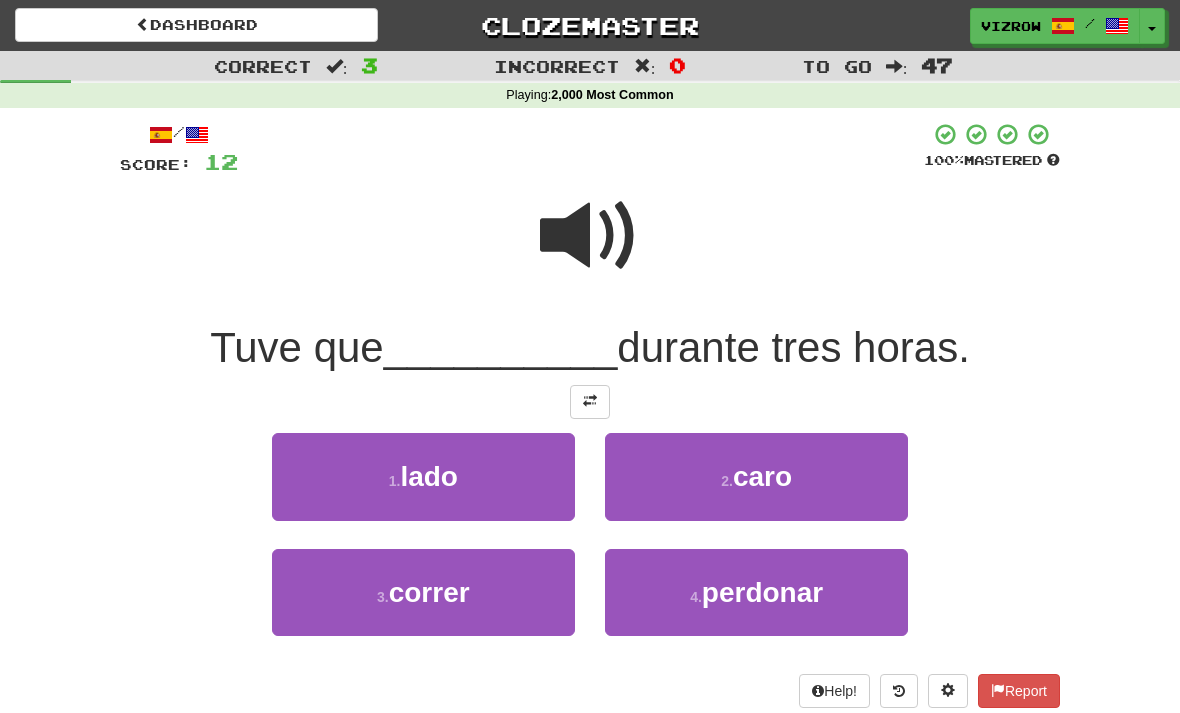 click on "3 .  correr" at bounding box center [423, 592] 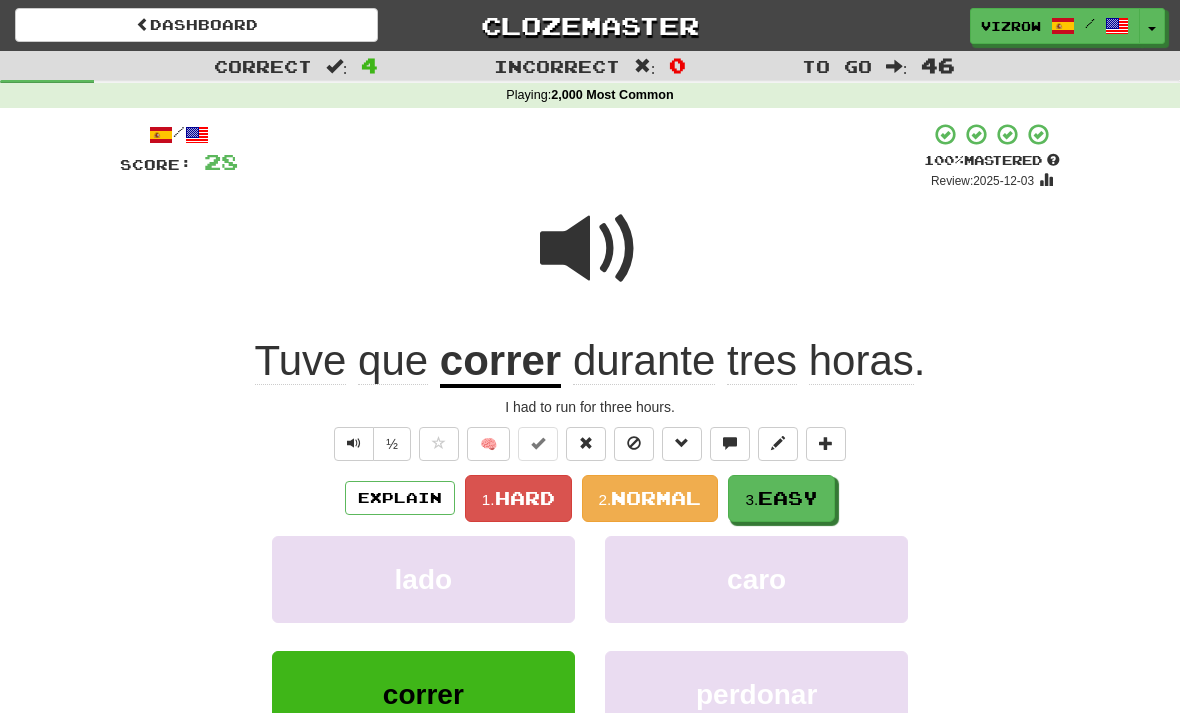 click on "Easy" at bounding box center (788, 498) 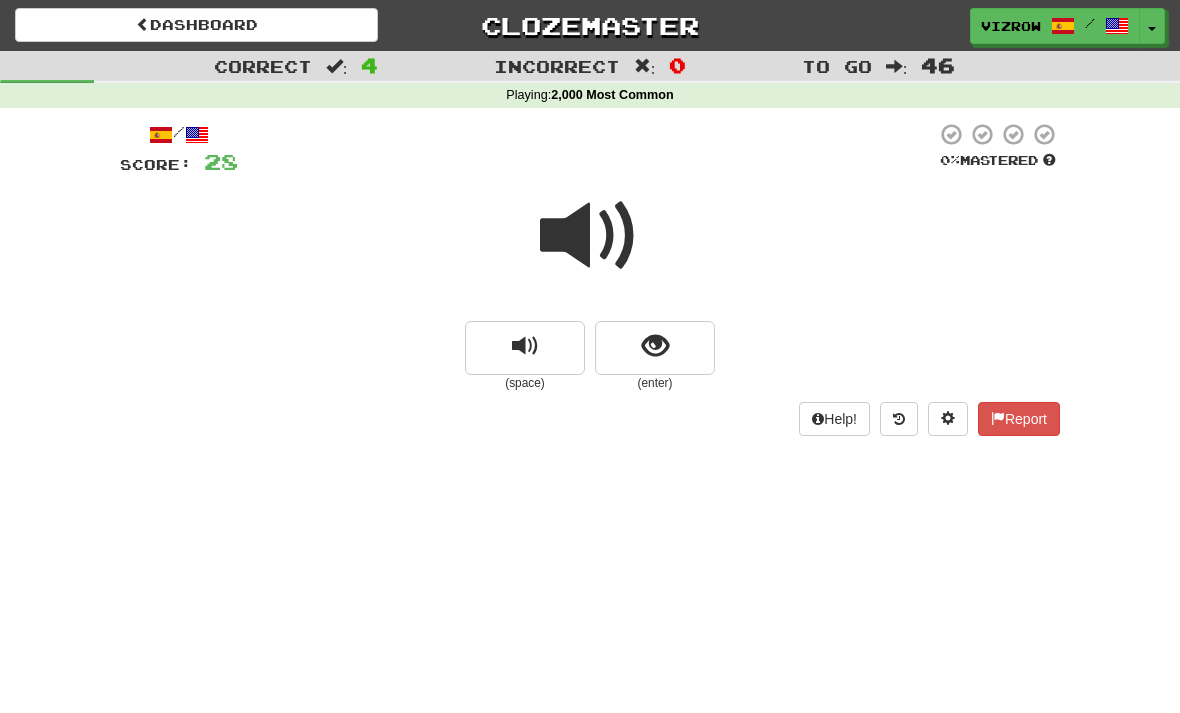 click at bounding box center (655, 348) 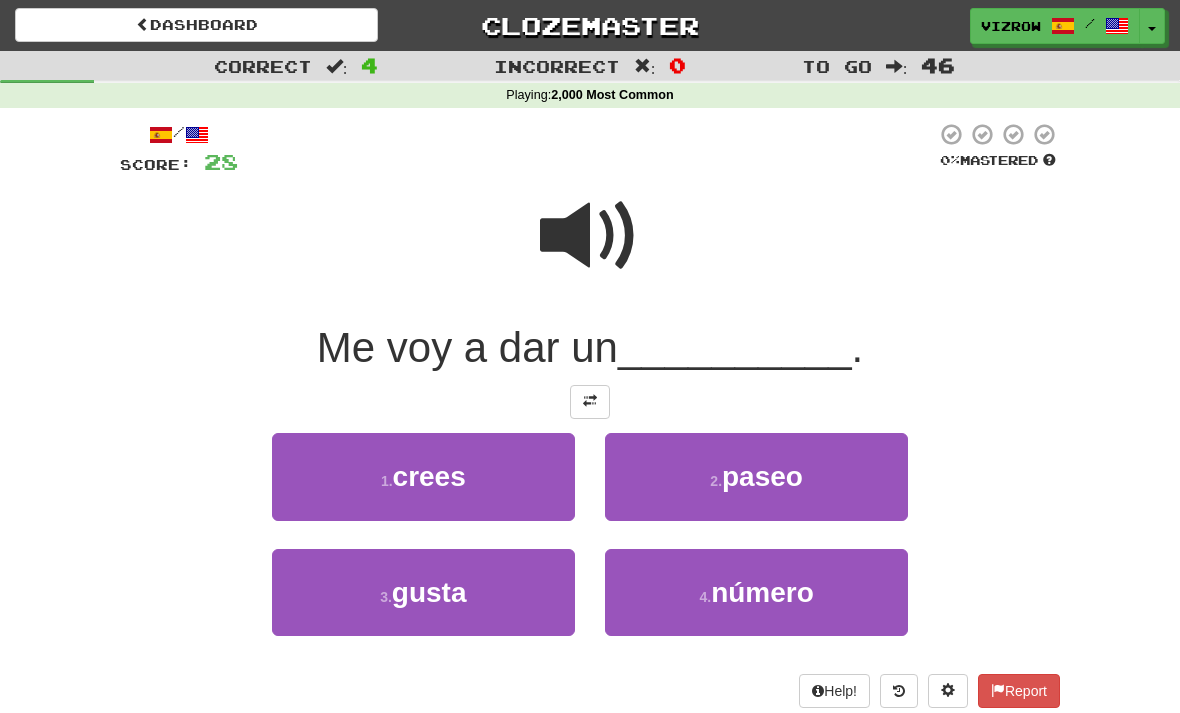 click on "paseo" at bounding box center (762, 476) 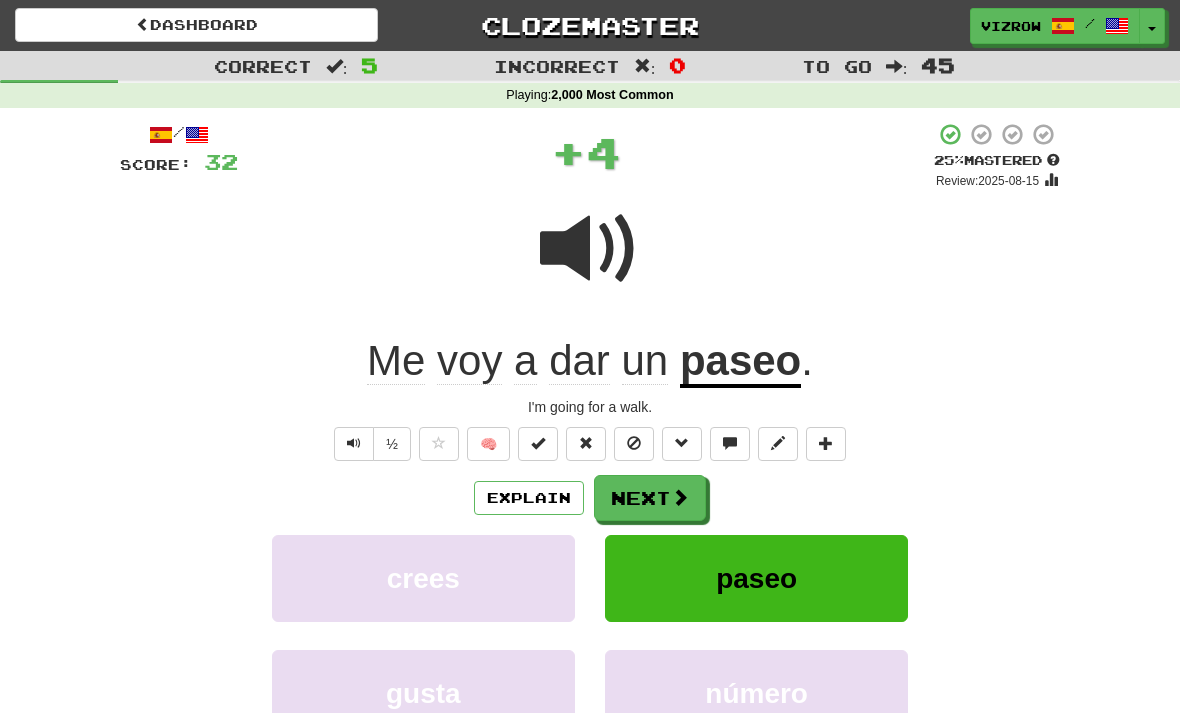 click at bounding box center [538, 443] 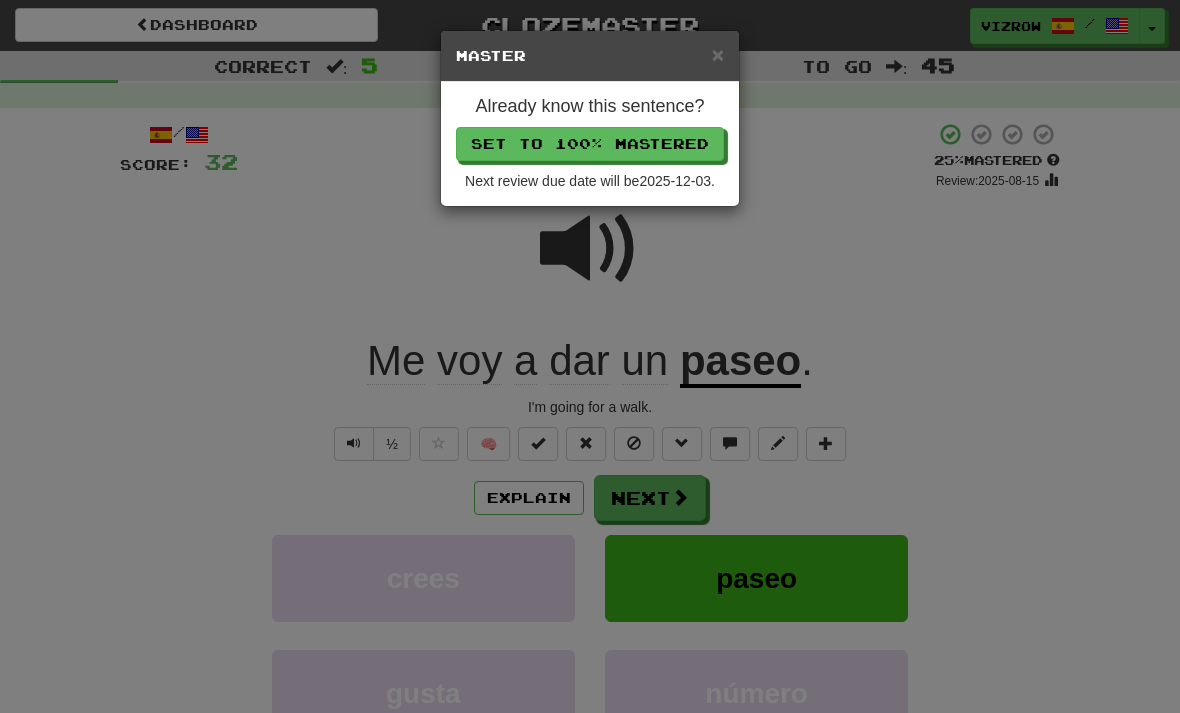 click on "Set to 100% Mastered" at bounding box center (590, 144) 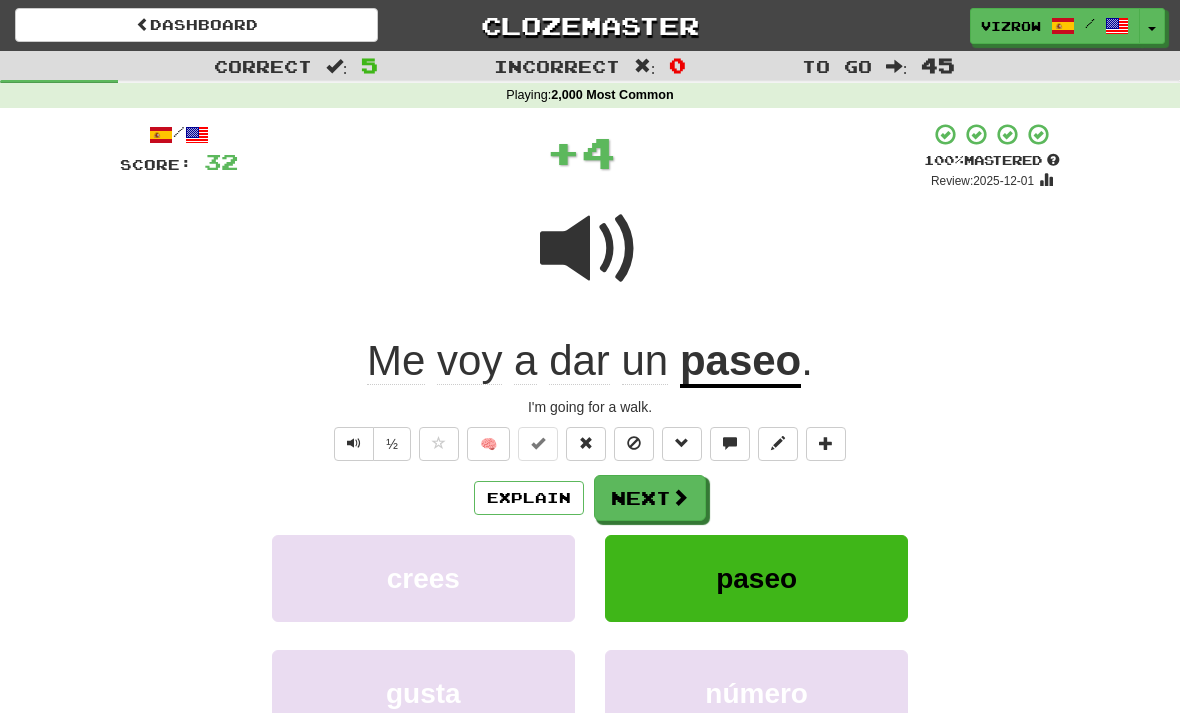 click at bounding box center (680, 497) 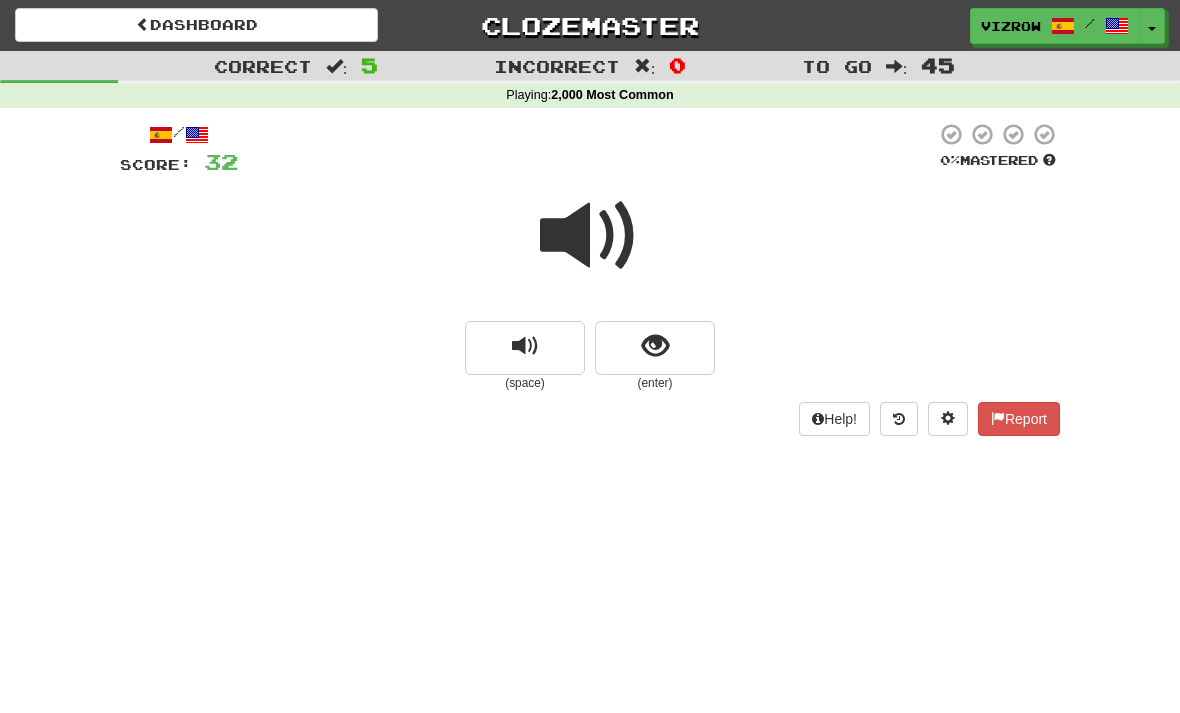 click at bounding box center [655, 348] 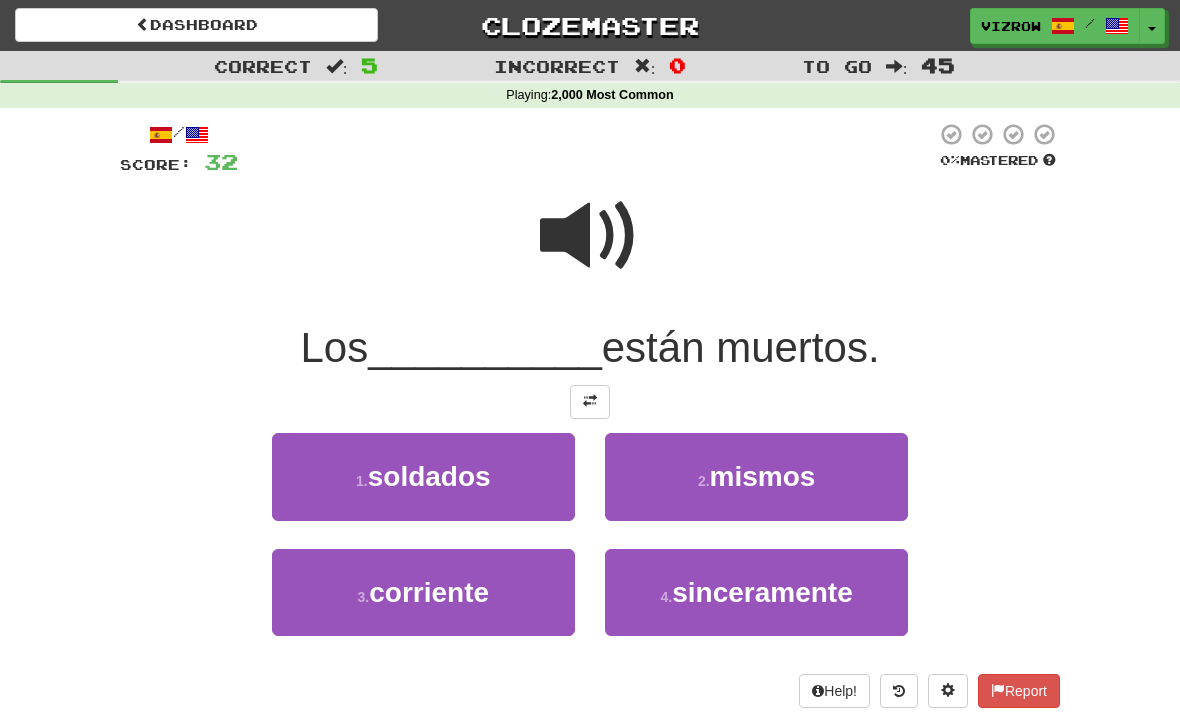 click on "1 .  soldados" at bounding box center [423, 476] 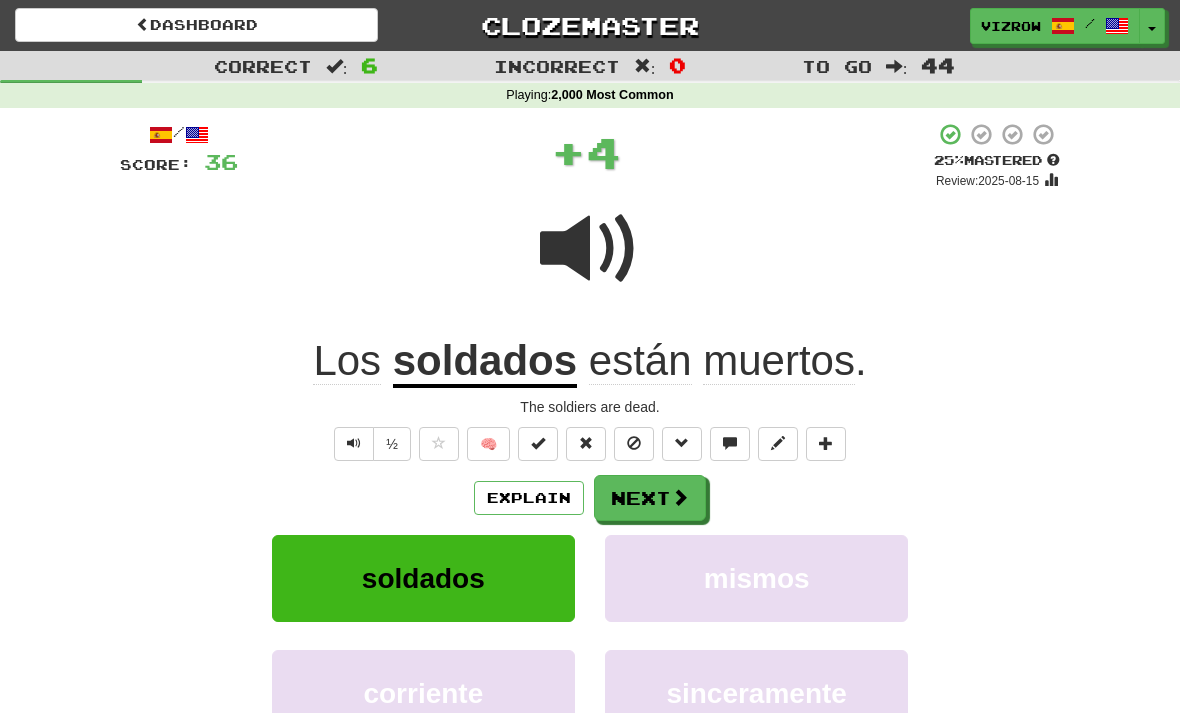click at bounding box center [538, 443] 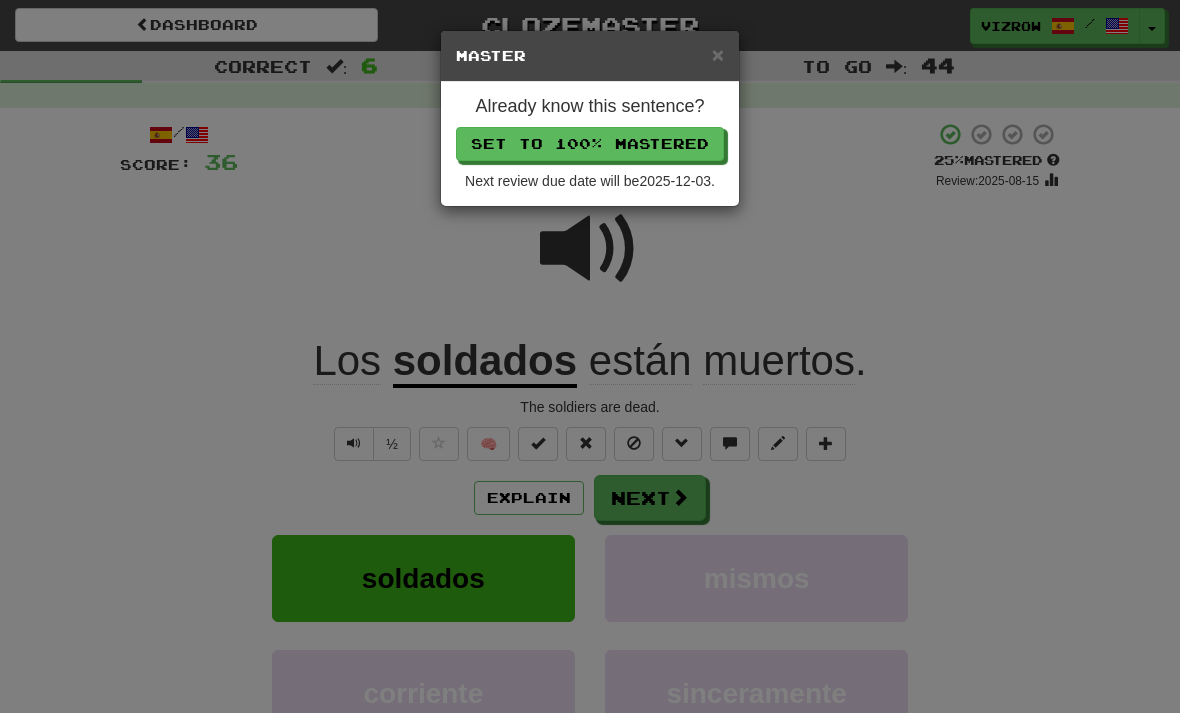 click on "Set to 100% Mastered" at bounding box center [590, 144] 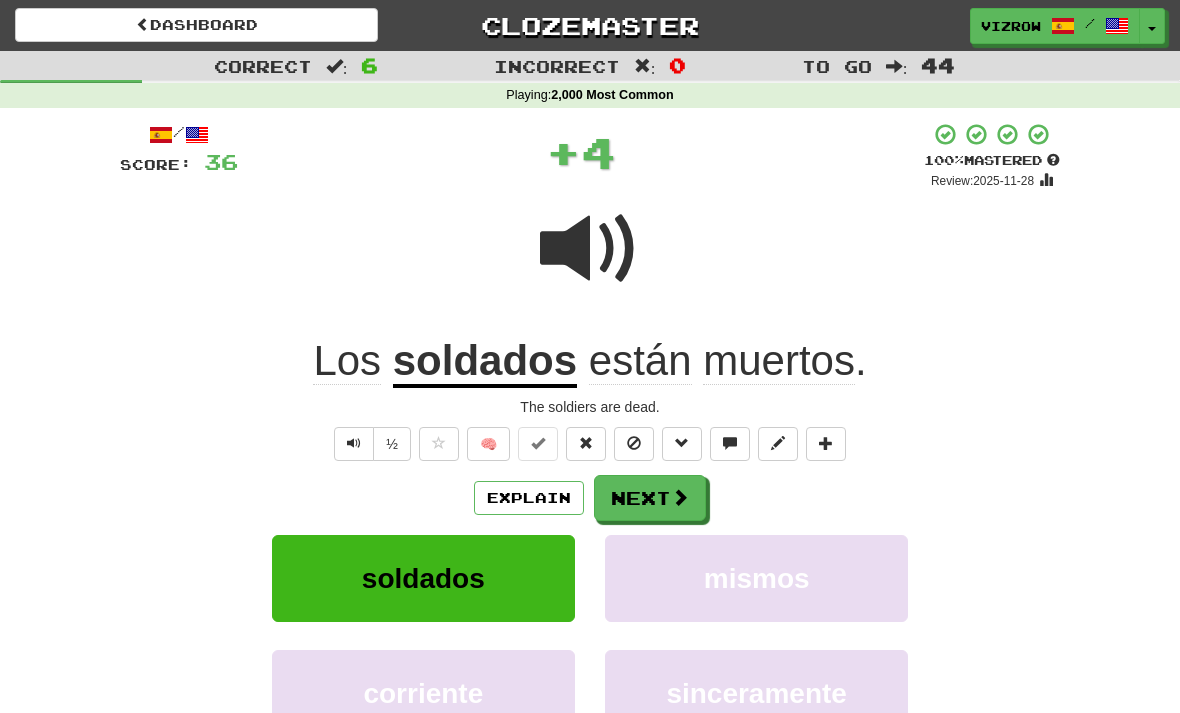 click at bounding box center (680, 497) 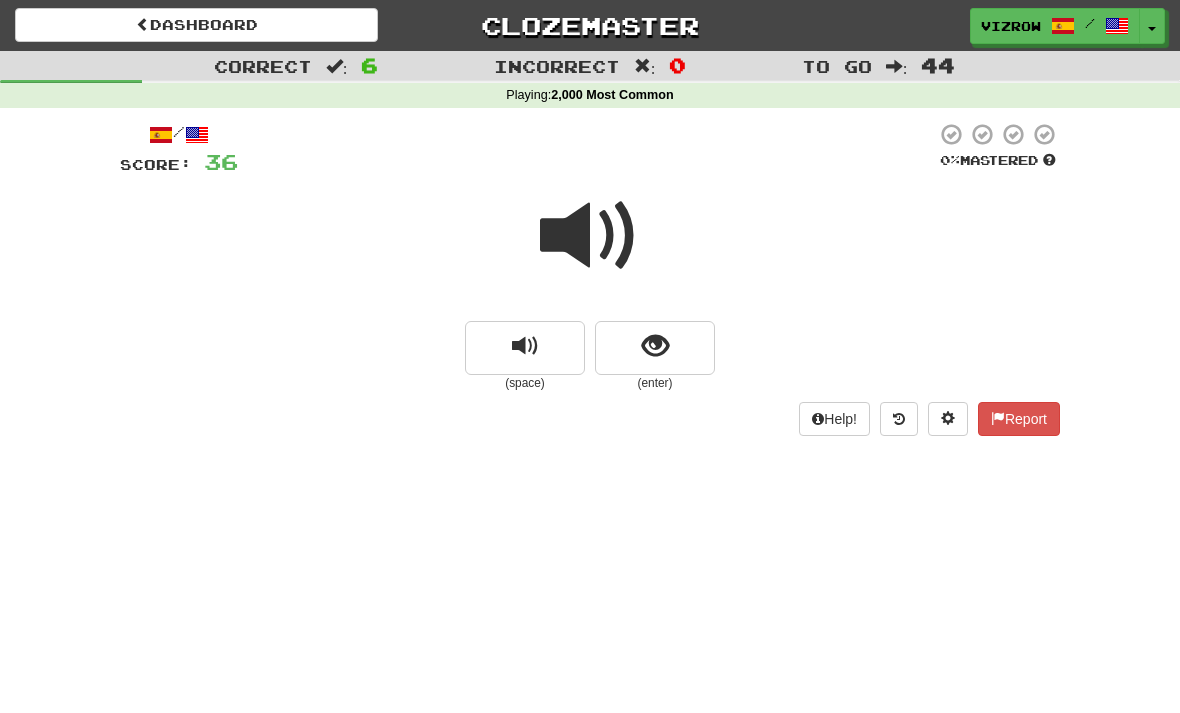click at bounding box center [655, 348] 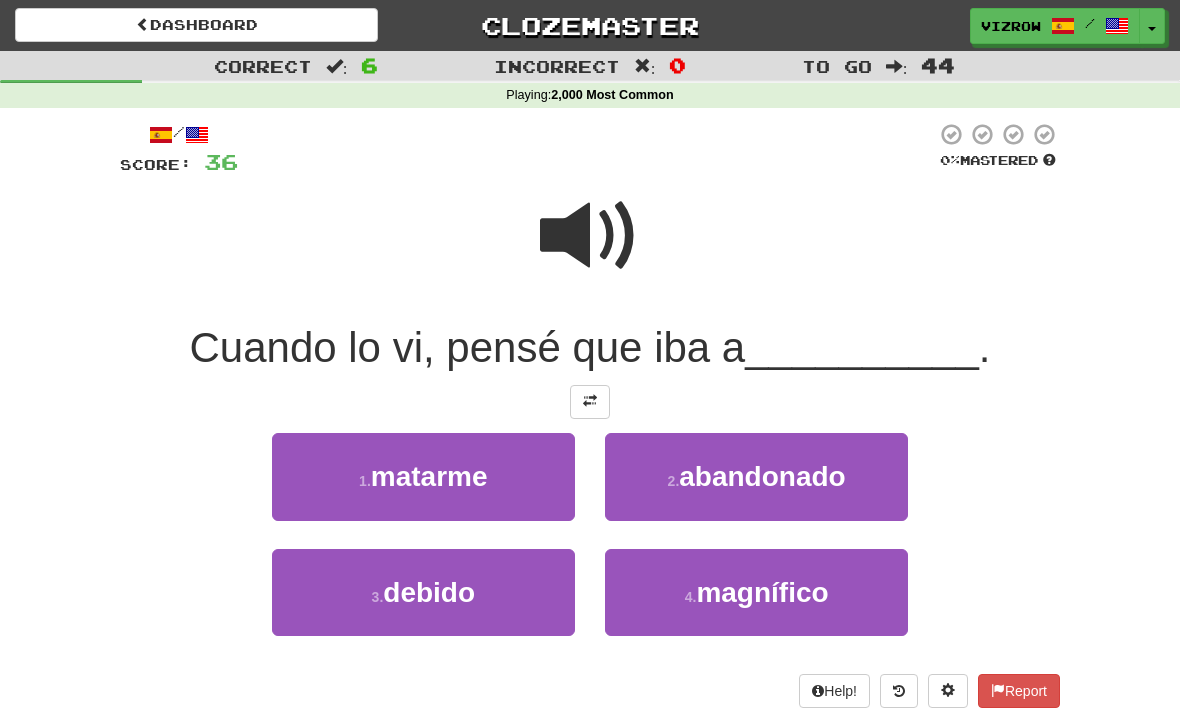 click at bounding box center [590, 236] 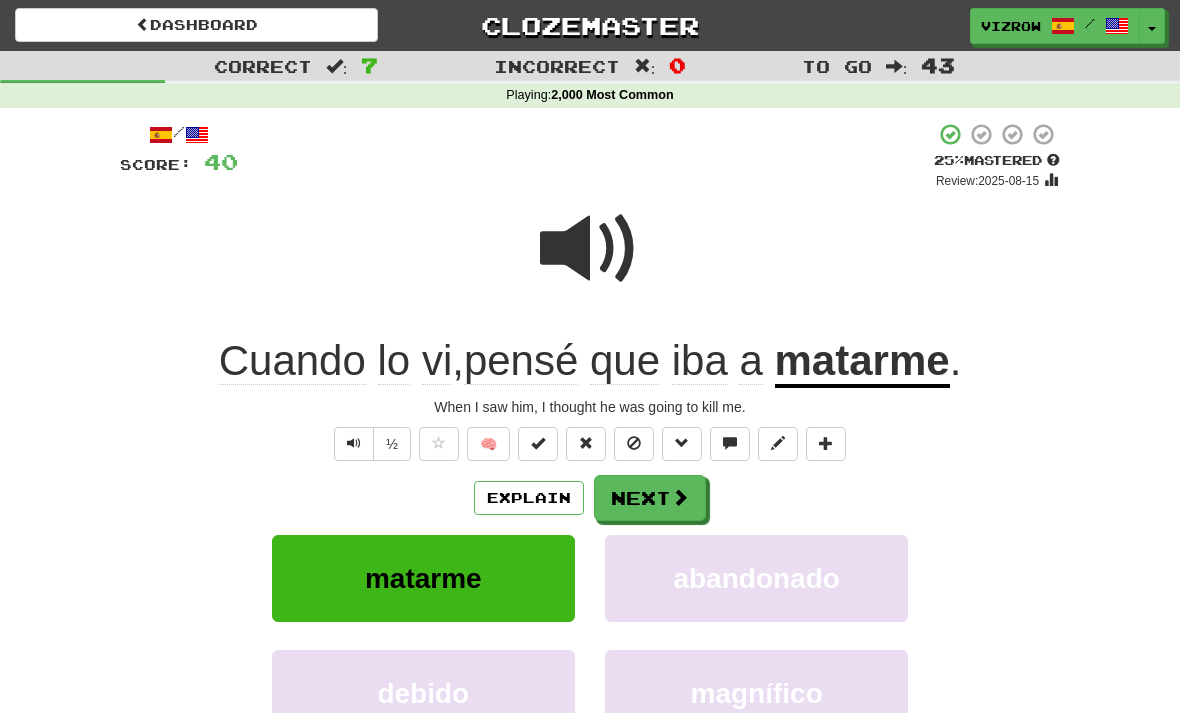 click at bounding box center [538, 444] 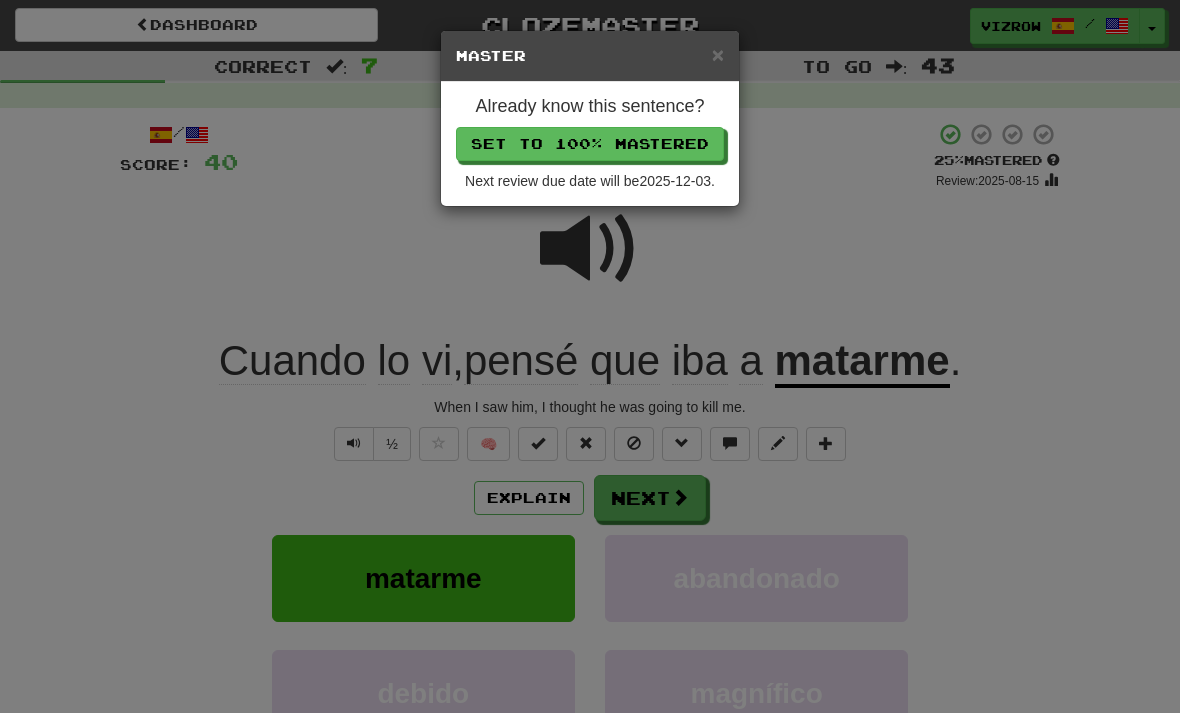 click on "Set to 100% Mastered" at bounding box center (590, 144) 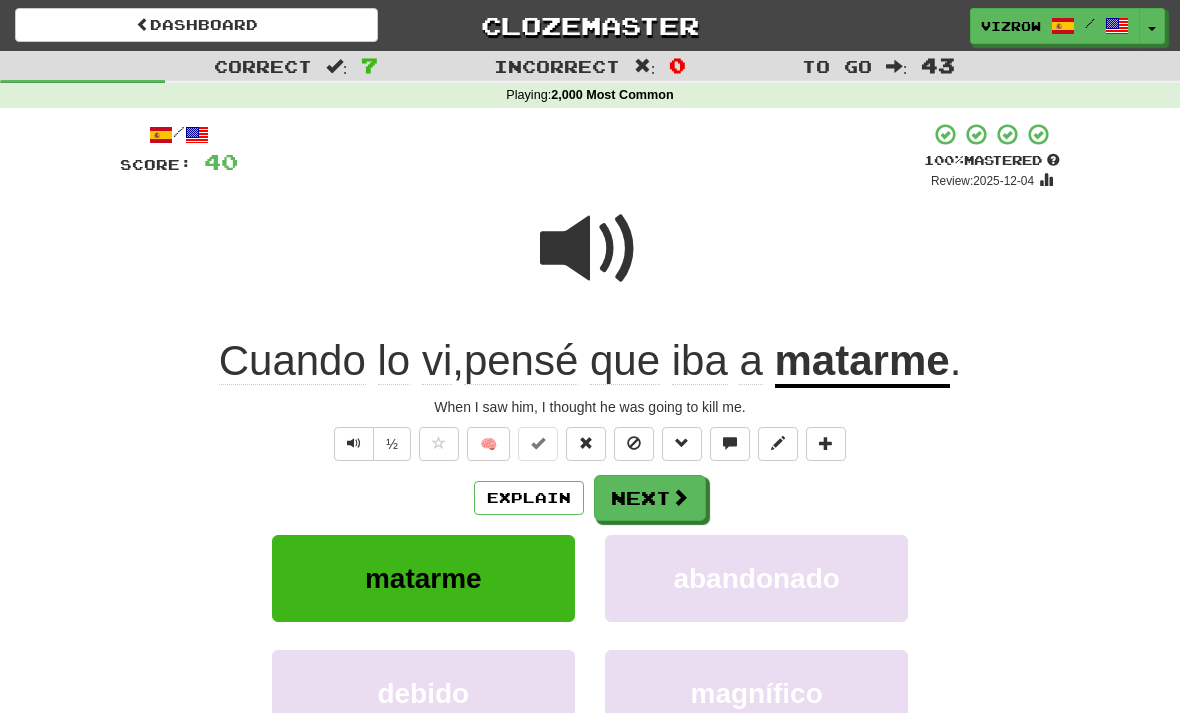 click on "Next" at bounding box center (650, 498) 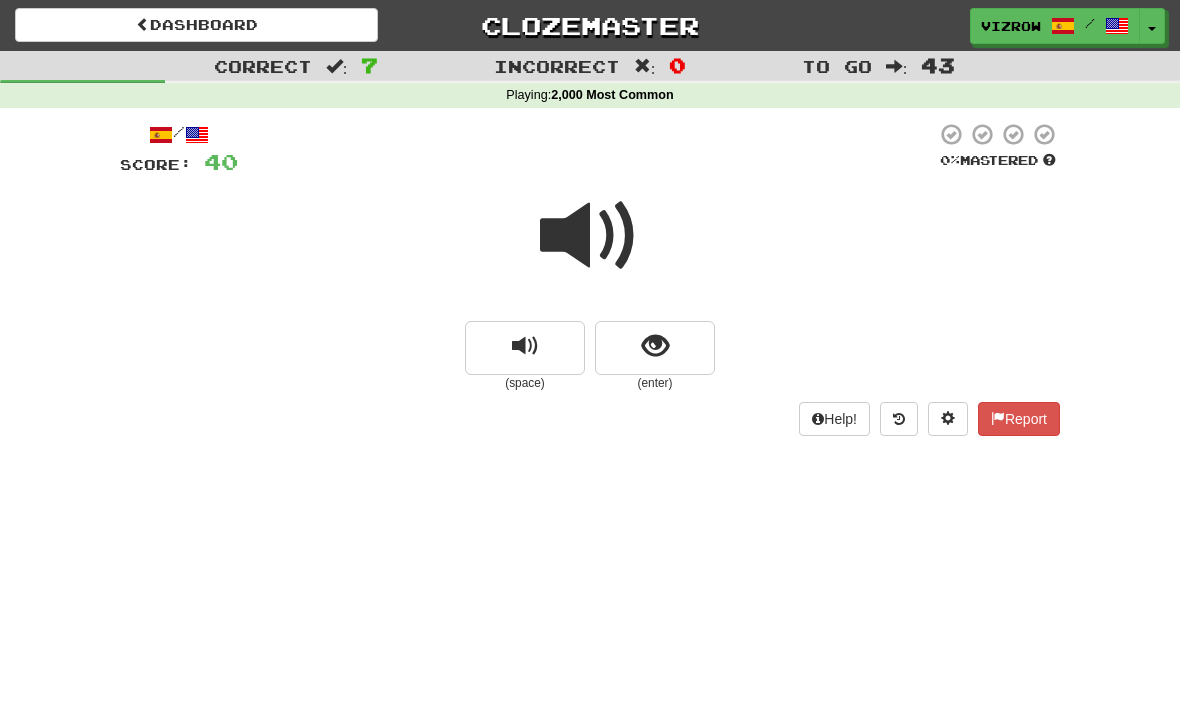 click at bounding box center [655, 348] 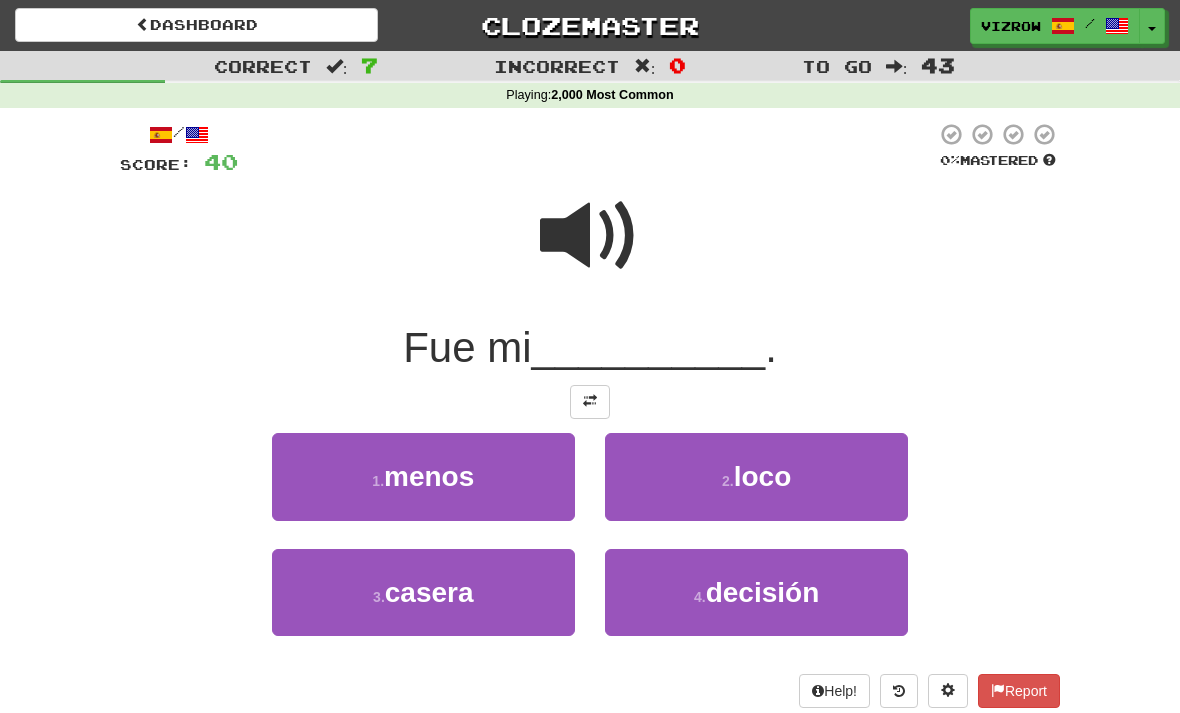 click on "decisión" at bounding box center (763, 592) 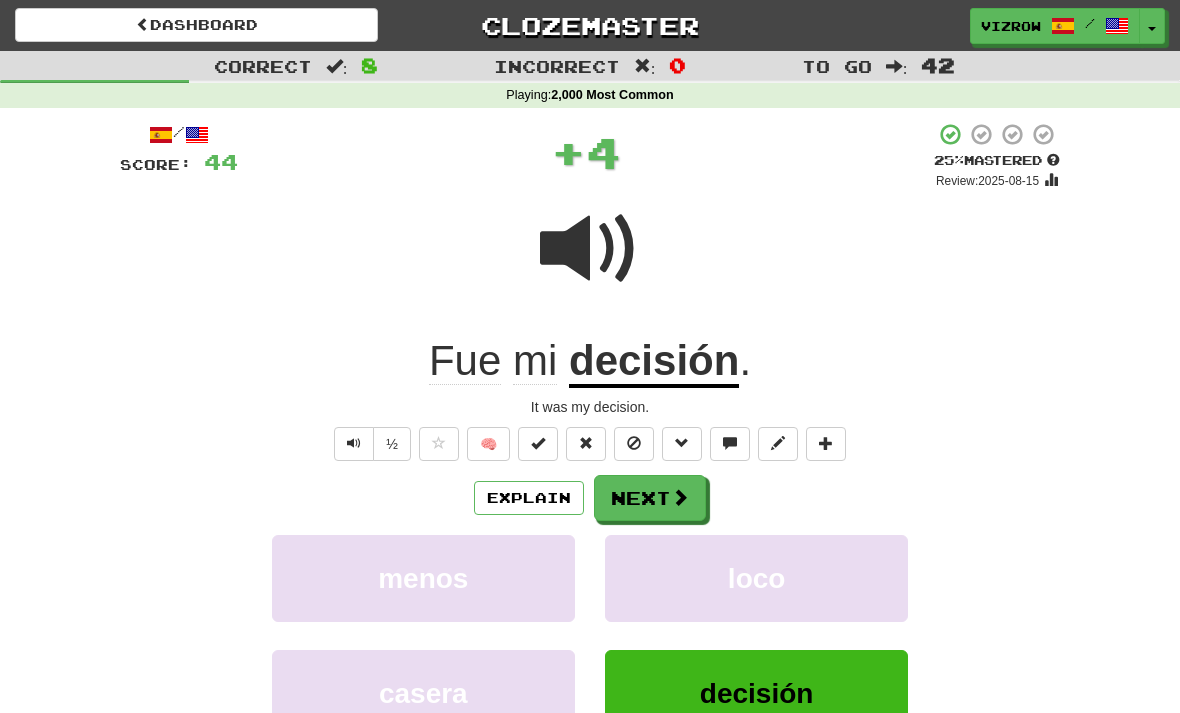 click at bounding box center (538, 444) 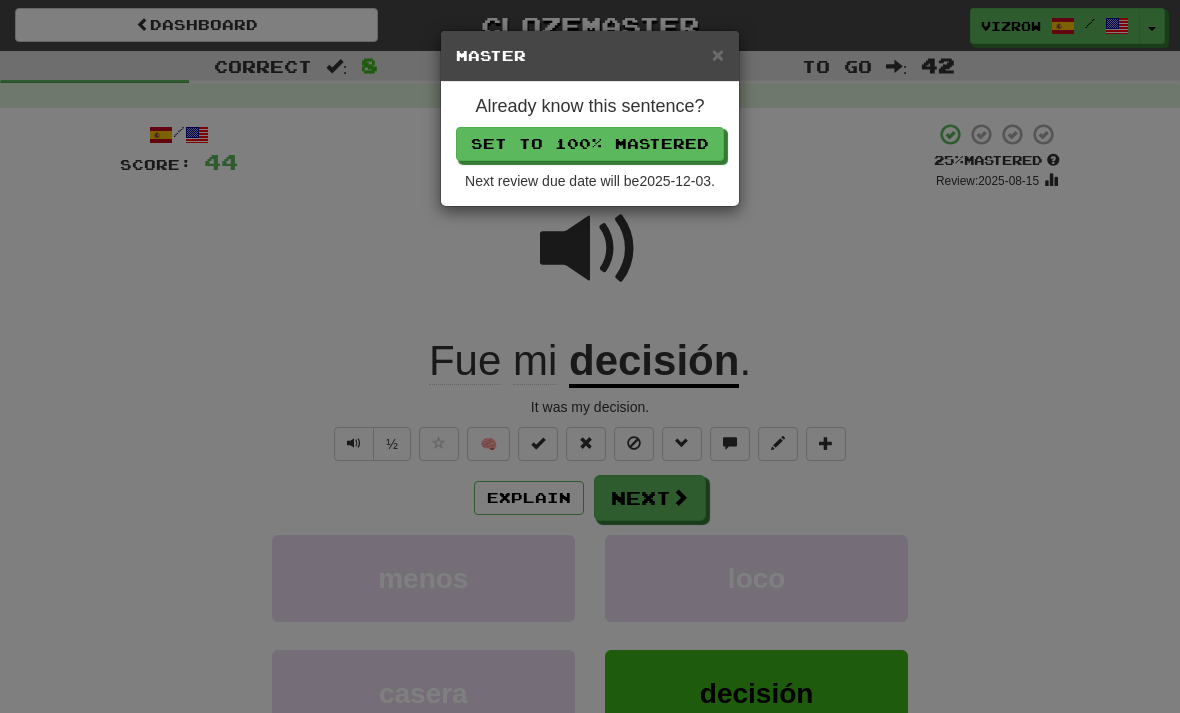 click on "Set to 100% Mastered" at bounding box center [590, 144] 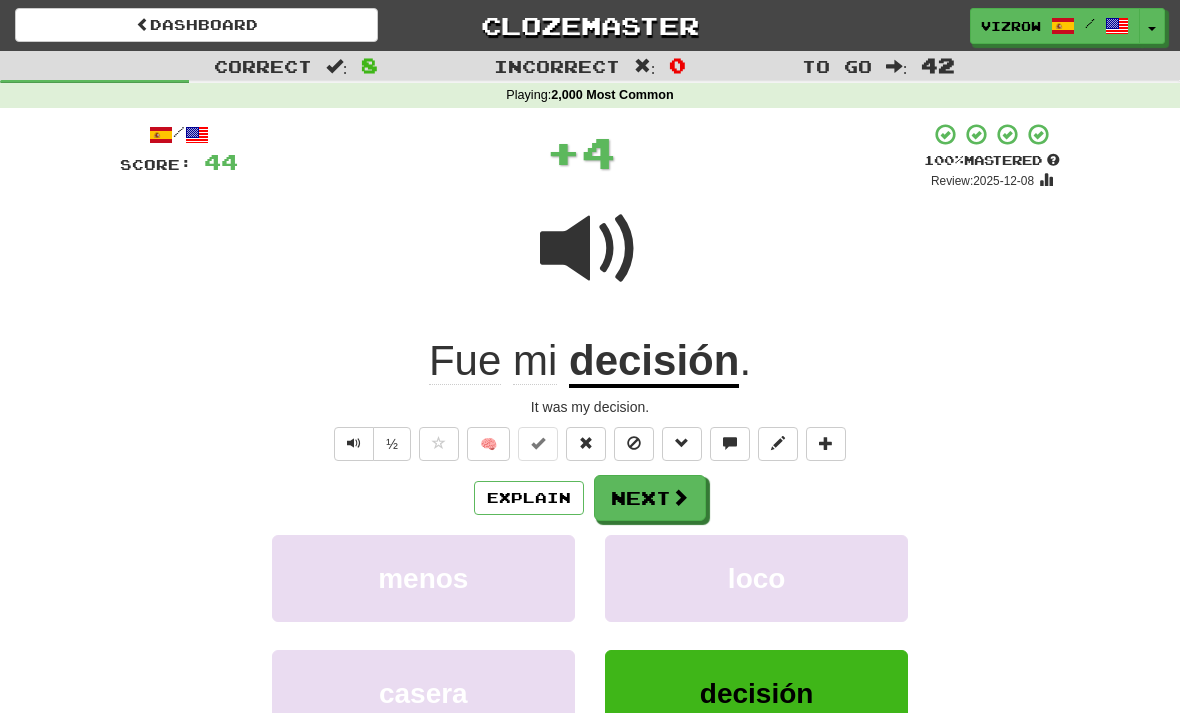 click on "Next" at bounding box center (650, 498) 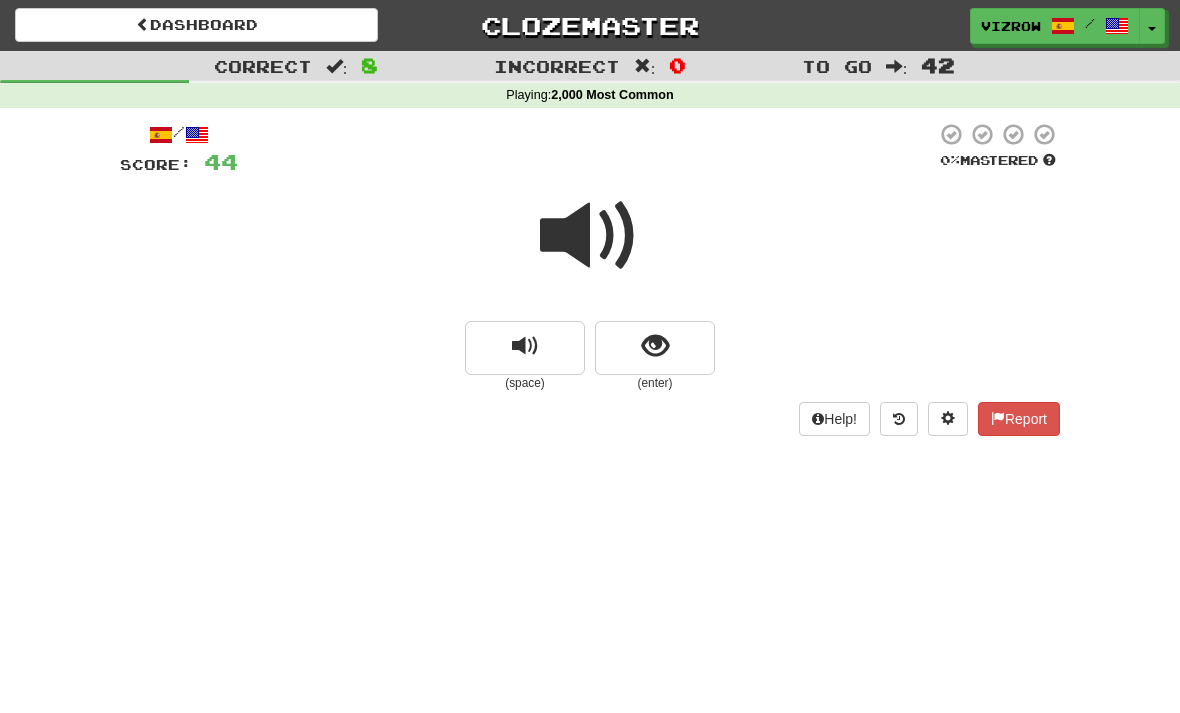 click at bounding box center [655, 348] 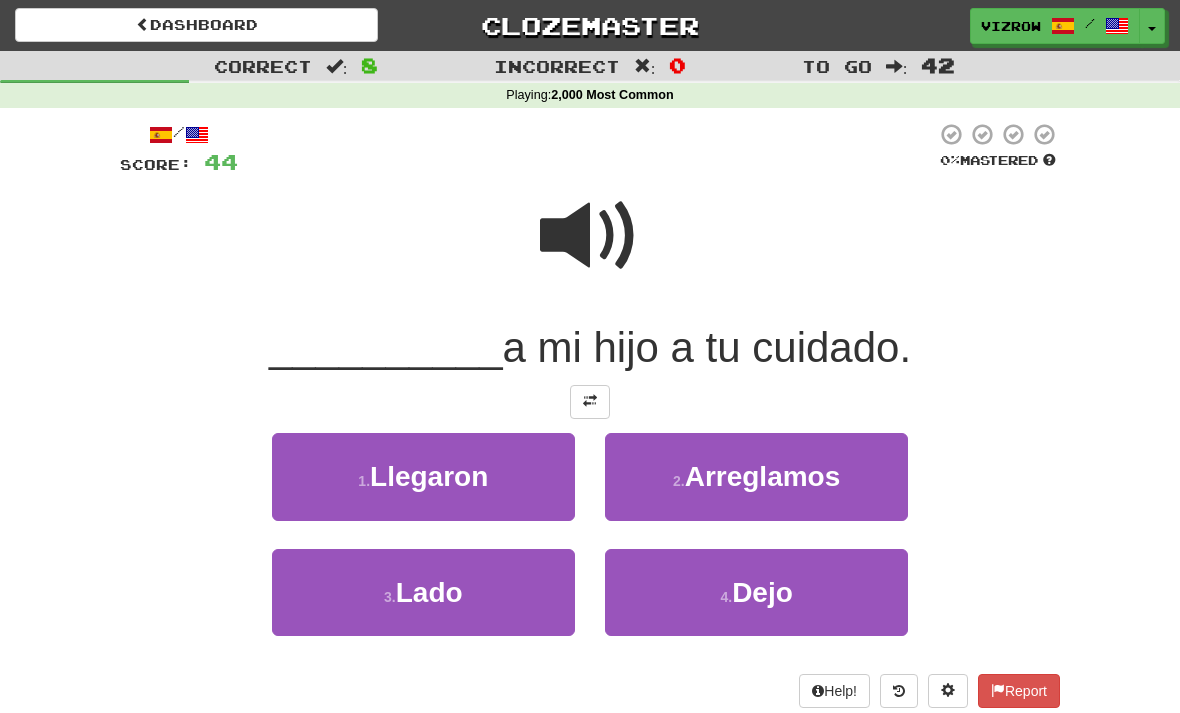 click on "4 .  Dejo" at bounding box center (756, 592) 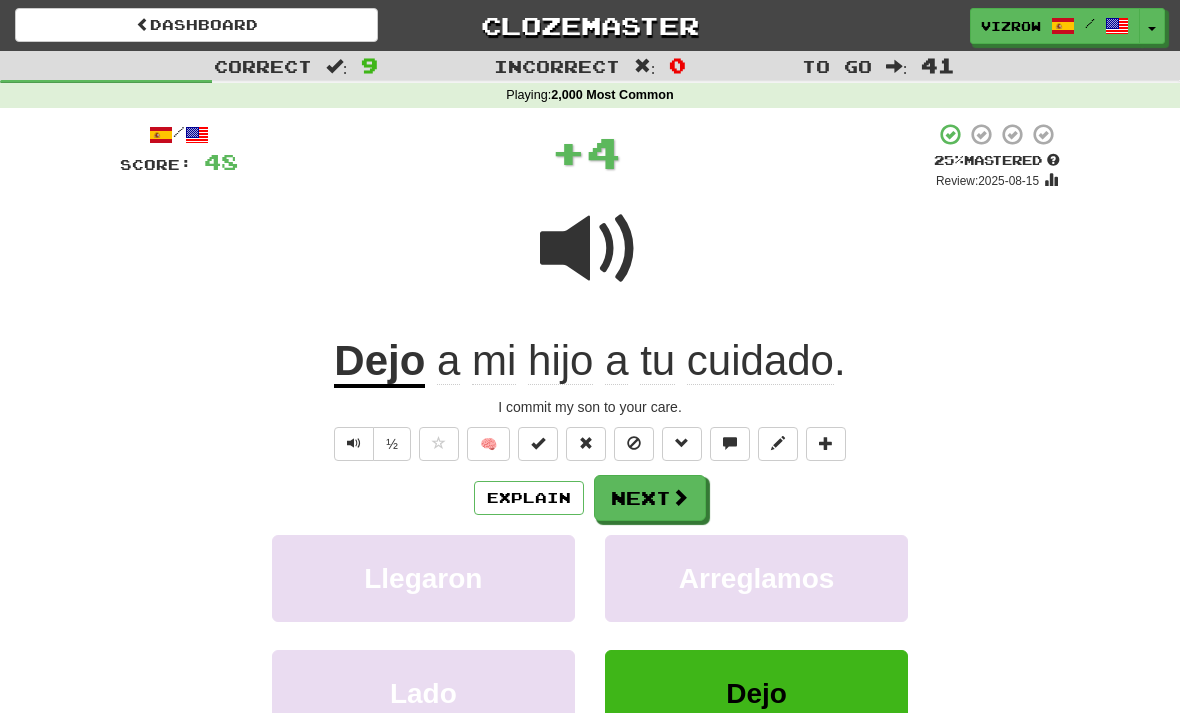 click at bounding box center [538, 443] 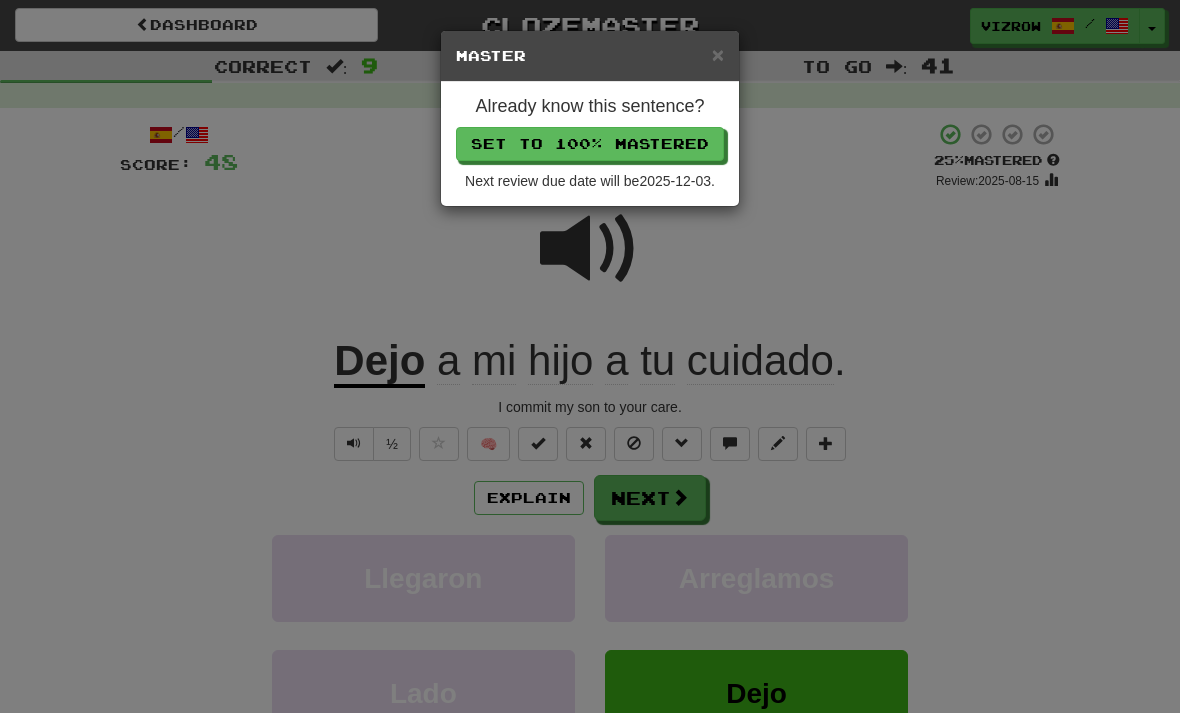 click on "Set to 100% Mastered" at bounding box center (590, 144) 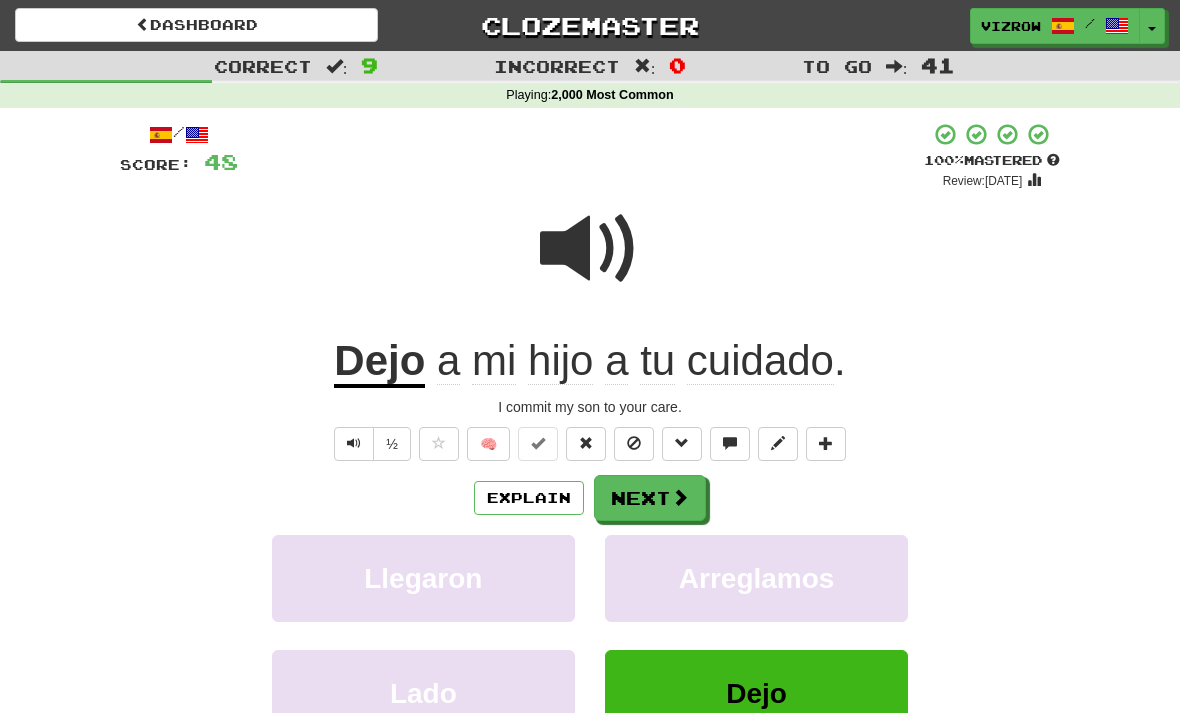 click on "Next" at bounding box center (650, 498) 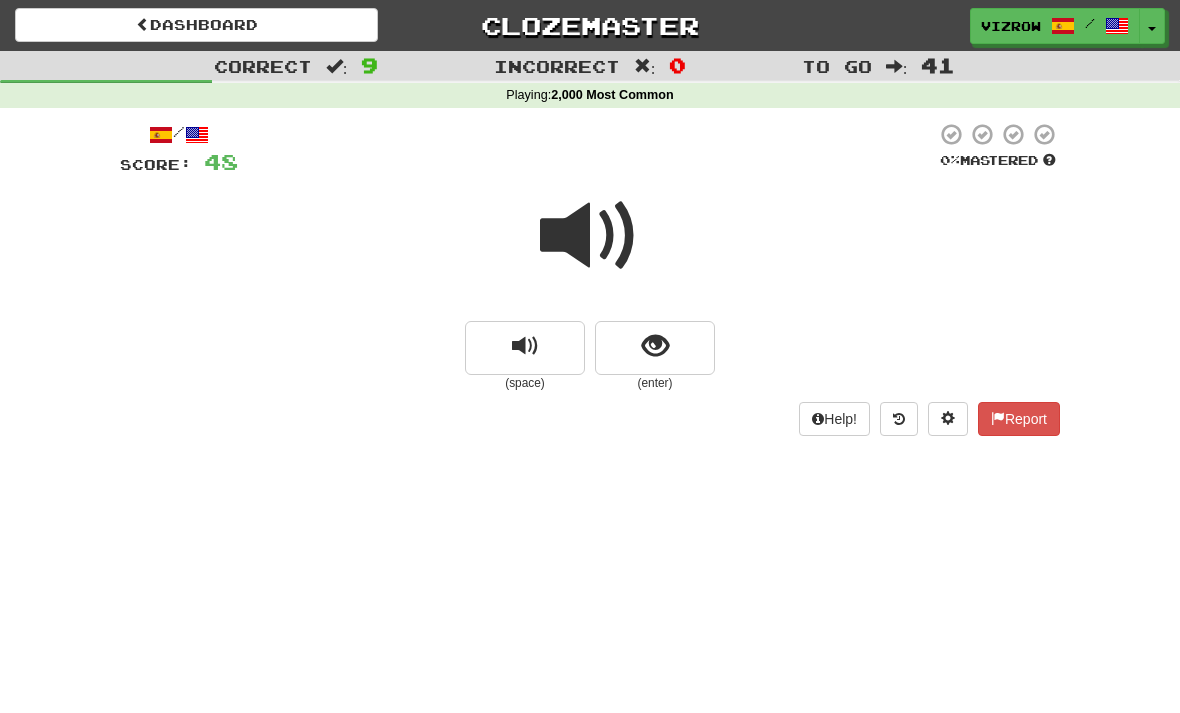click at bounding box center [655, 348] 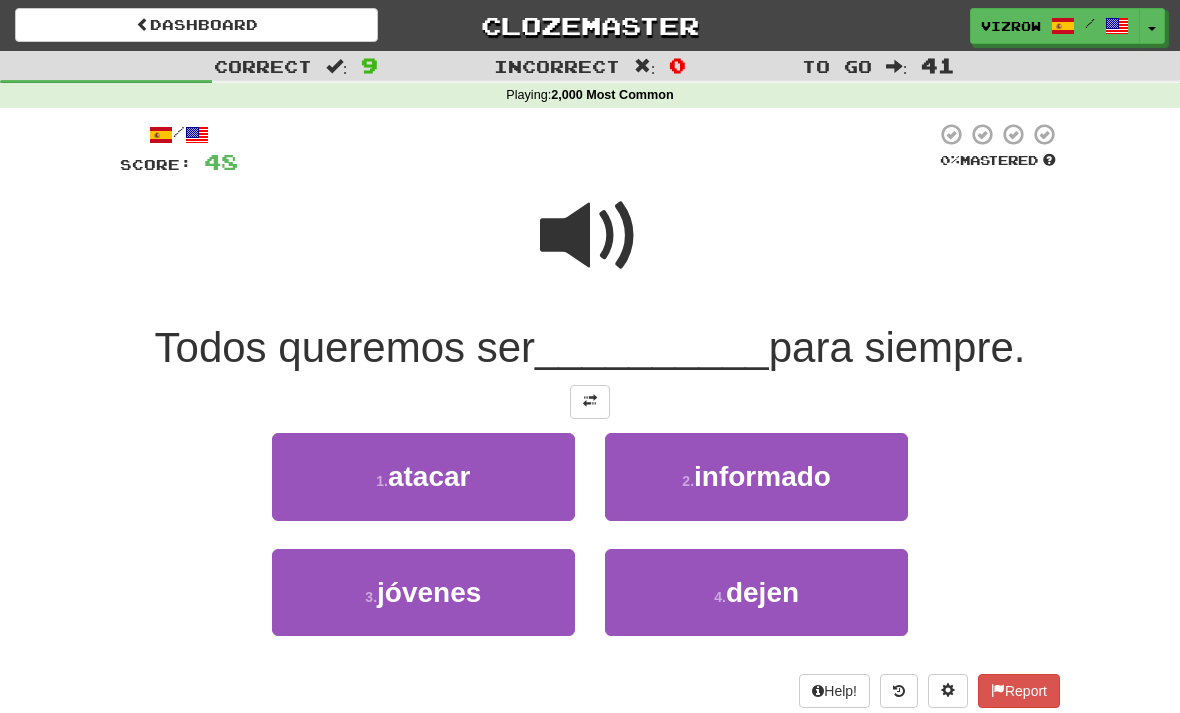 click on "3 .  jóvenes" at bounding box center (423, 592) 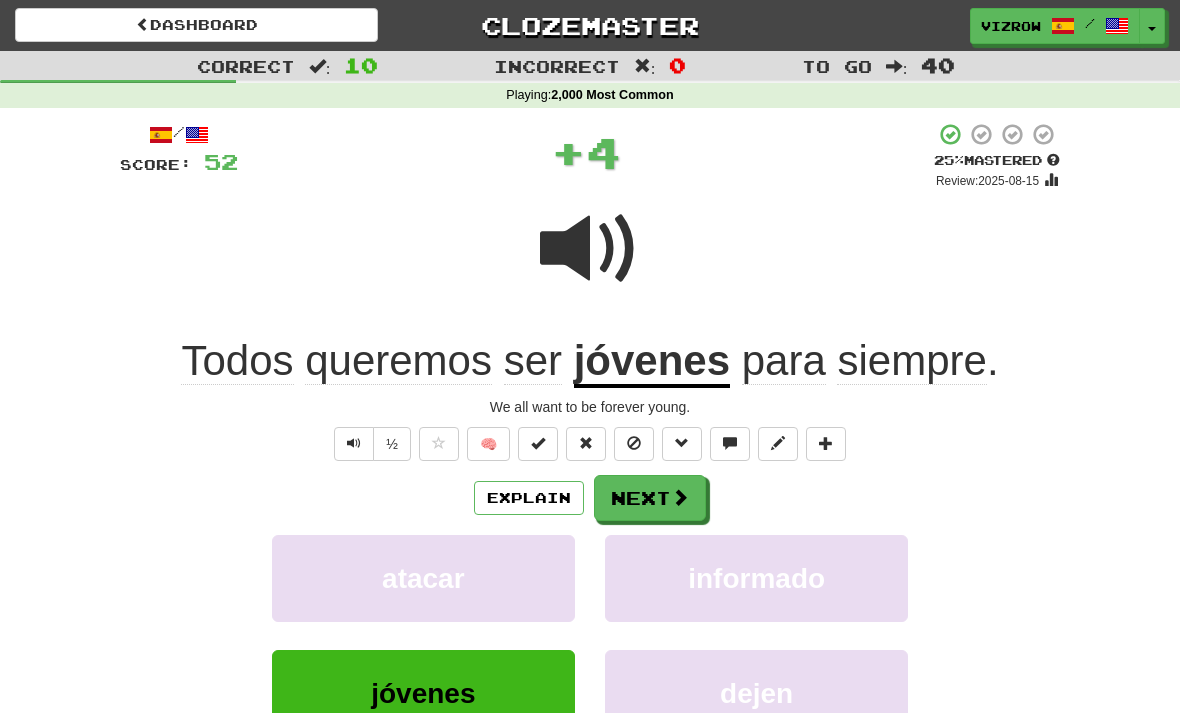 click at bounding box center [538, 443] 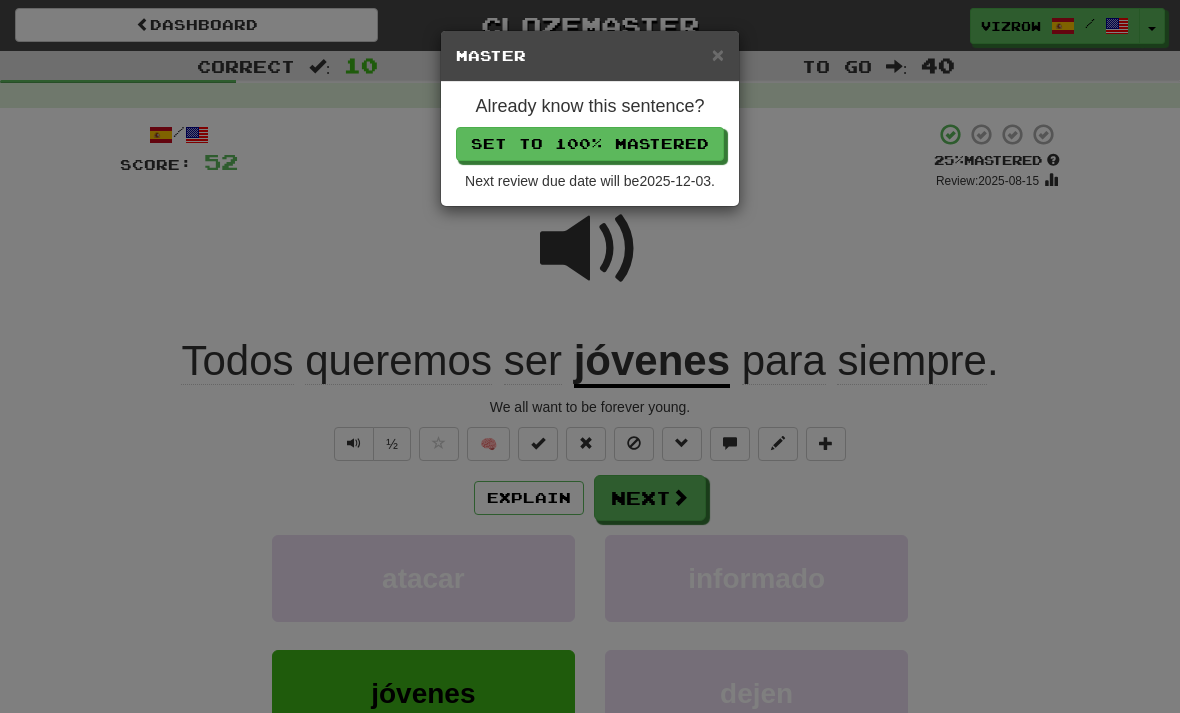 click on "Set to 100% Mastered" at bounding box center [590, 144] 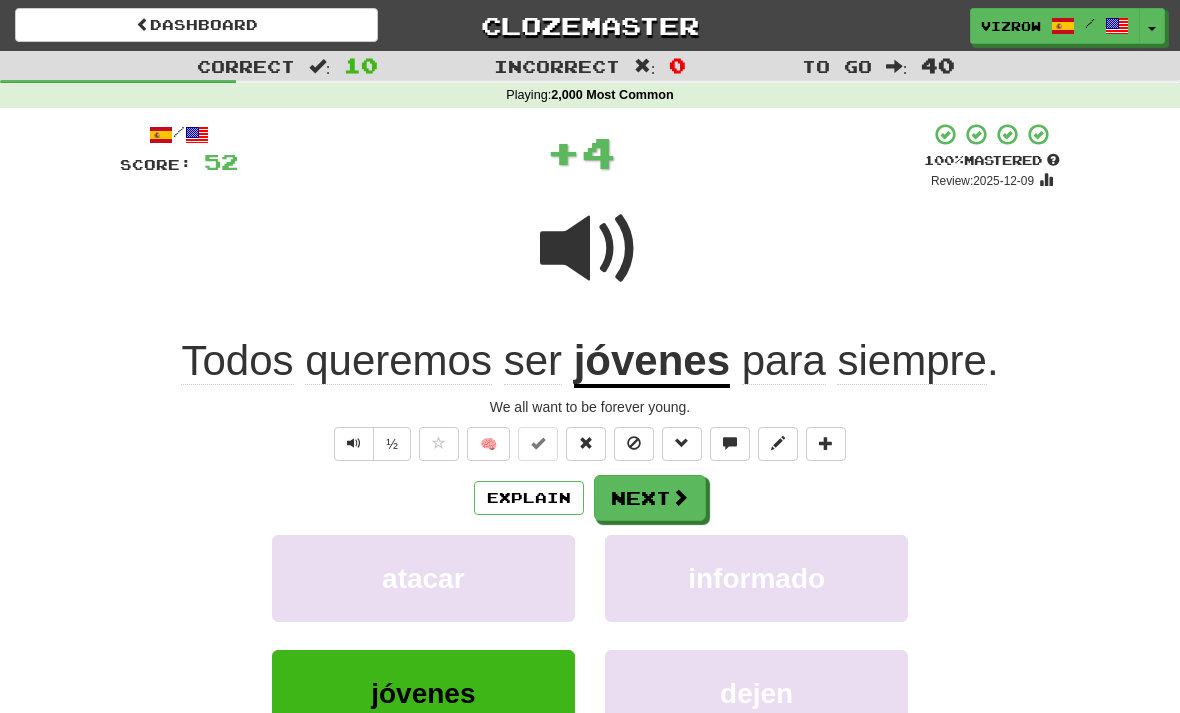 click on "Next" at bounding box center [650, 498] 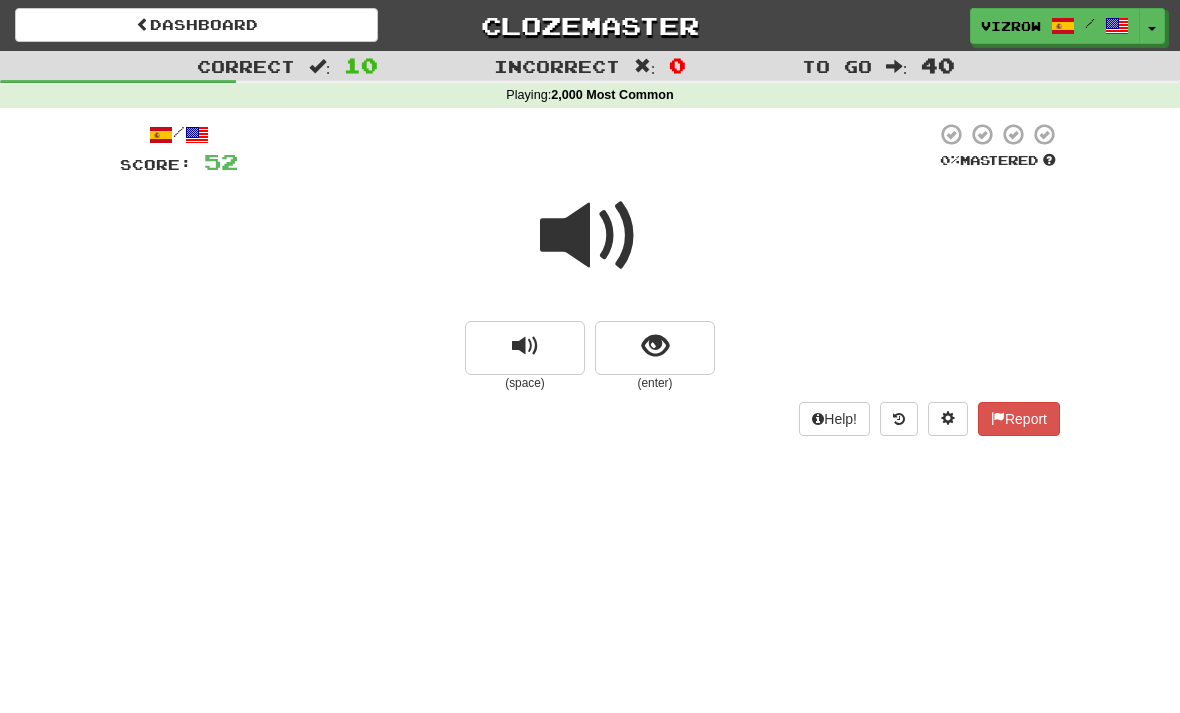 click at bounding box center [655, 346] 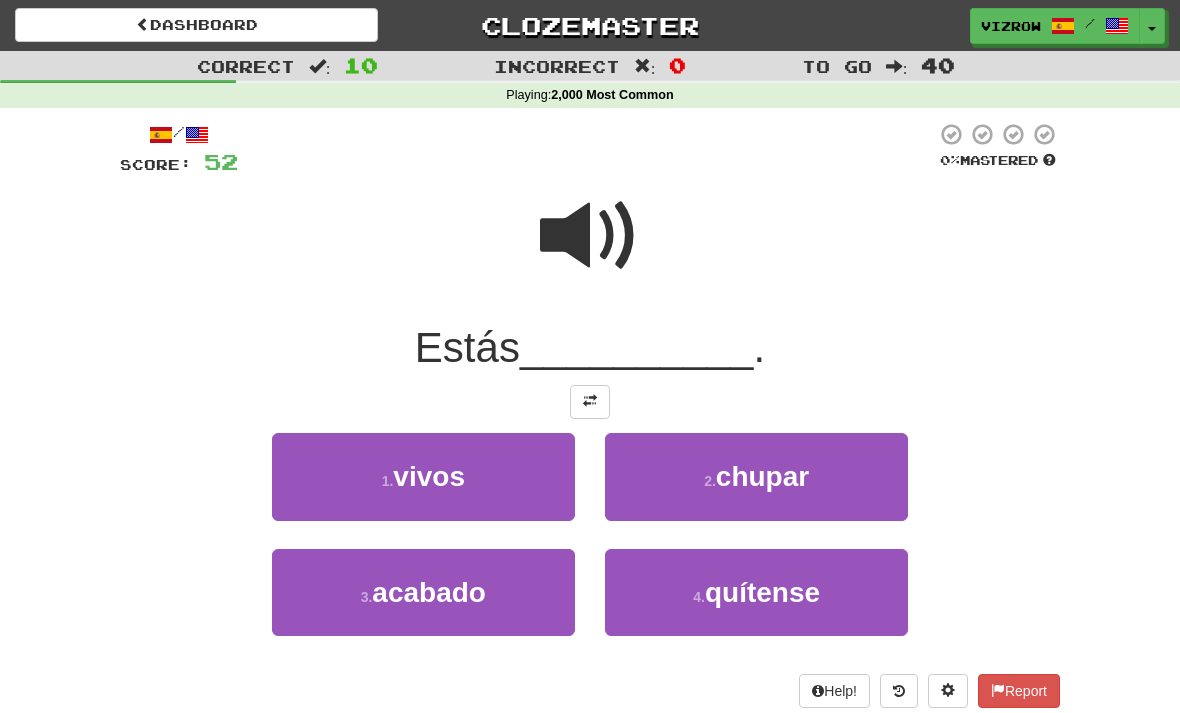 click on "3 .  acabado" at bounding box center (423, 592) 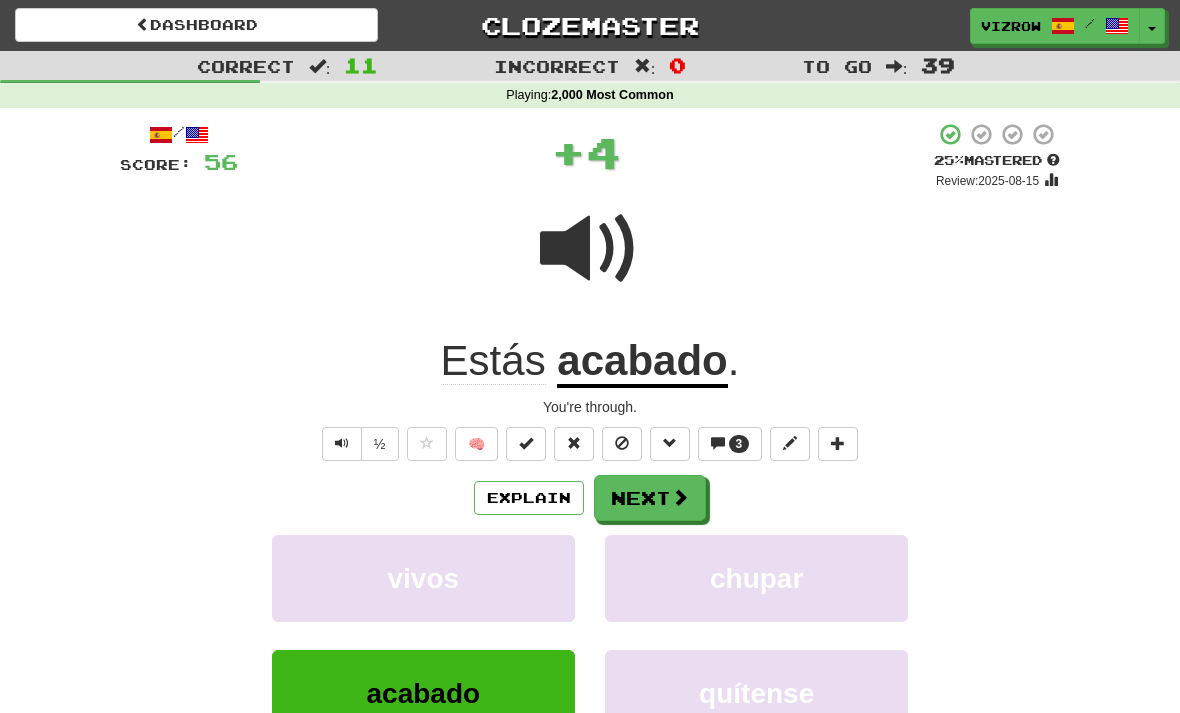 click at bounding box center (526, 443) 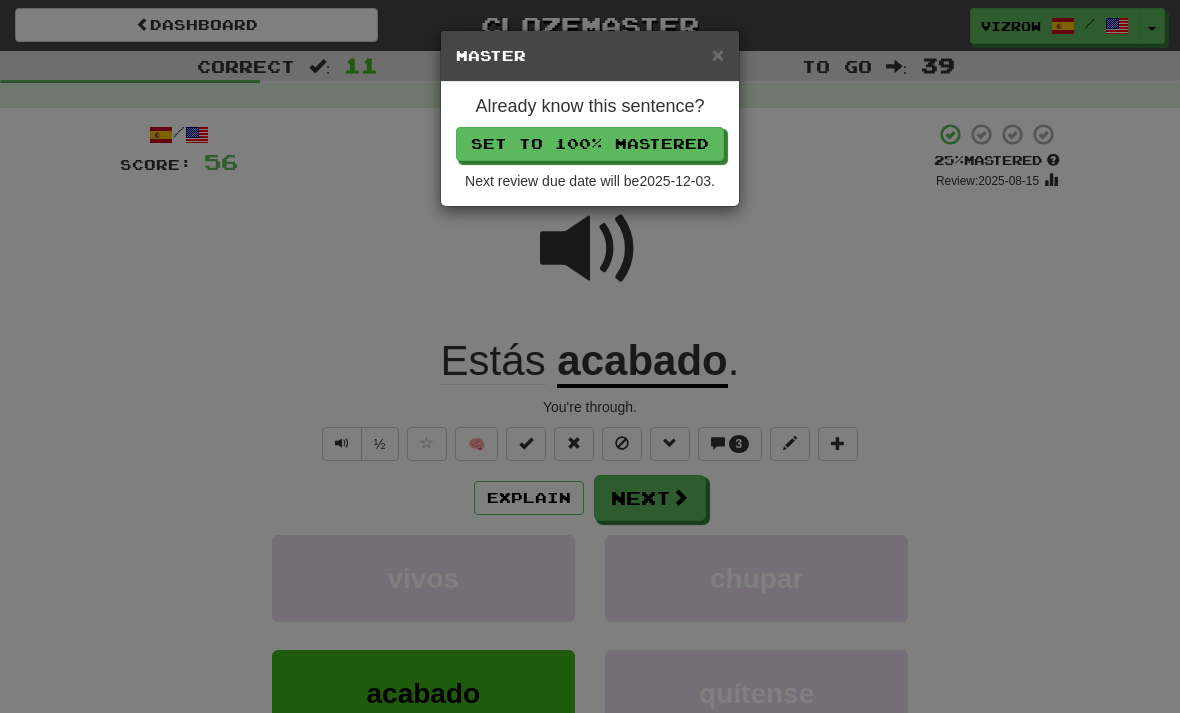 click on "Set to 100% Mastered" at bounding box center [590, 144] 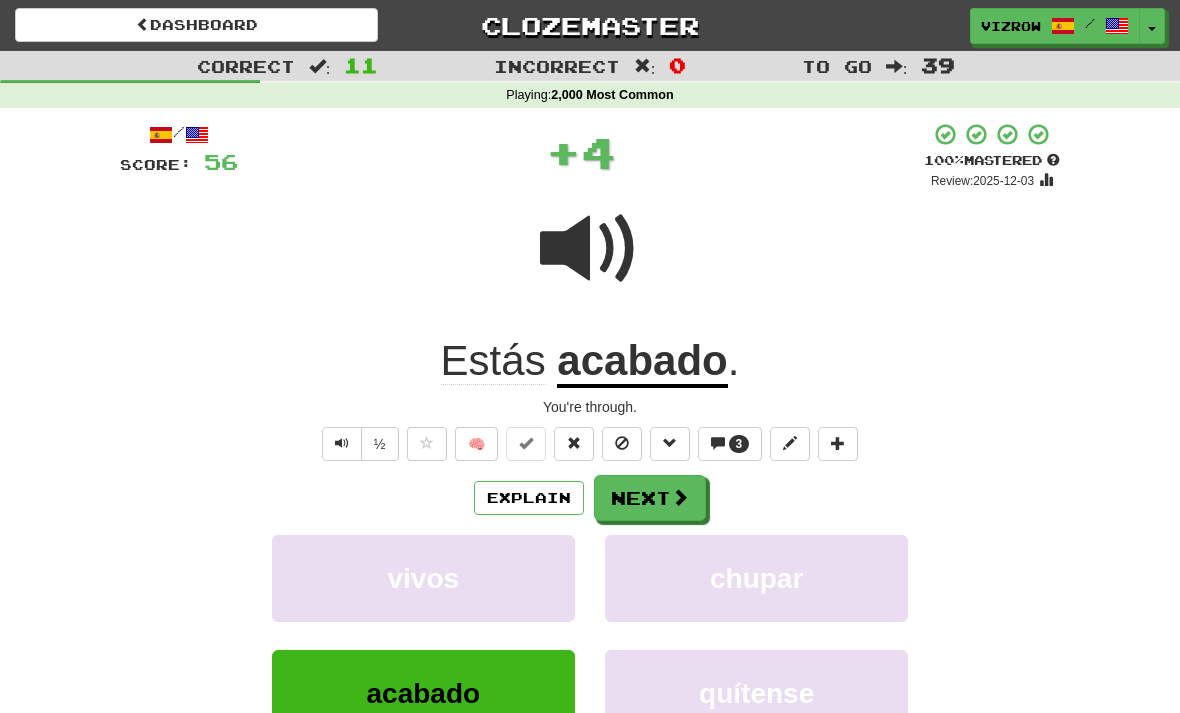 click on "Next" at bounding box center [650, 498] 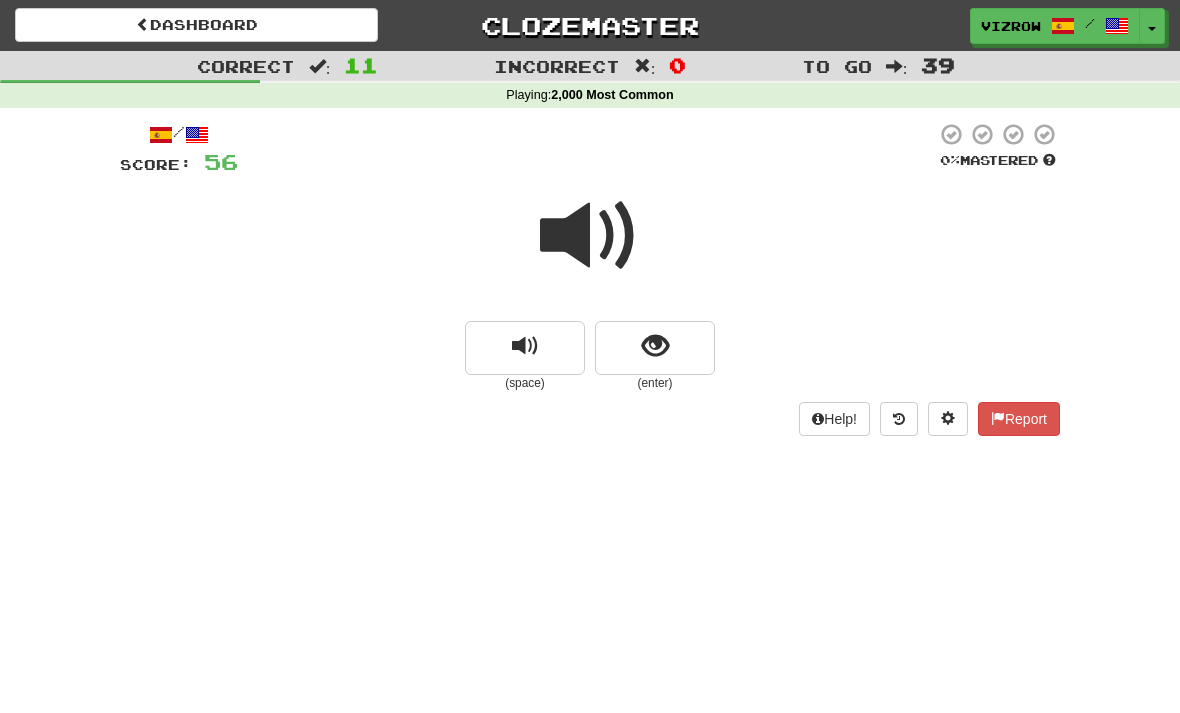 click at bounding box center [655, 348] 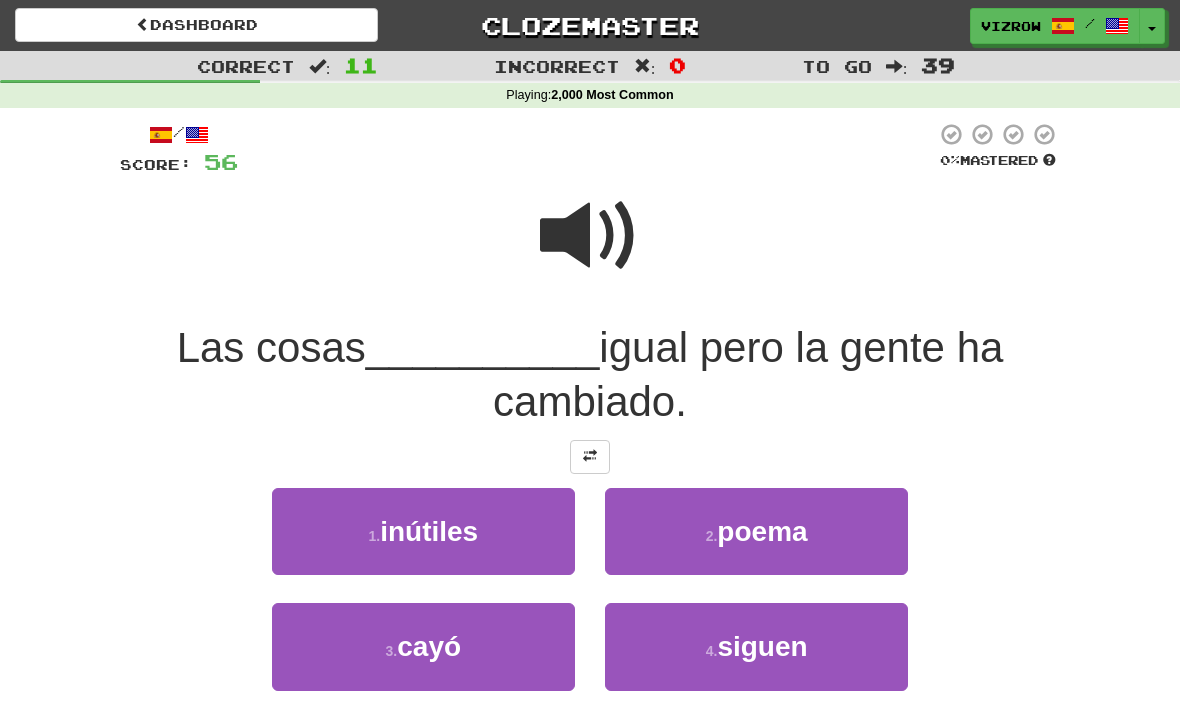 click on "siguen" at bounding box center (762, 646) 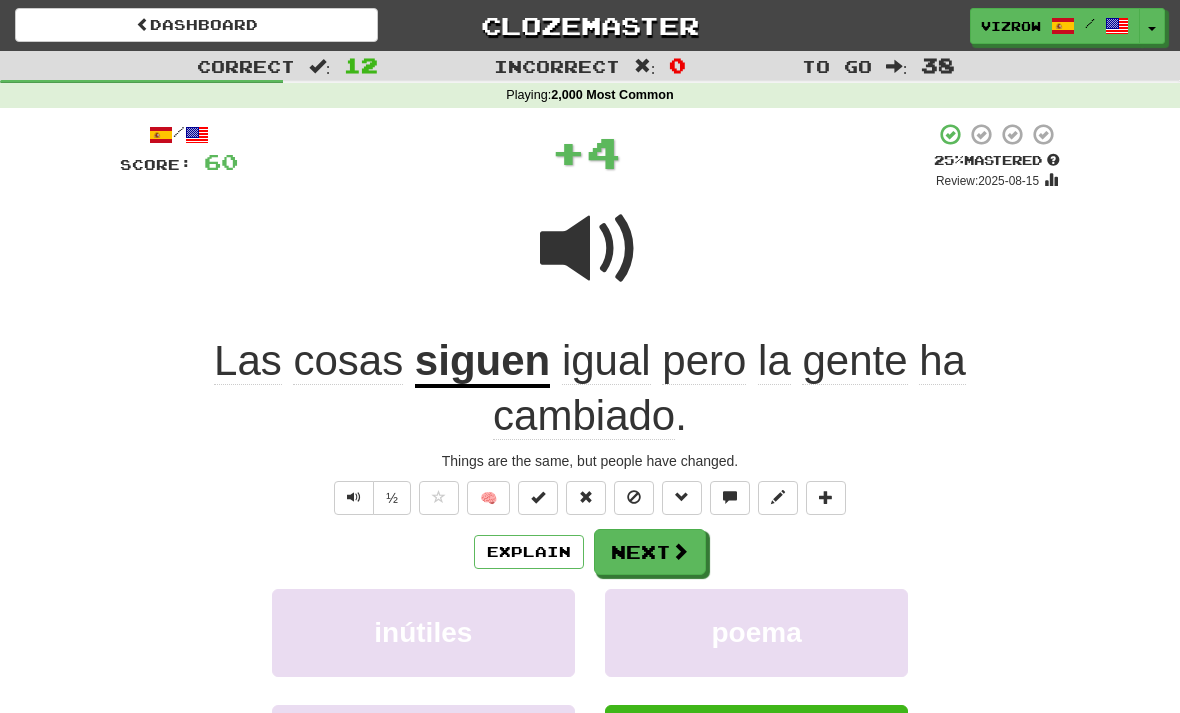 click on "Explain" at bounding box center (529, 552) 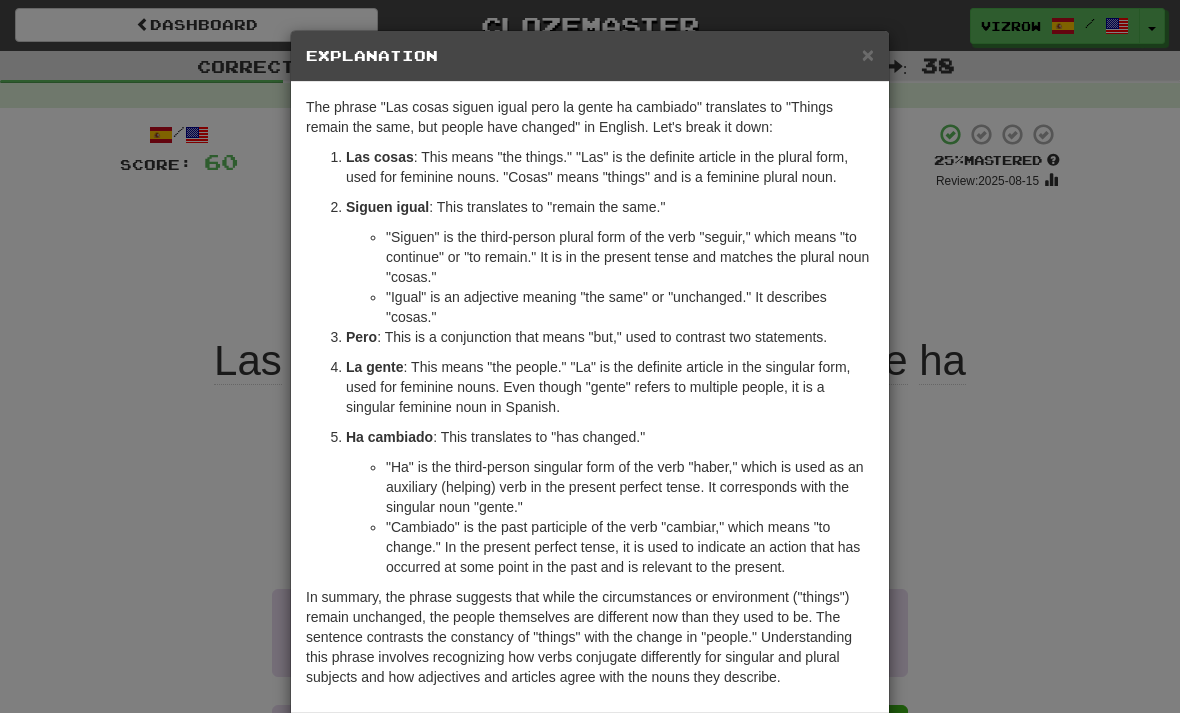 click on "×" at bounding box center (868, 54) 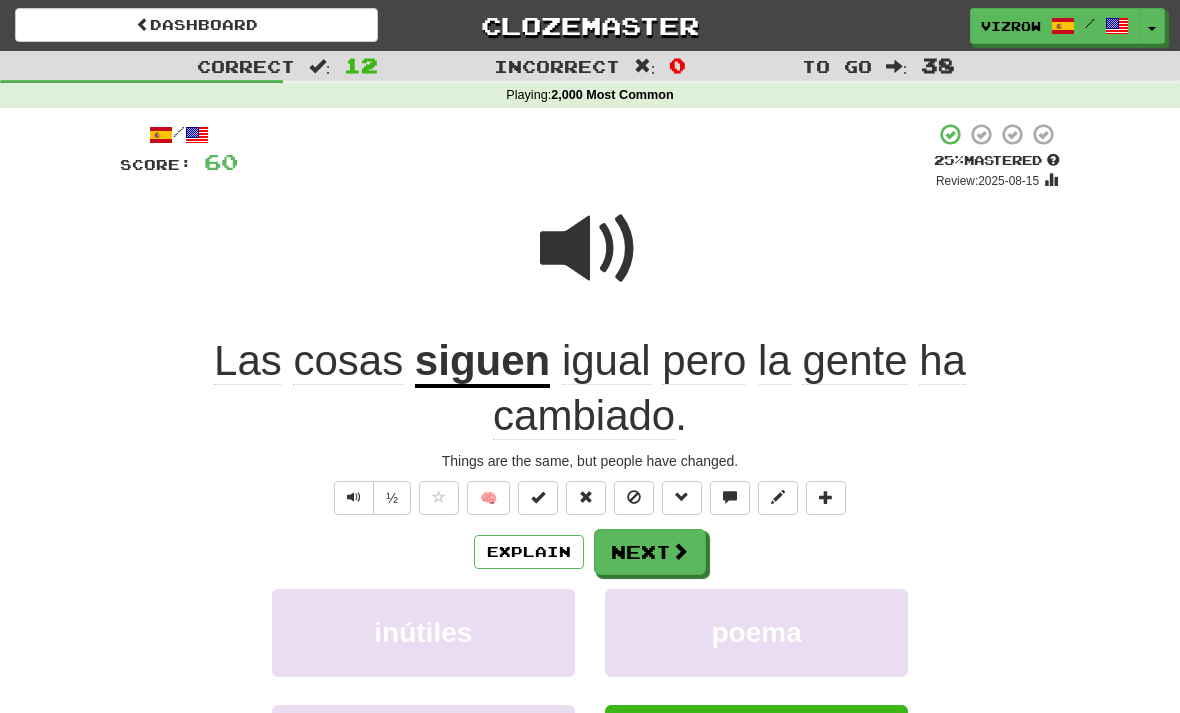 click at bounding box center (538, 497) 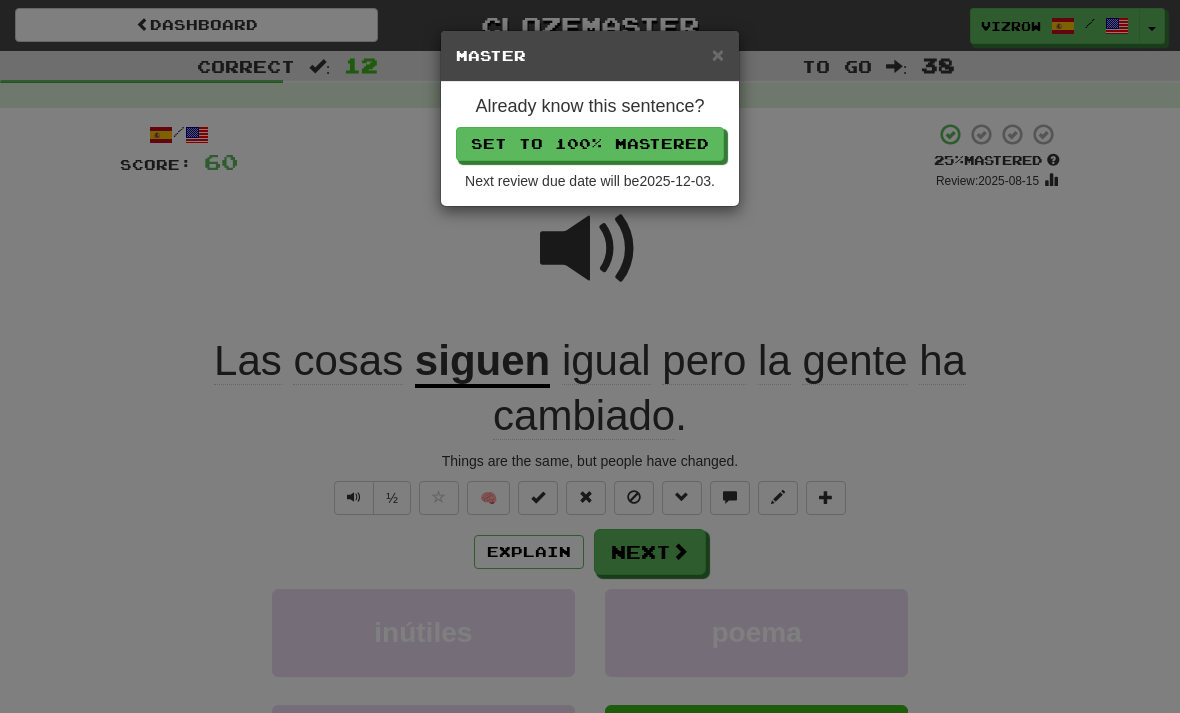 click on "Set to 100% Mastered" at bounding box center (590, 144) 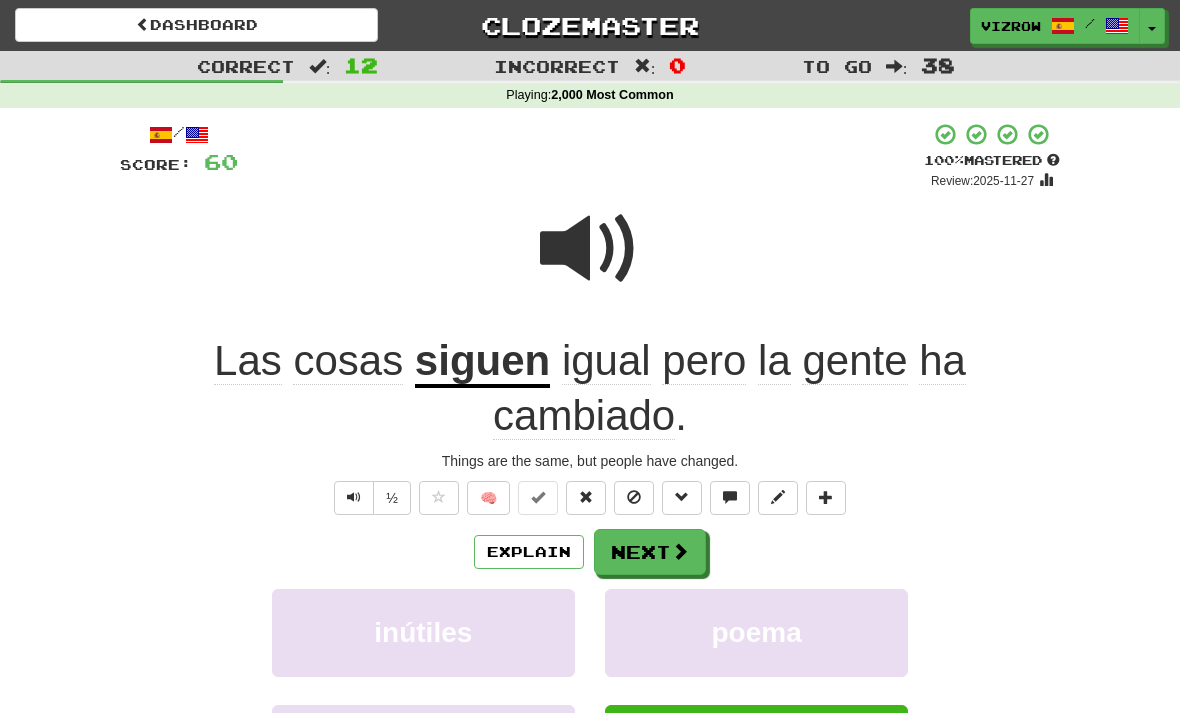 click on "Next" at bounding box center [650, 552] 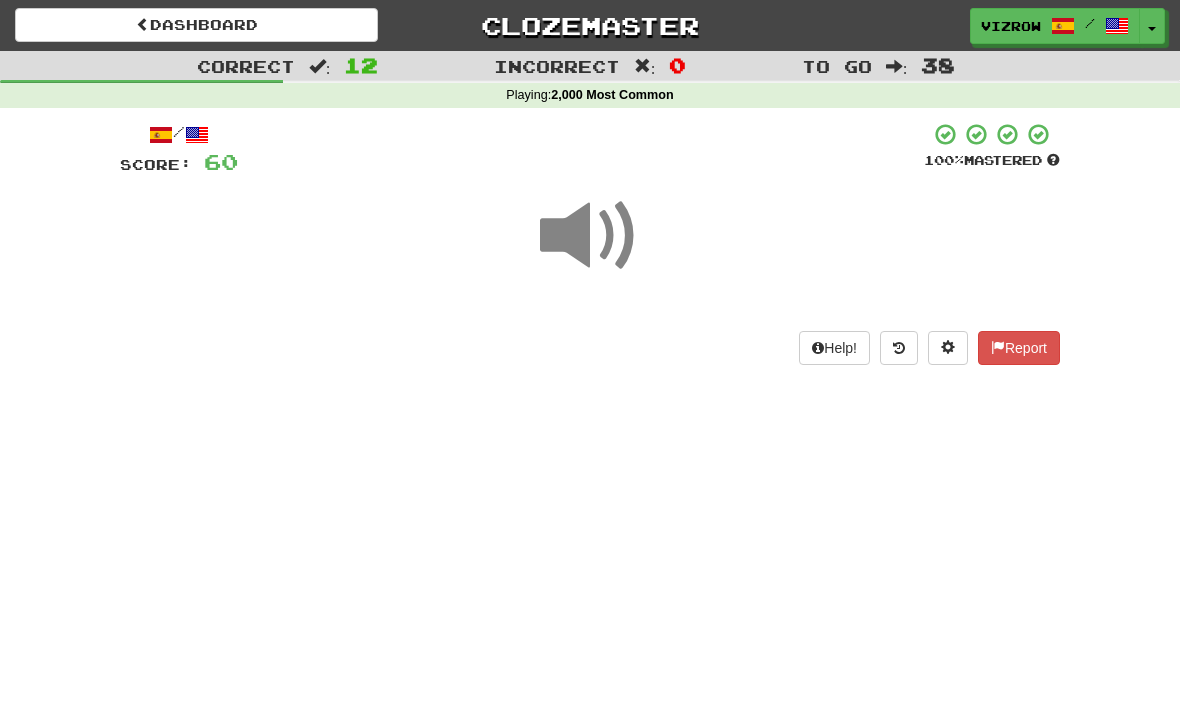 click on "Dashboard" at bounding box center (196, 25) 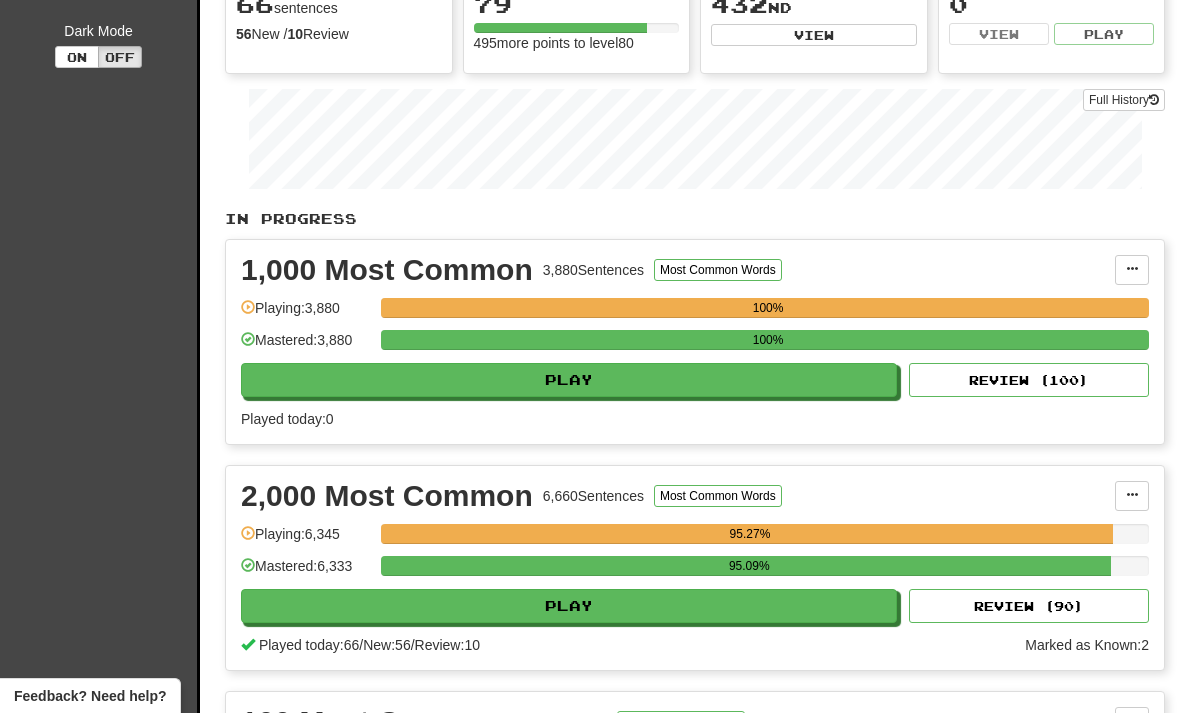 scroll, scrollTop: 231, scrollLeft: 0, axis: vertical 